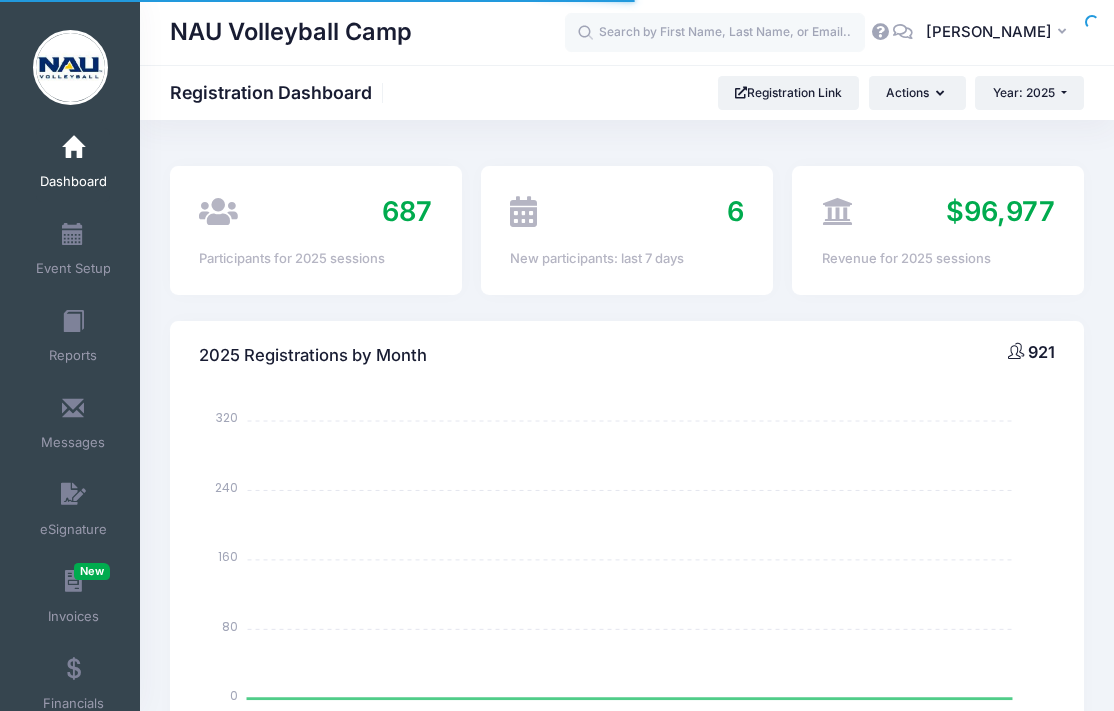 scroll, scrollTop: 0, scrollLeft: 0, axis: both 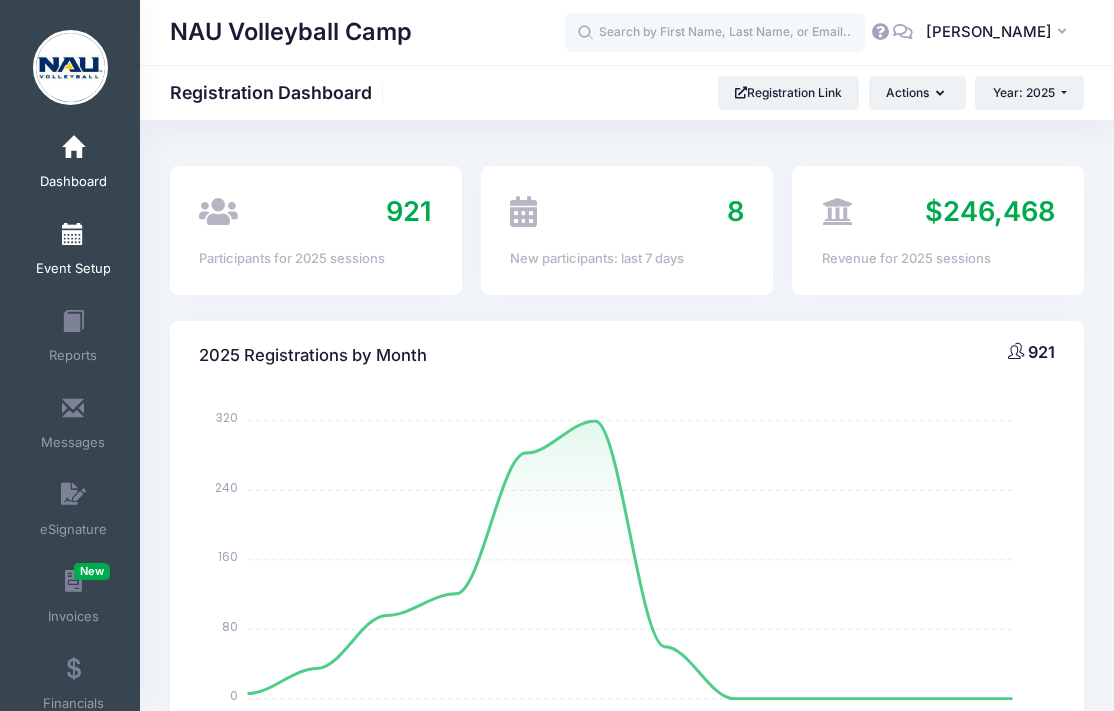 click at bounding box center (73, 235) 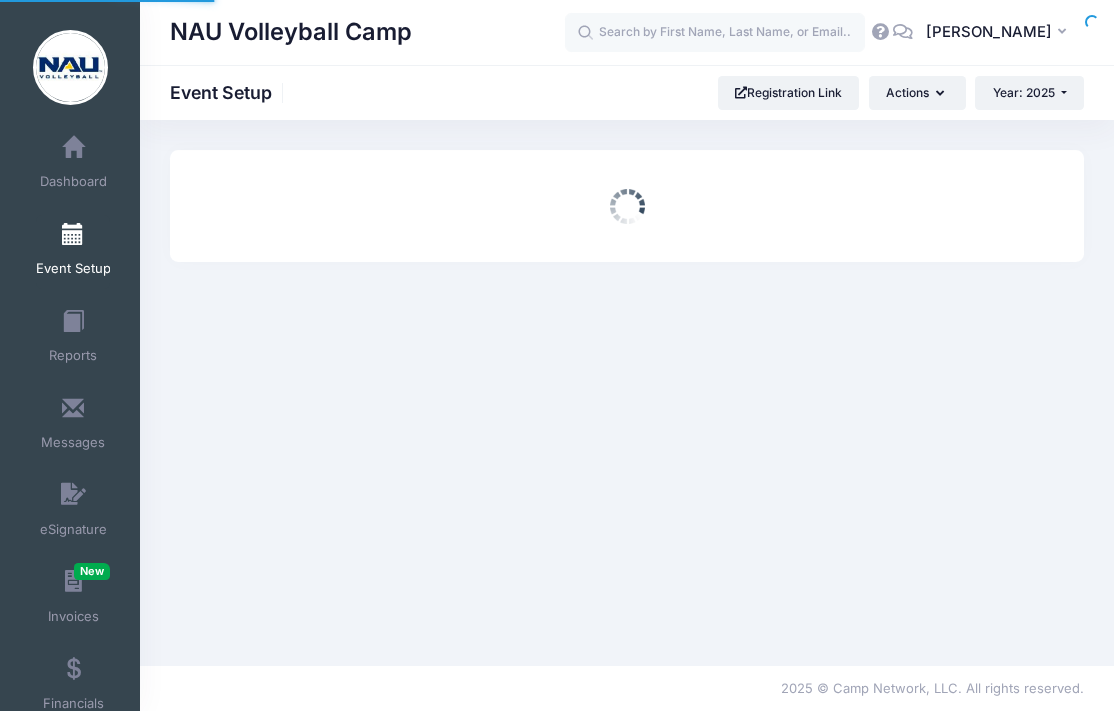 scroll, scrollTop: 0, scrollLeft: 0, axis: both 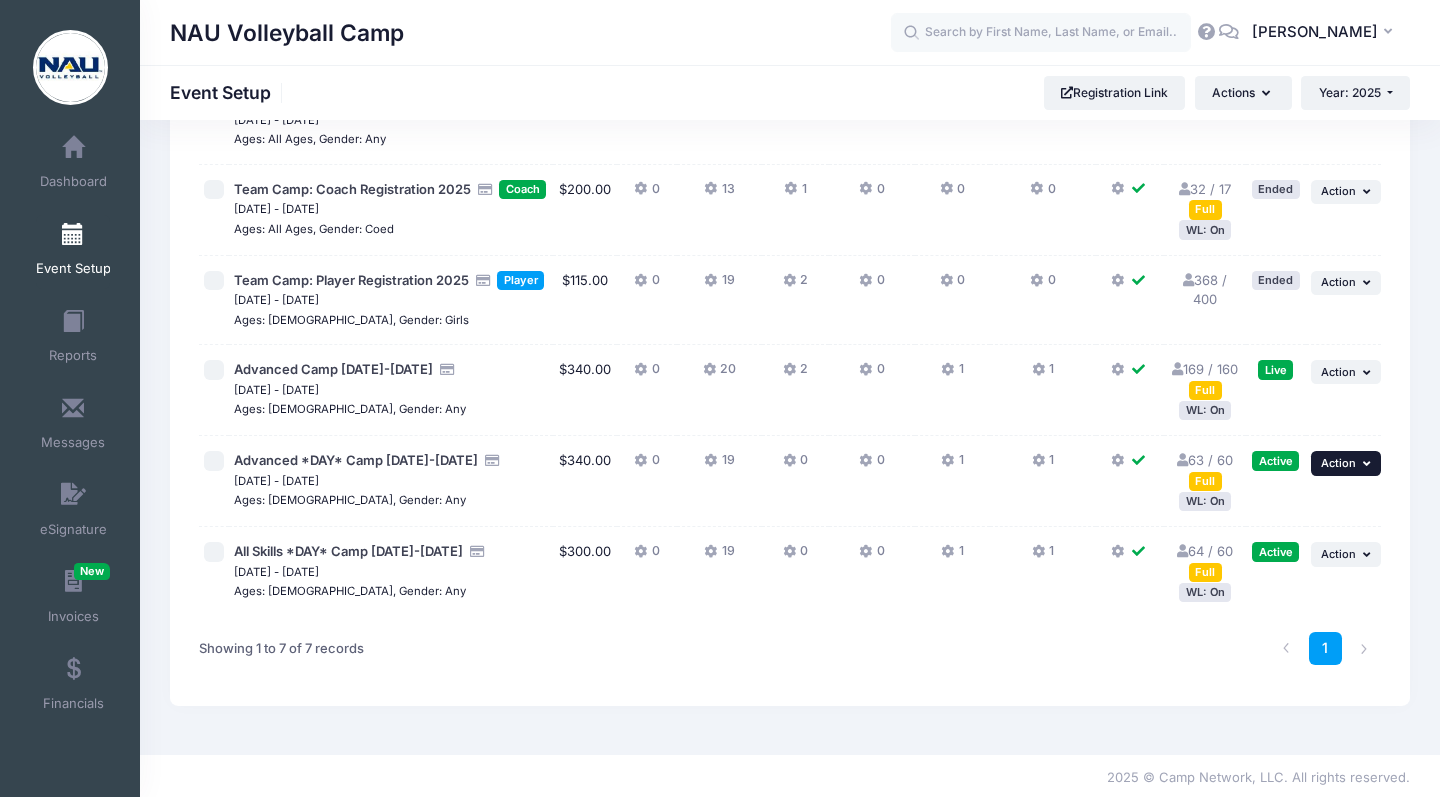 click on "... Action" at bounding box center (1346, 463) 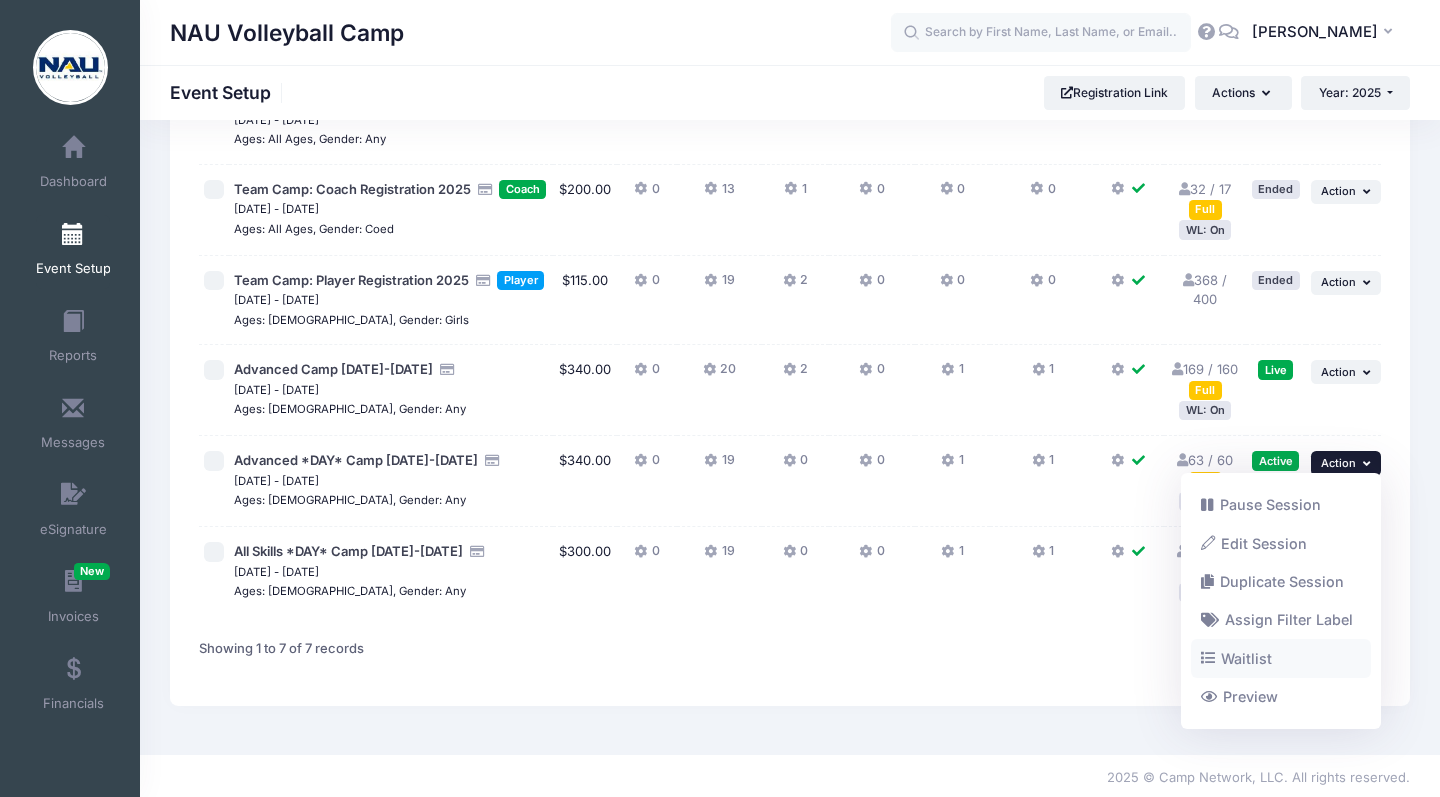 click on "Waitlist" at bounding box center (1281, 658) 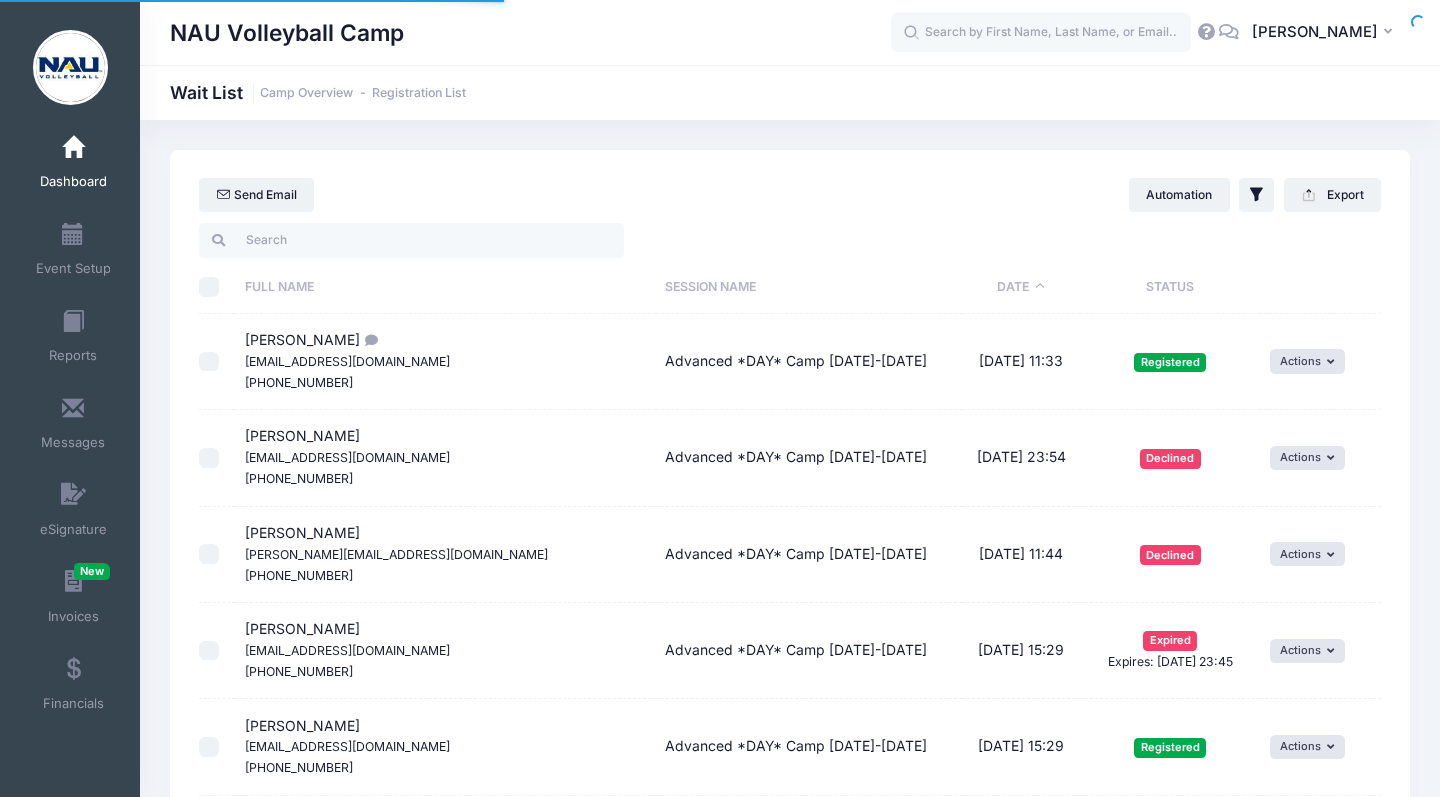 select on "50" 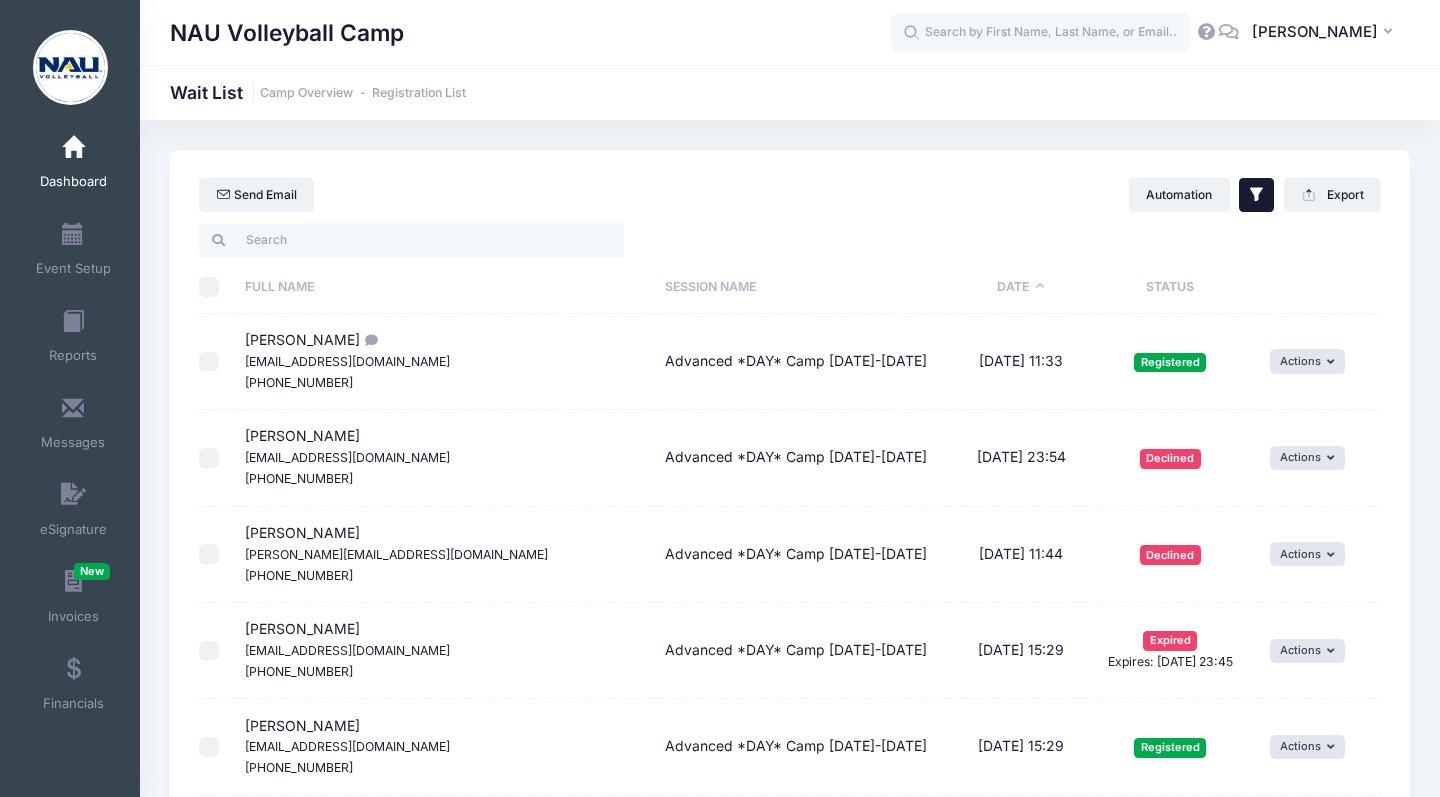 click 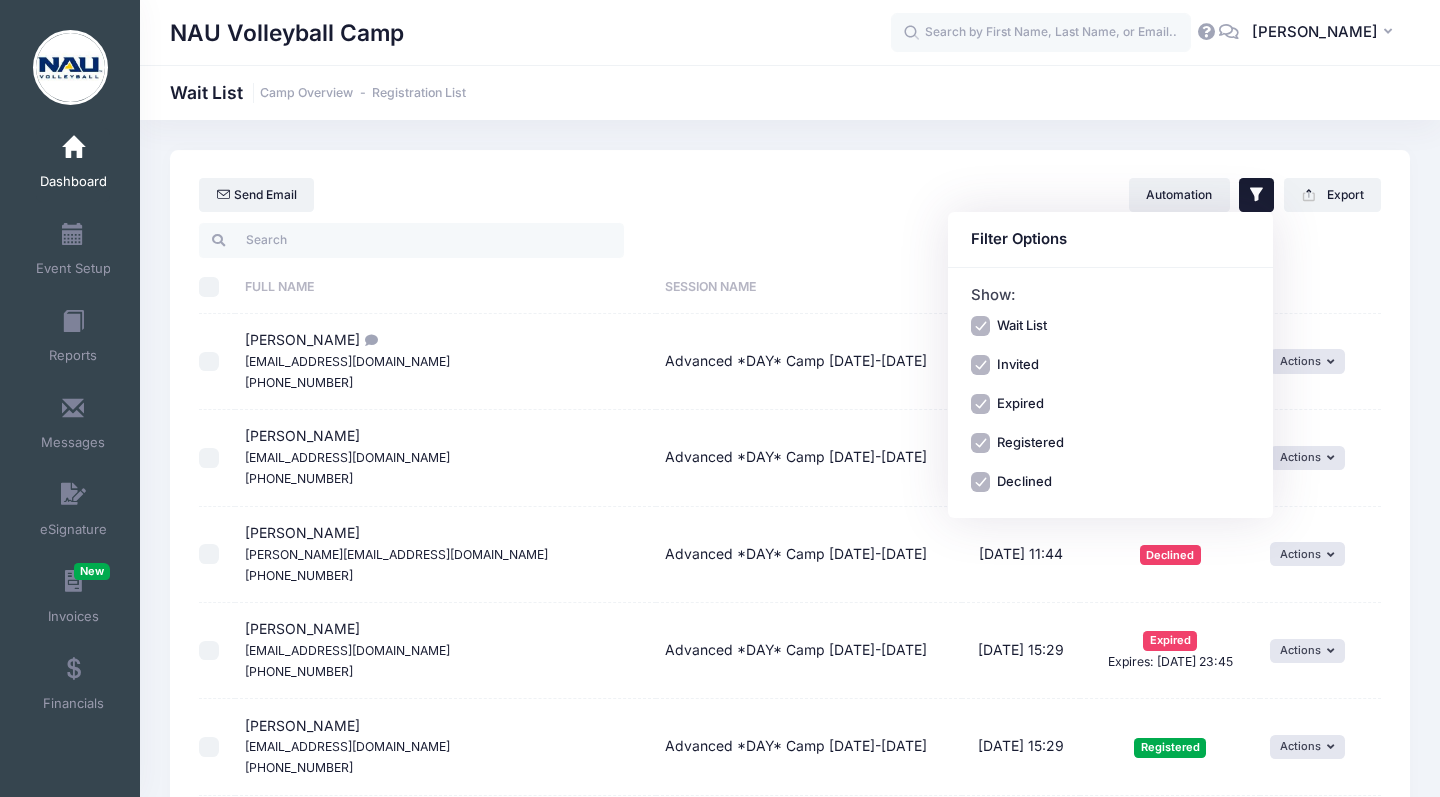 click on "Invited" at bounding box center [981, 365] 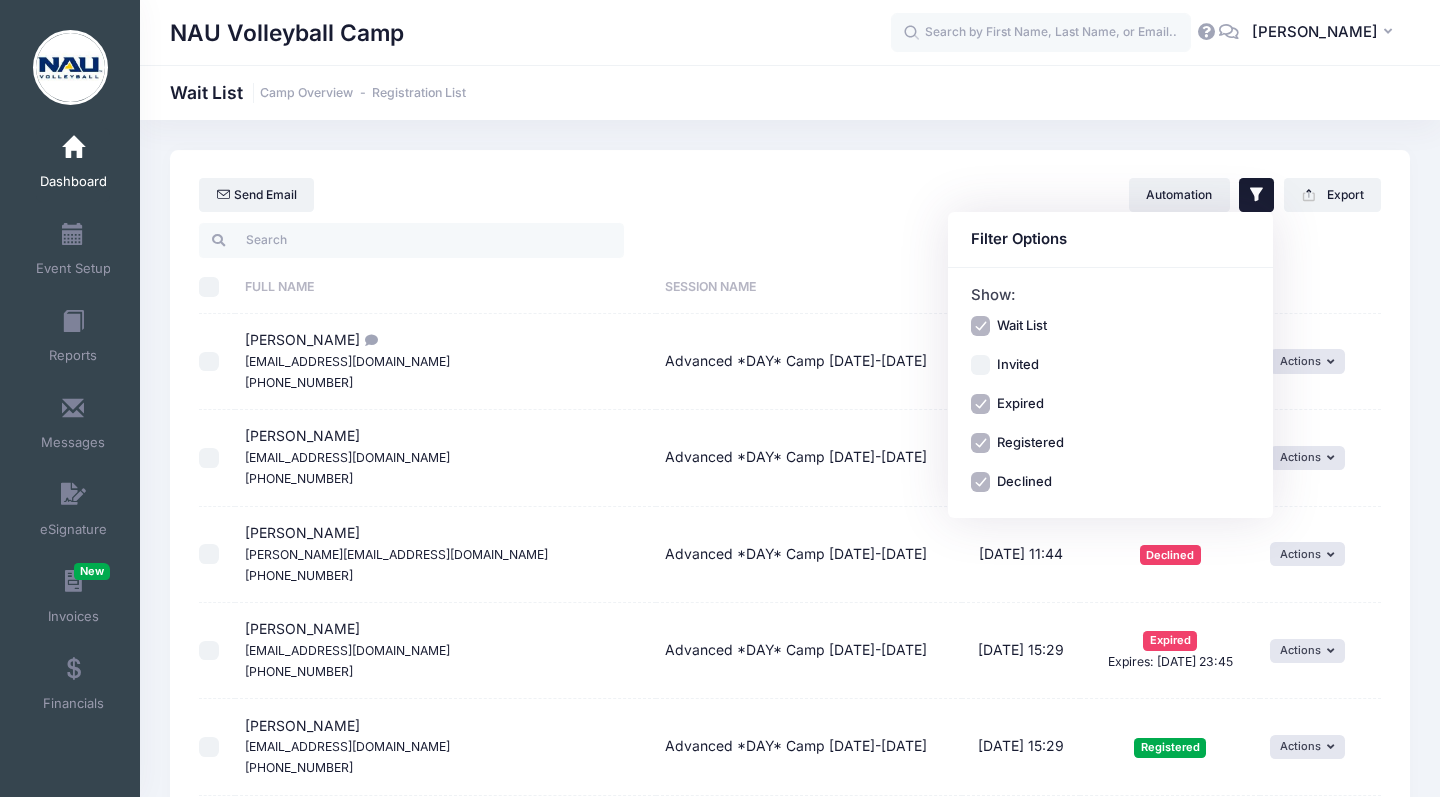 click on "Expired" at bounding box center (981, 404) 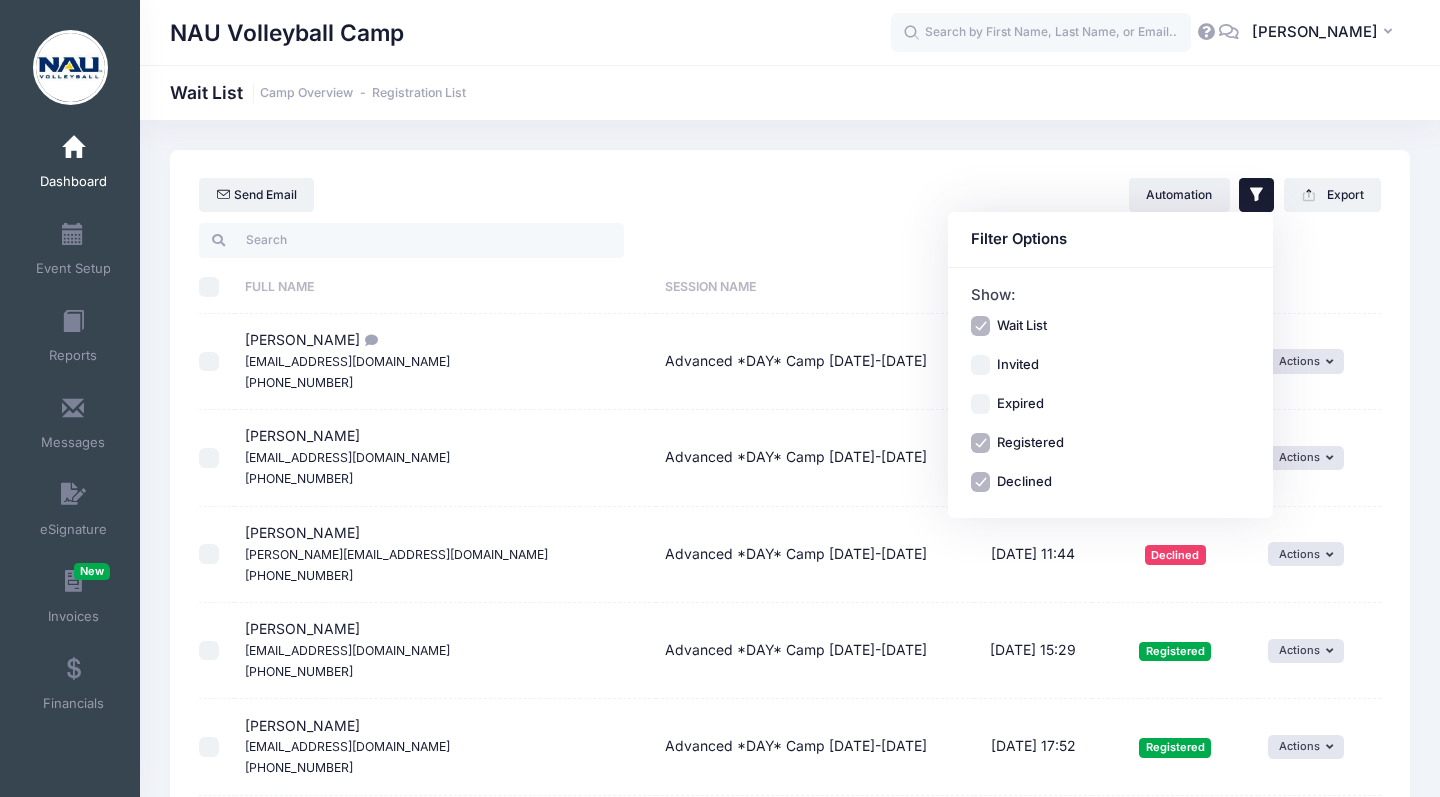 click on "Registered" at bounding box center (981, 443) 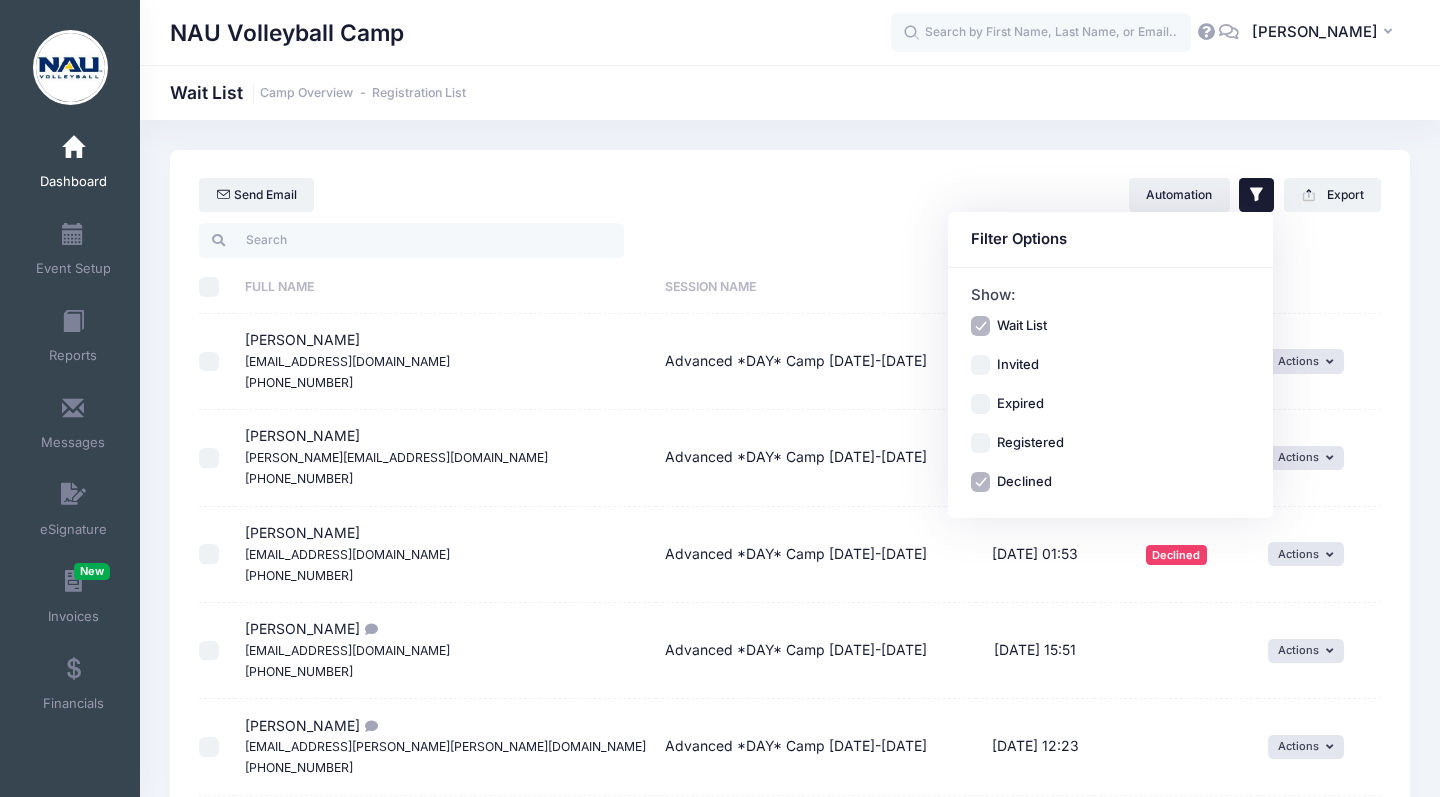 click on "Declined" at bounding box center (981, 482) 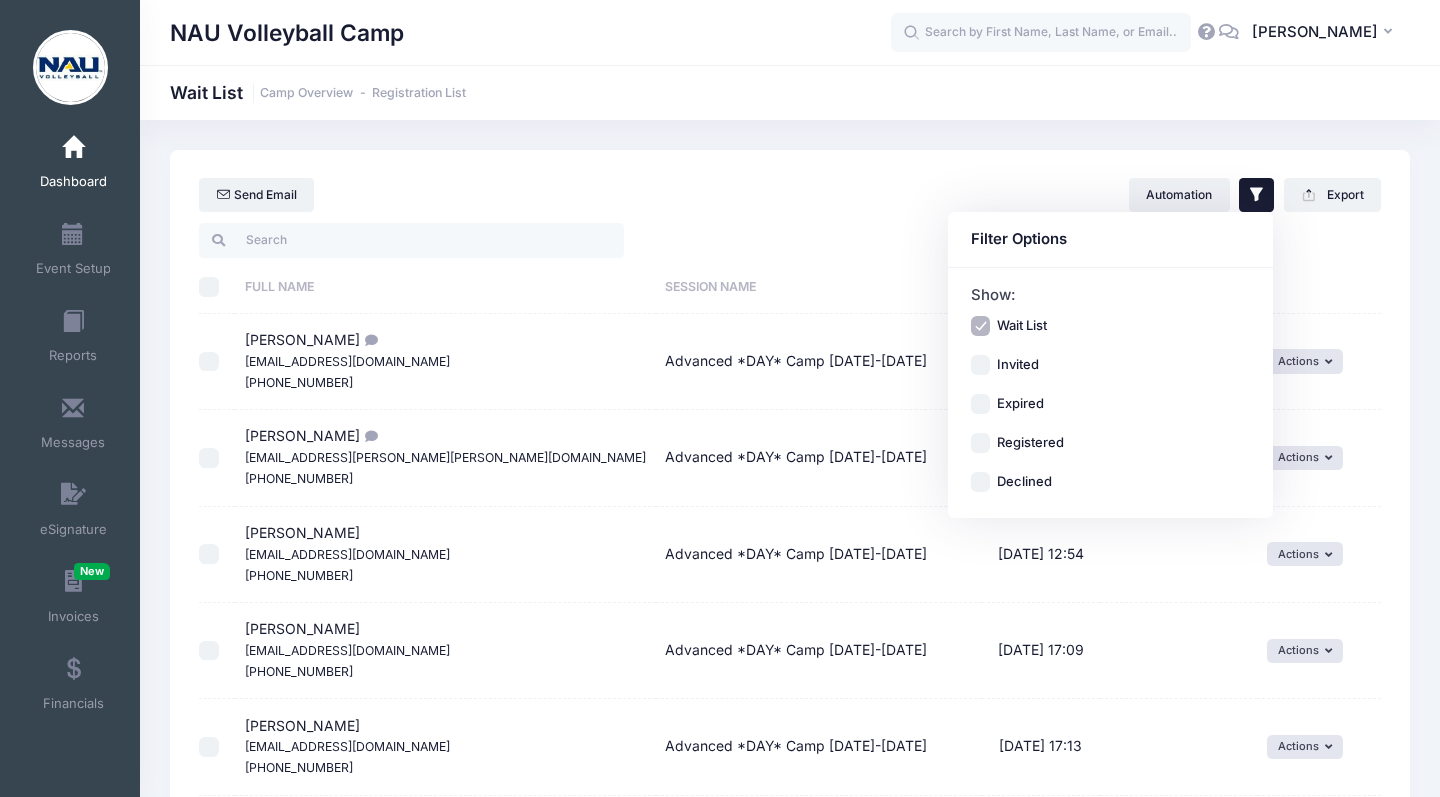 click on "Send Email
Automation
Filter Options
Show:
Wait List
Invited" at bounding box center [790, 185] 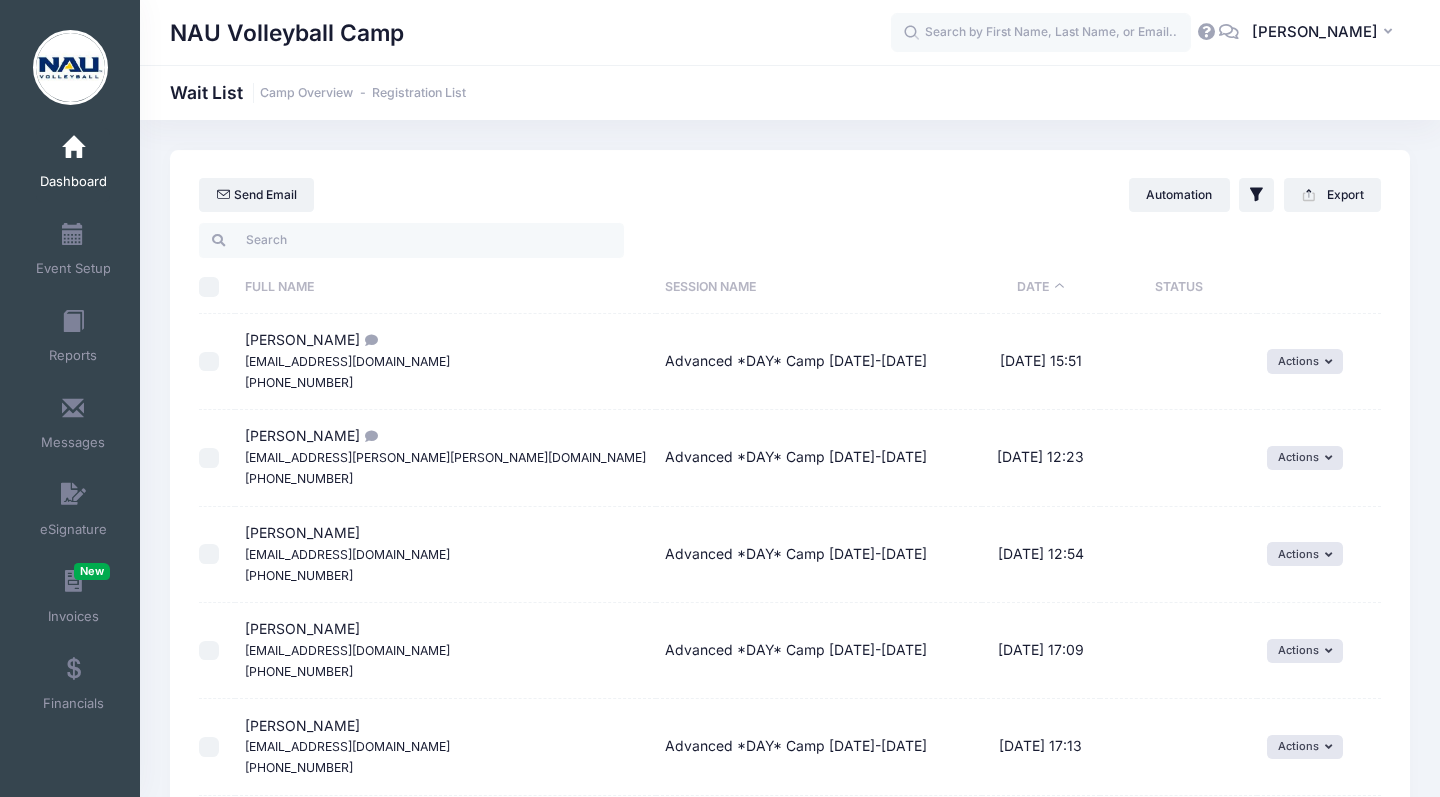 scroll, scrollTop: 0, scrollLeft: 0, axis: both 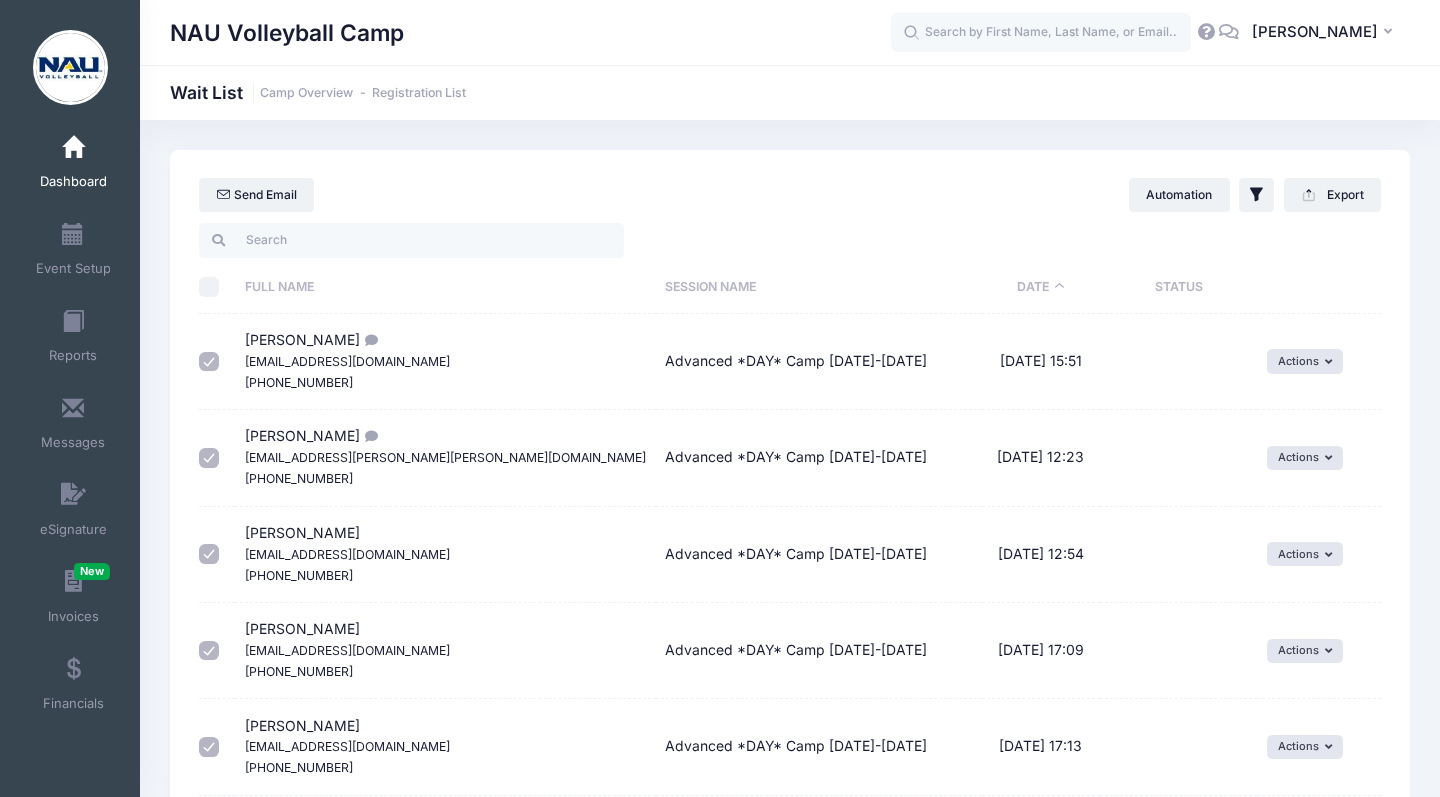 checkbox on "true" 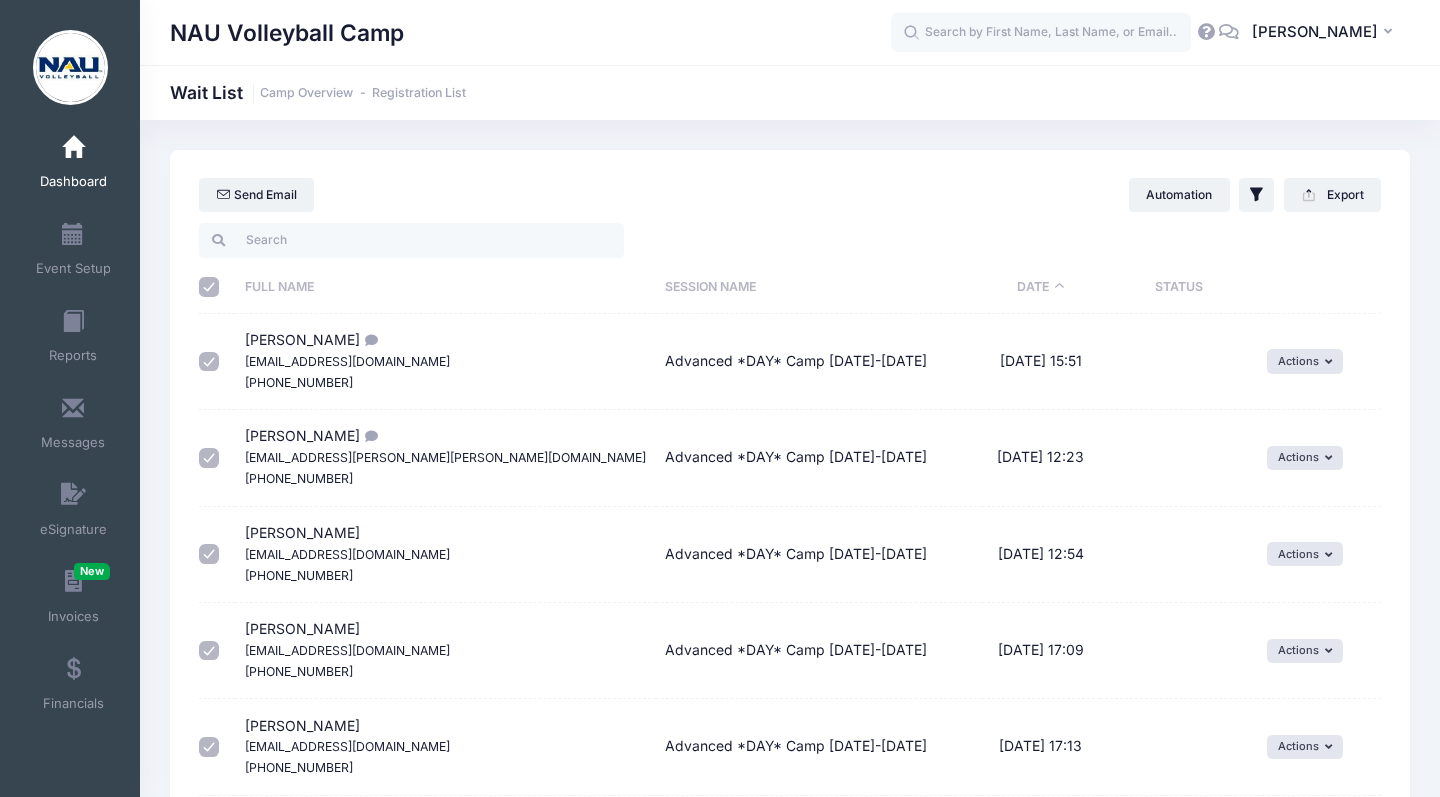 checkbox on "true" 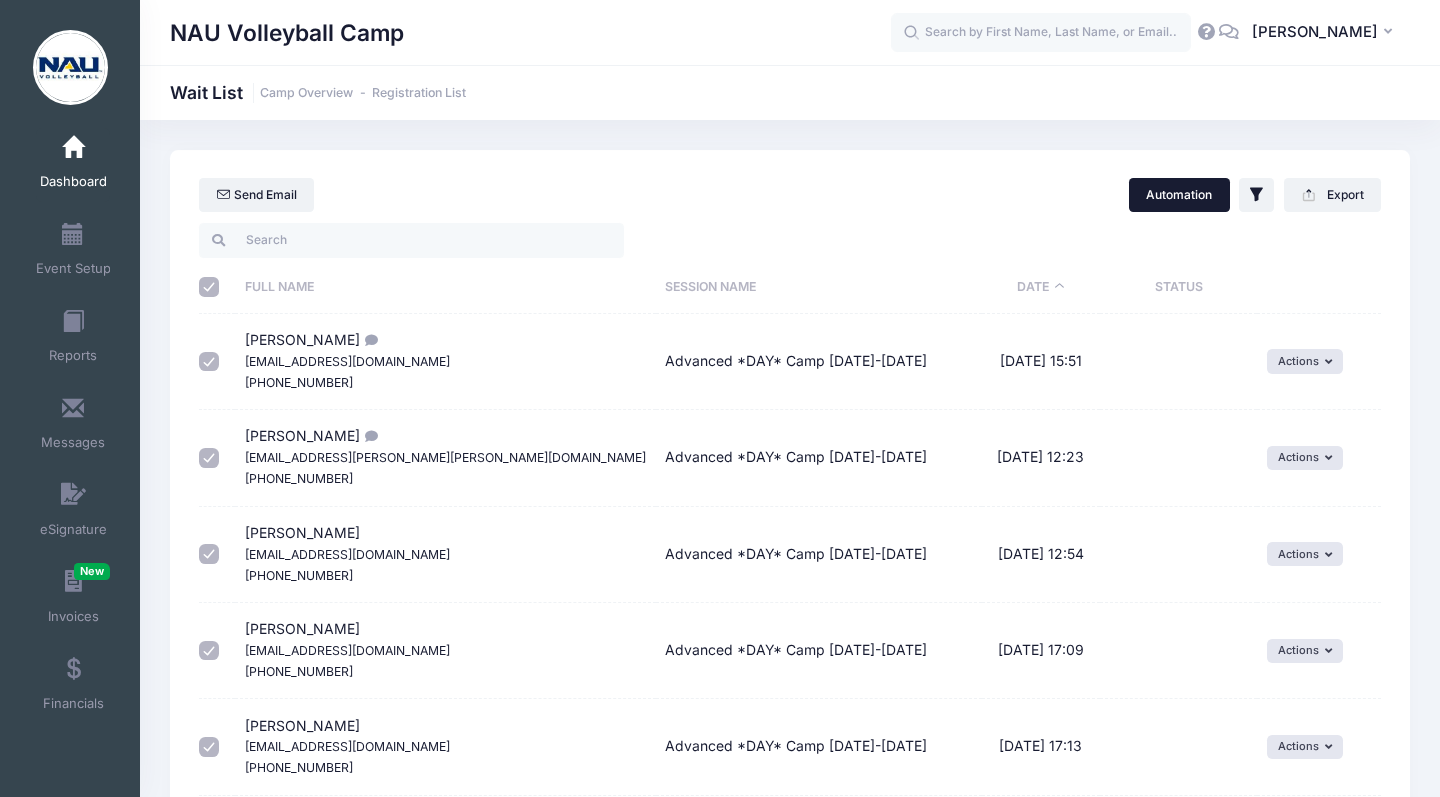 click on "Automation" at bounding box center (1179, 195) 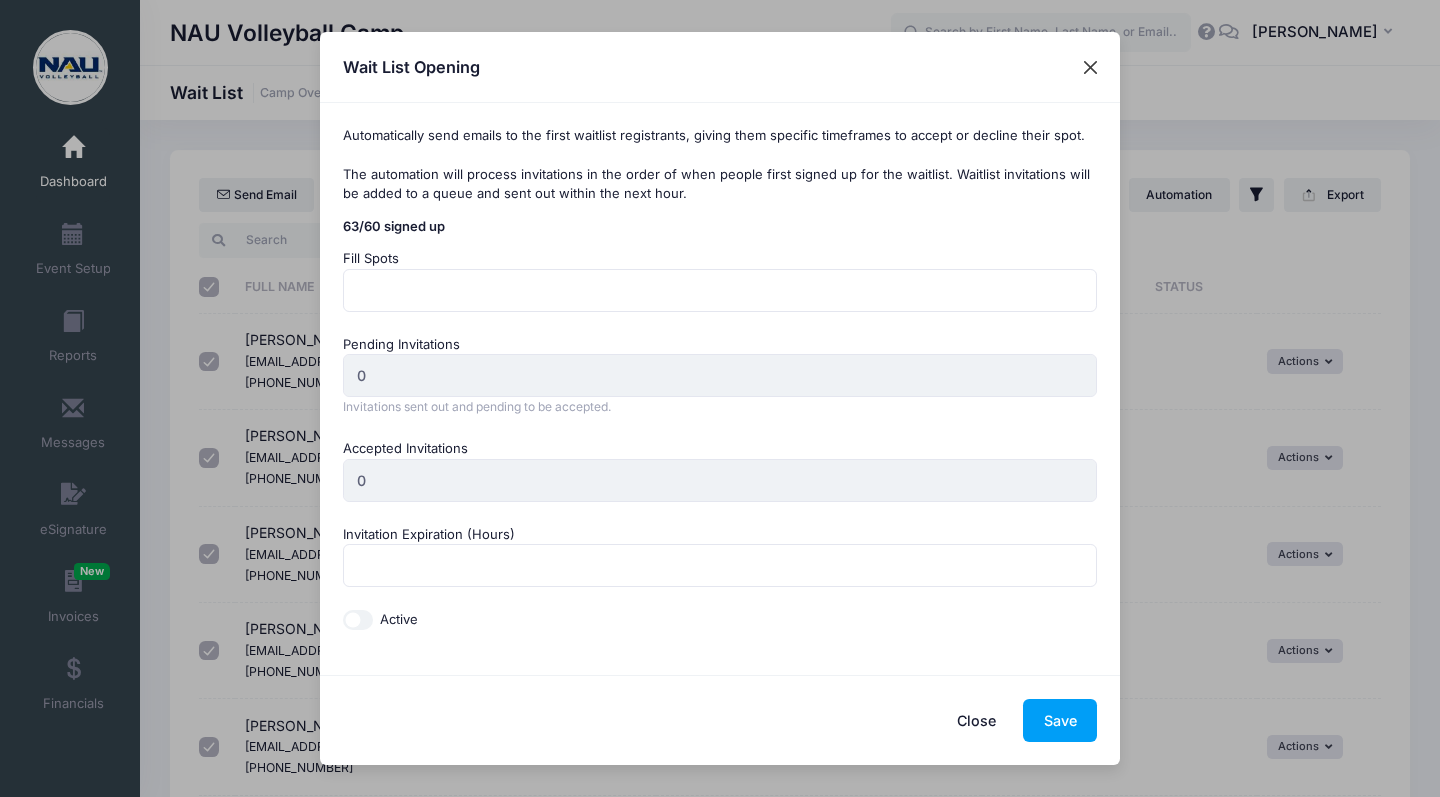 click at bounding box center [1091, 67] 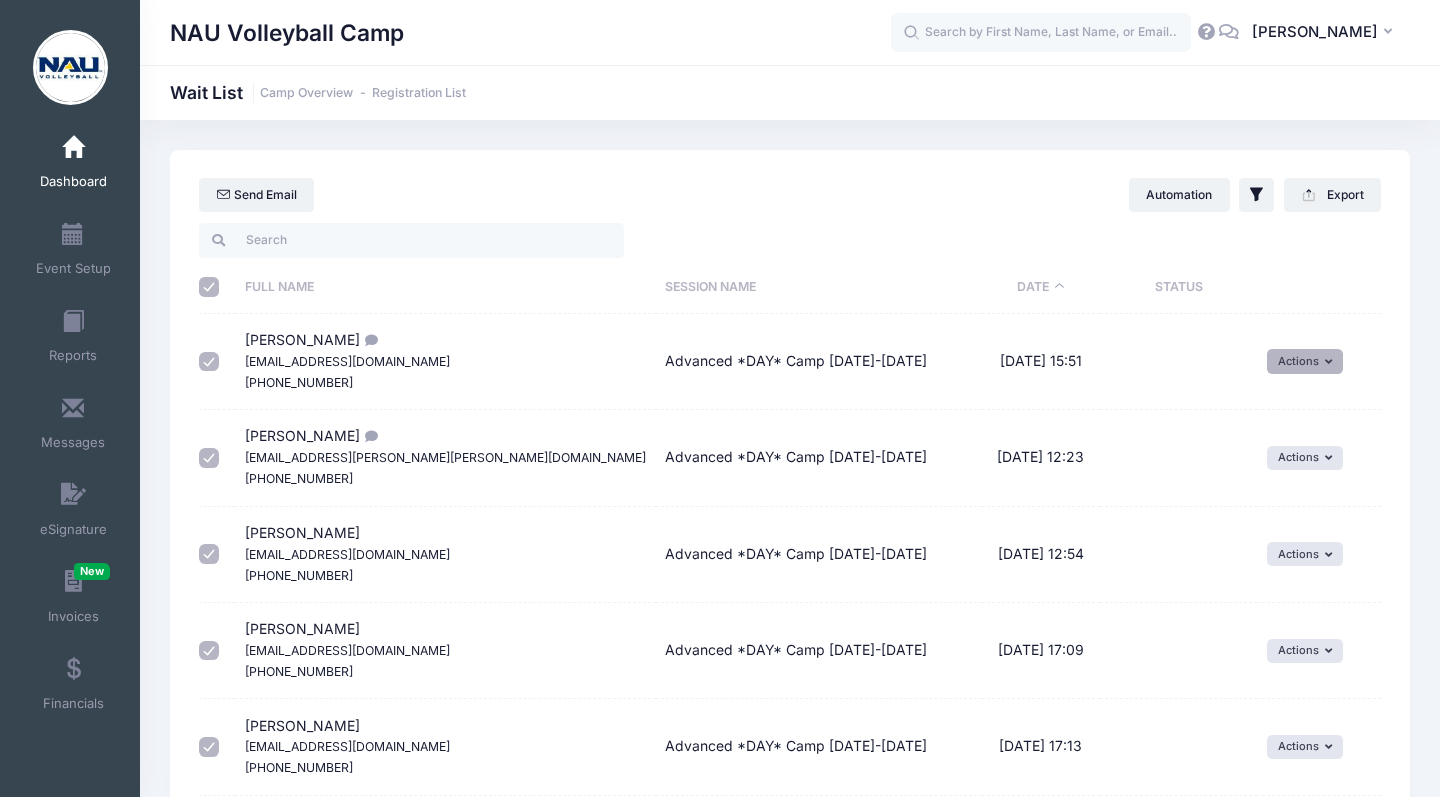 click on "Actions" at bounding box center [1305, 361] 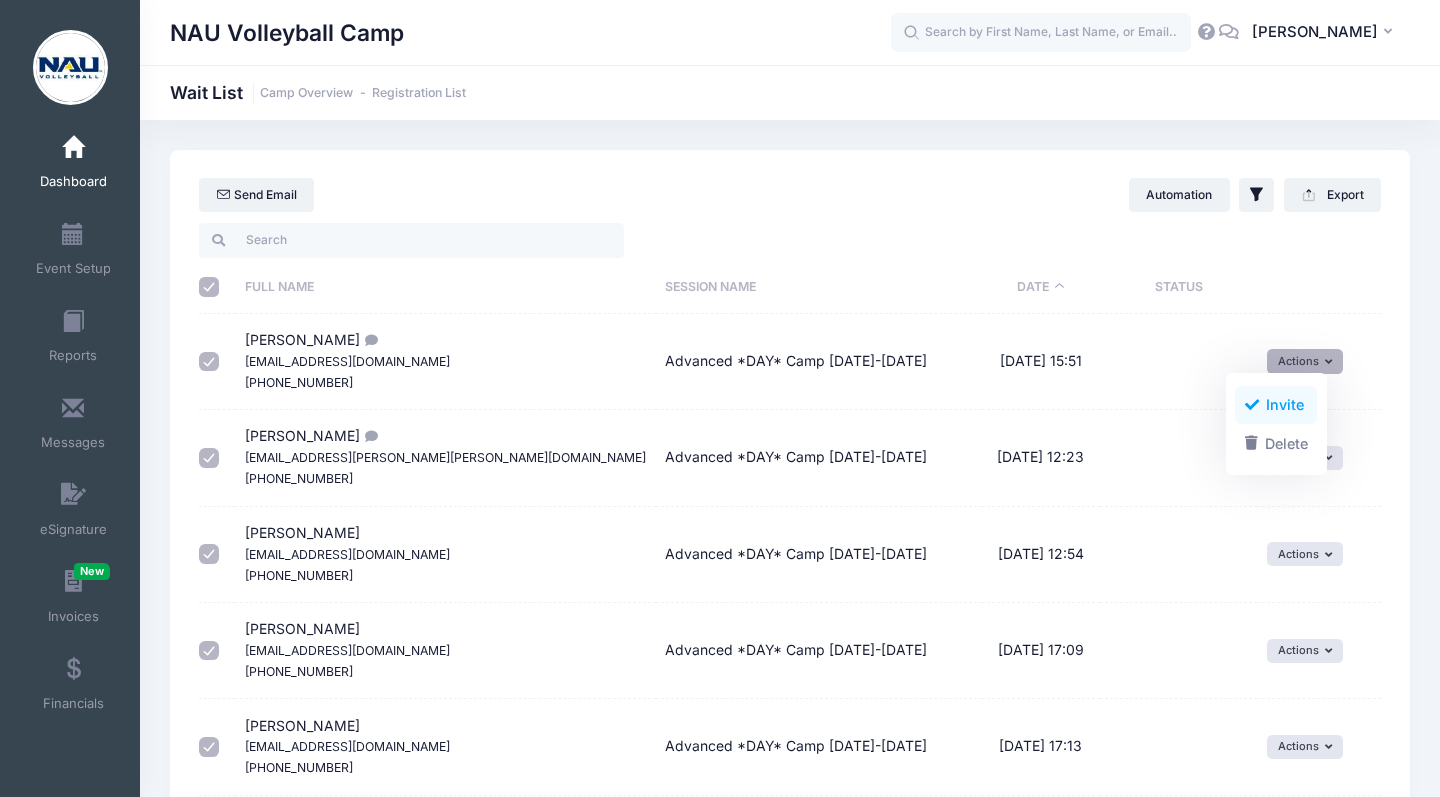 click on "Invite" at bounding box center (1276, 405) 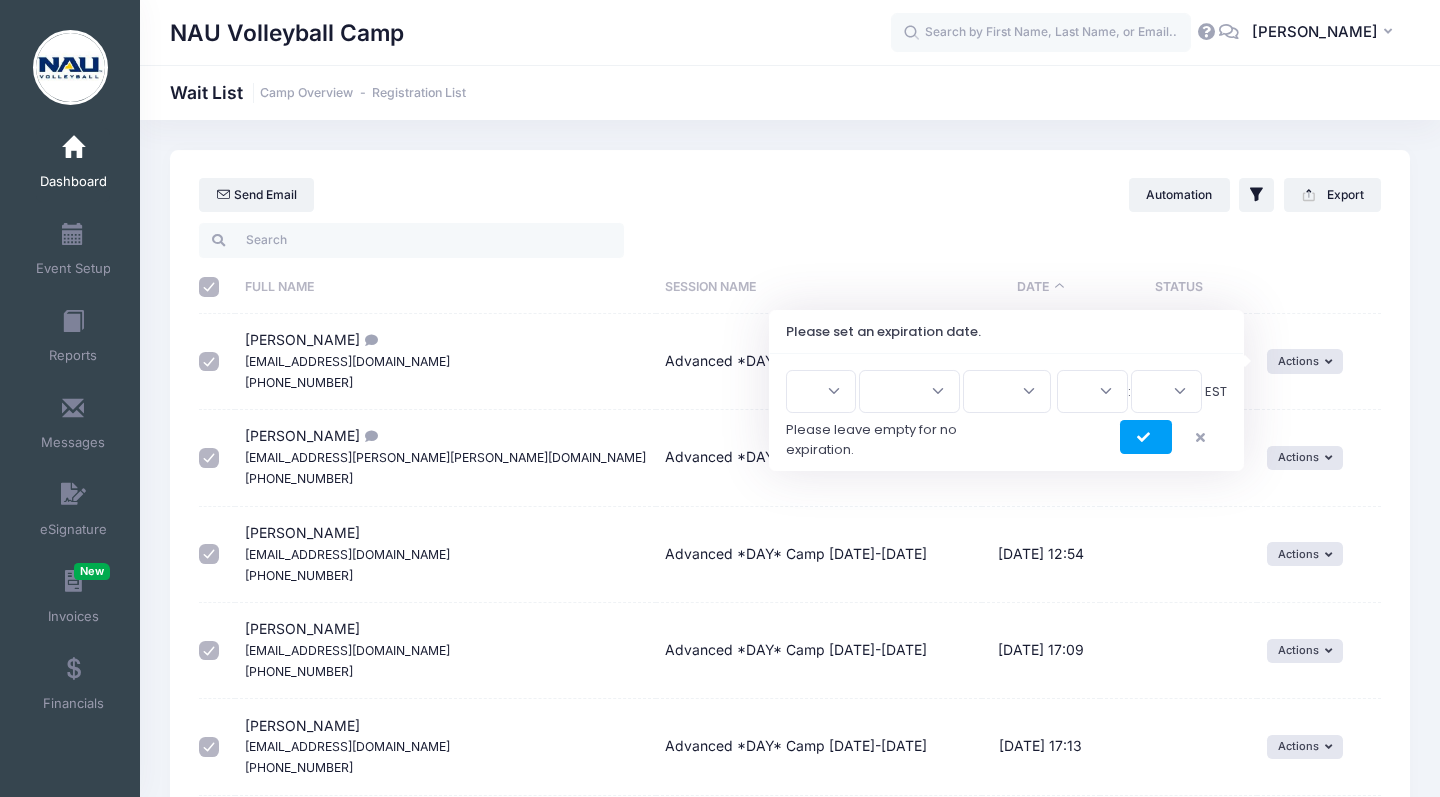 click on "1 2 3 4 5 6 7 8 9 10 11 12 13 14 15 16 17 18 19 20 21 22 23 24 25 26 27 28 29 30 31   Jan Feb Mar Apr May Jun Jul Aug Sep Oct Nov Dec   2026 2025    00 01 02 03 04 05 06 07 08 09 10 11 12 13 14 15 16 17 18 19 20 21 22 23 : 00 15 30 45" at bounding box center [1006, 412] 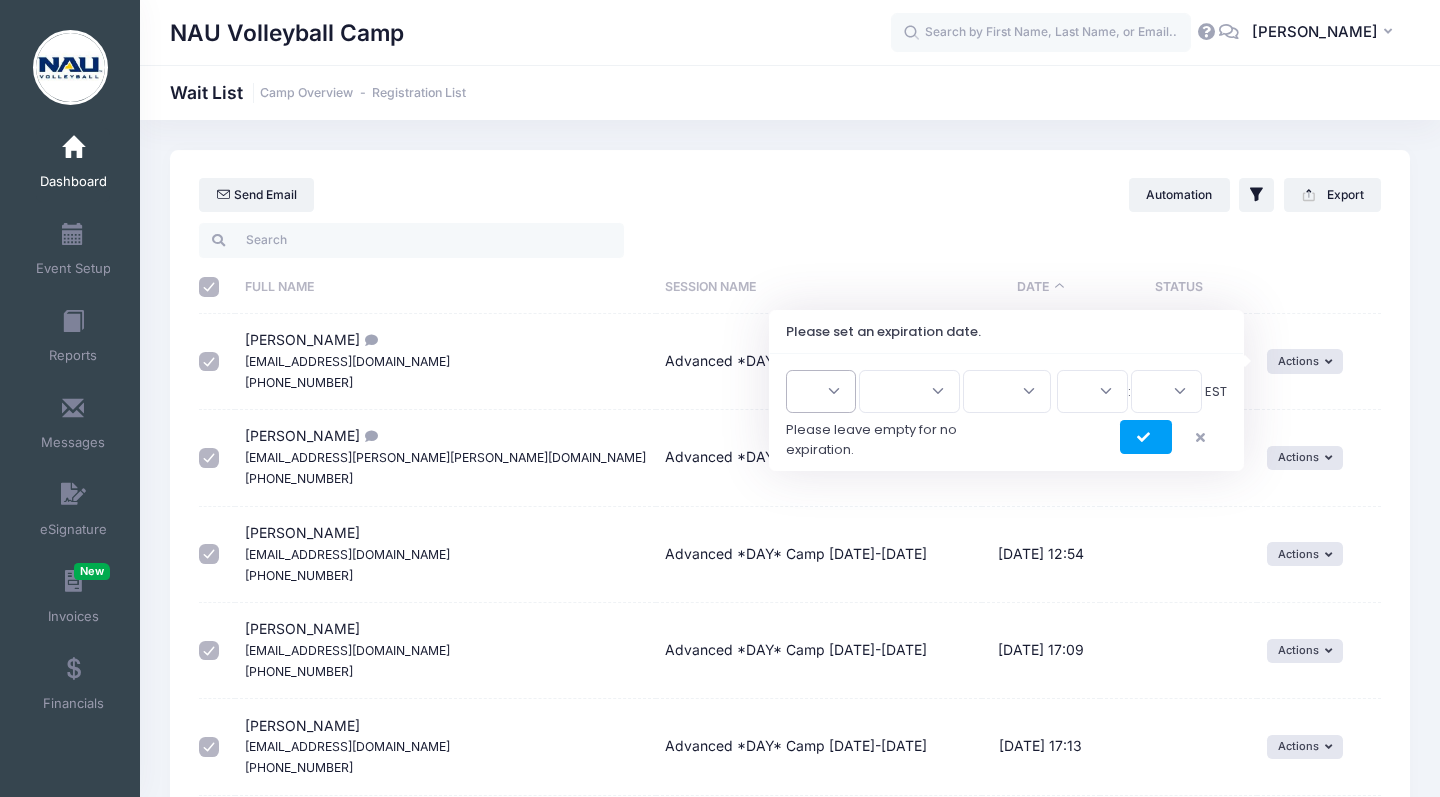 select on "22" 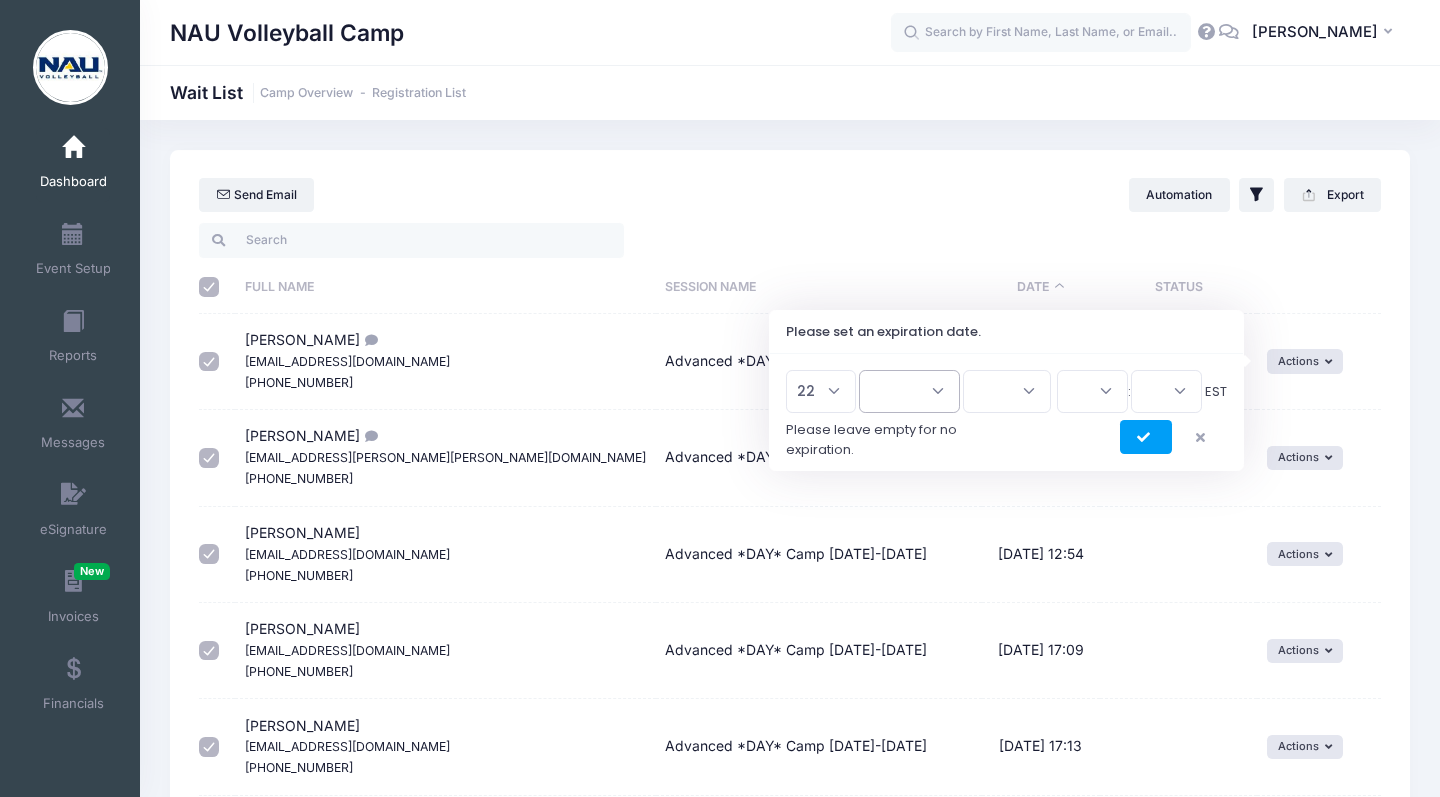 select on "6" 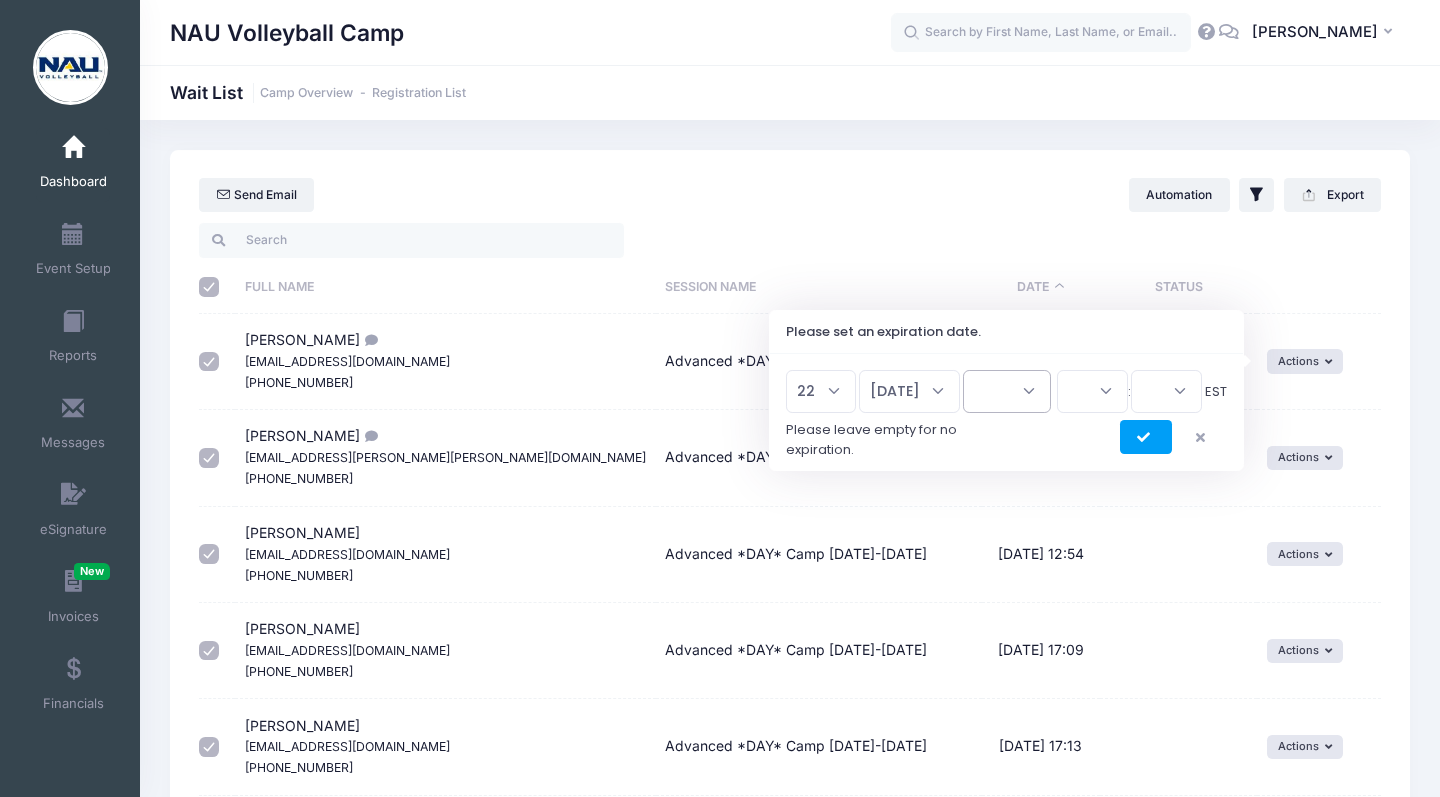 select on "2025" 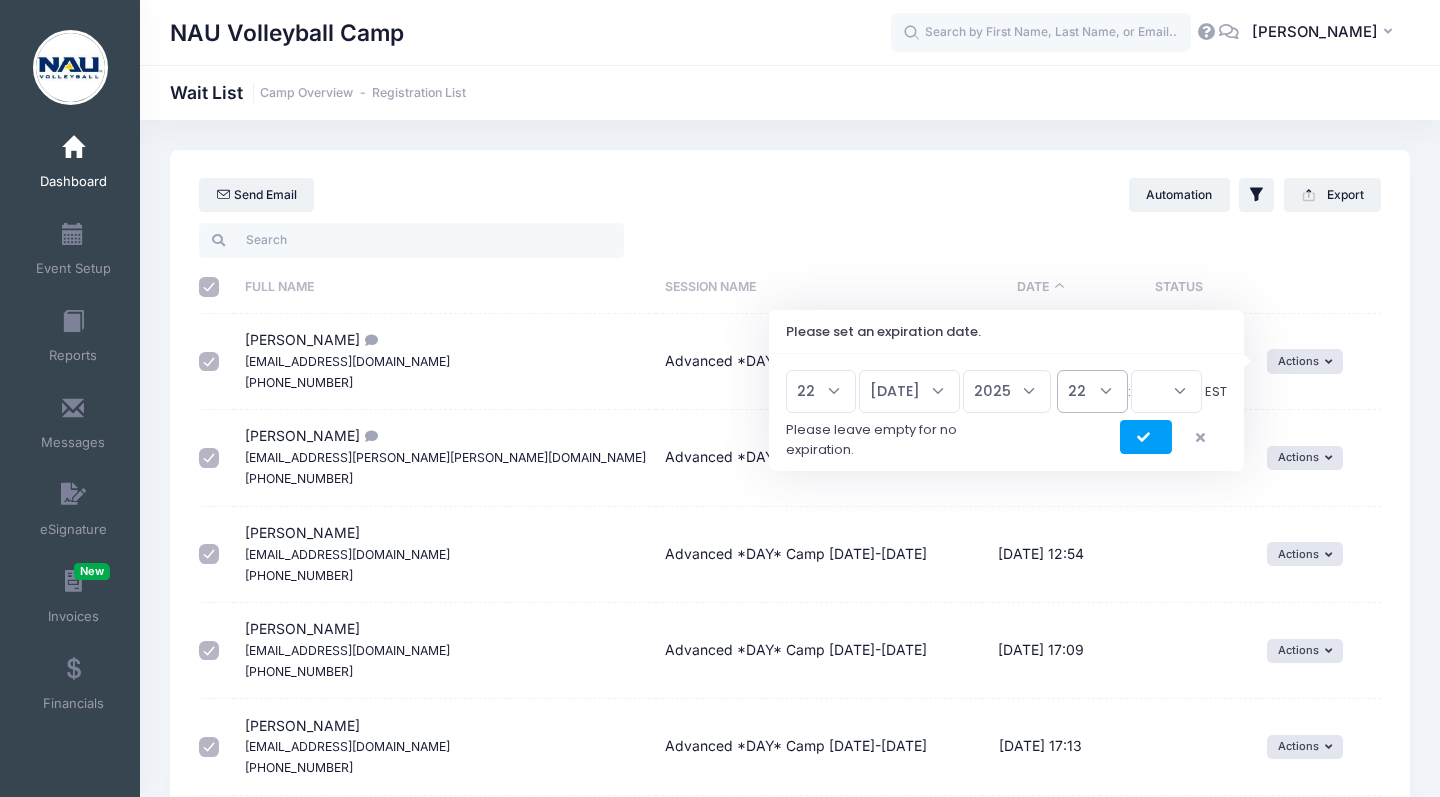 select on "23" 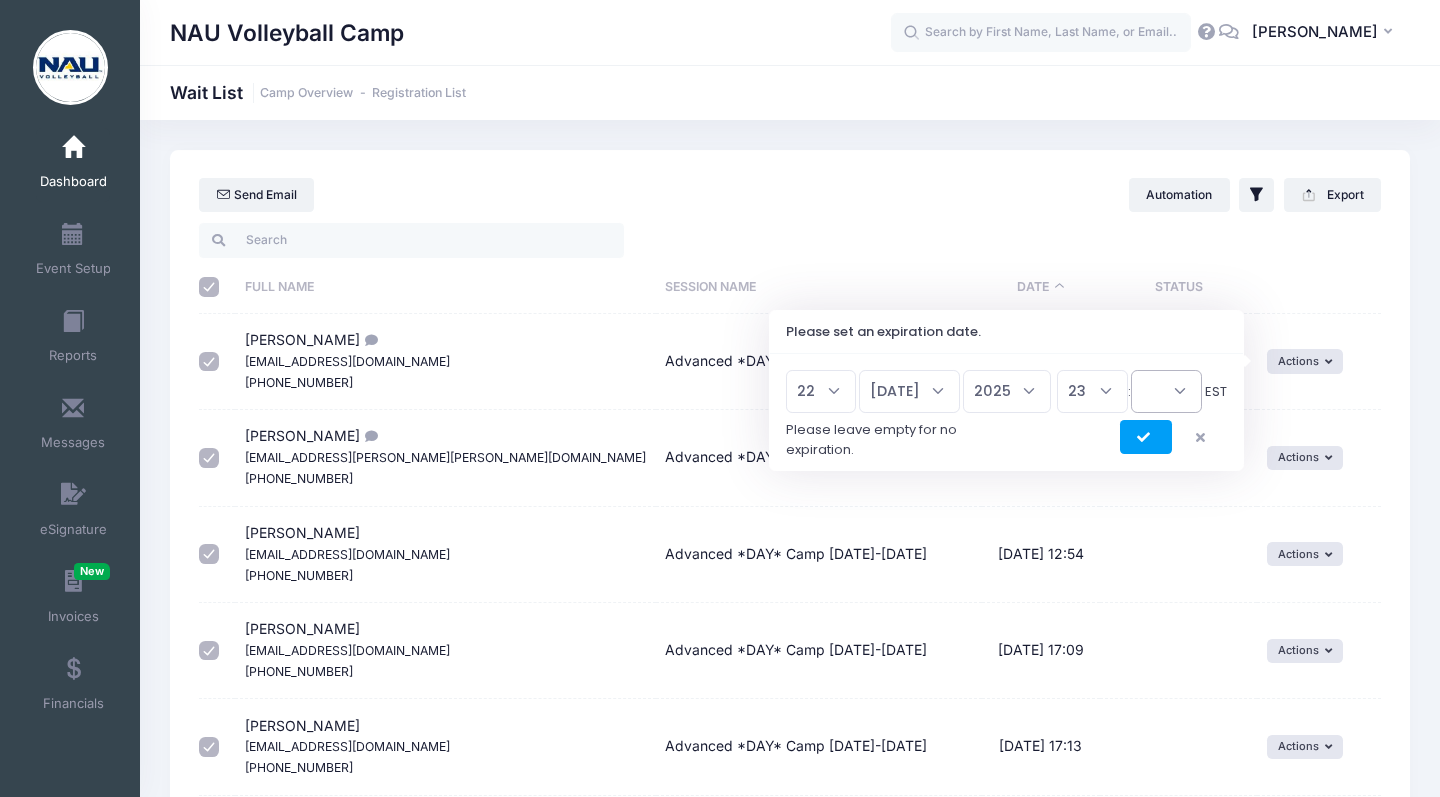 select on "45" 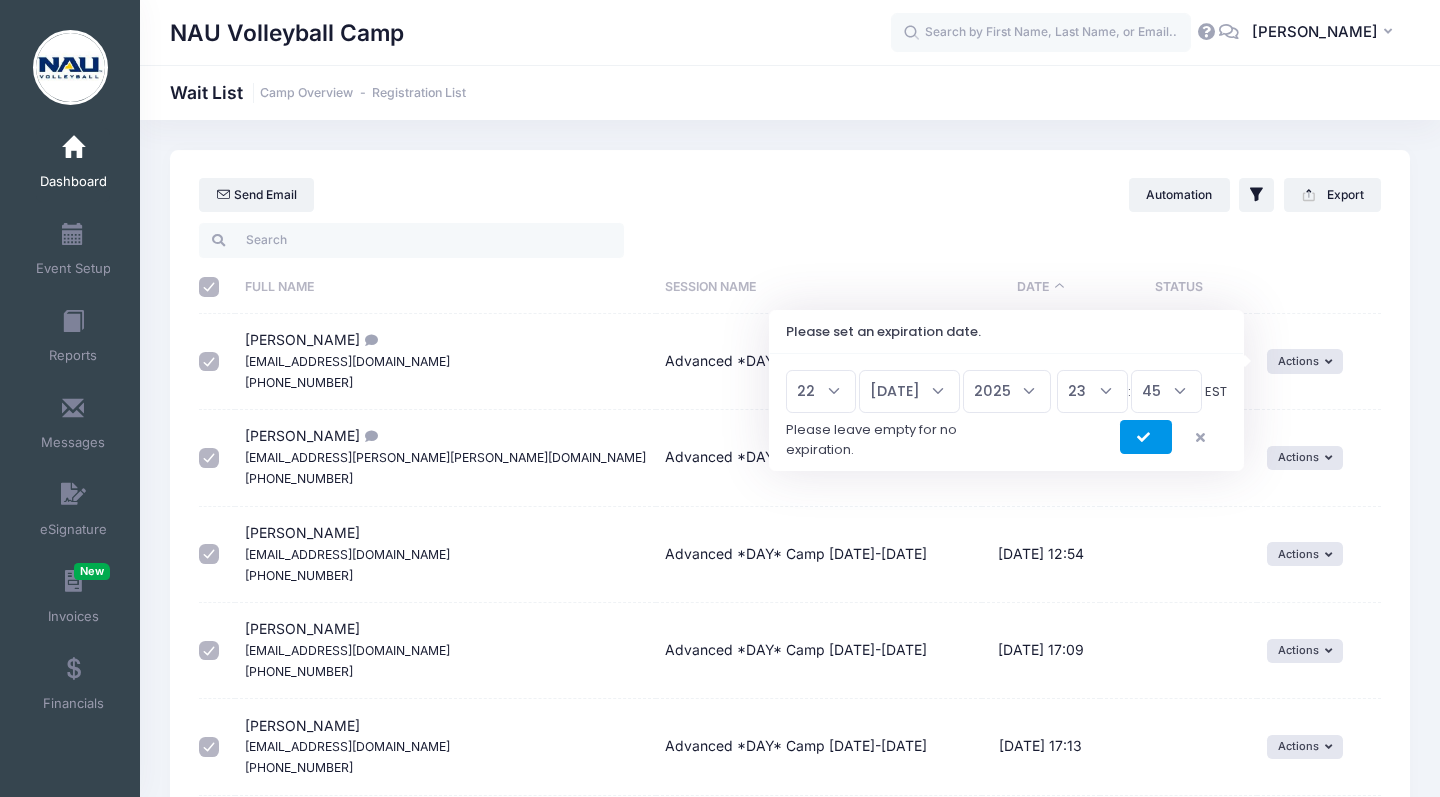 click at bounding box center [1146, 438] 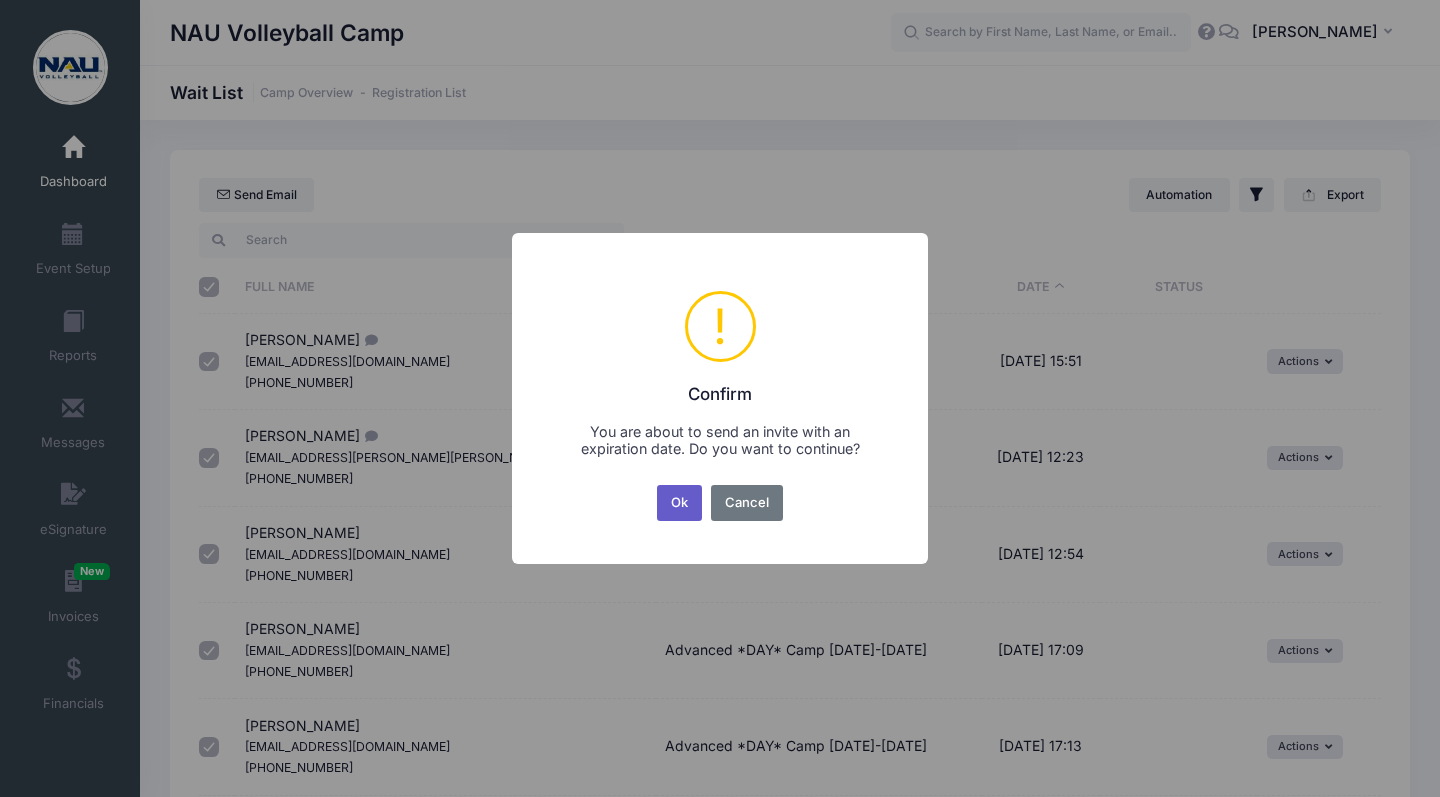 click on "Ok" at bounding box center (680, 503) 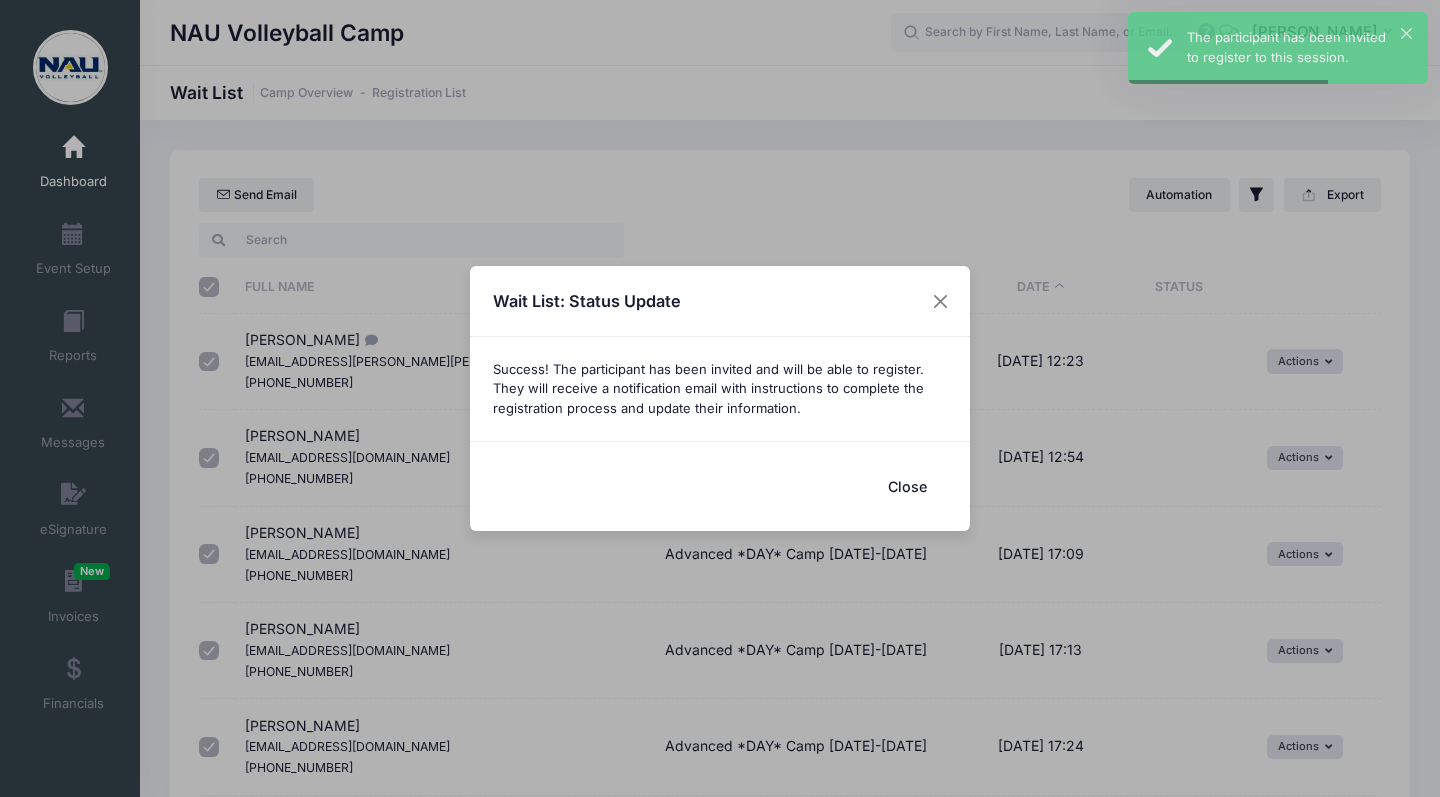click on "Close" at bounding box center (907, 486) 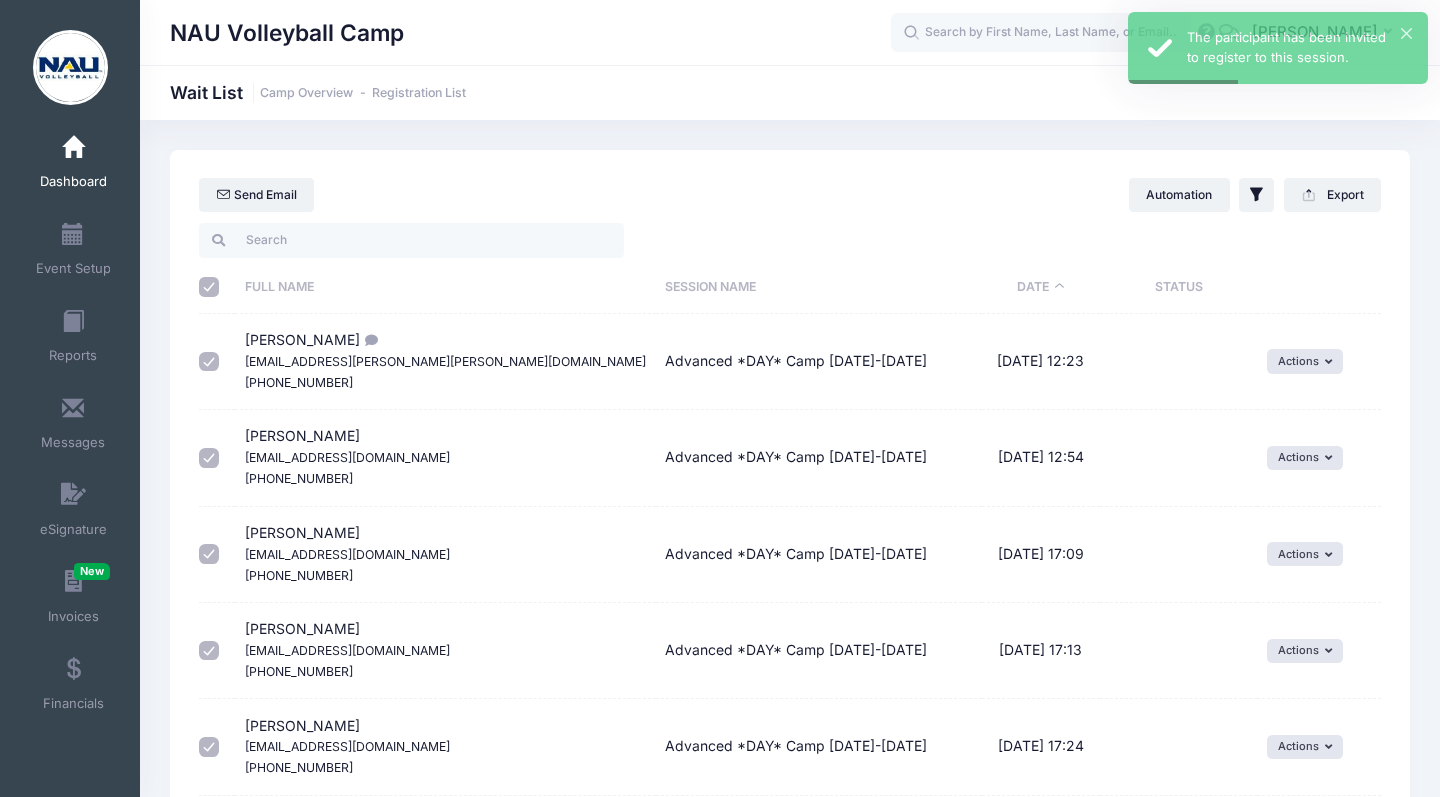 click at bounding box center [209, 287] 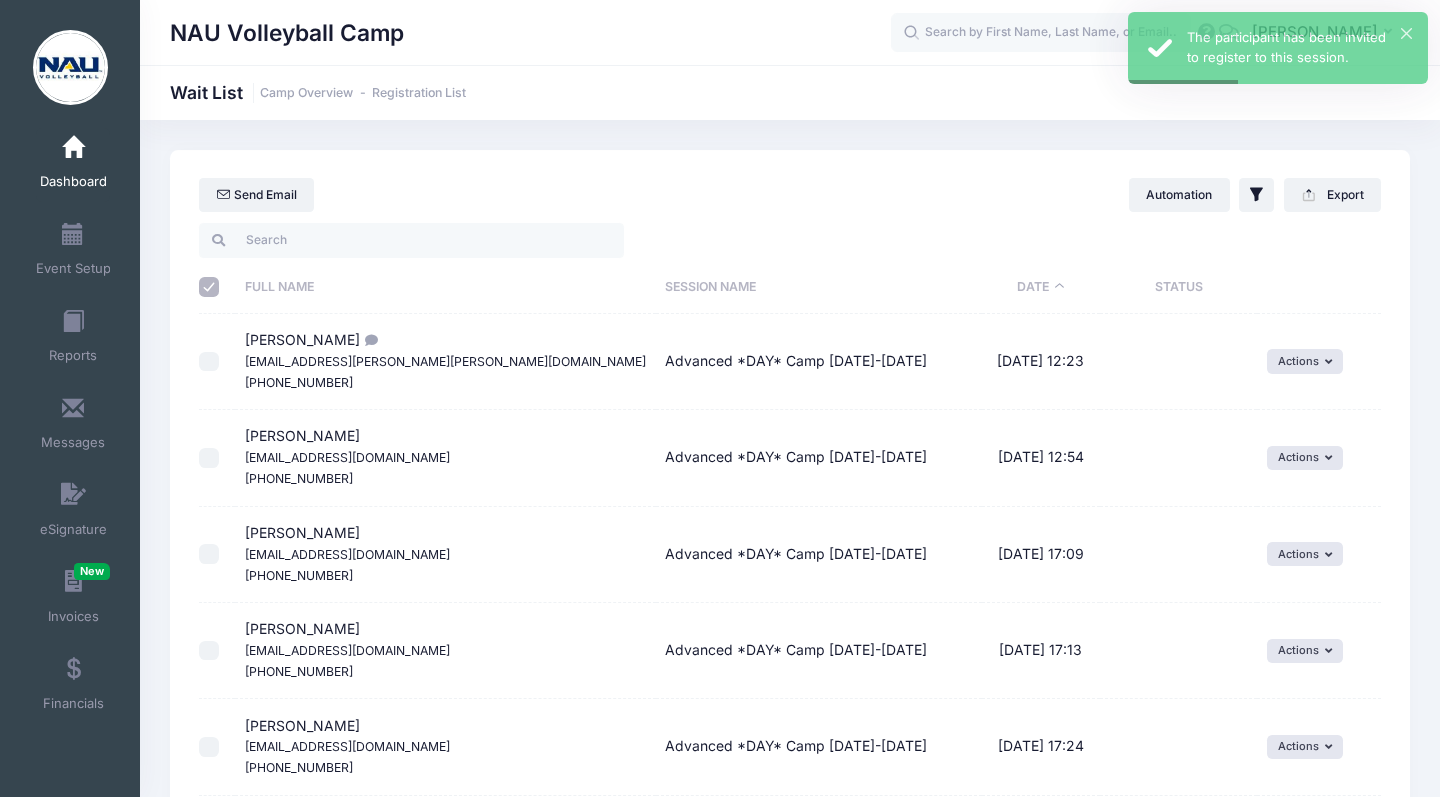 checkbox on "false" 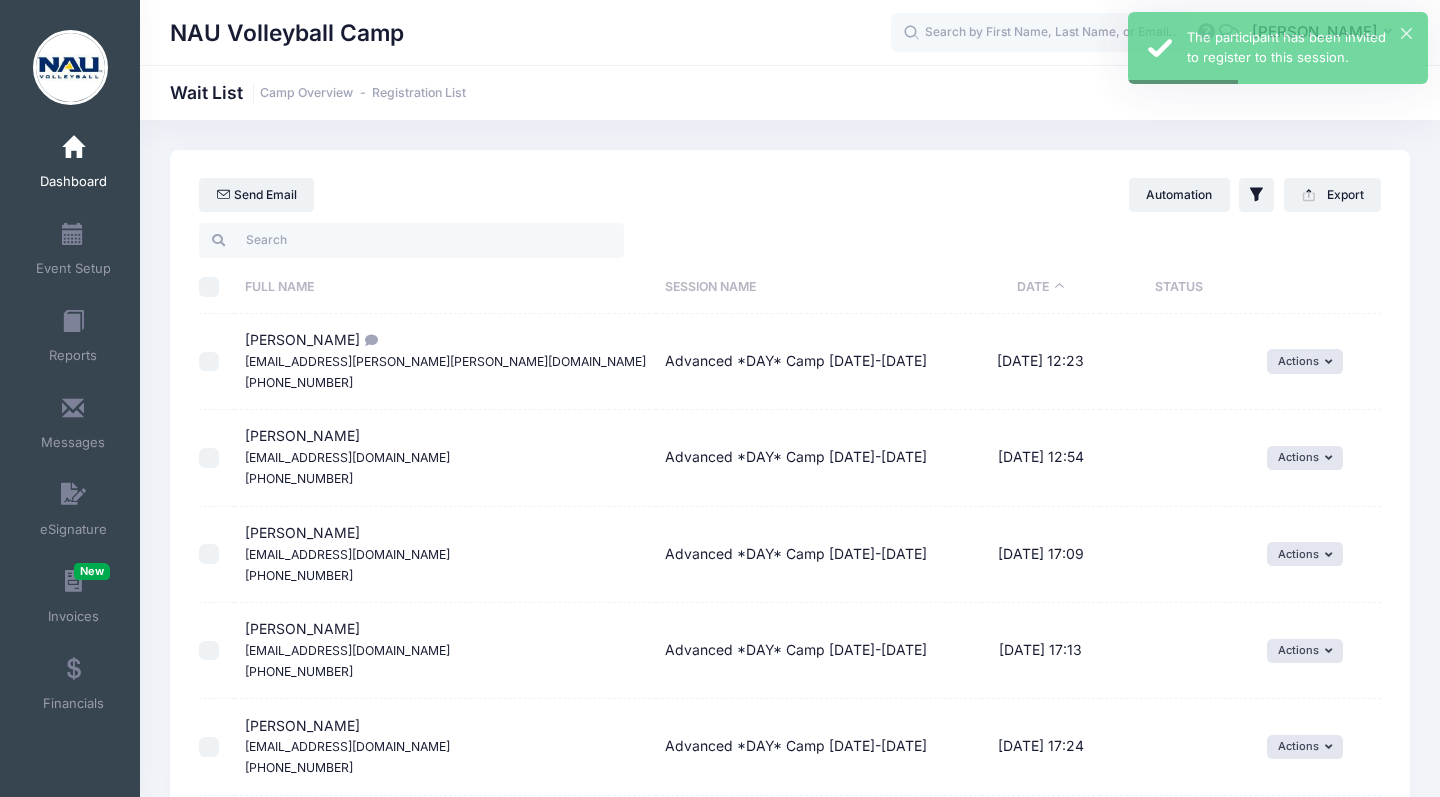 checkbox on "false" 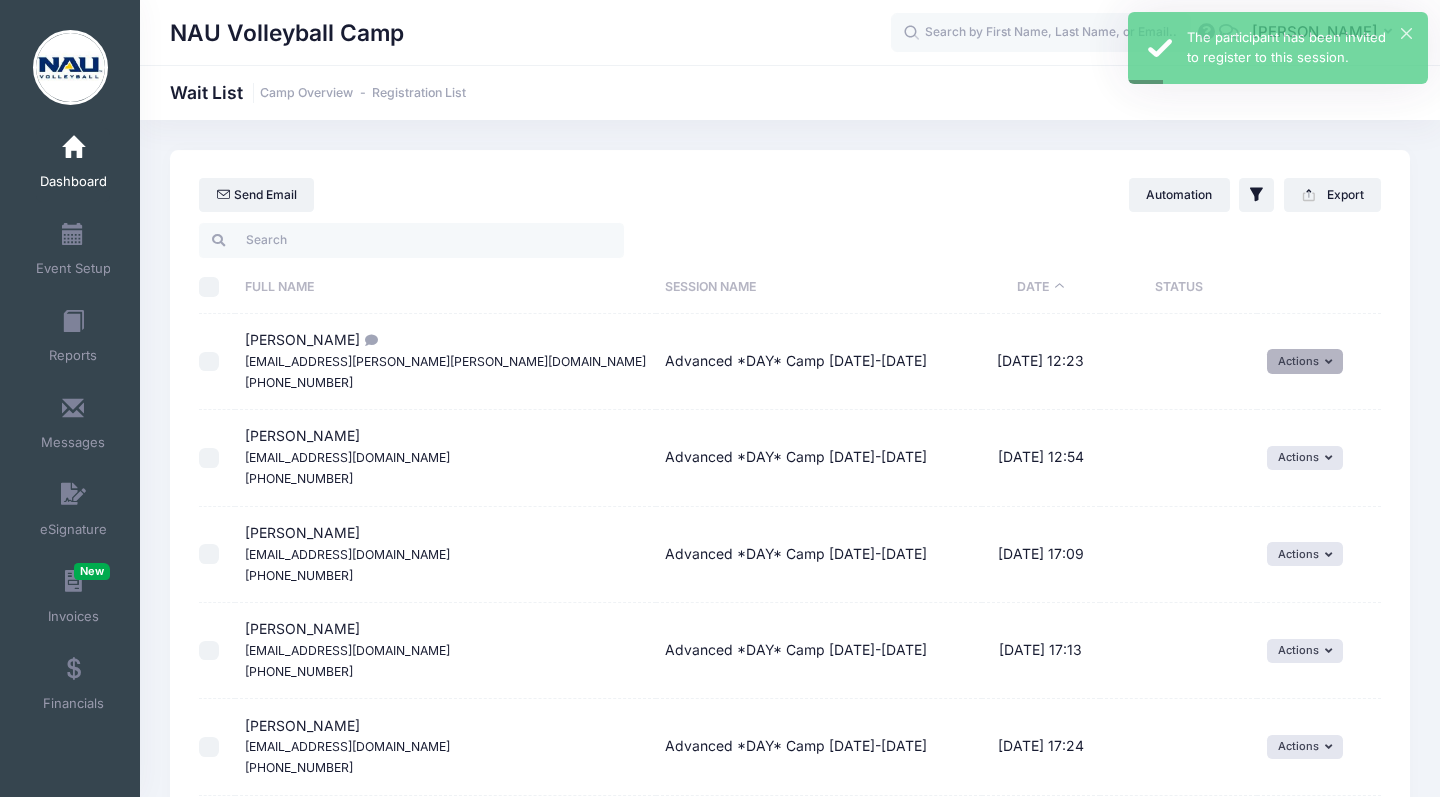 click on "Actions" at bounding box center [1305, 361] 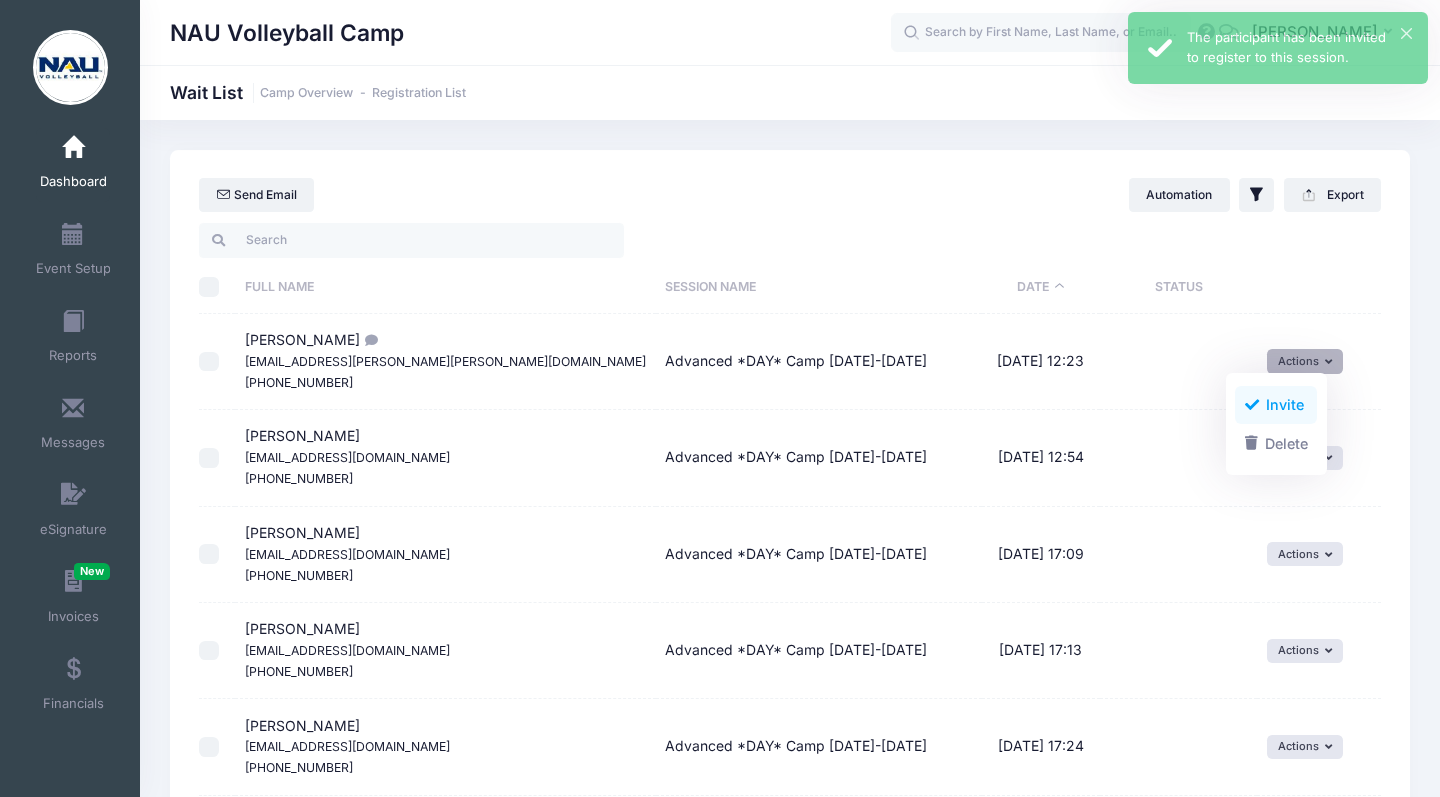 click on "Invite" at bounding box center [1276, 405] 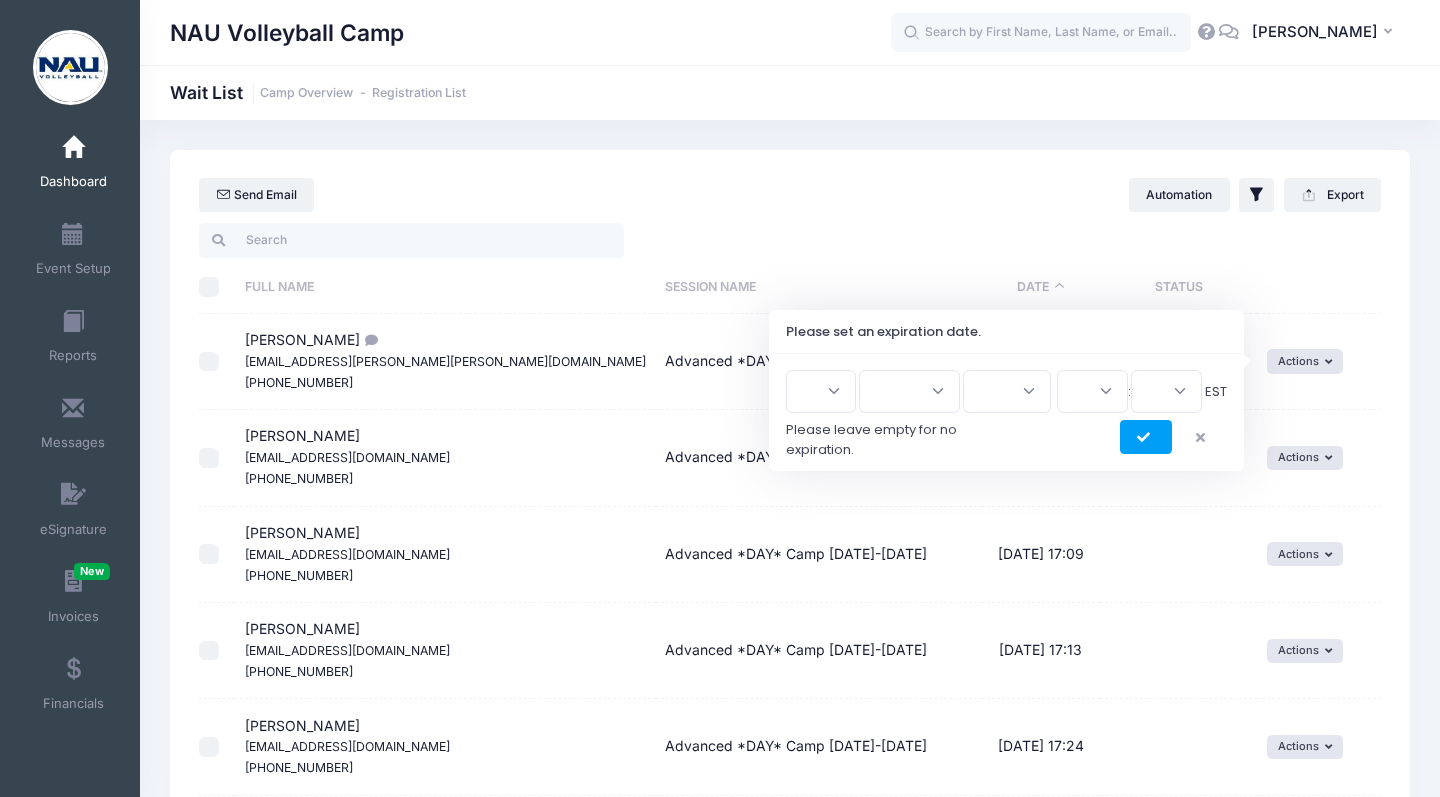 select on "22" 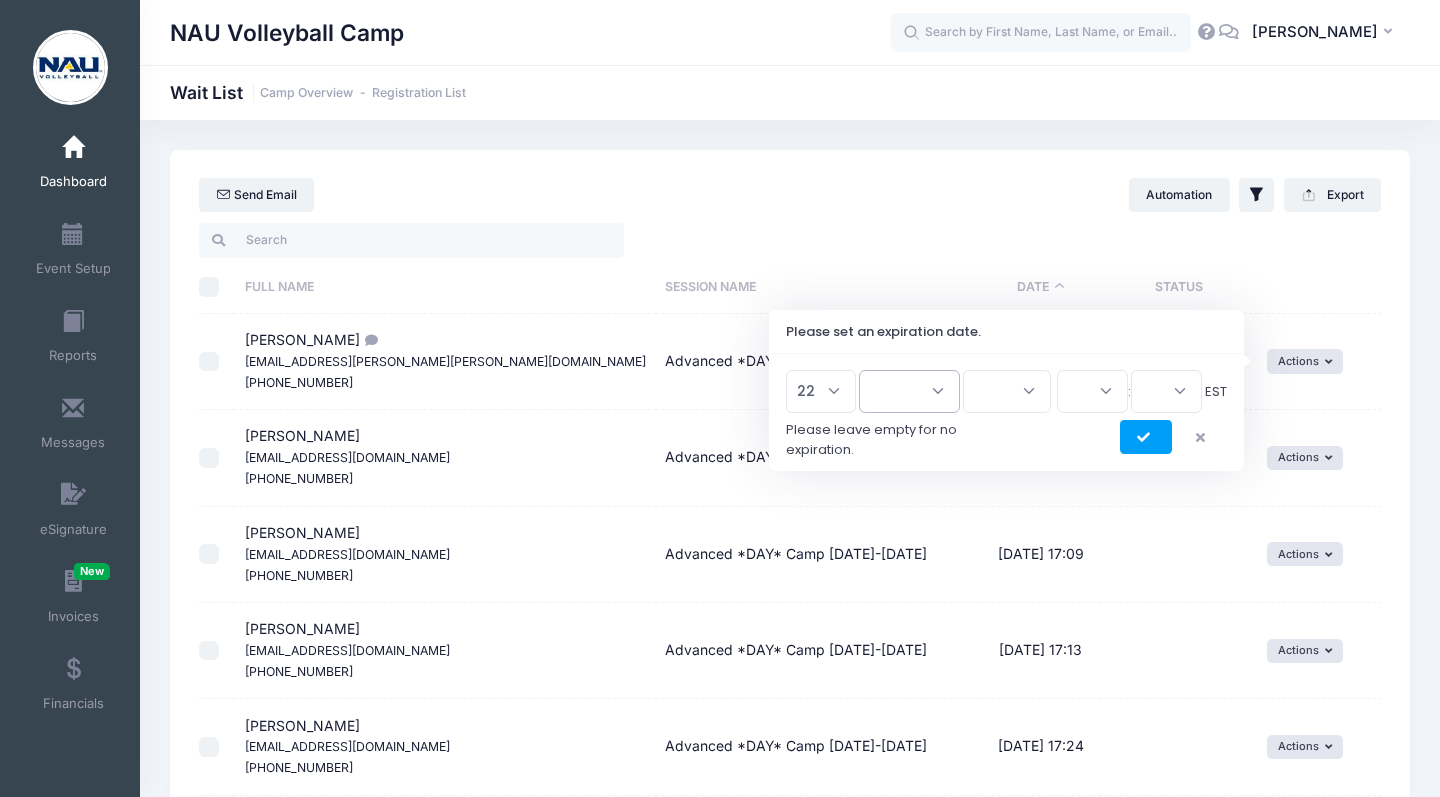select on "6" 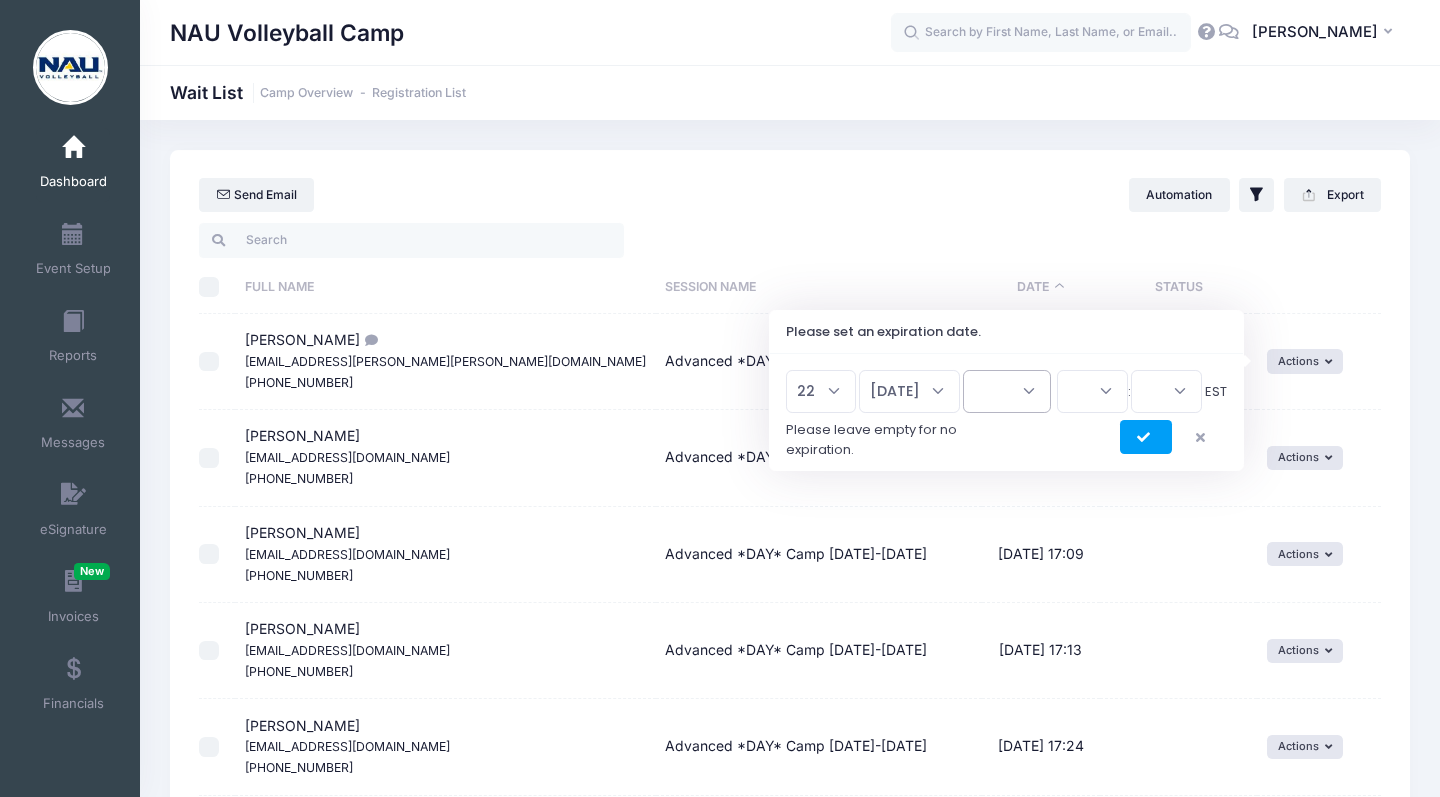 select on "2025" 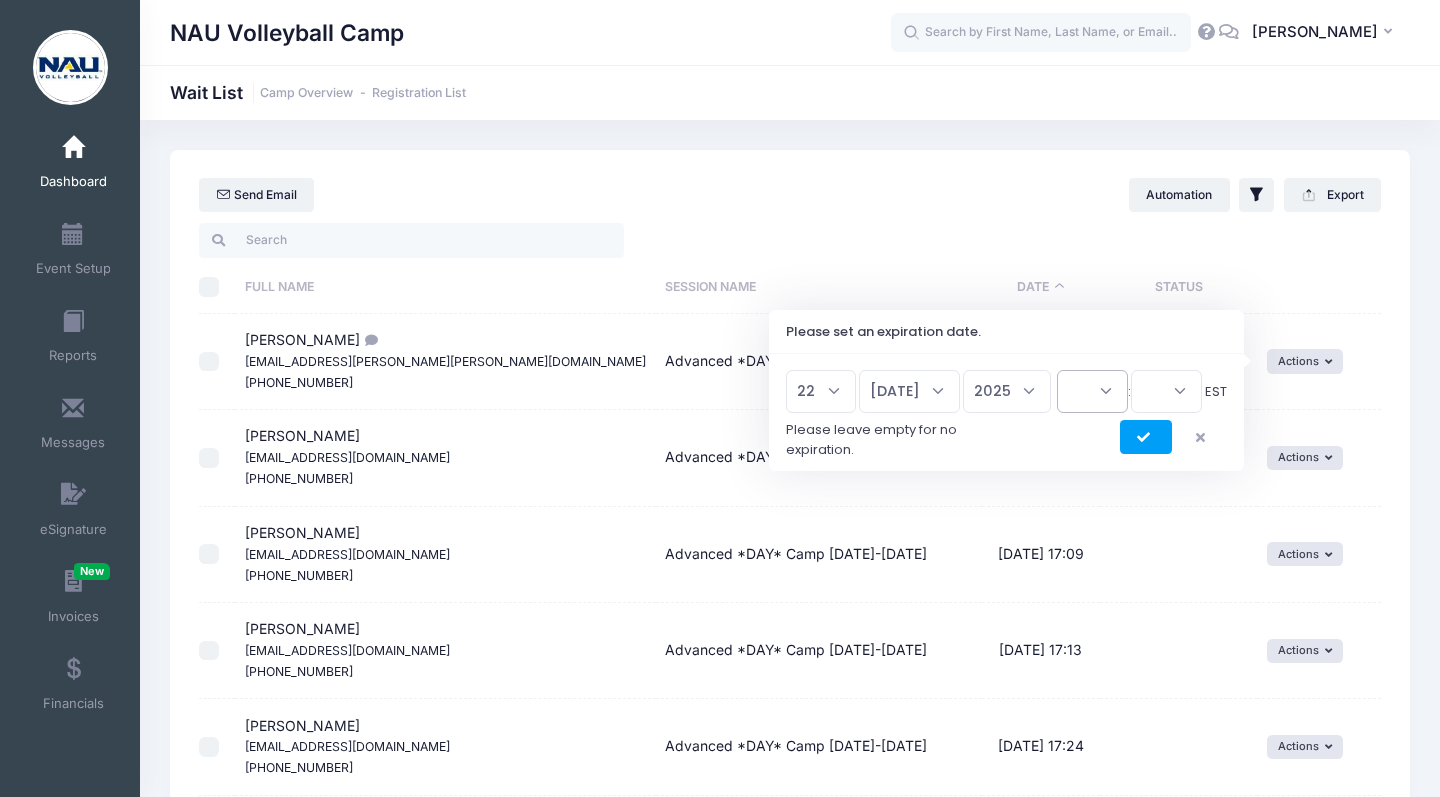 select on "23" 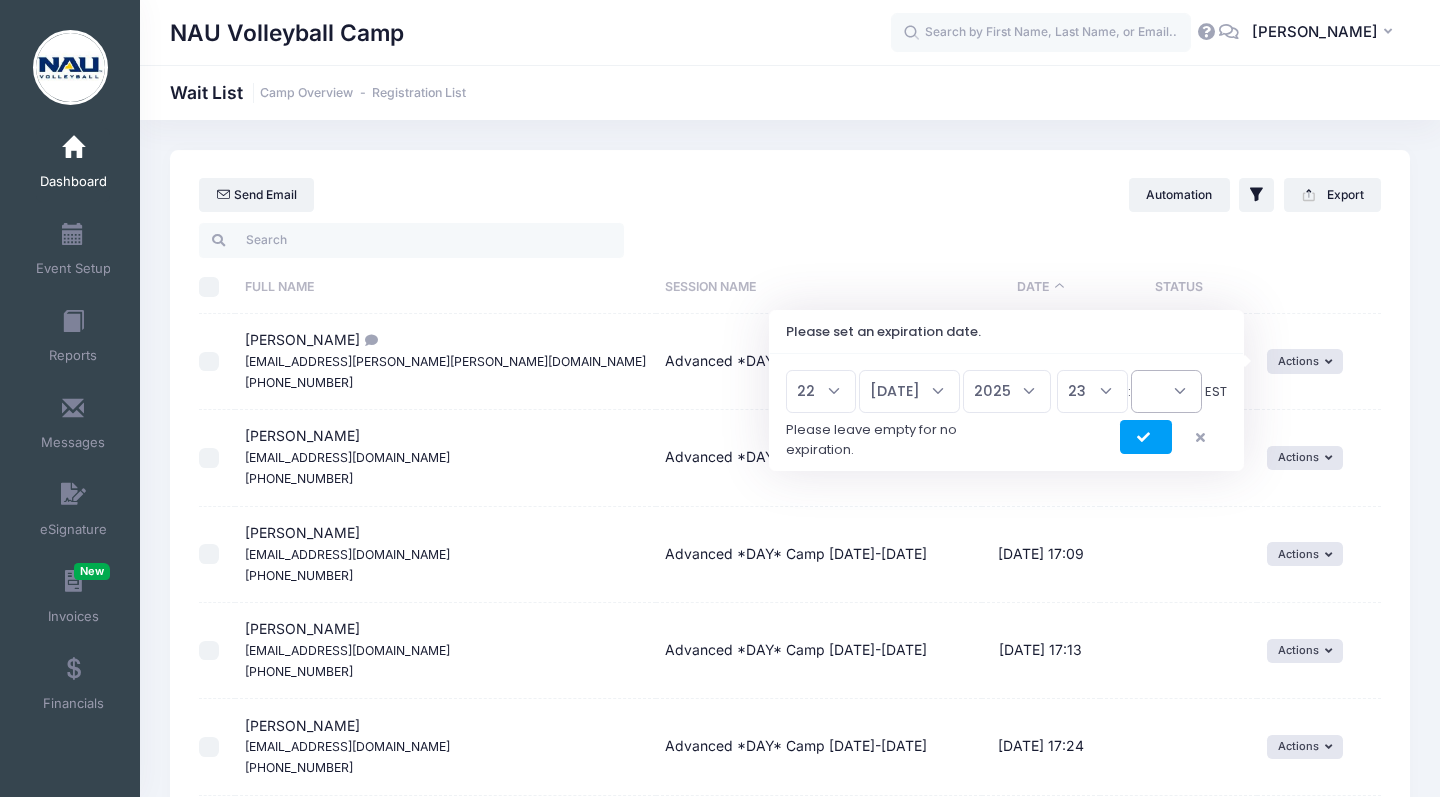 select on "45" 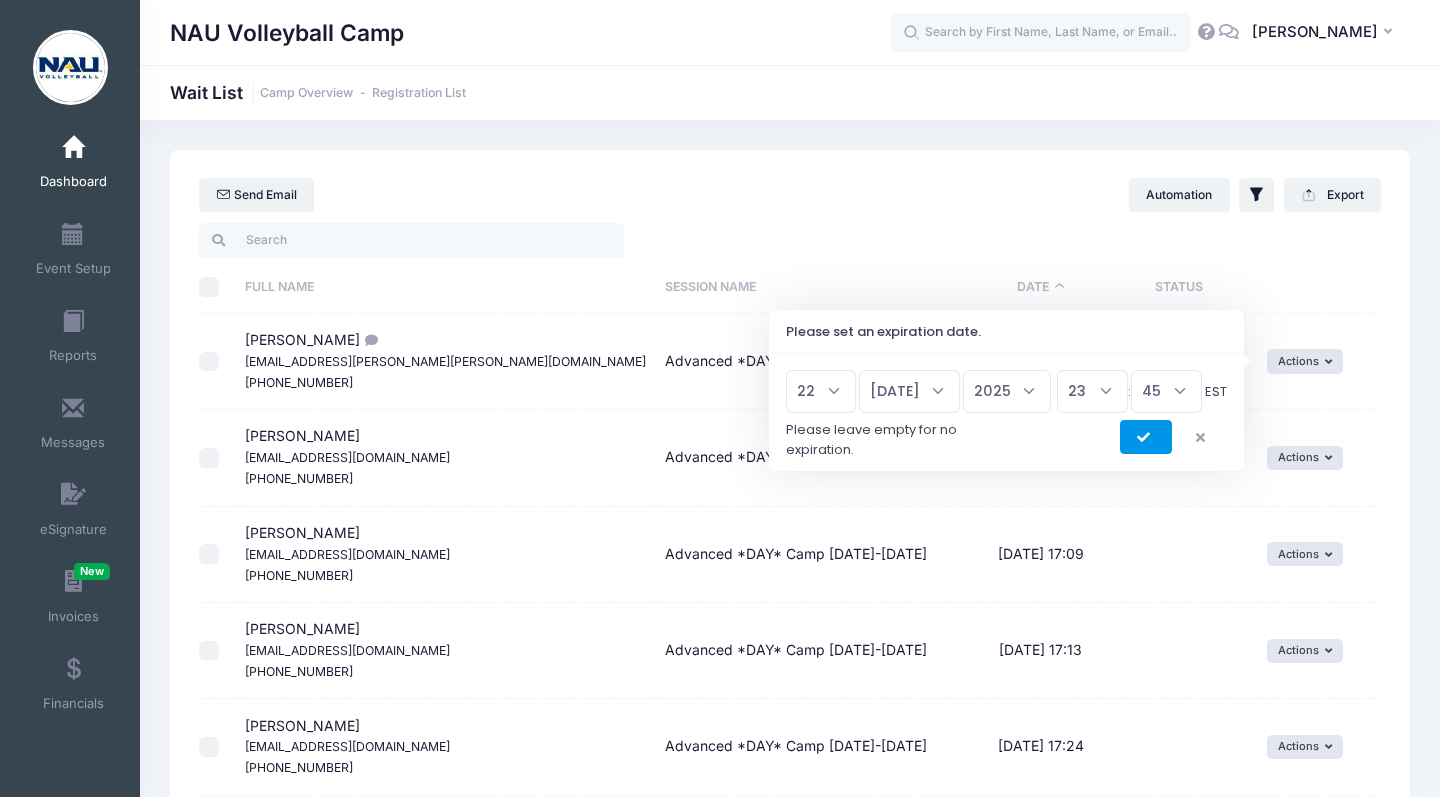 click at bounding box center [1146, 438] 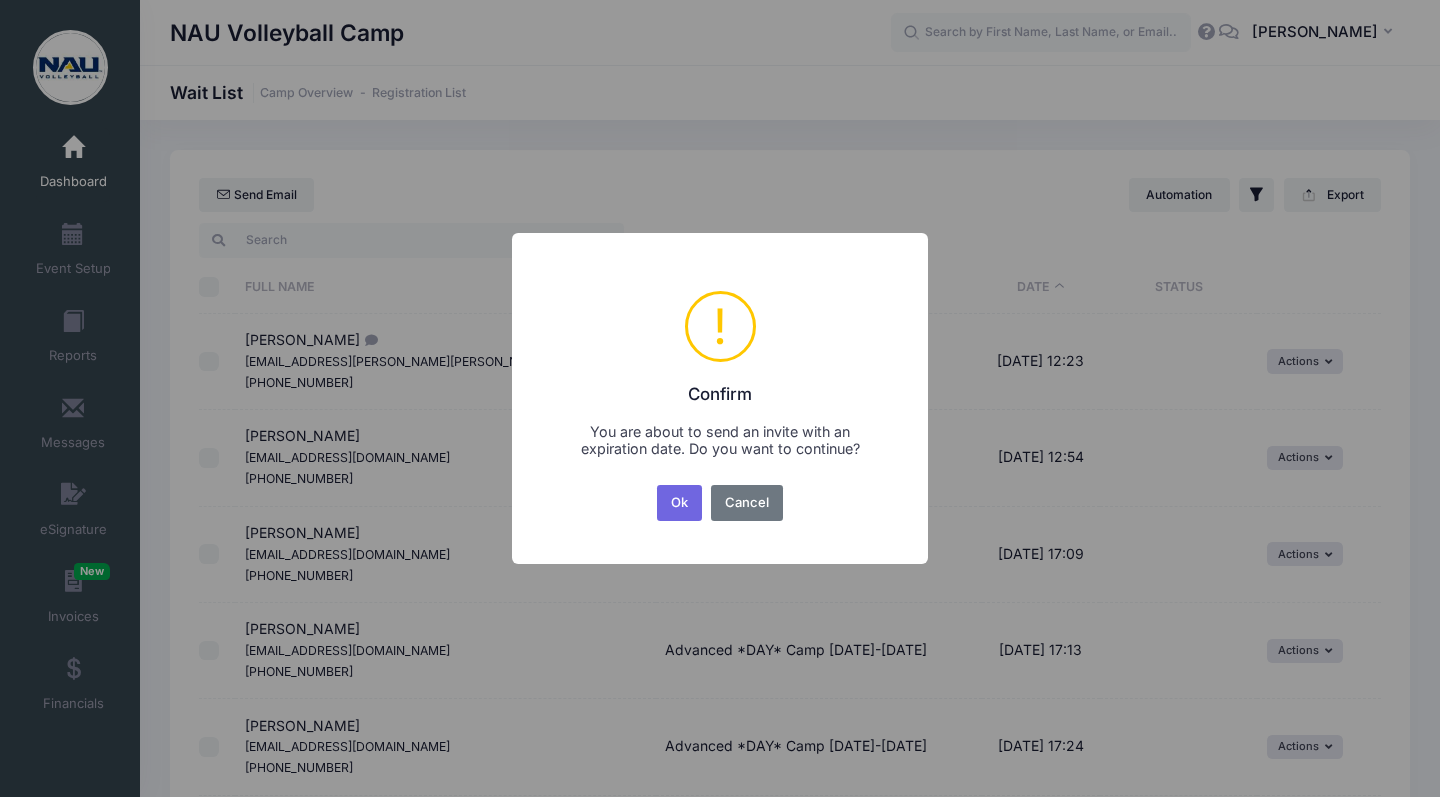 click on "Ok No Cancel" at bounding box center (720, 503) 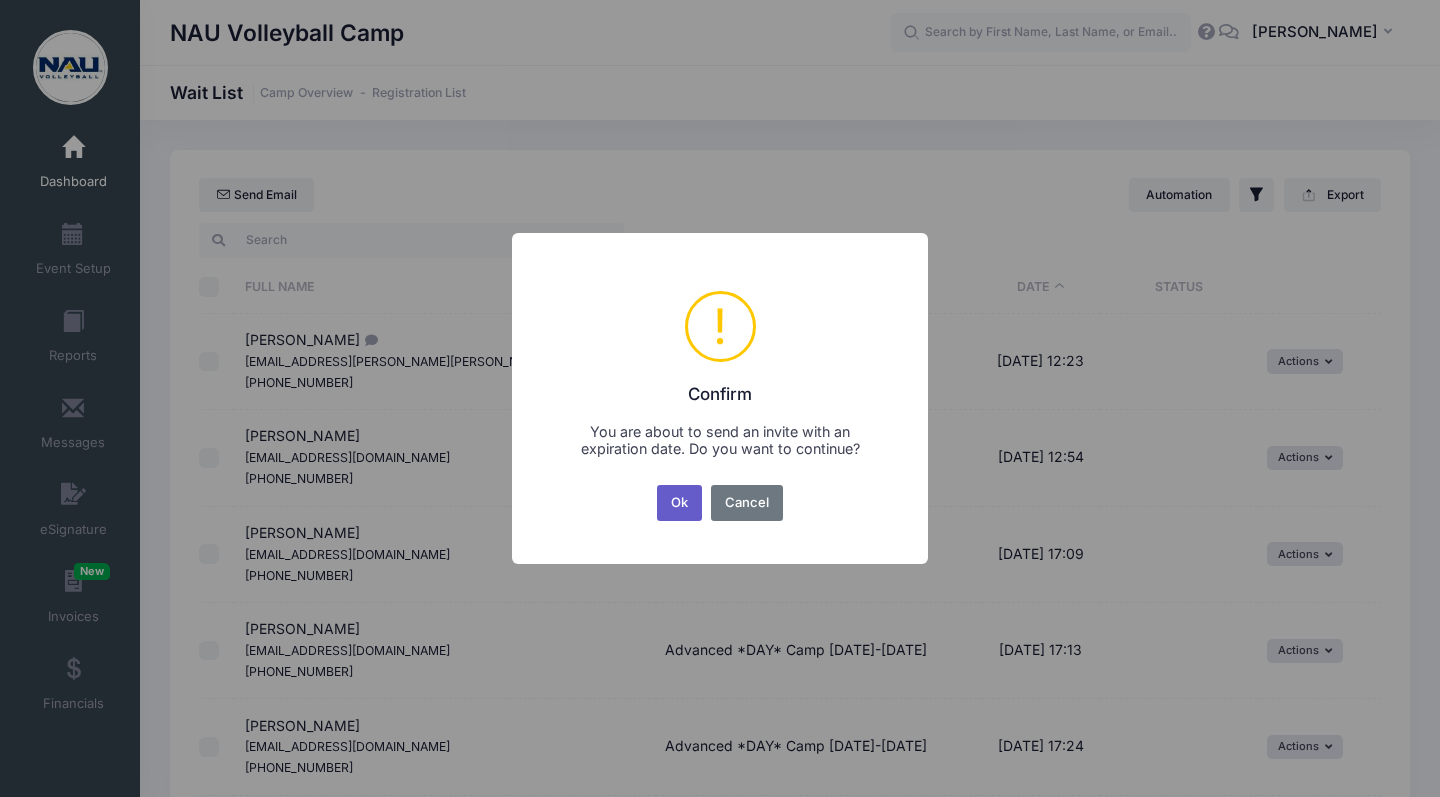 click on "Ok" at bounding box center [680, 503] 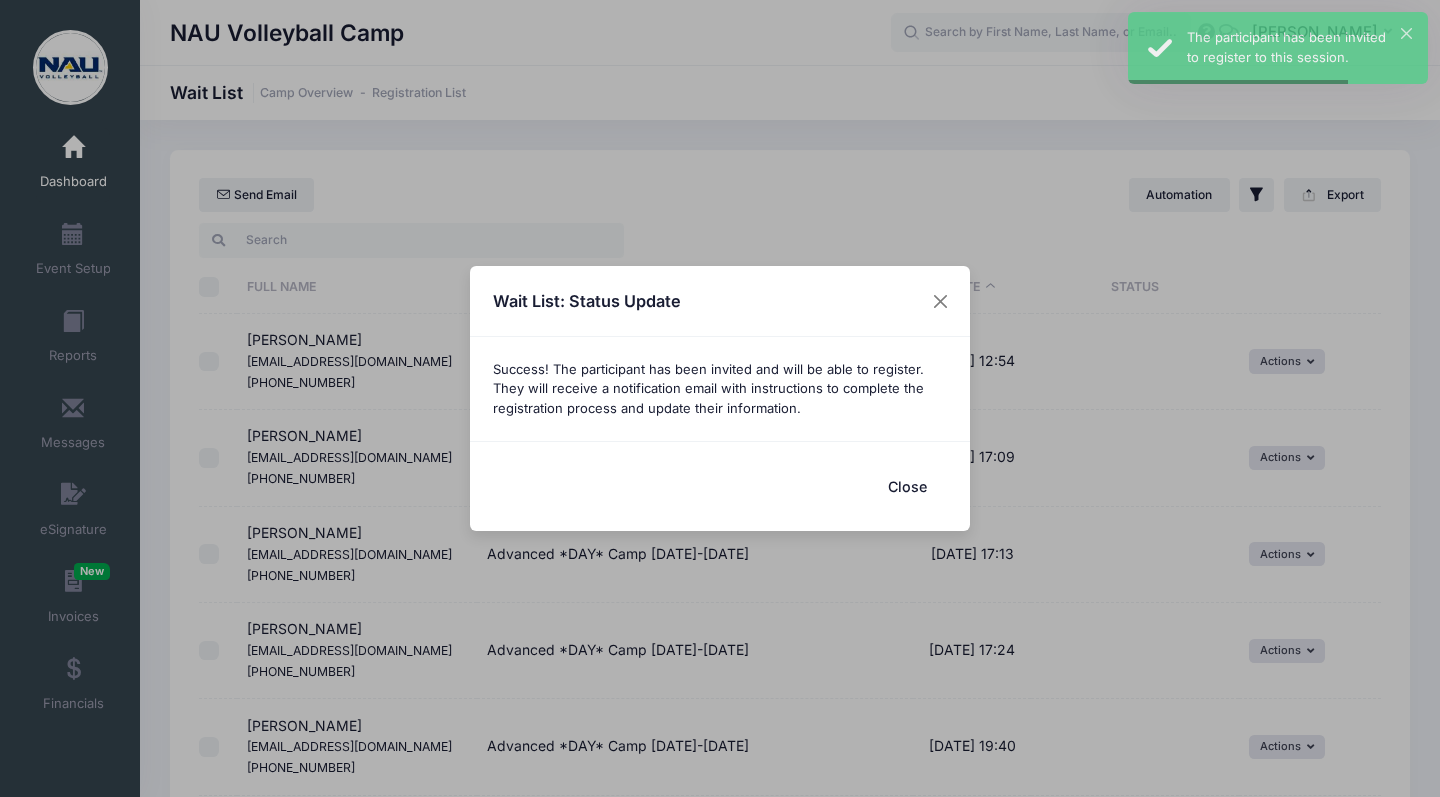 click on "Close" at bounding box center [907, 486] 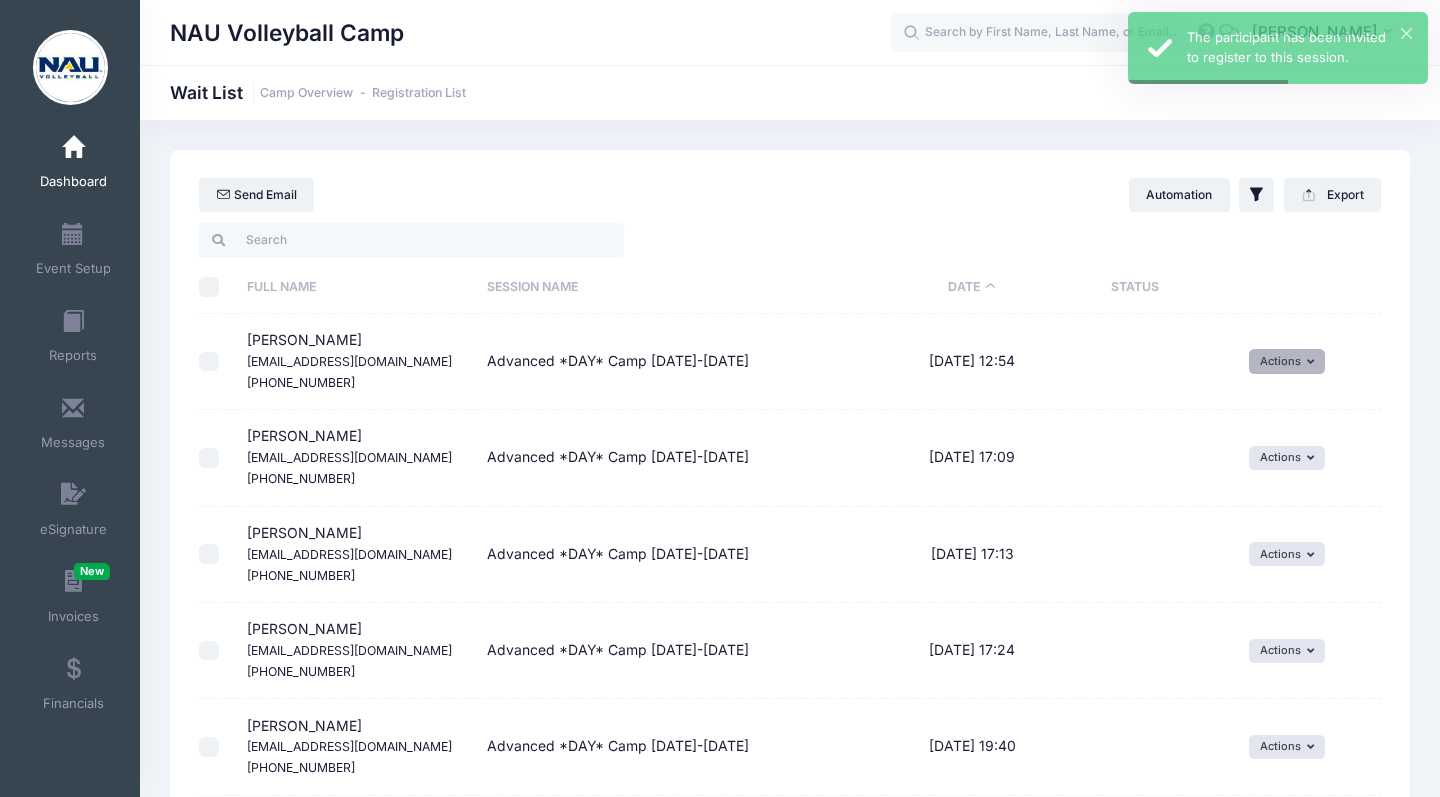 click on "Actions" at bounding box center [1287, 361] 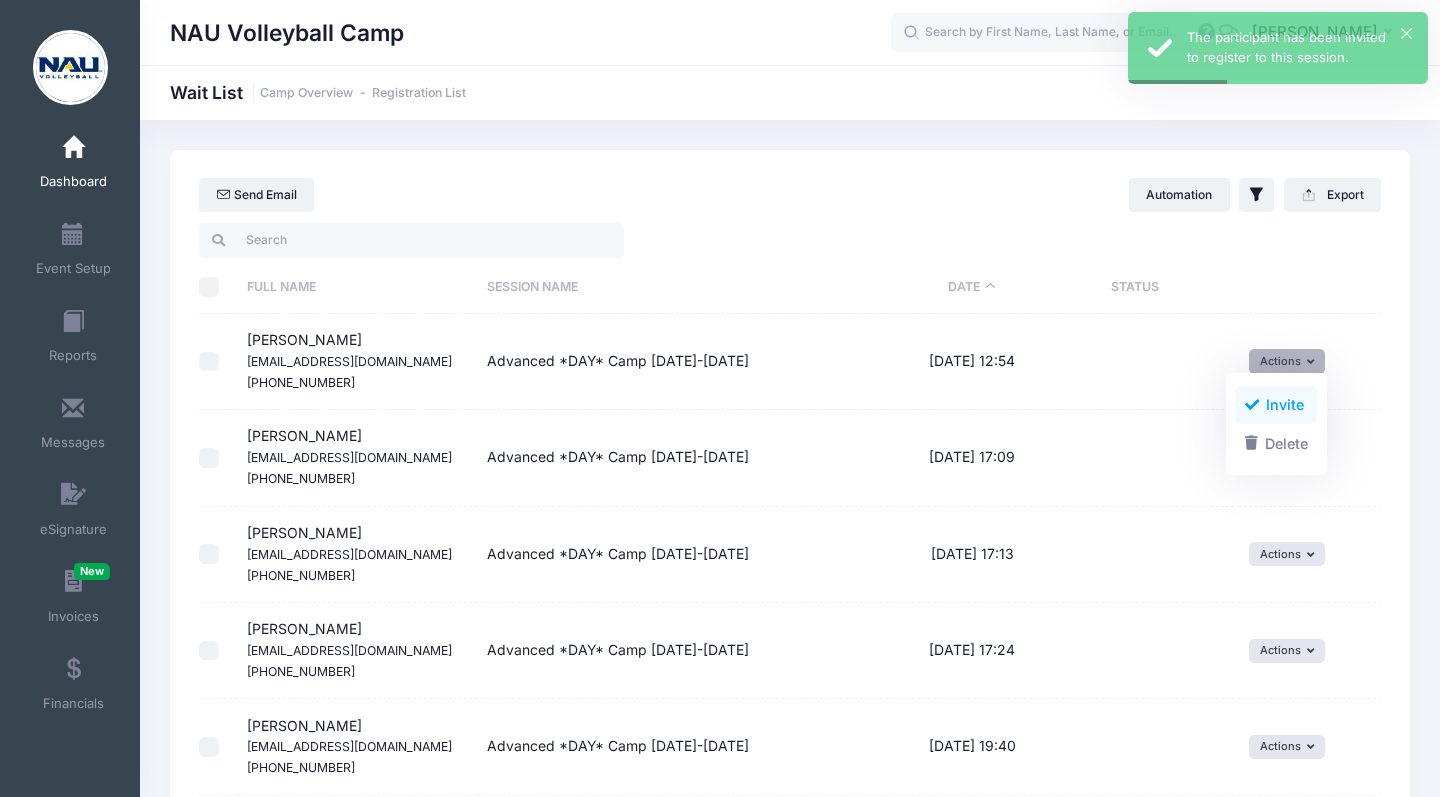 click on "Invite" at bounding box center (1276, 405) 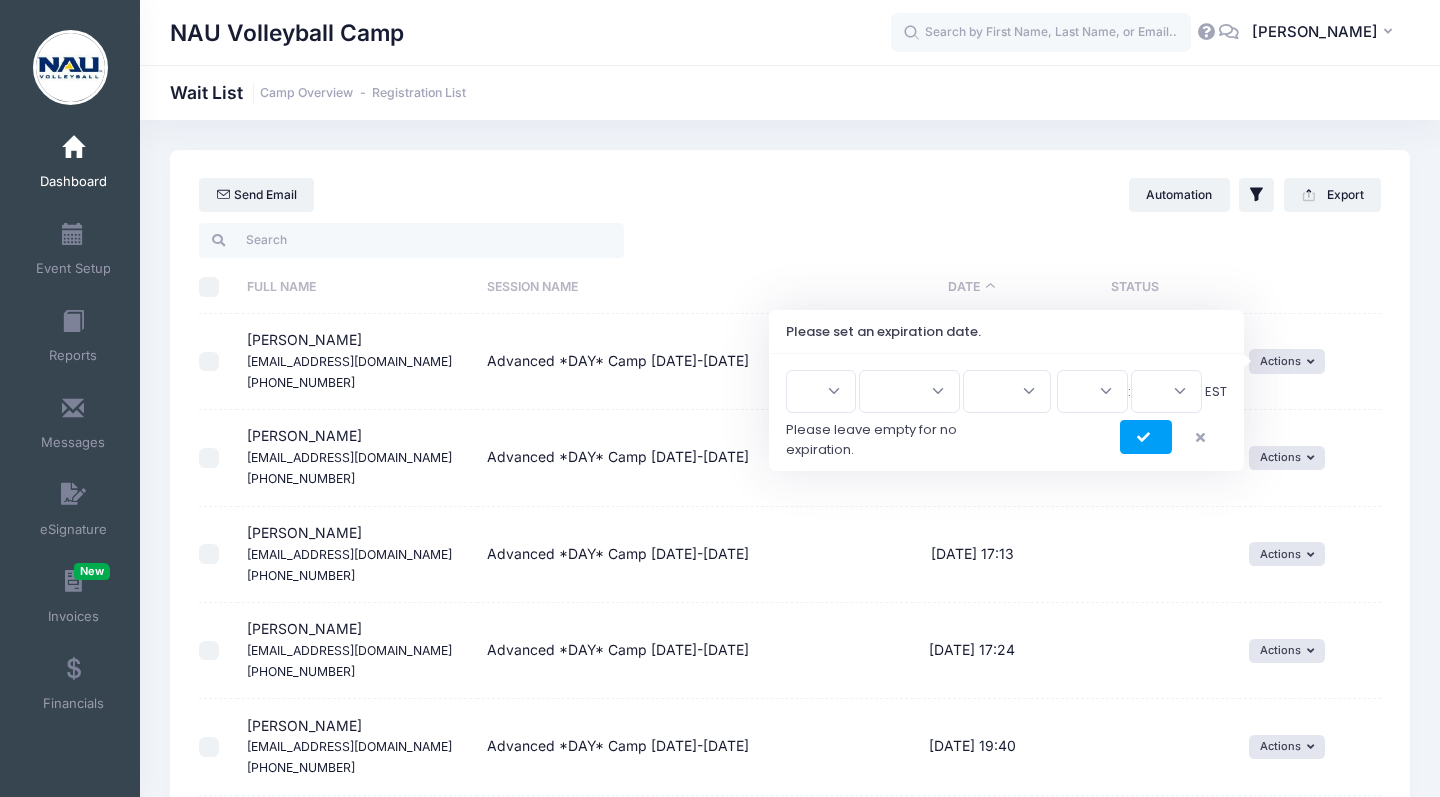 select on "22" 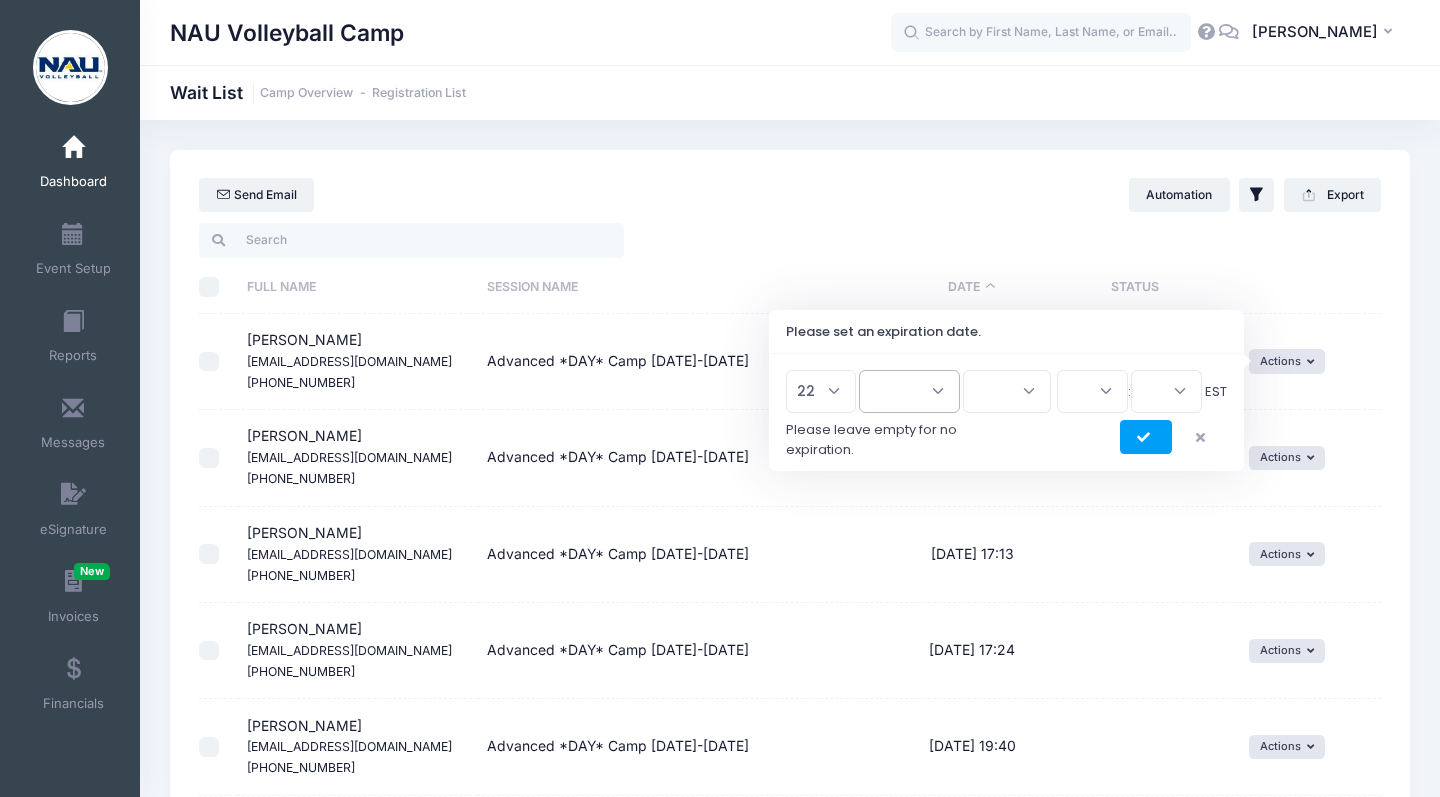 select on "6" 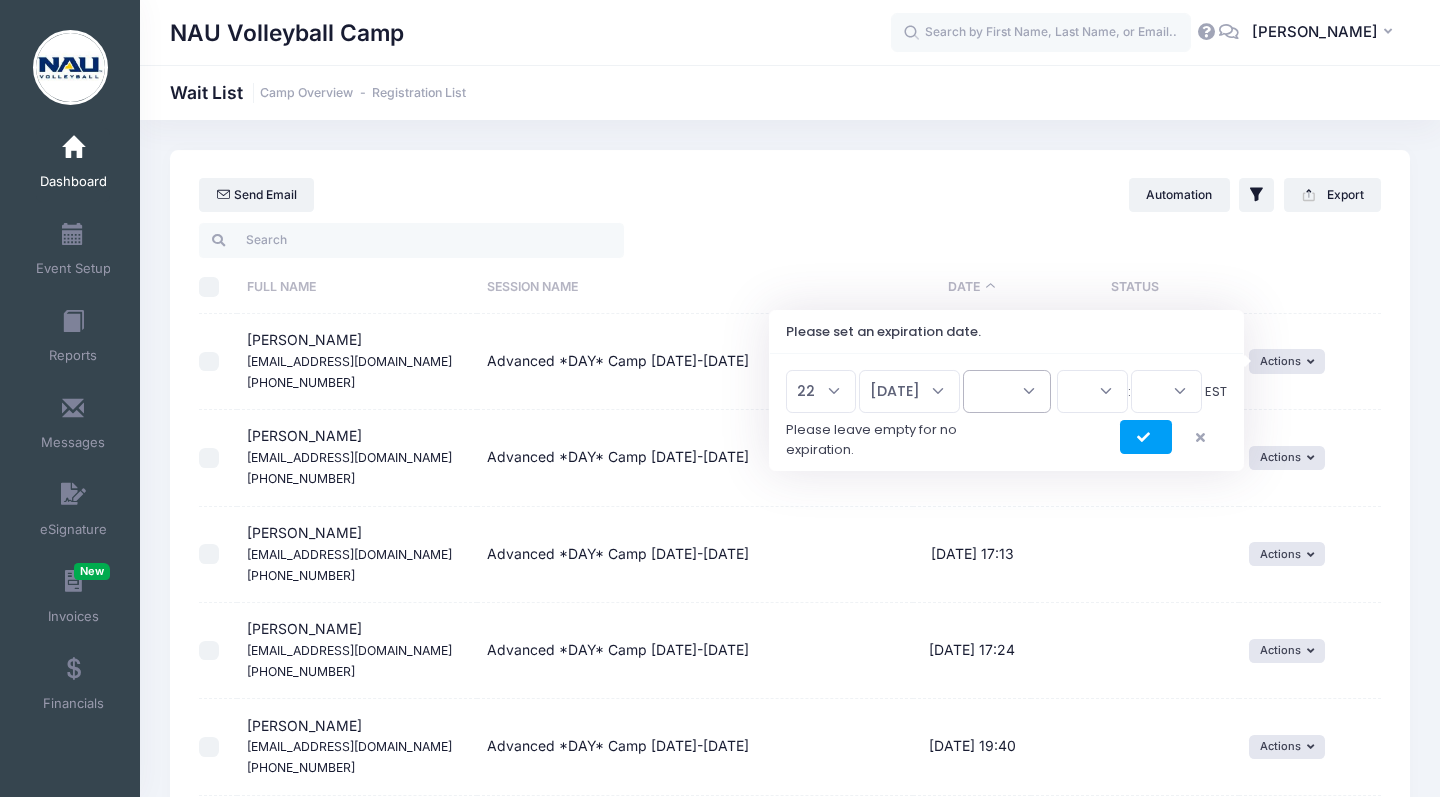 select on "2025" 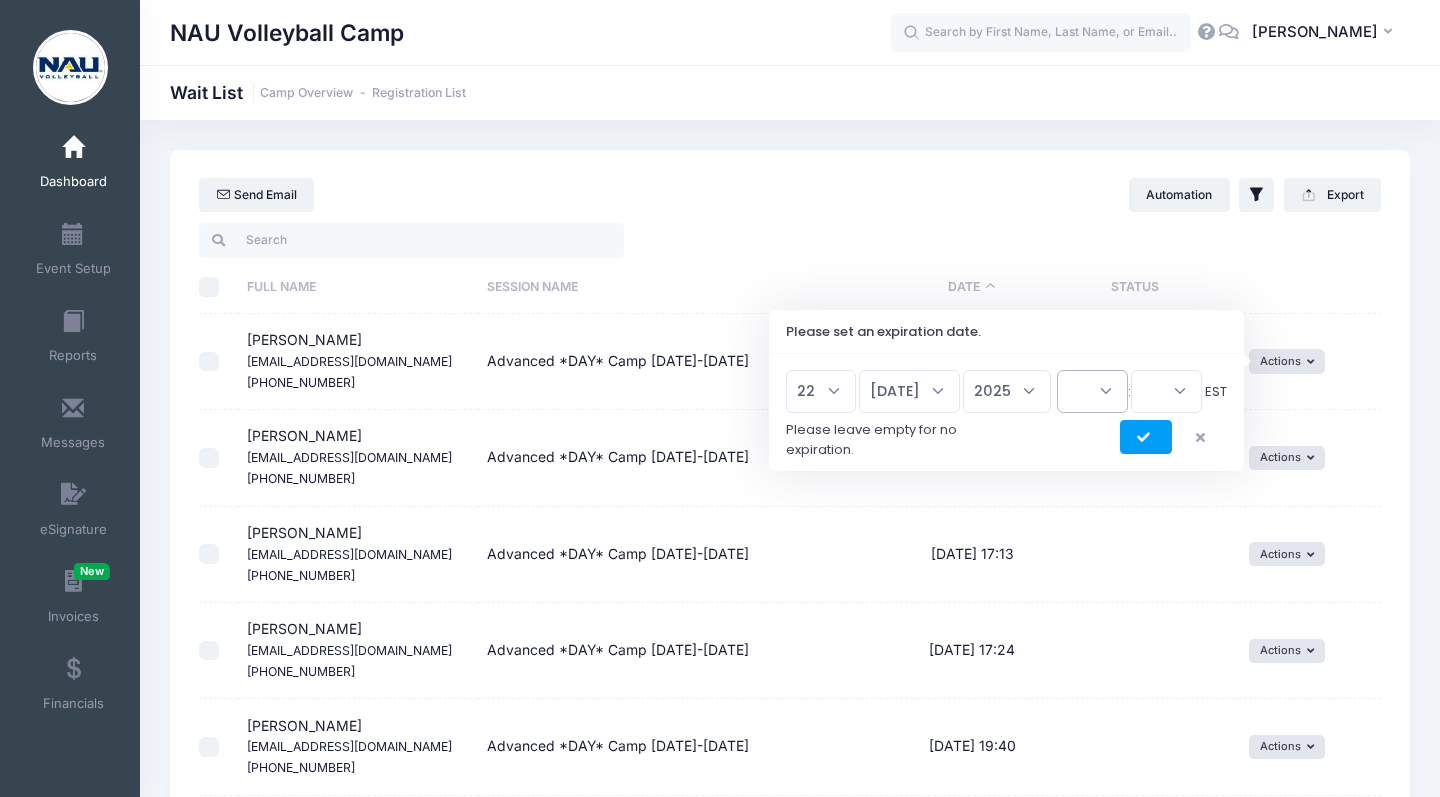 select on "23" 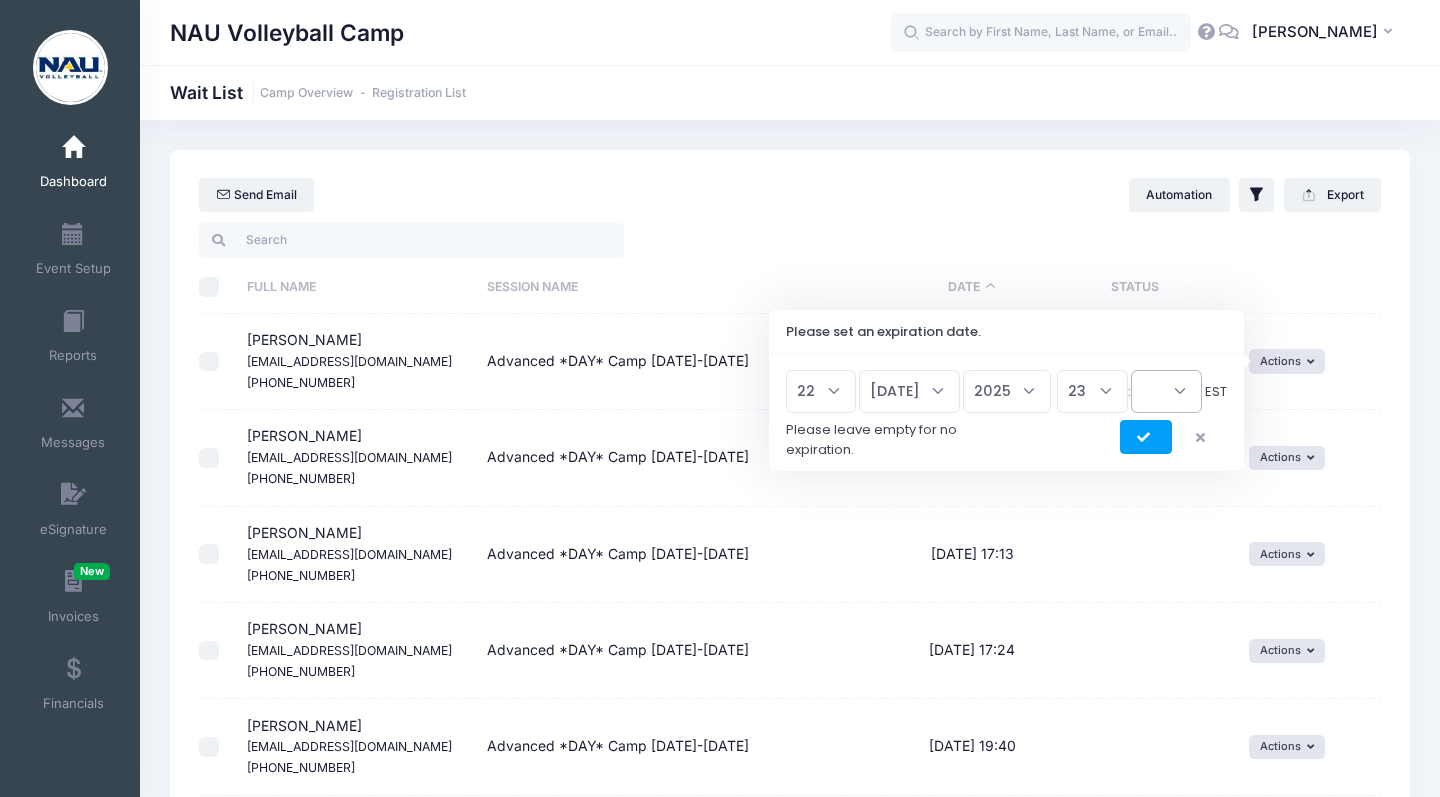 select on "45" 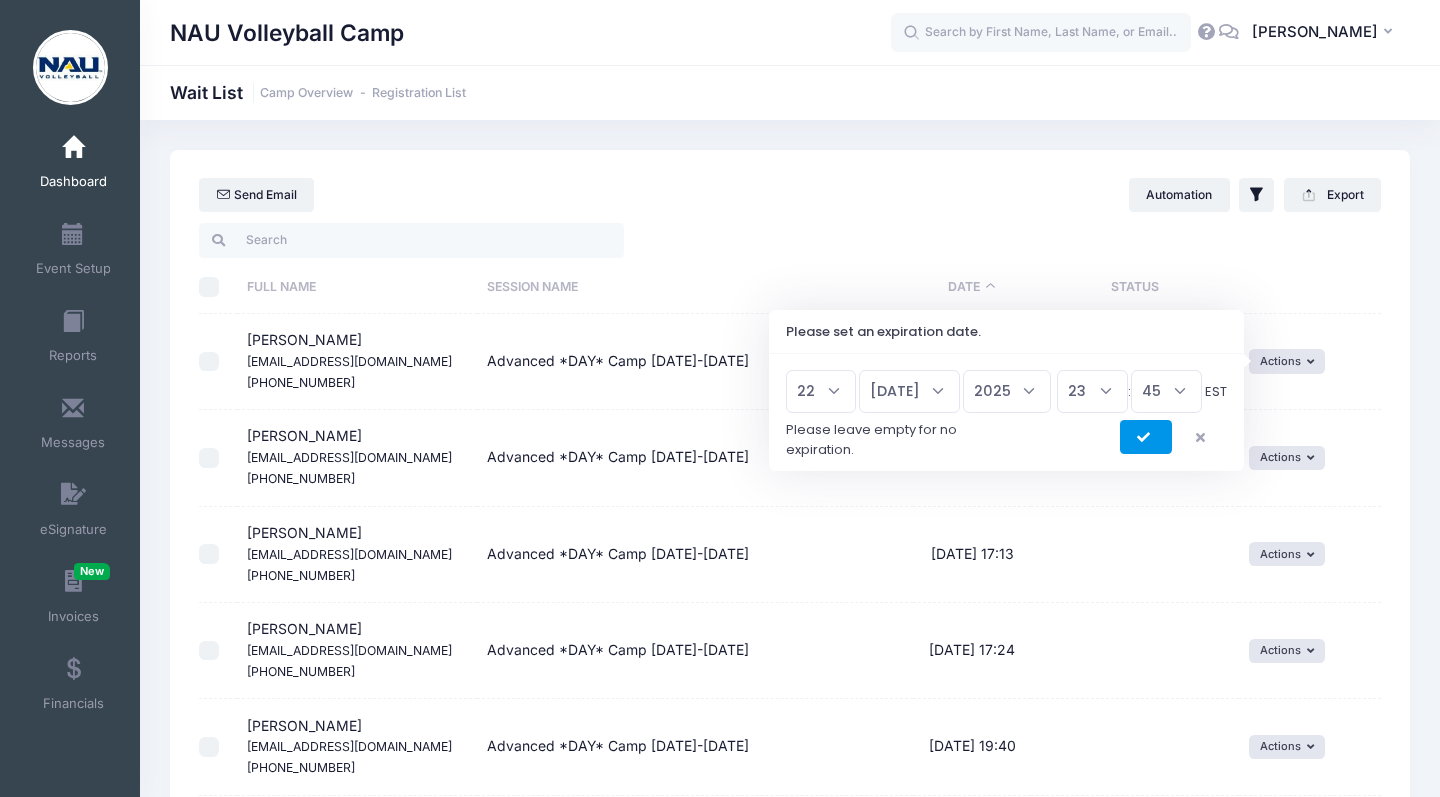 click at bounding box center (1146, 437) 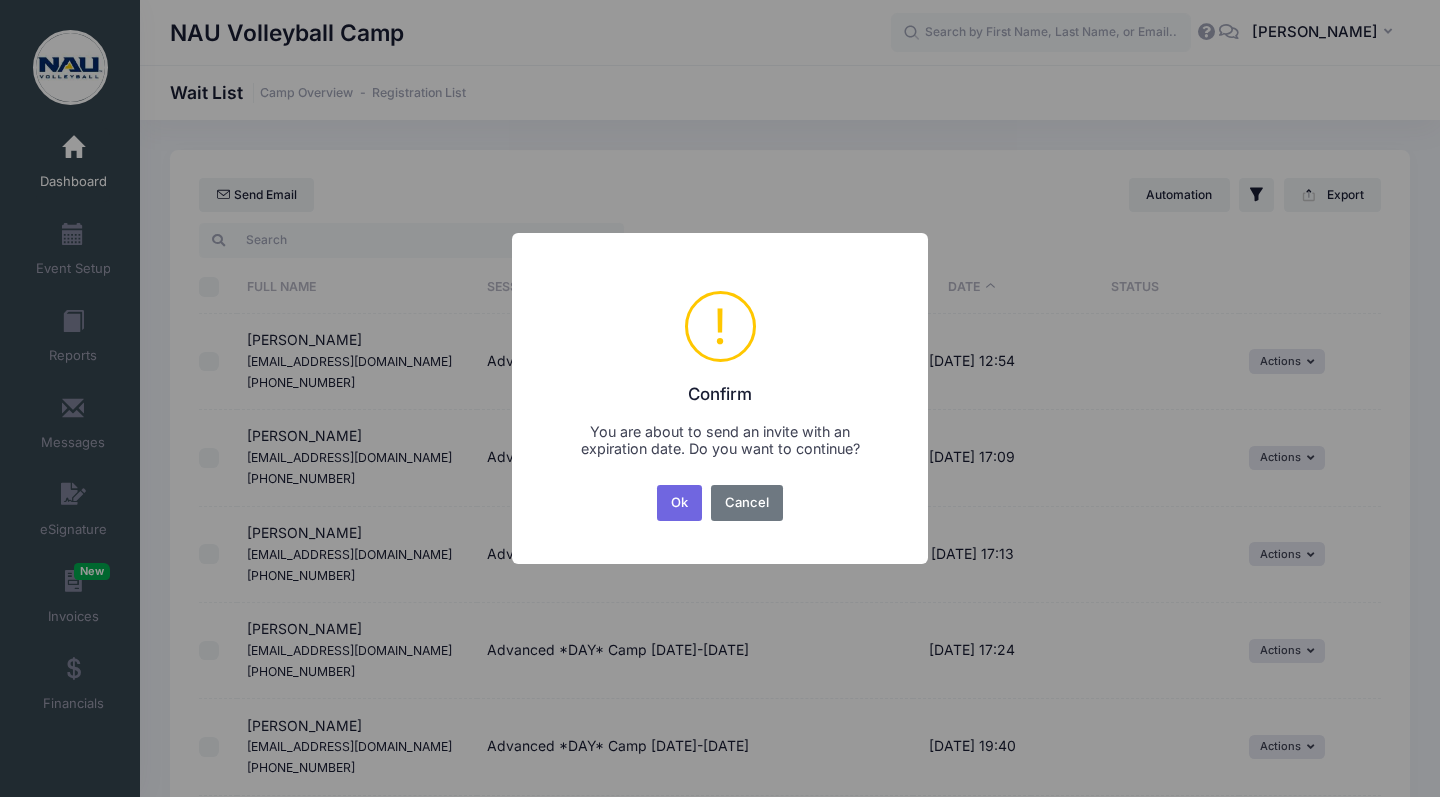 click on "Ok" at bounding box center (680, 503) 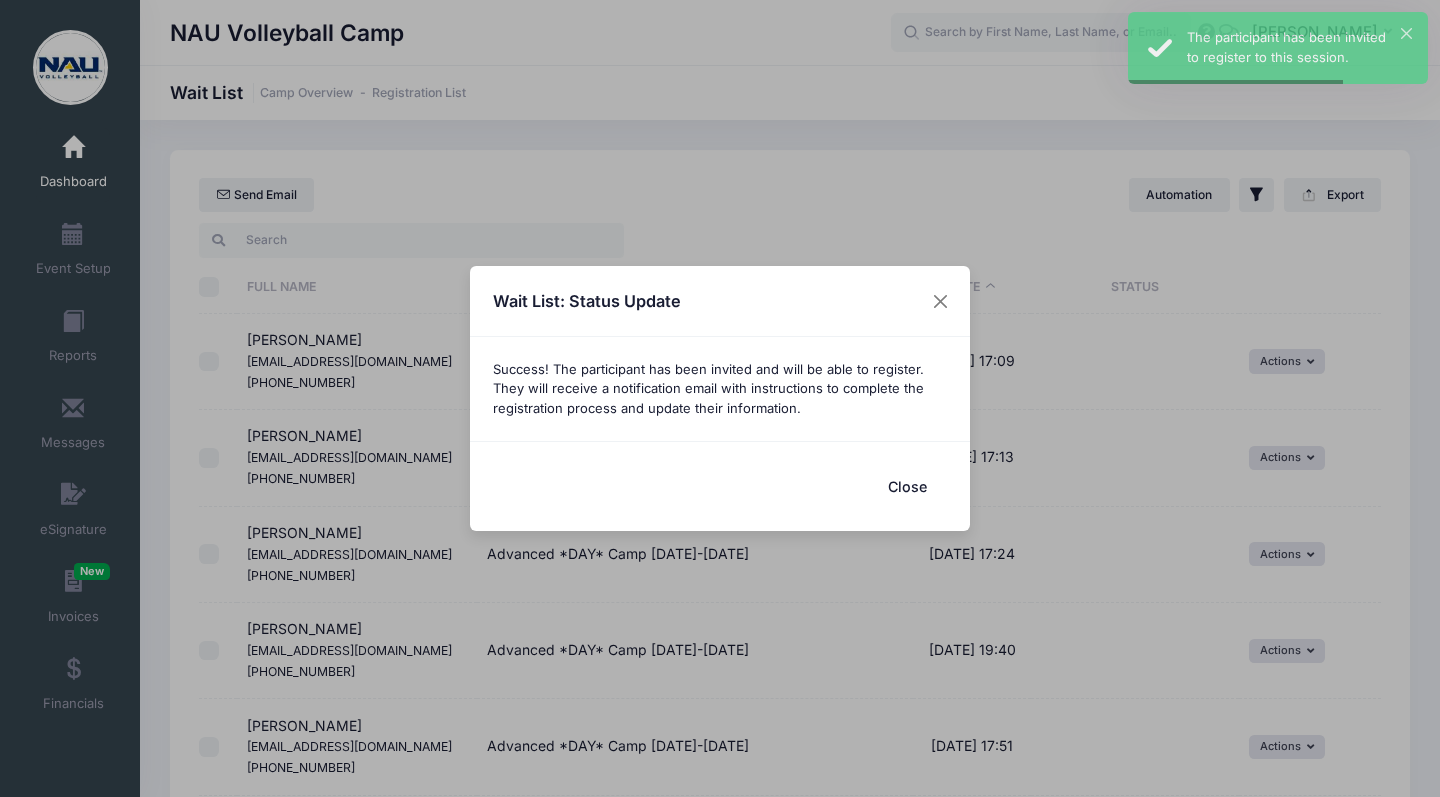 click on "Close" at bounding box center [907, 486] 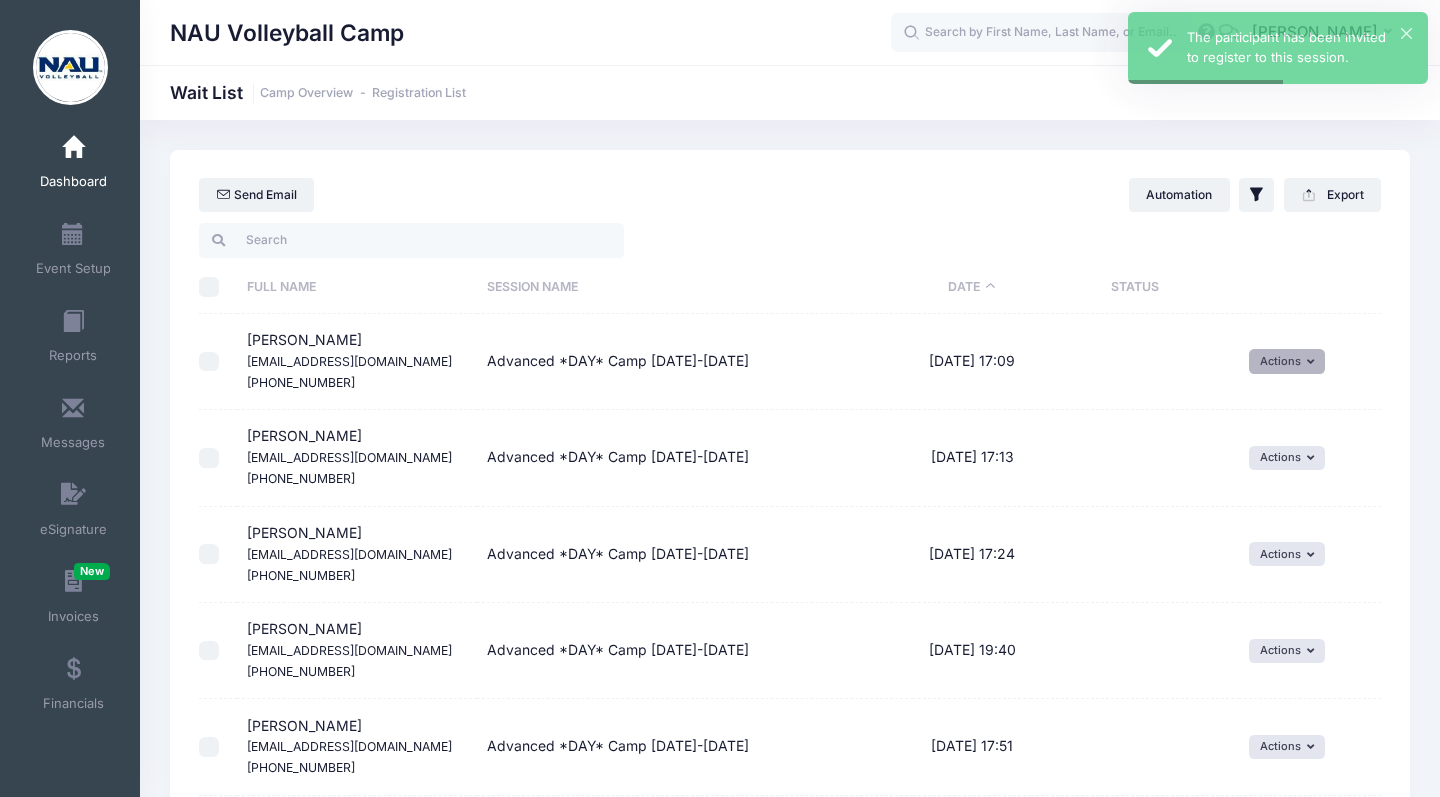 click on "Actions" at bounding box center (1287, 361) 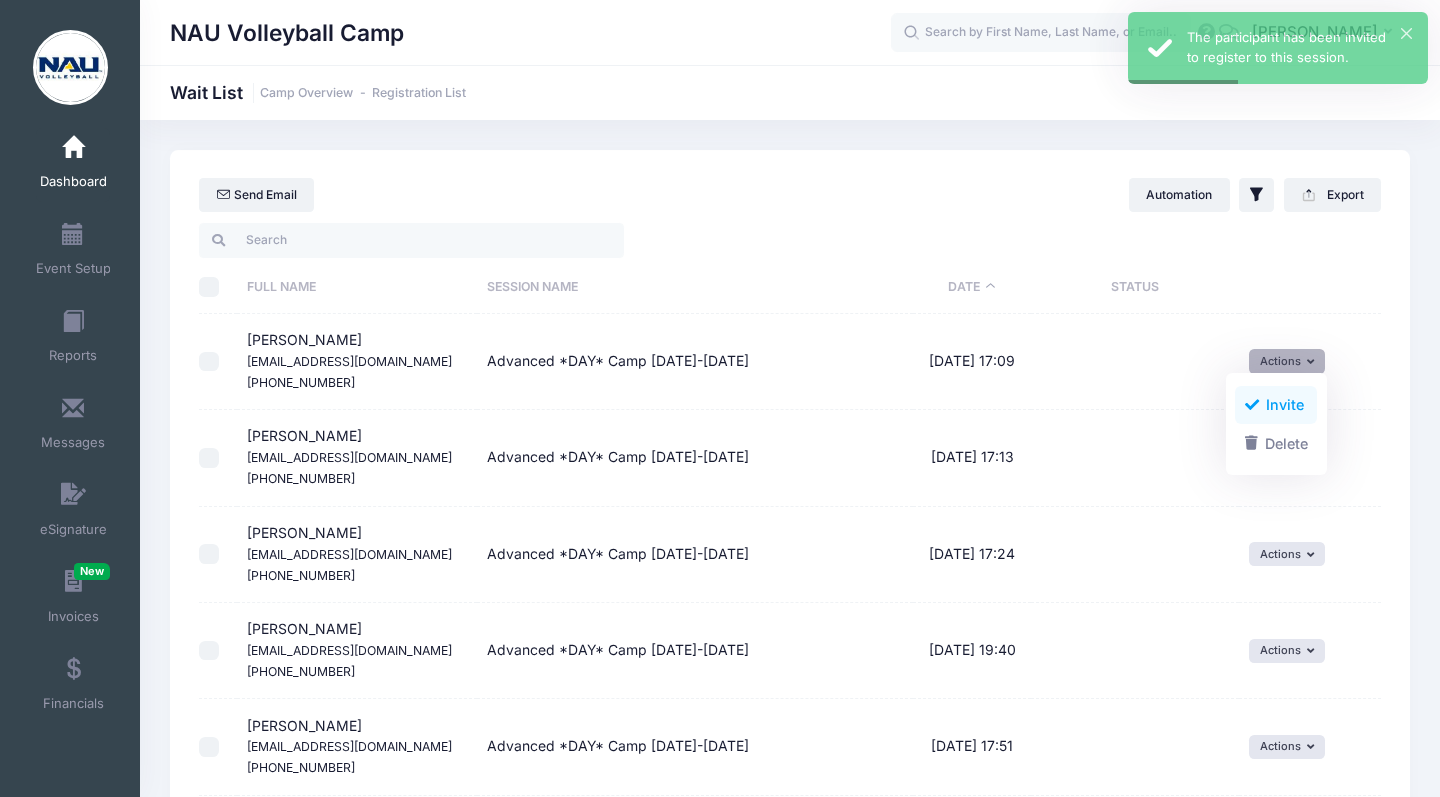click at bounding box center (1252, 405) 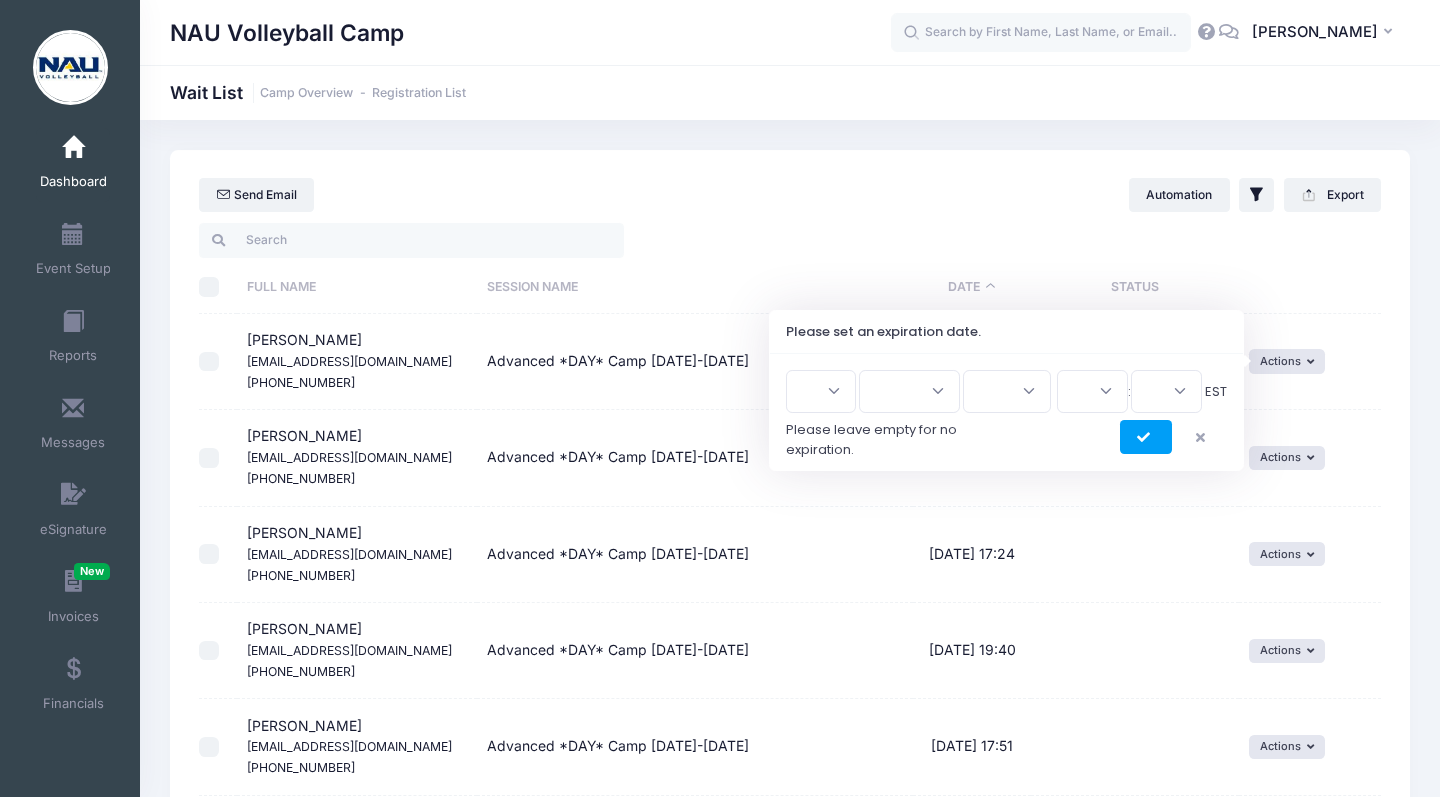select on "22" 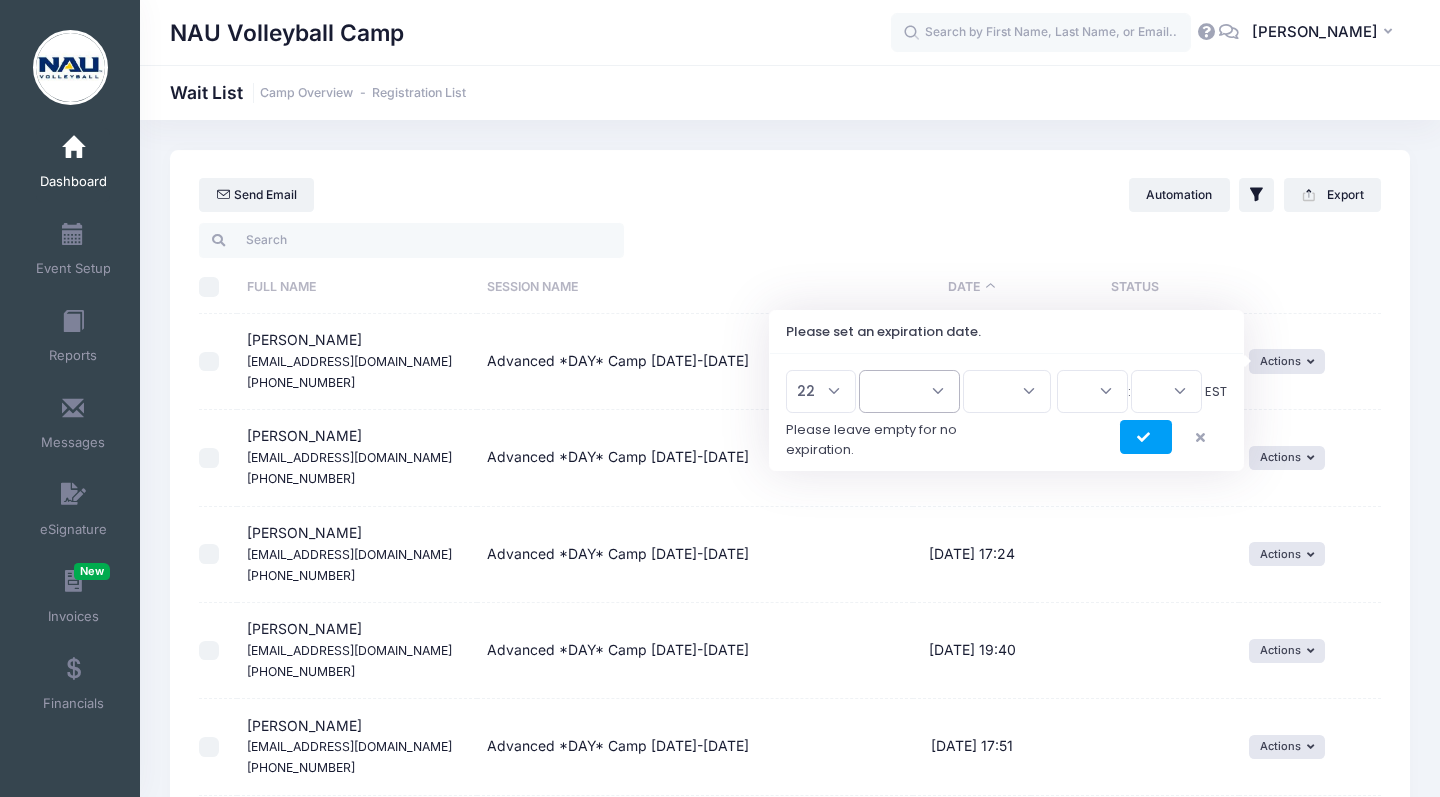 select on "6" 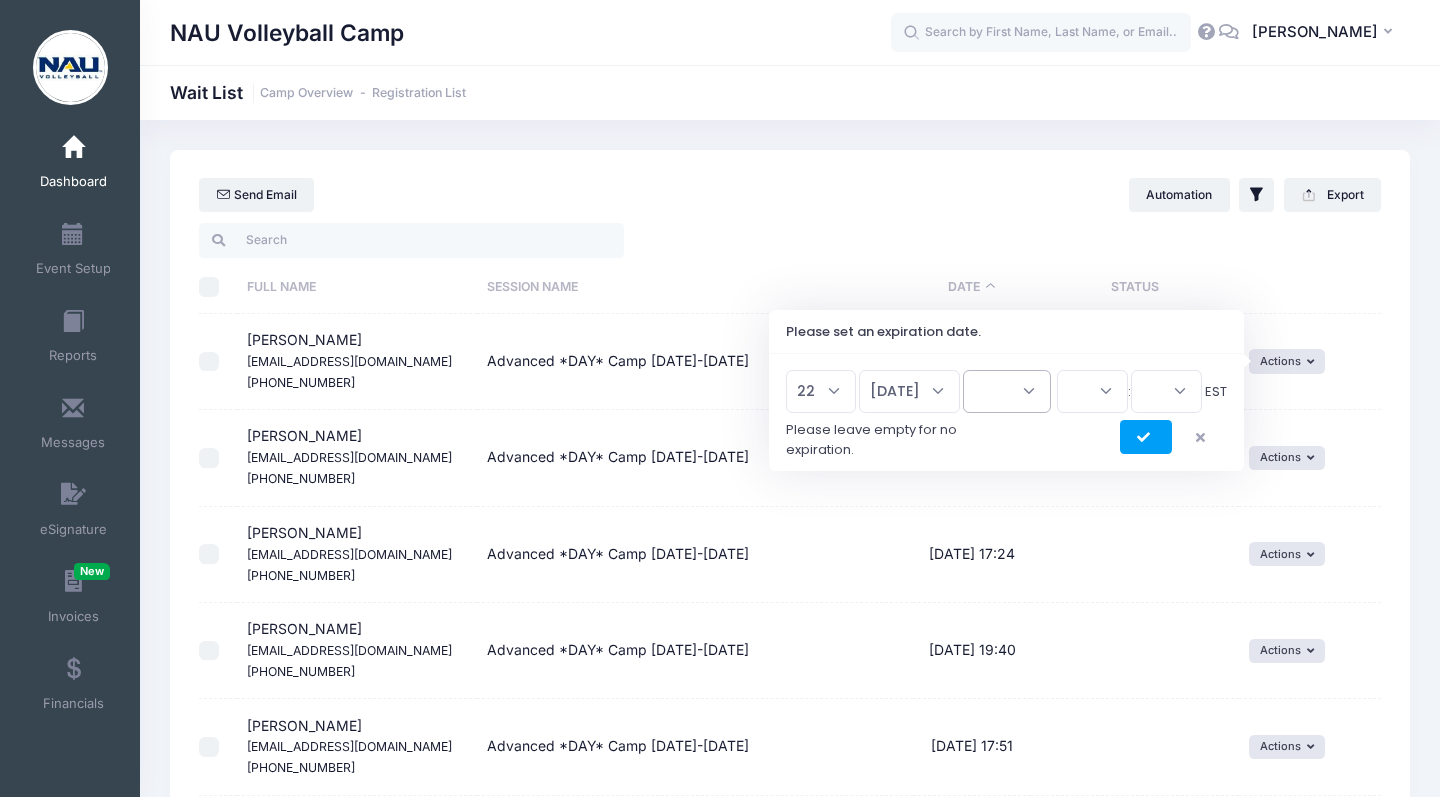 select on "2025" 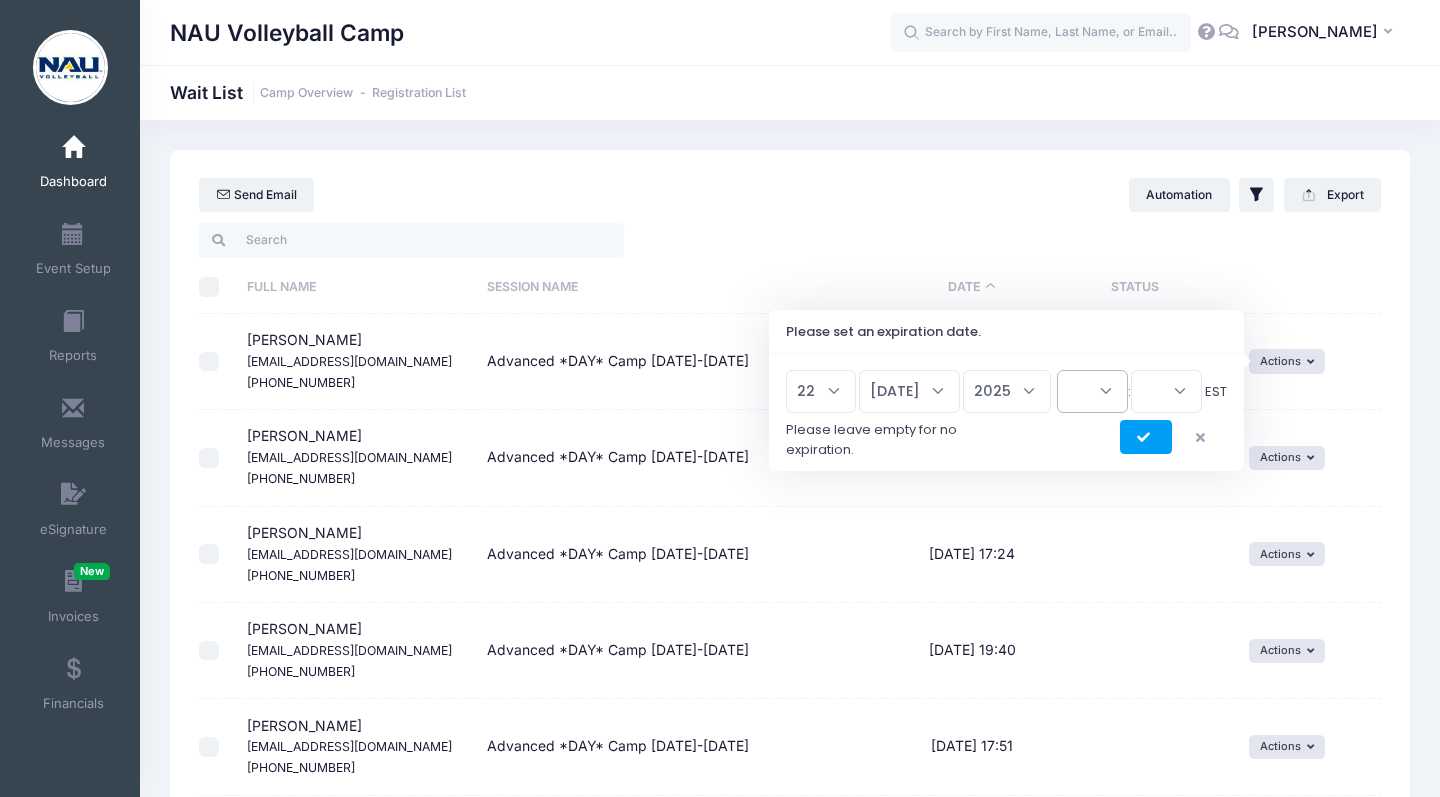 select on "23" 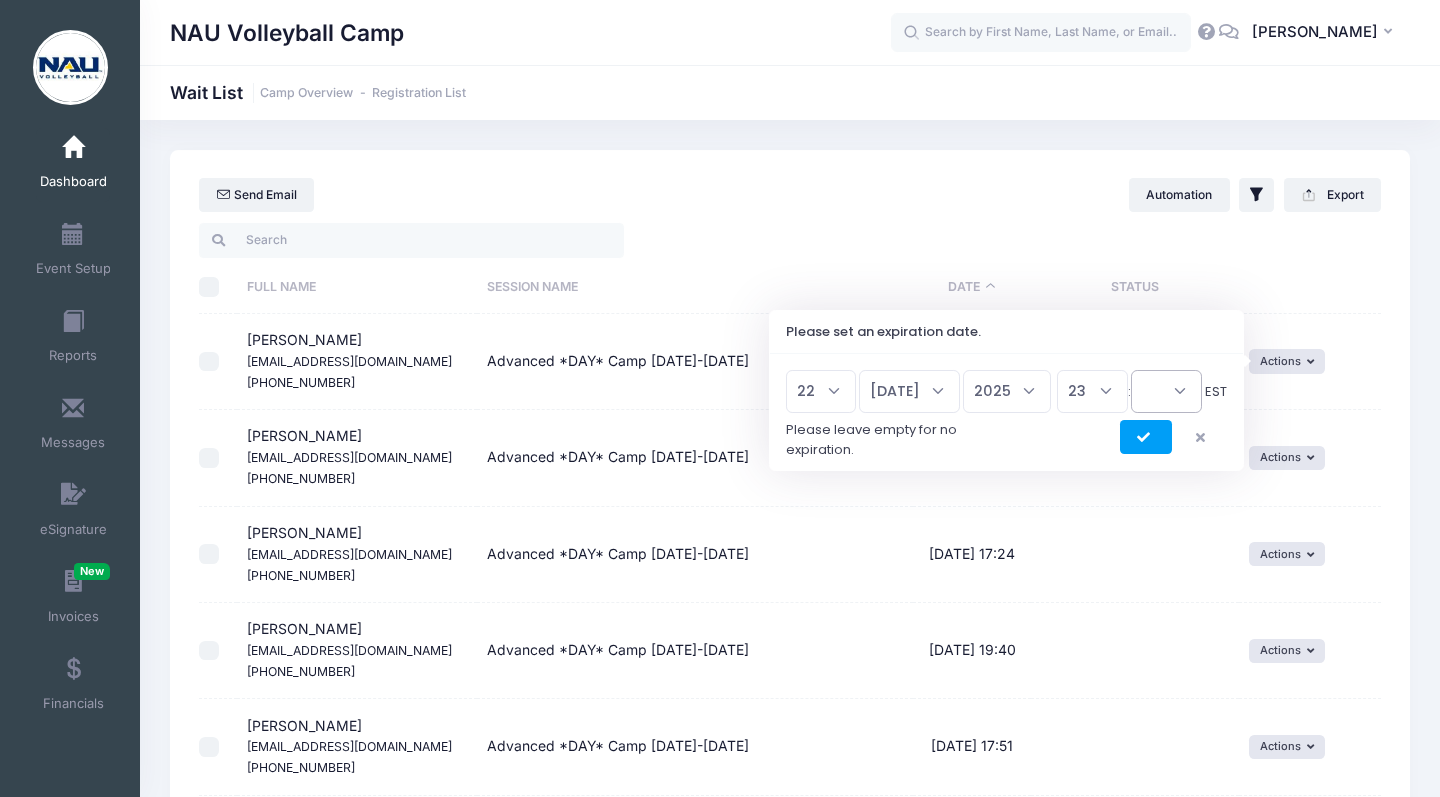 select on "45" 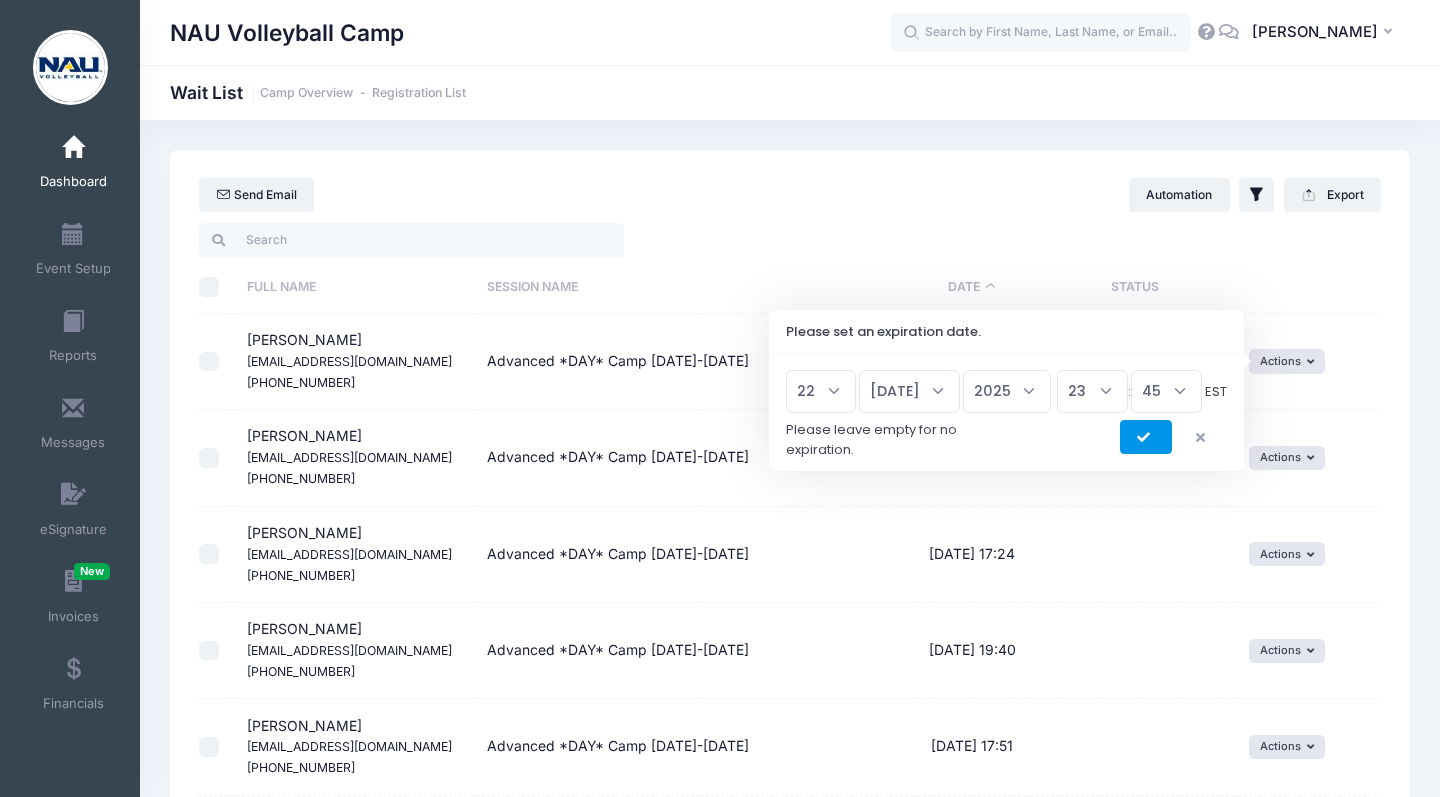 click at bounding box center [1146, 438] 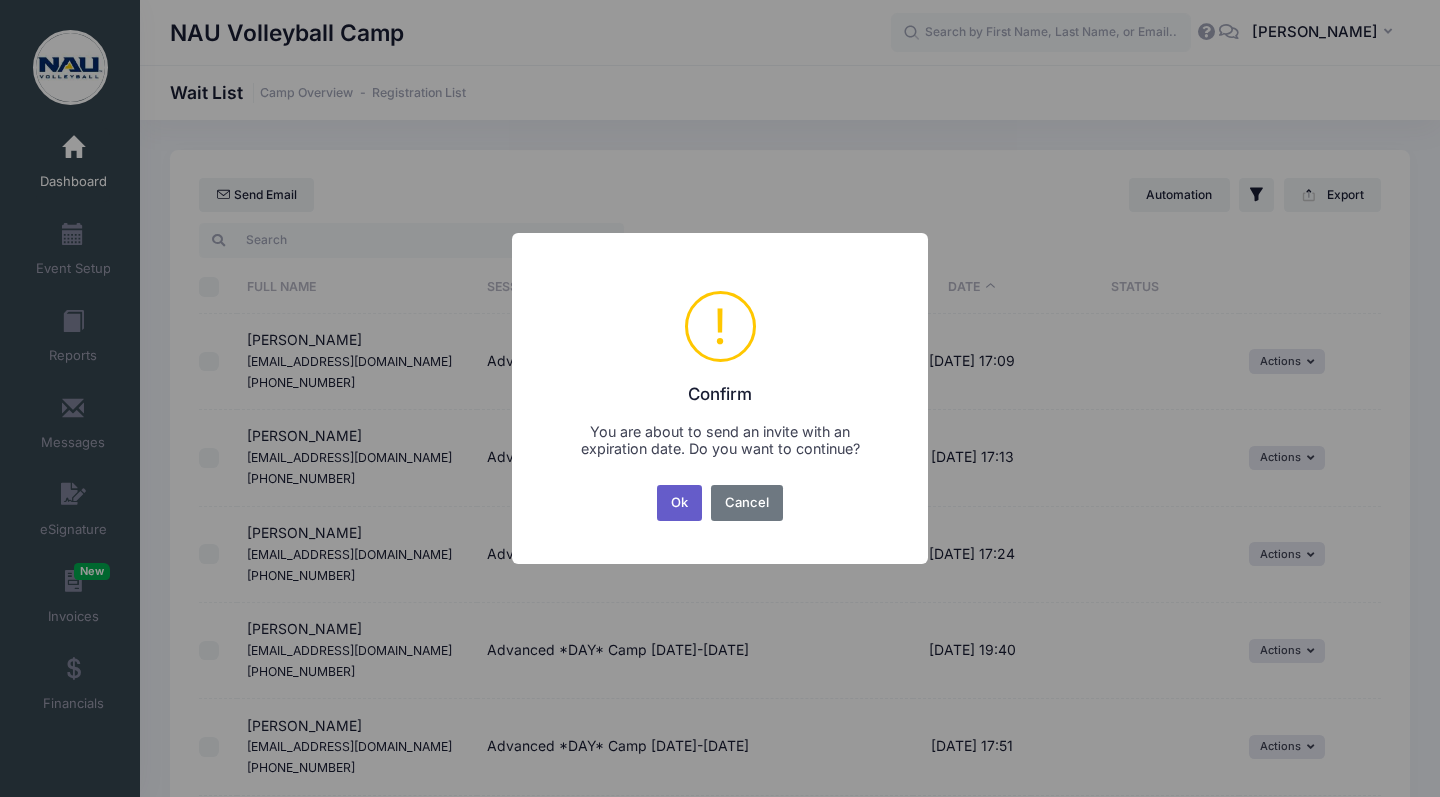 click on "Ok" at bounding box center (680, 503) 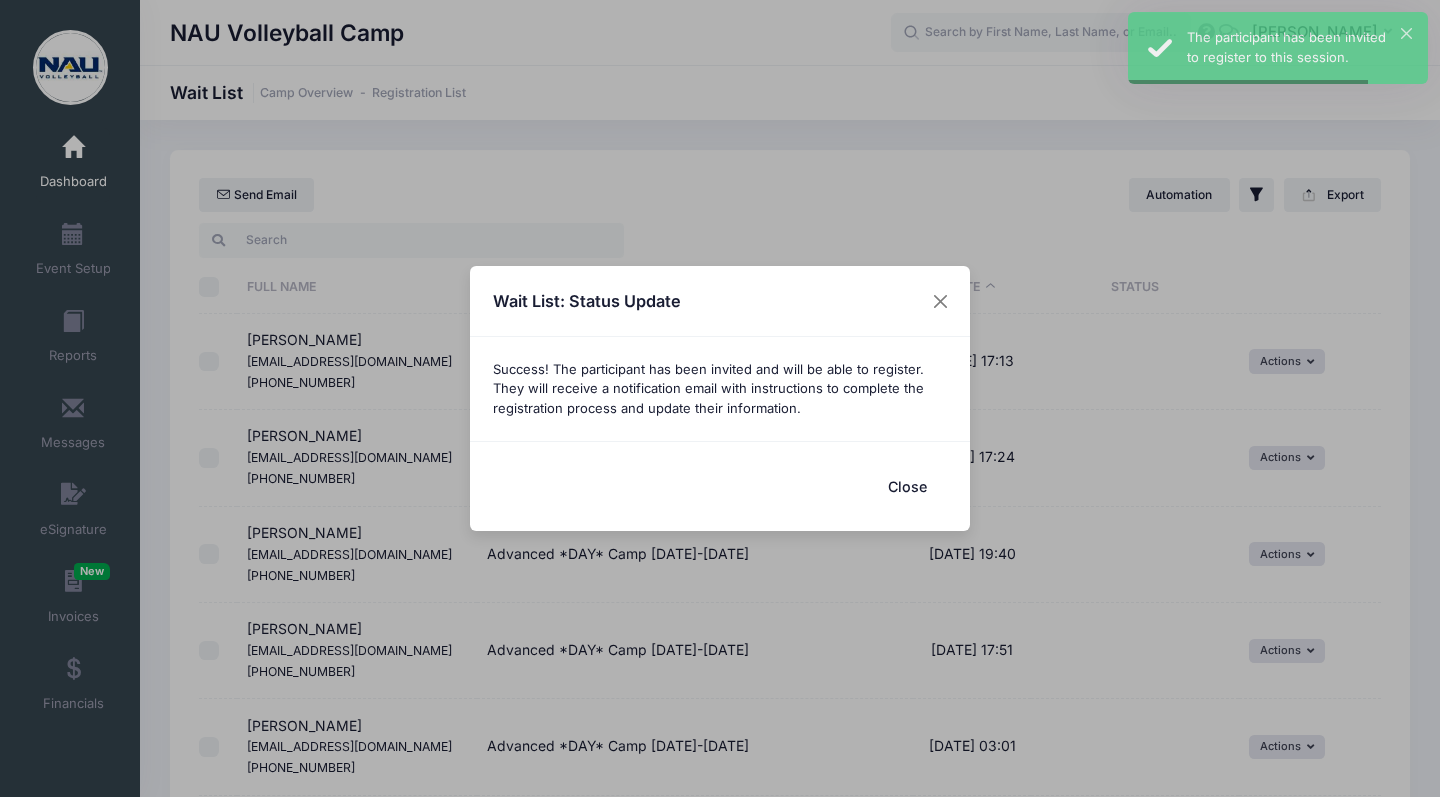 click on "Close" at bounding box center [907, 486] 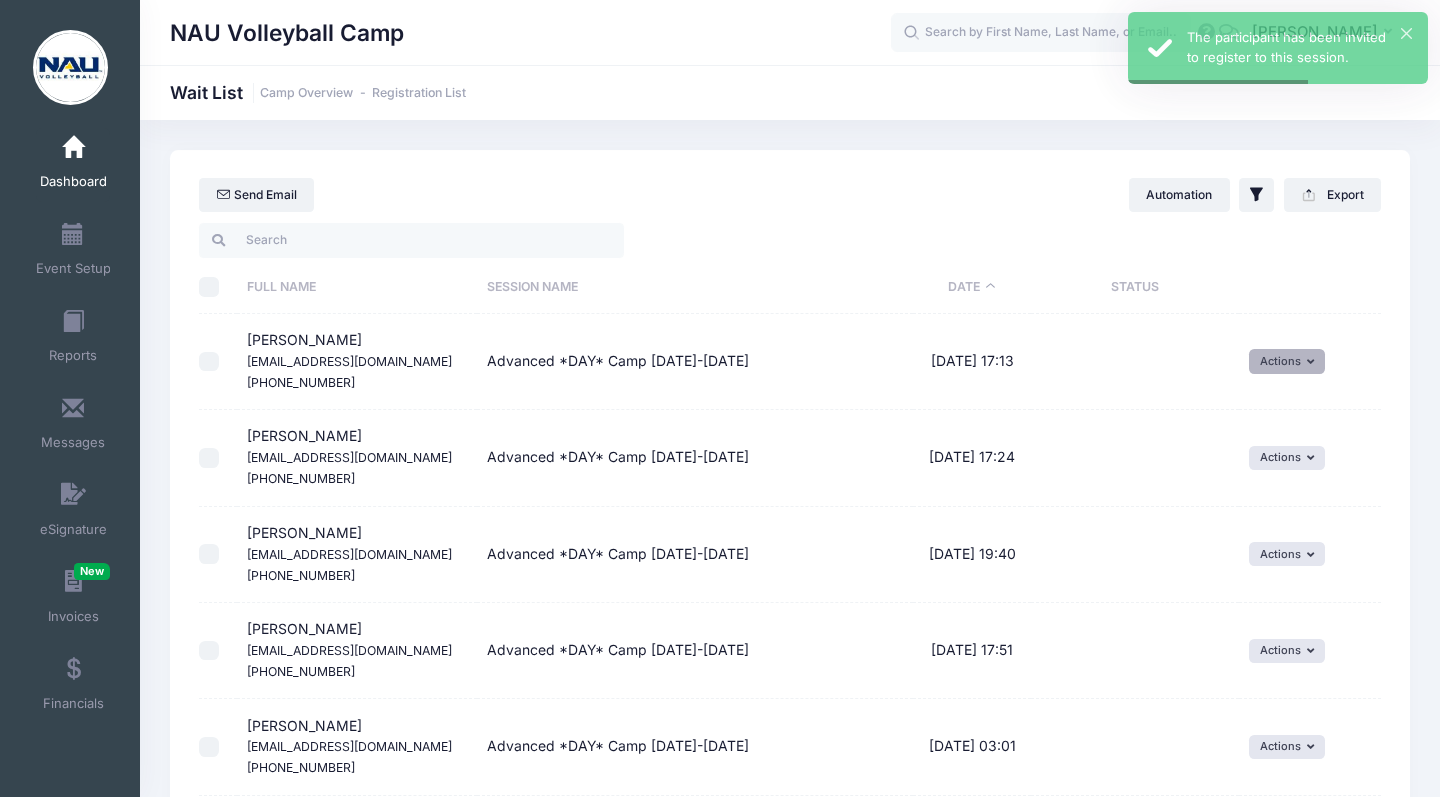 click on "Actions" at bounding box center [1287, 361] 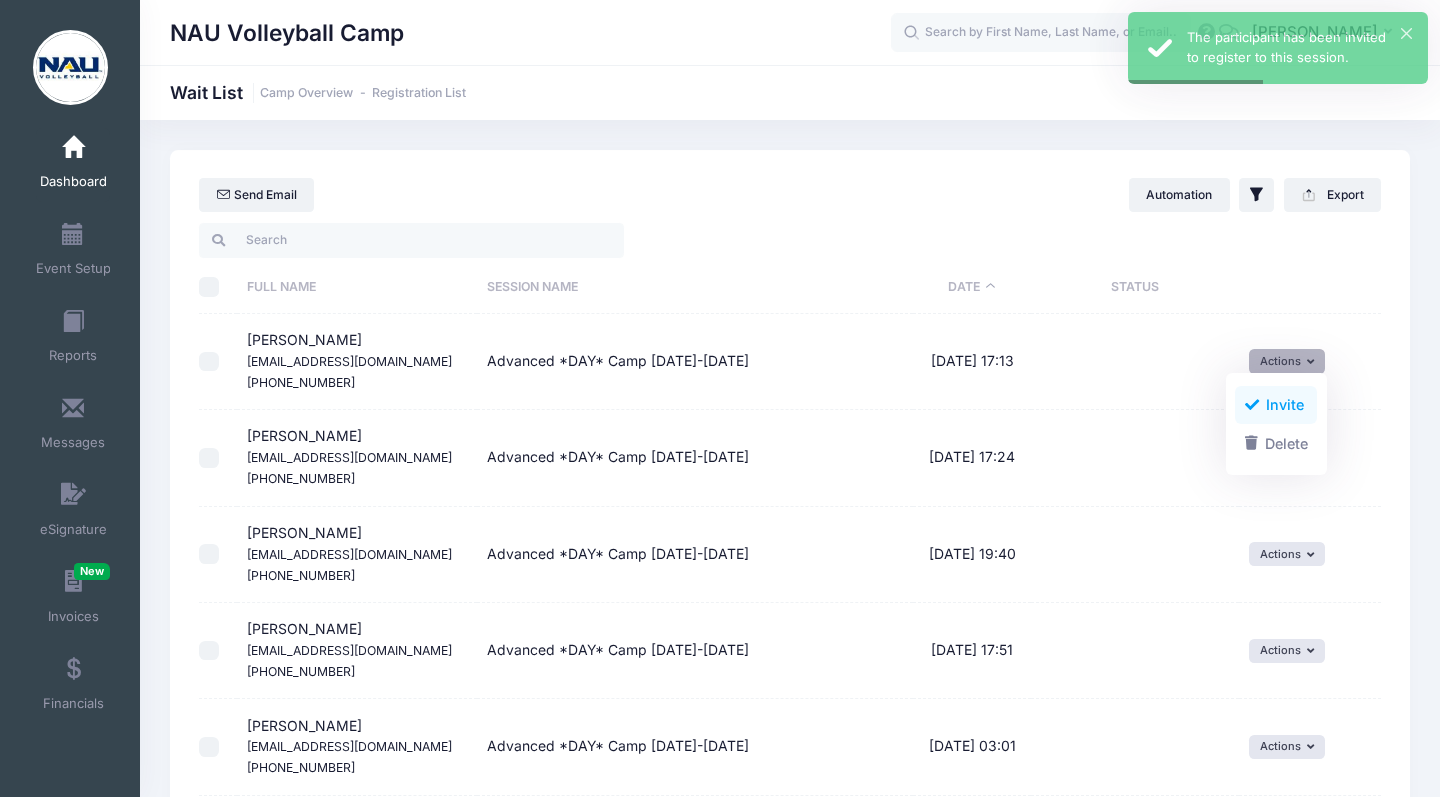 click on "Invite" at bounding box center (1276, 405) 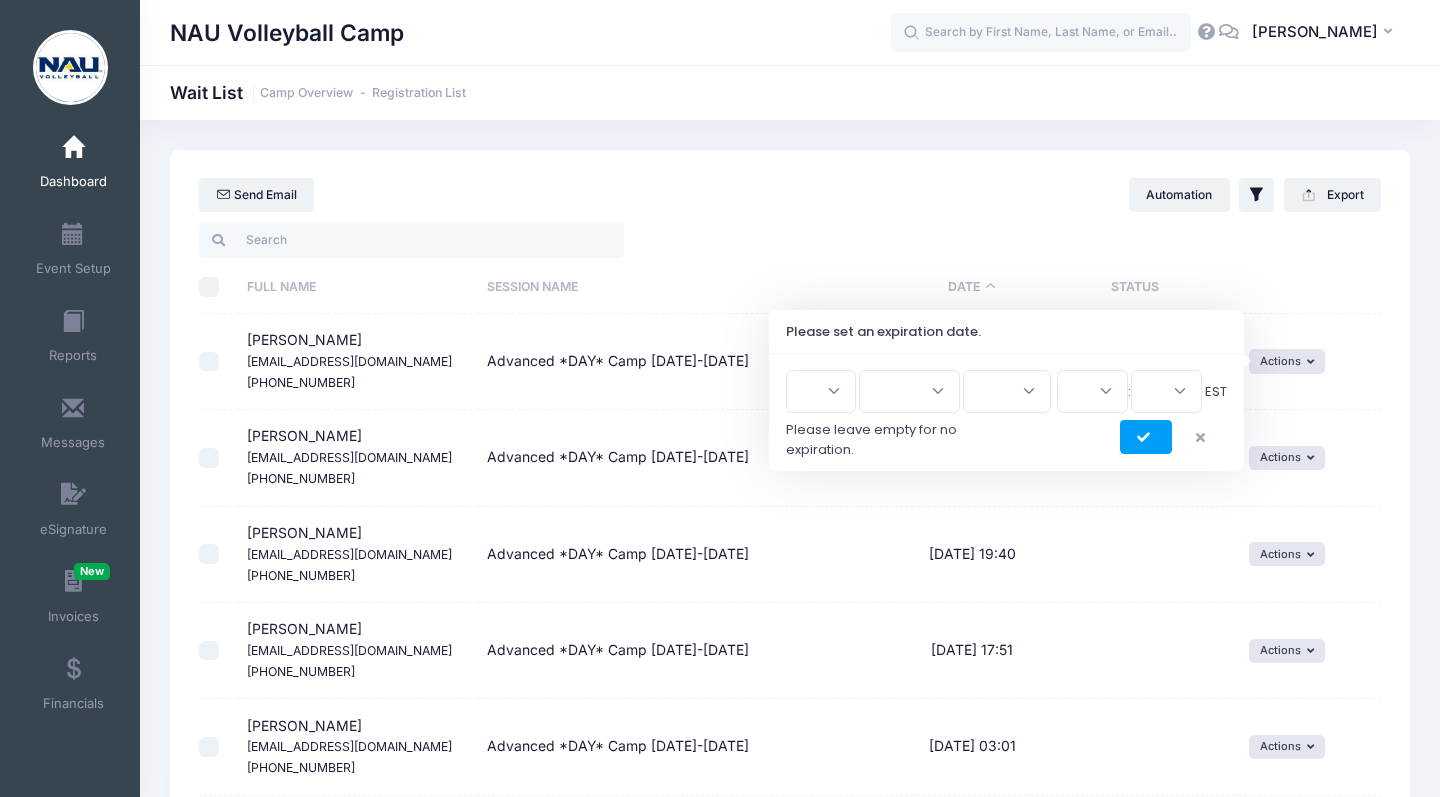 select on "22" 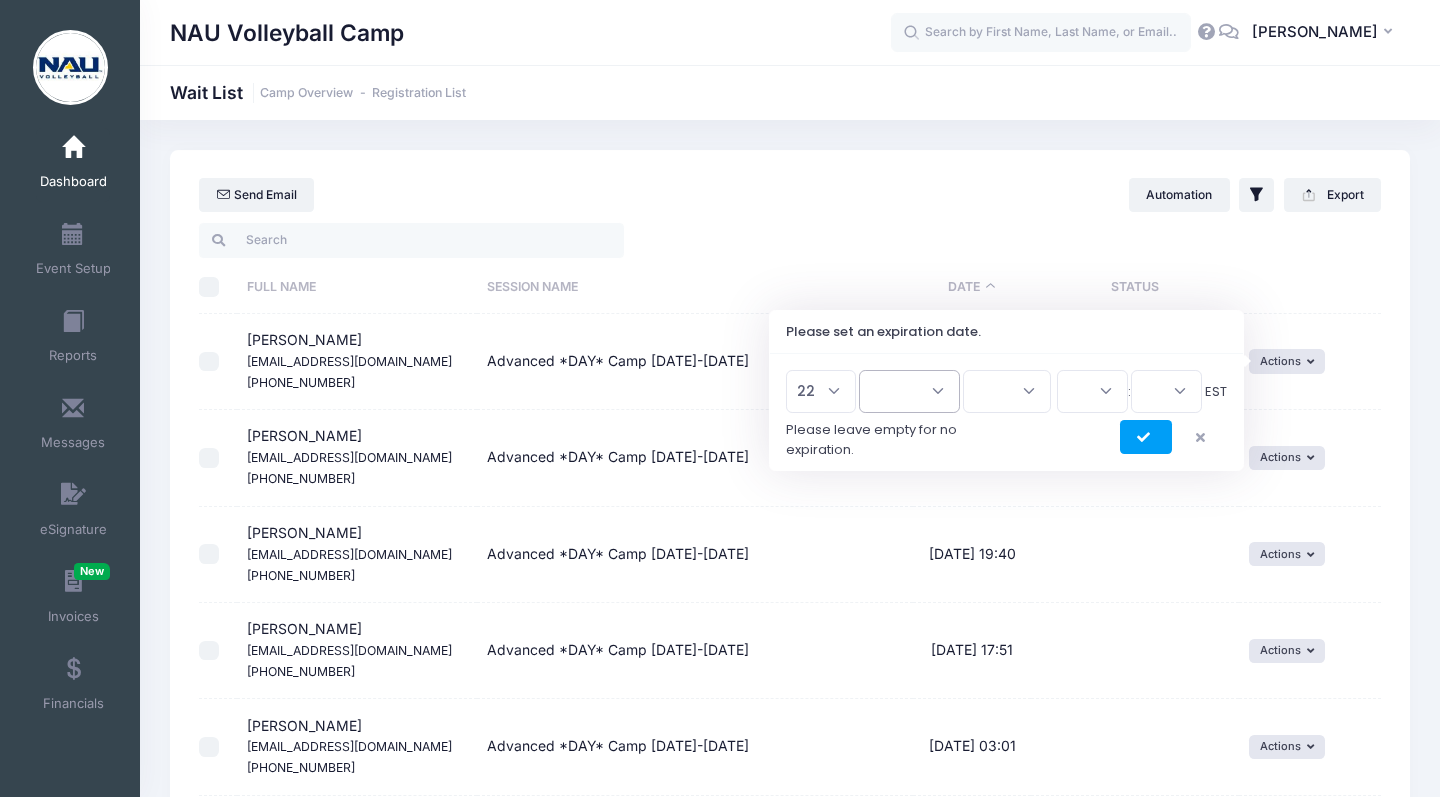 select on "6" 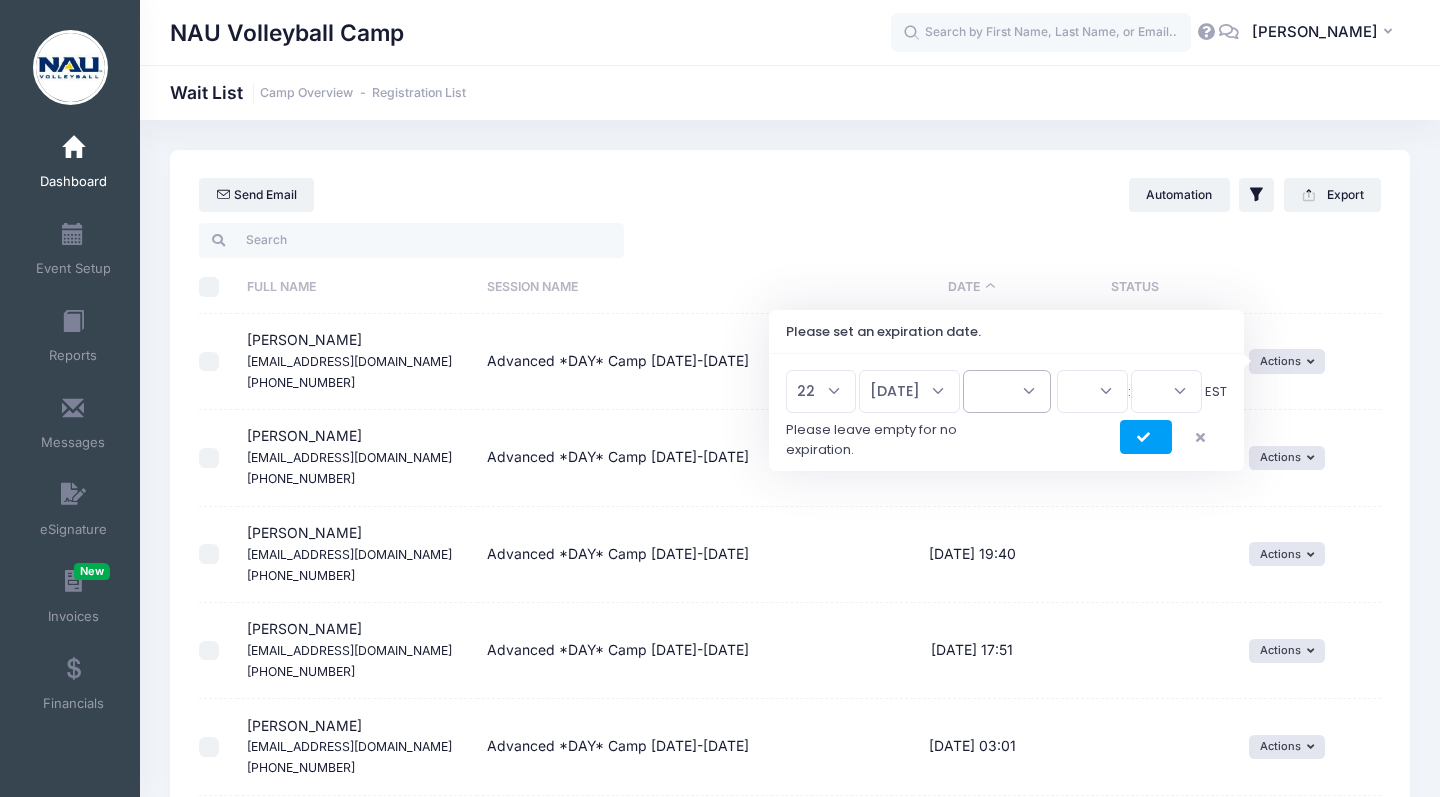 select on "2025" 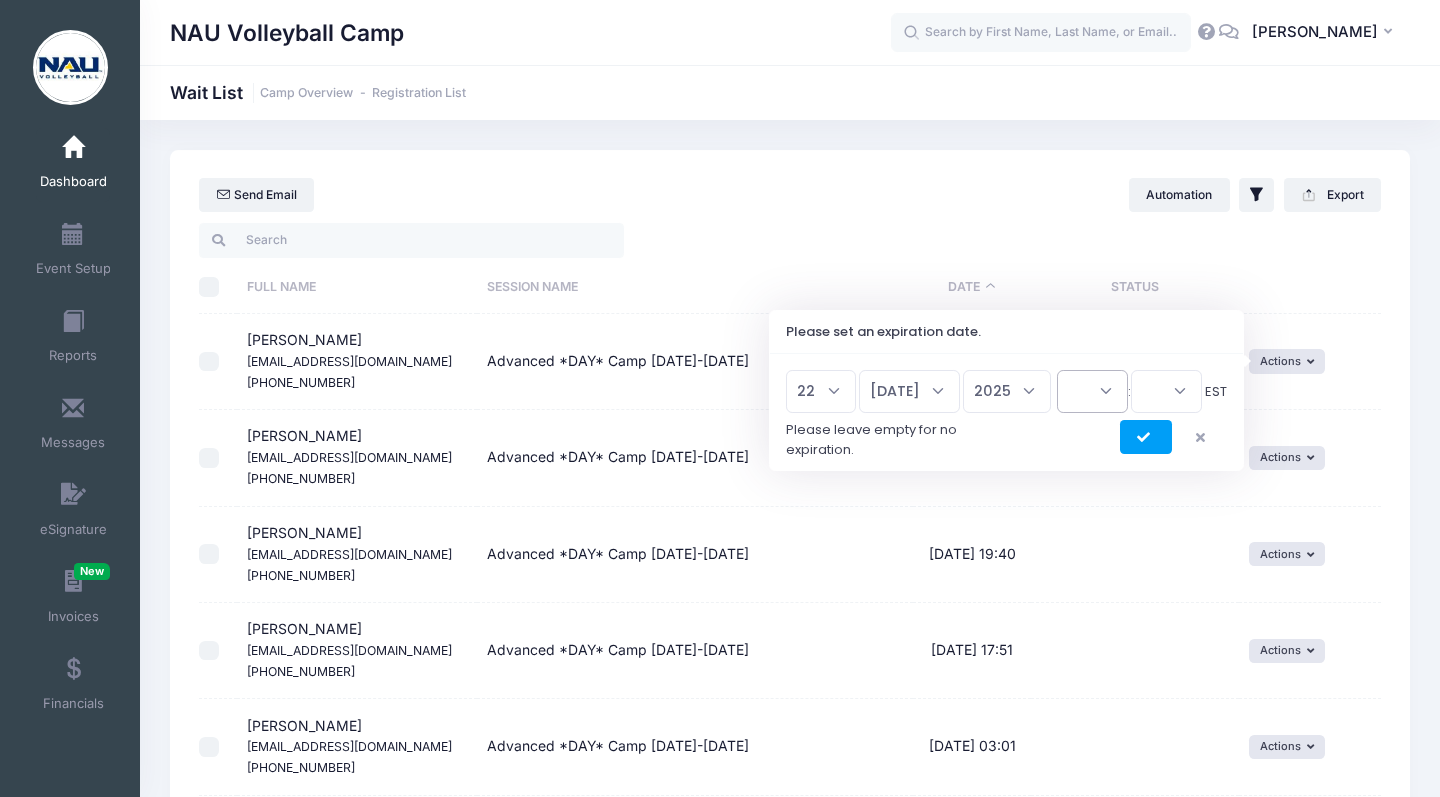 select on "23" 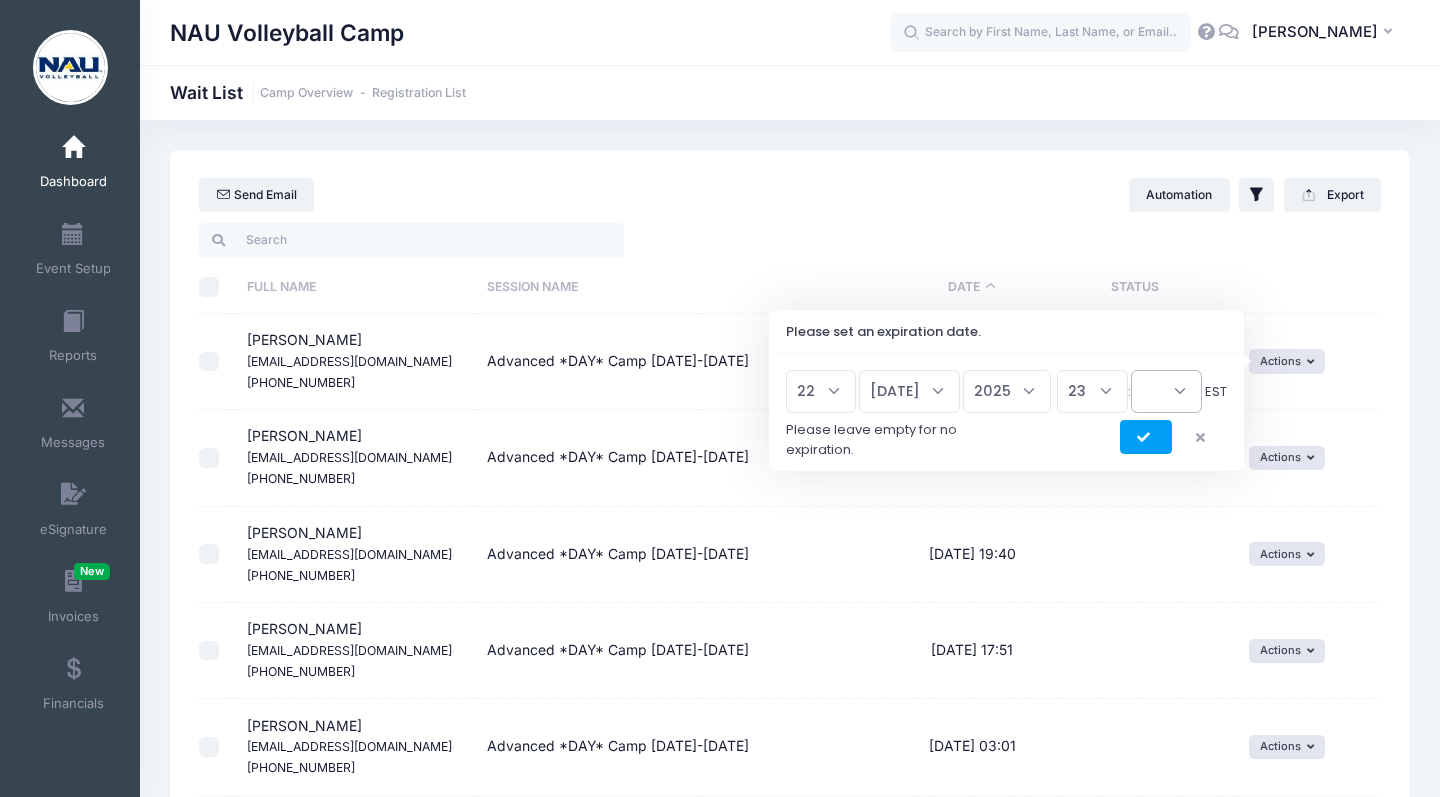 select on "45" 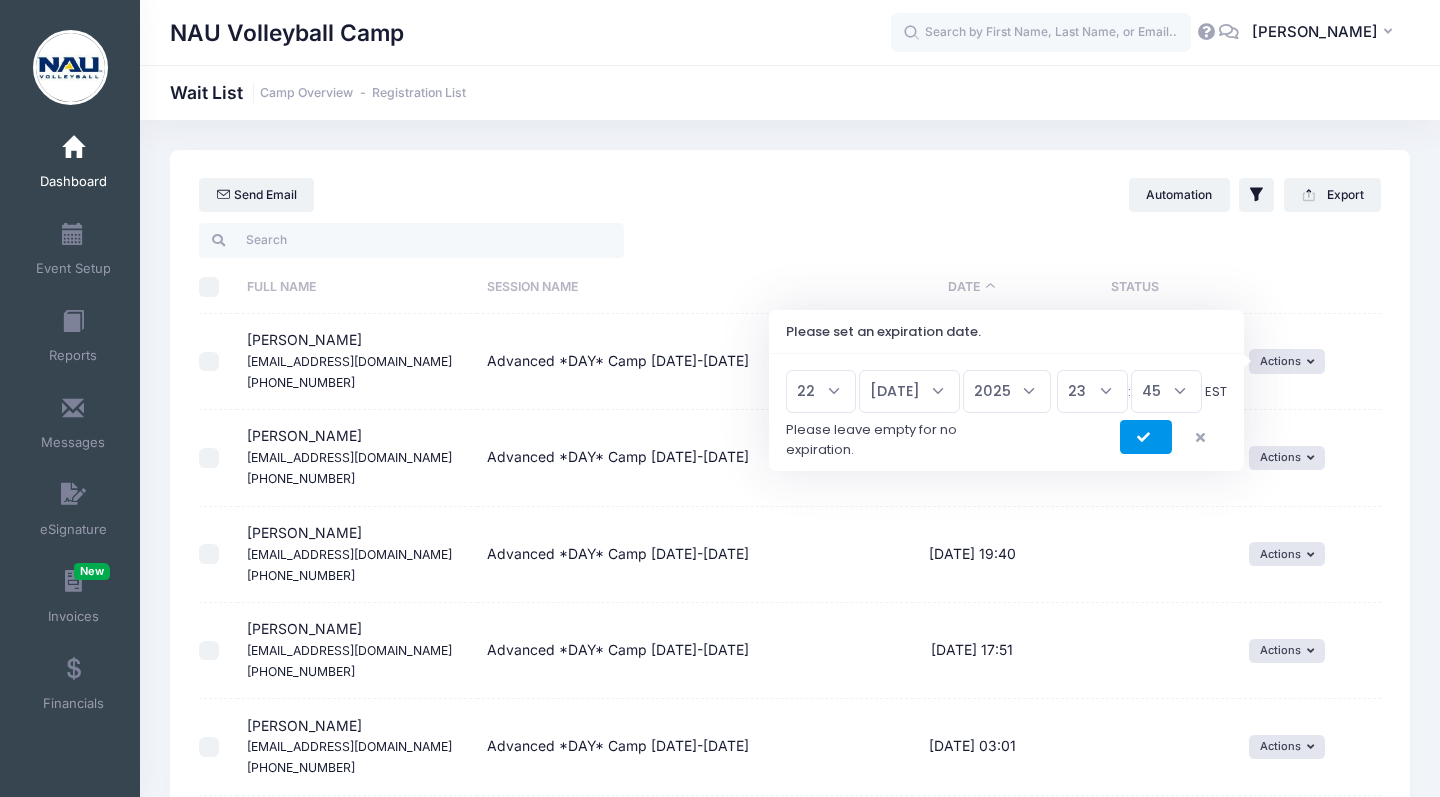 click at bounding box center (1146, 438) 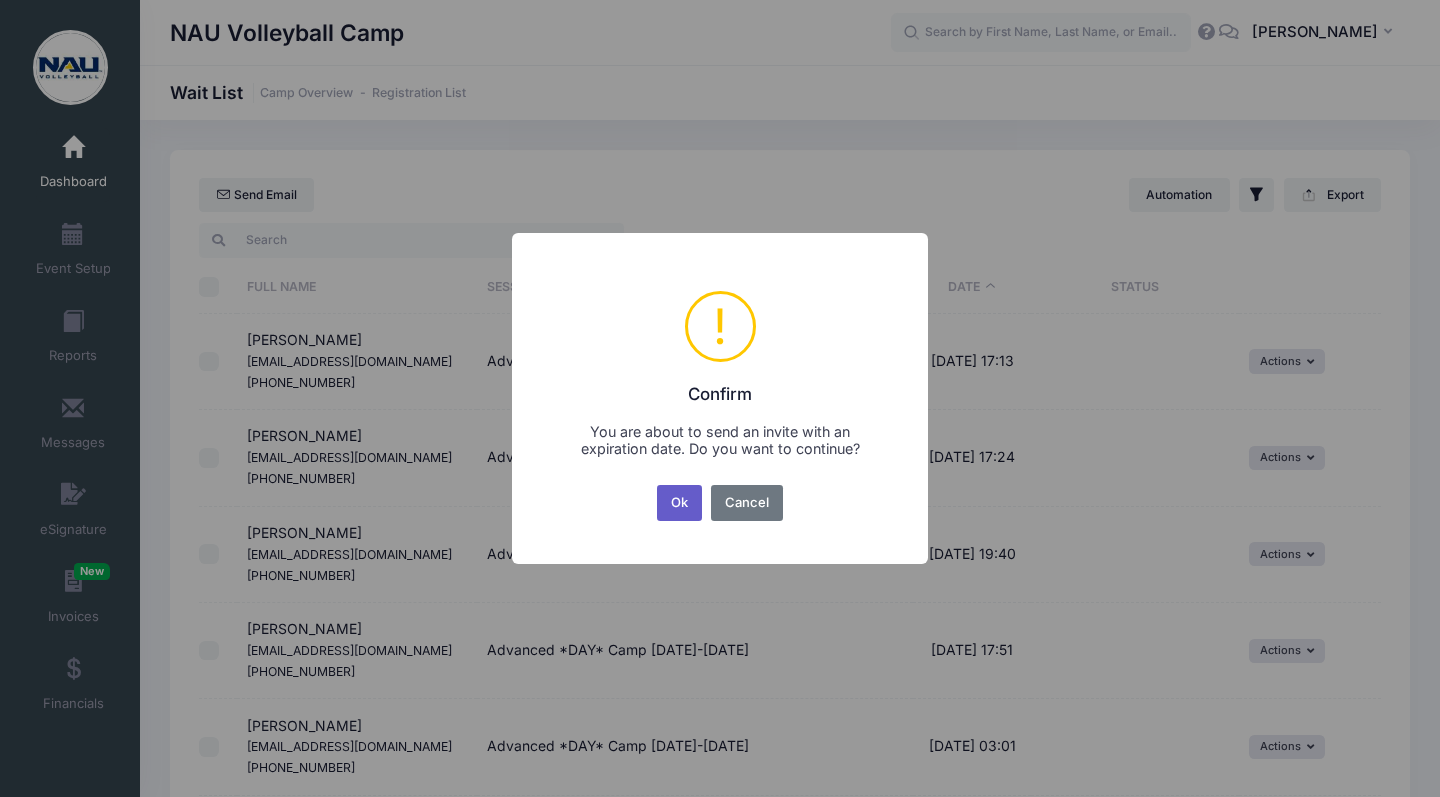 click on "Ok" at bounding box center [680, 503] 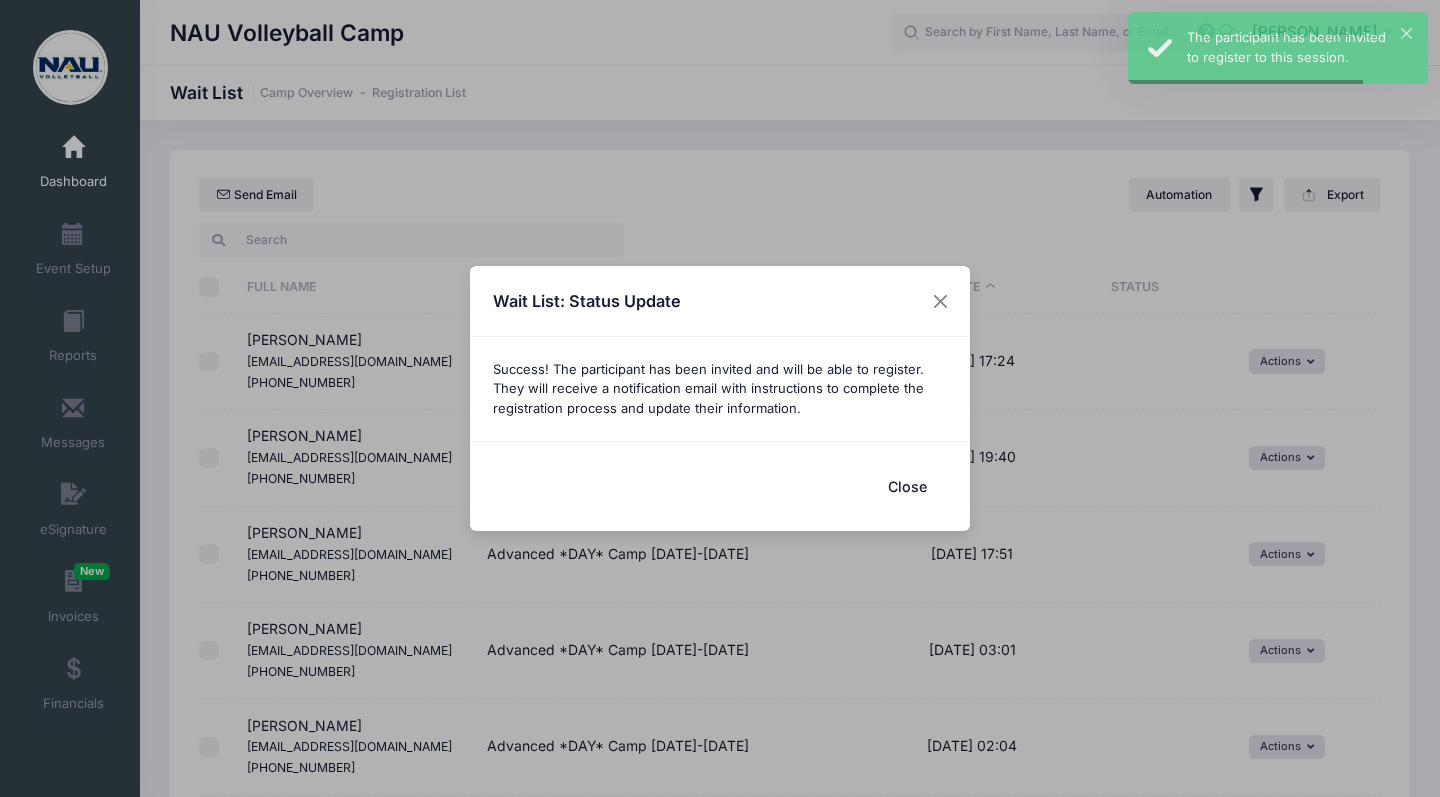 click on "Close" at bounding box center [907, 486] 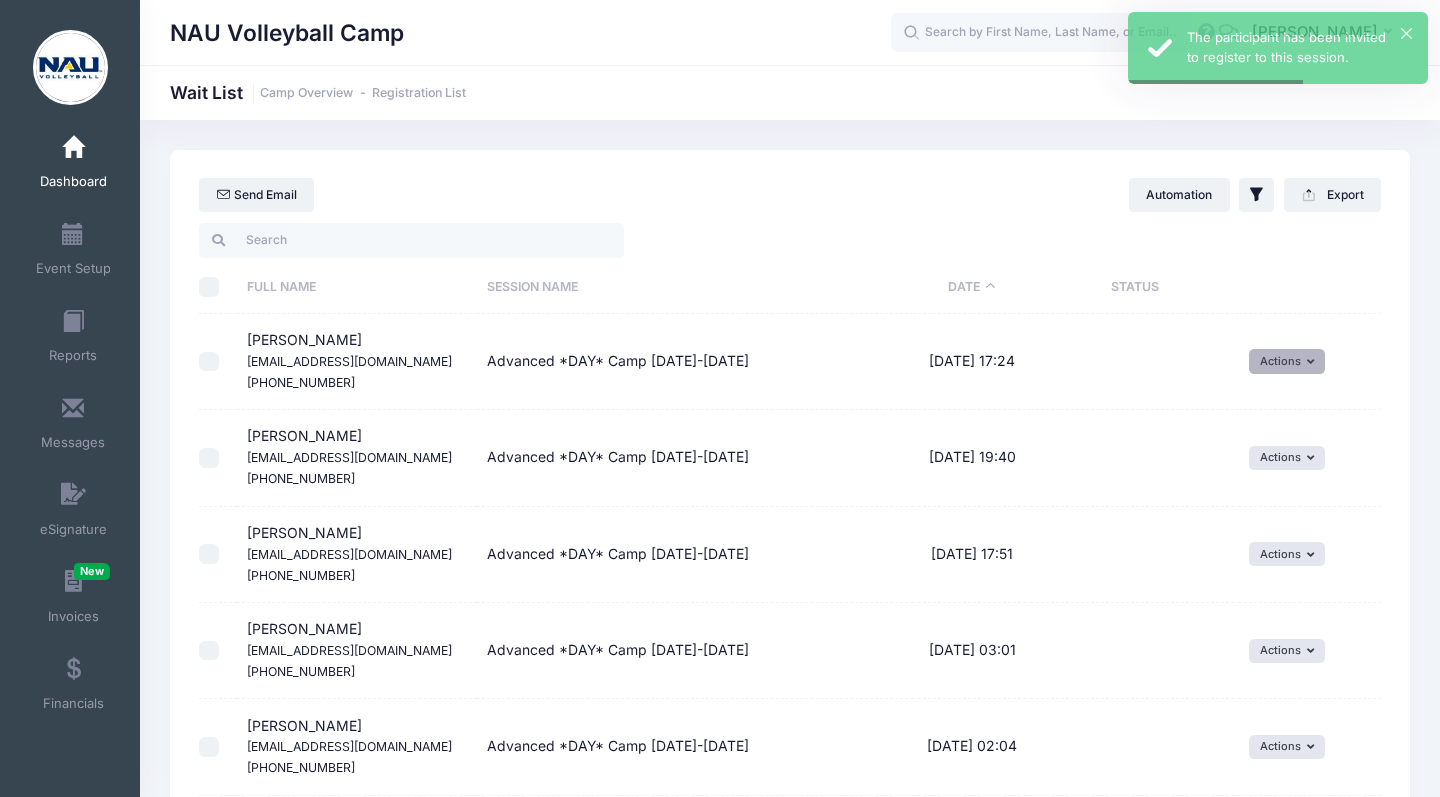 click on "Actions" at bounding box center [1287, 361] 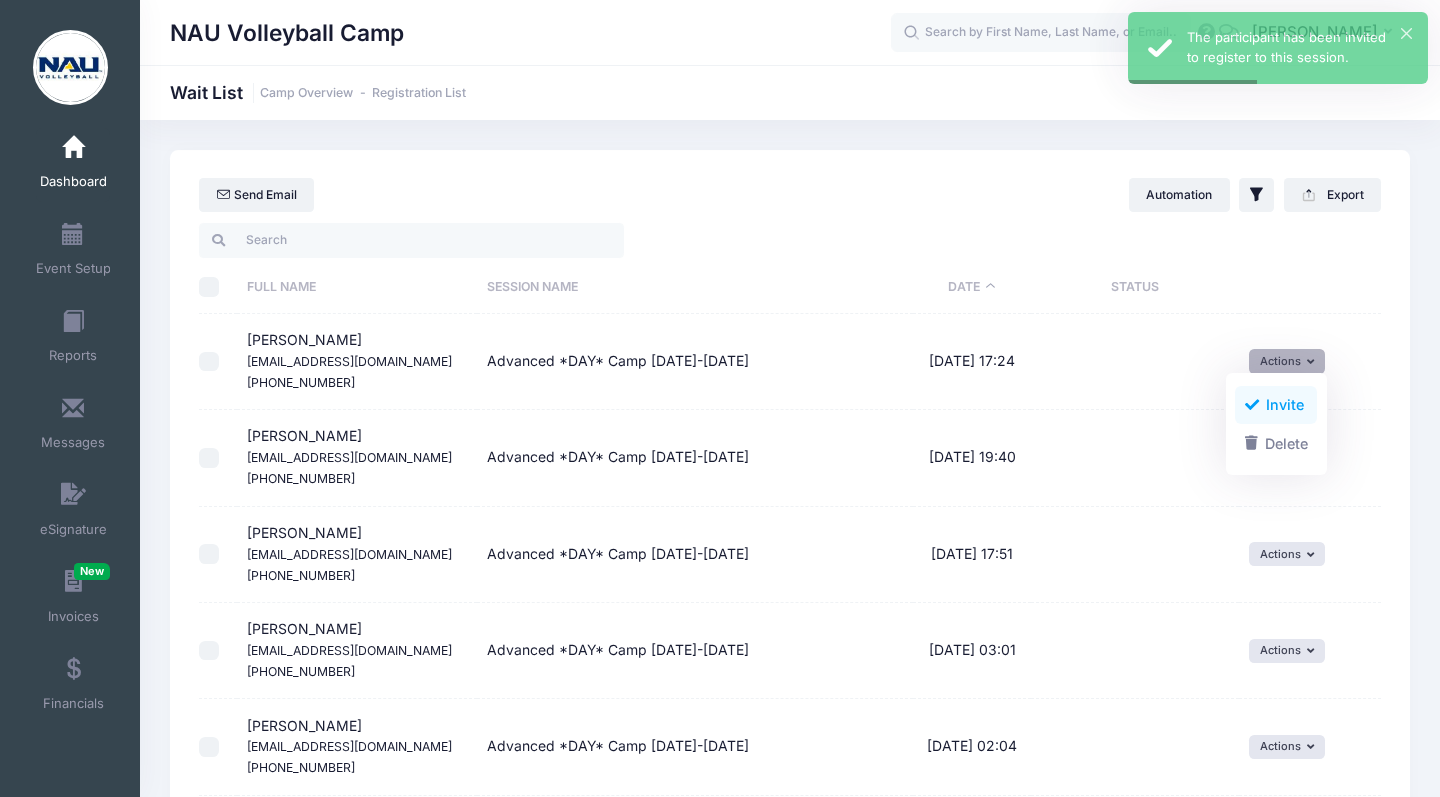 click at bounding box center [1252, 405] 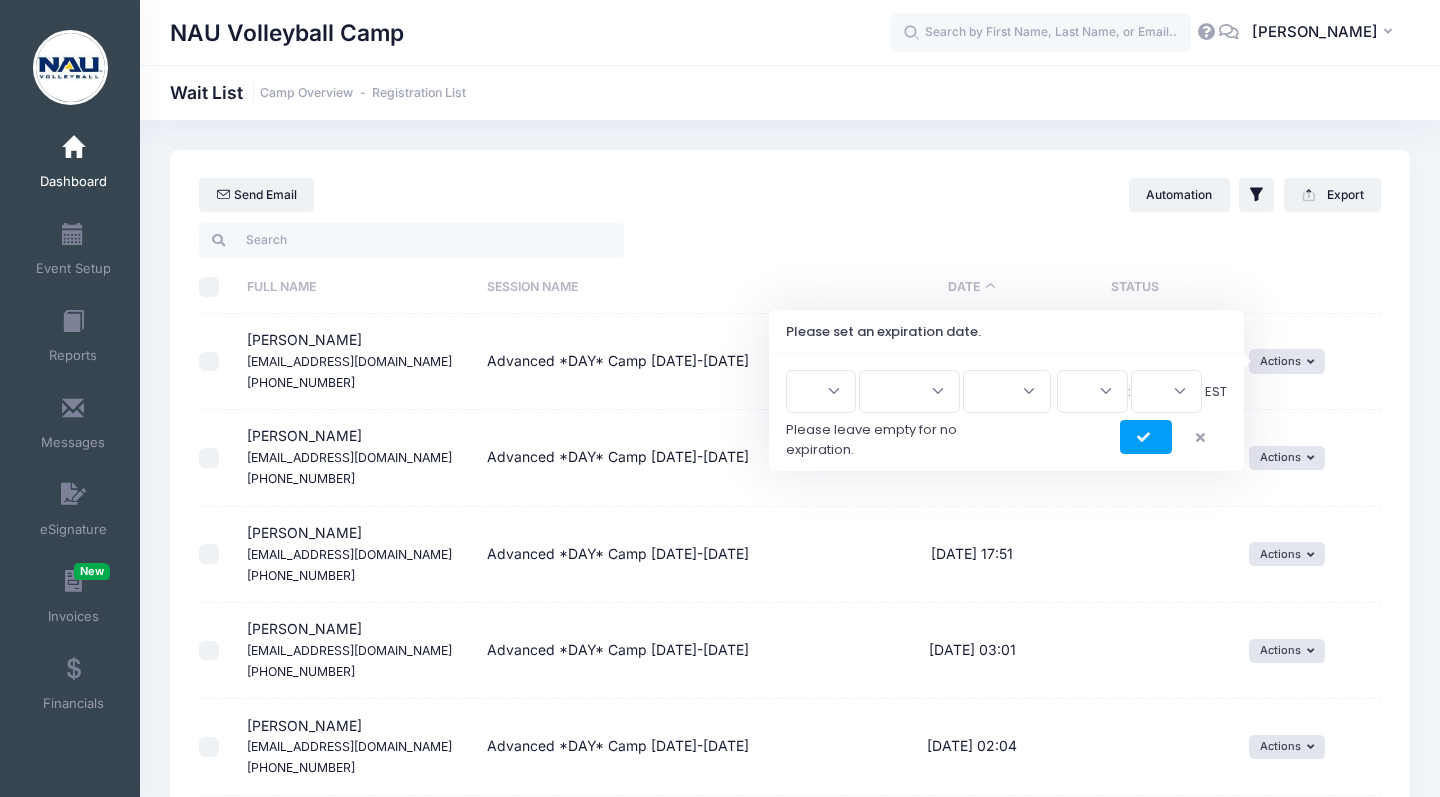 select on "22" 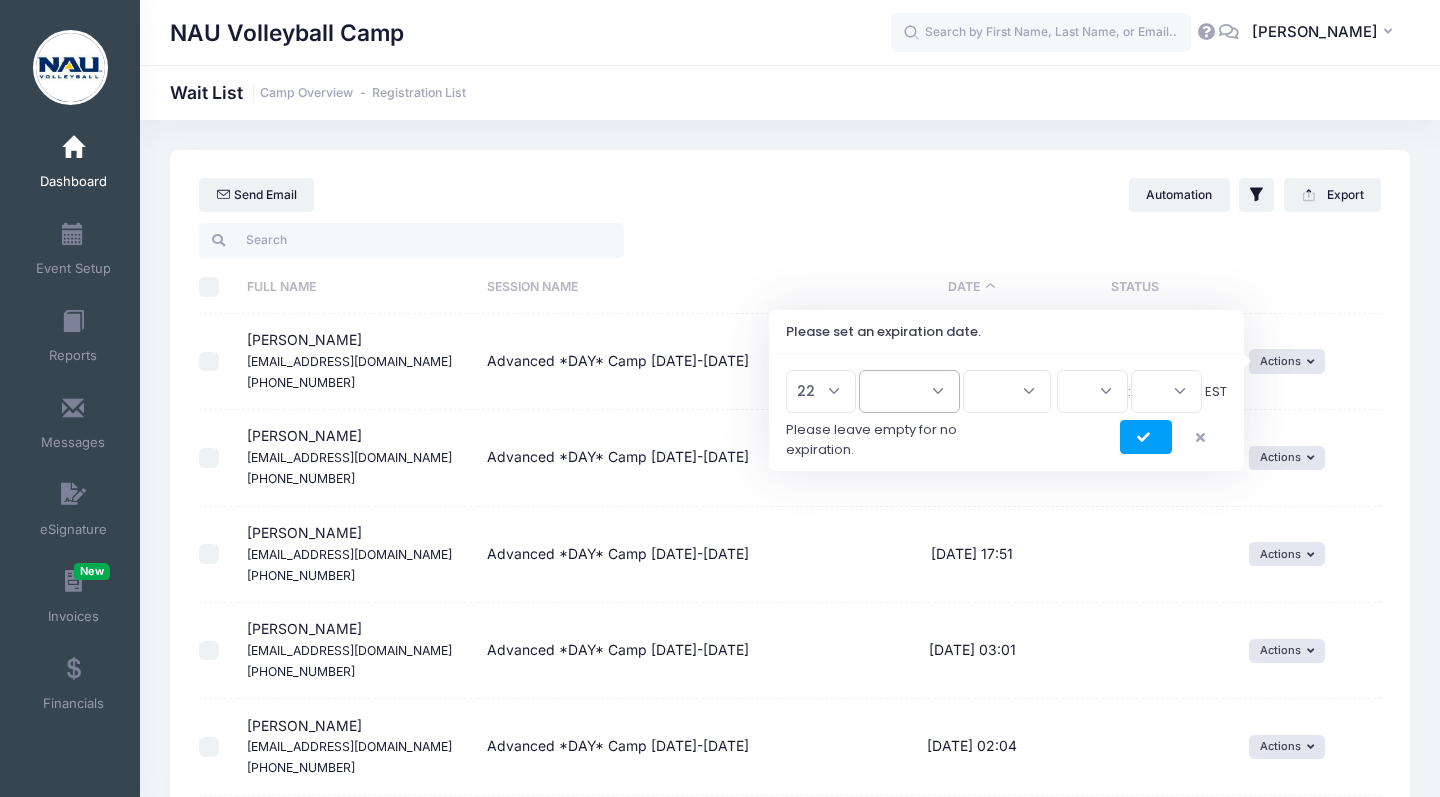 select on "6" 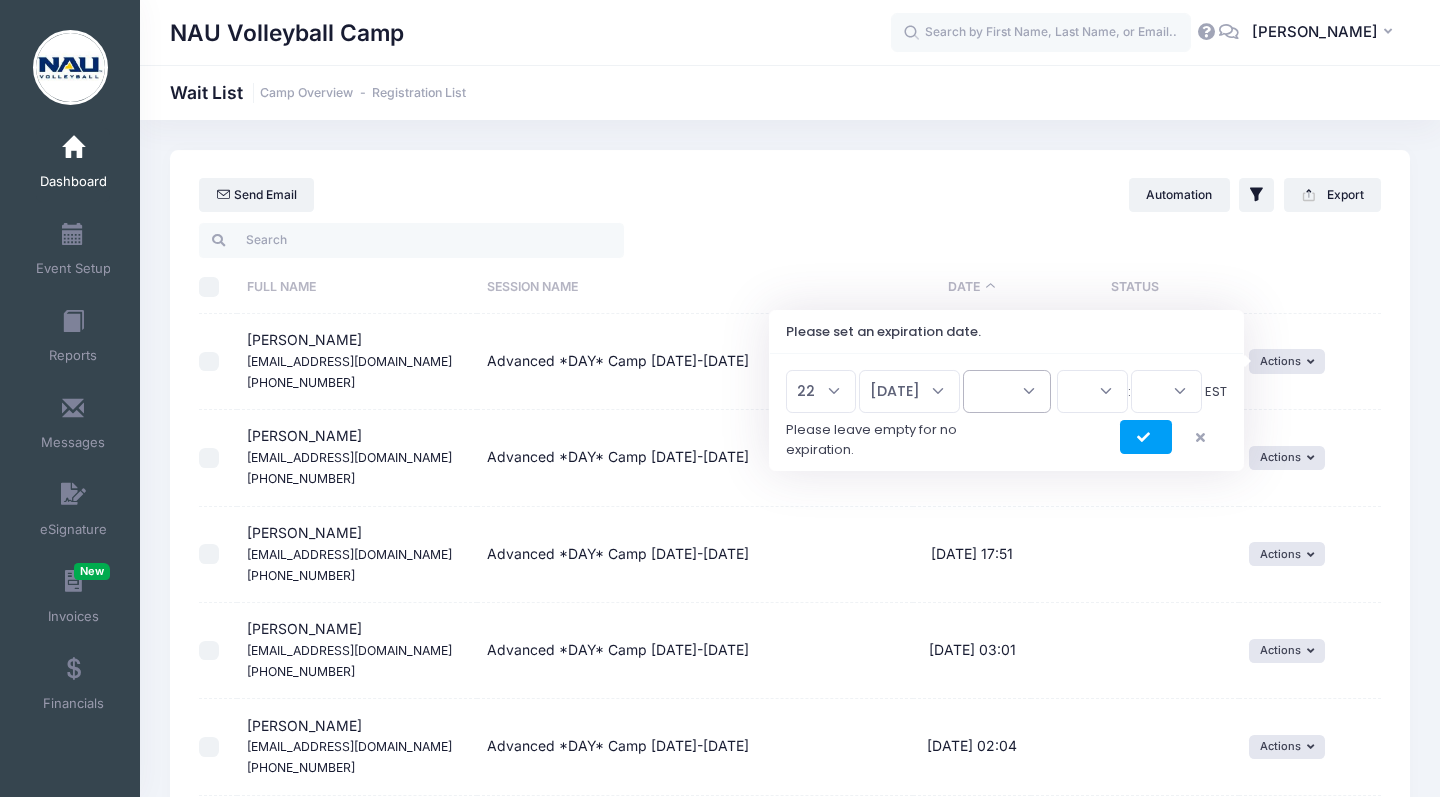 select on "2025" 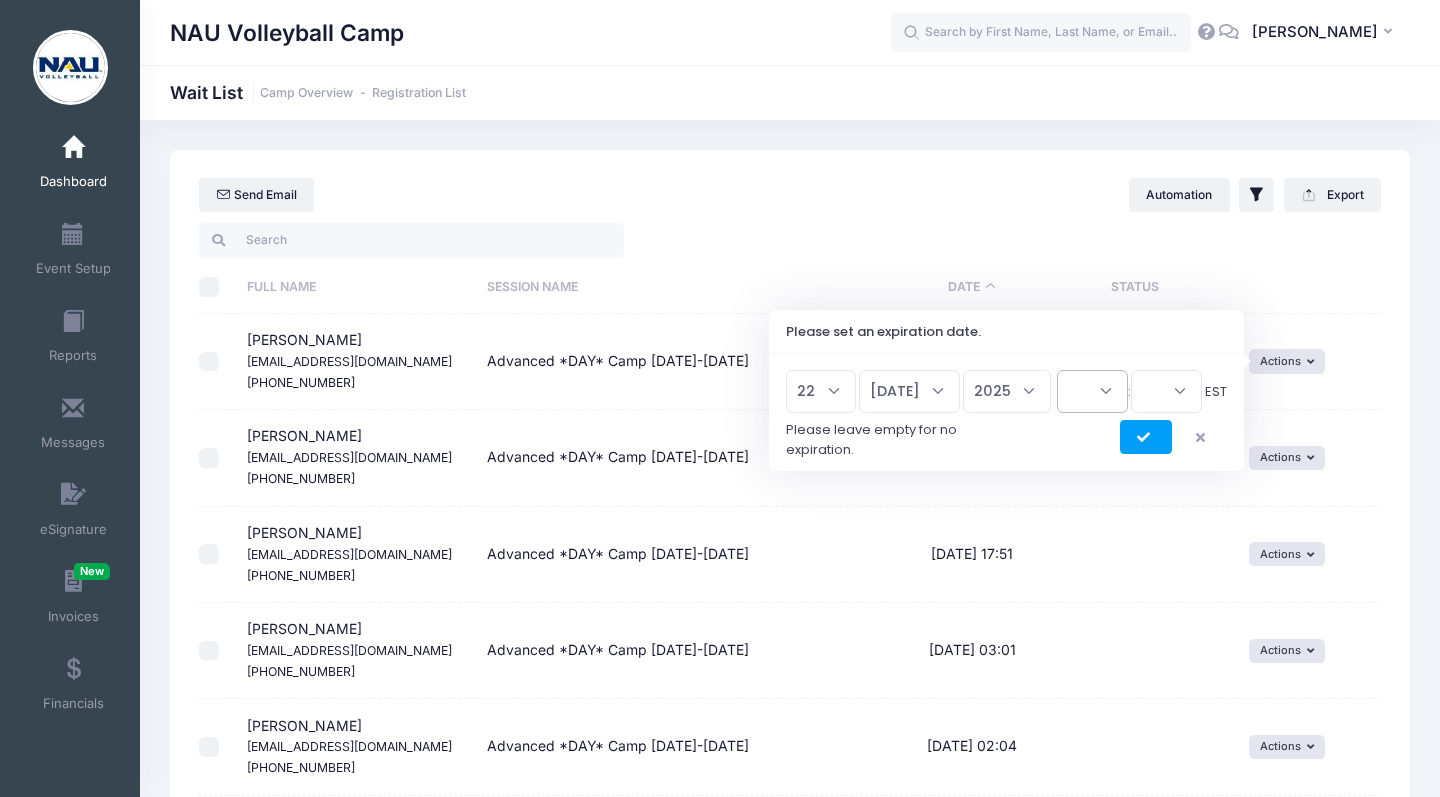 select on "23" 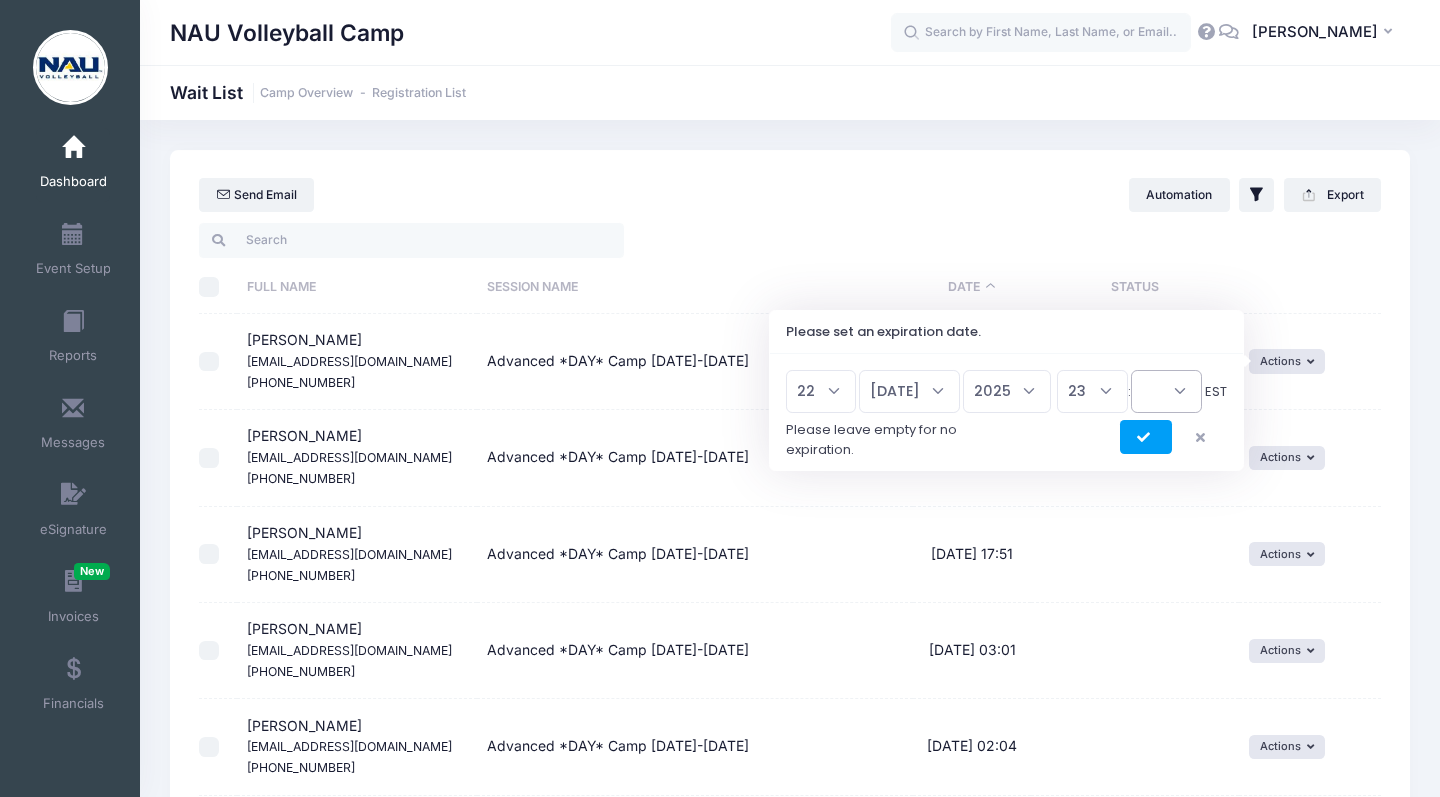 select on "45" 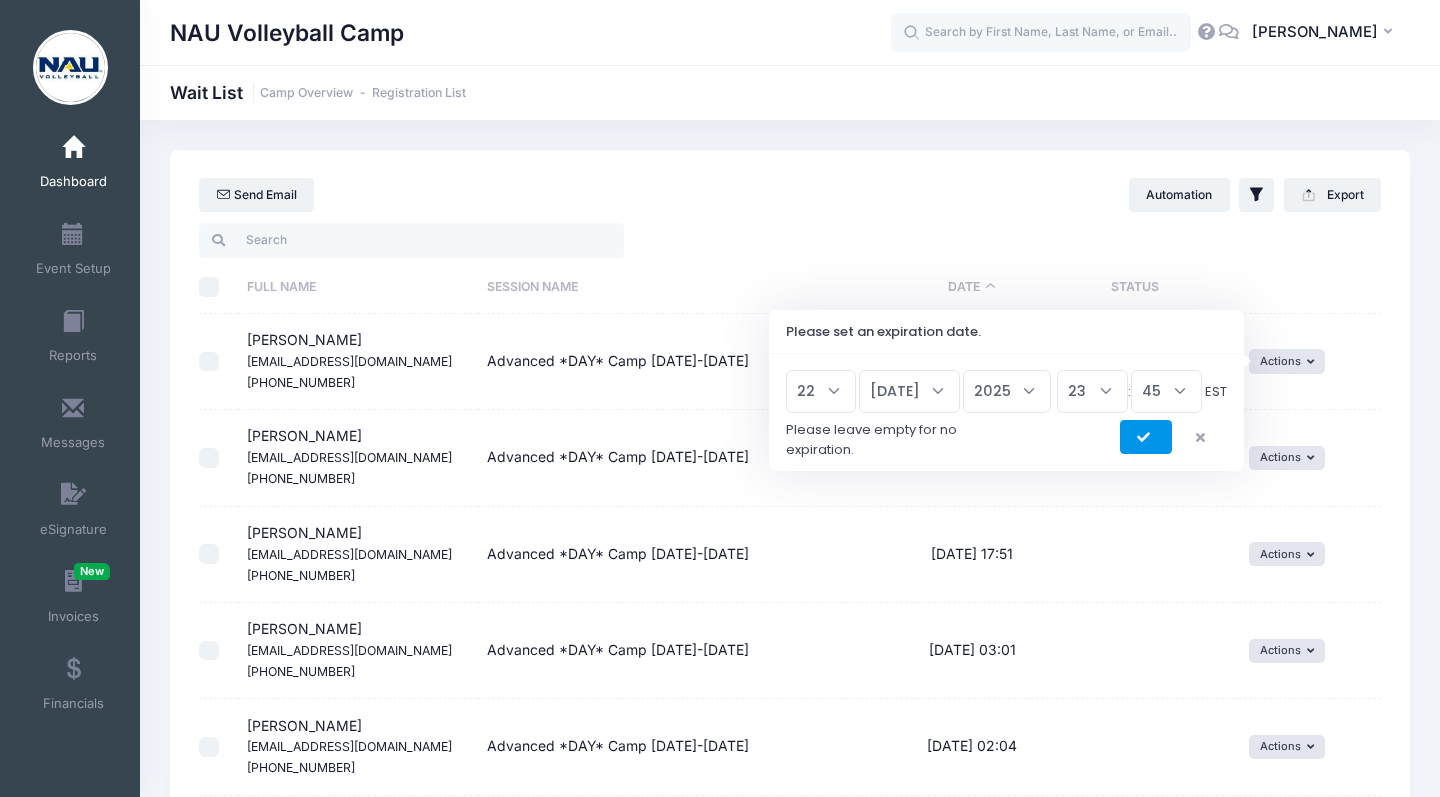 click at bounding box center (1146, 437) 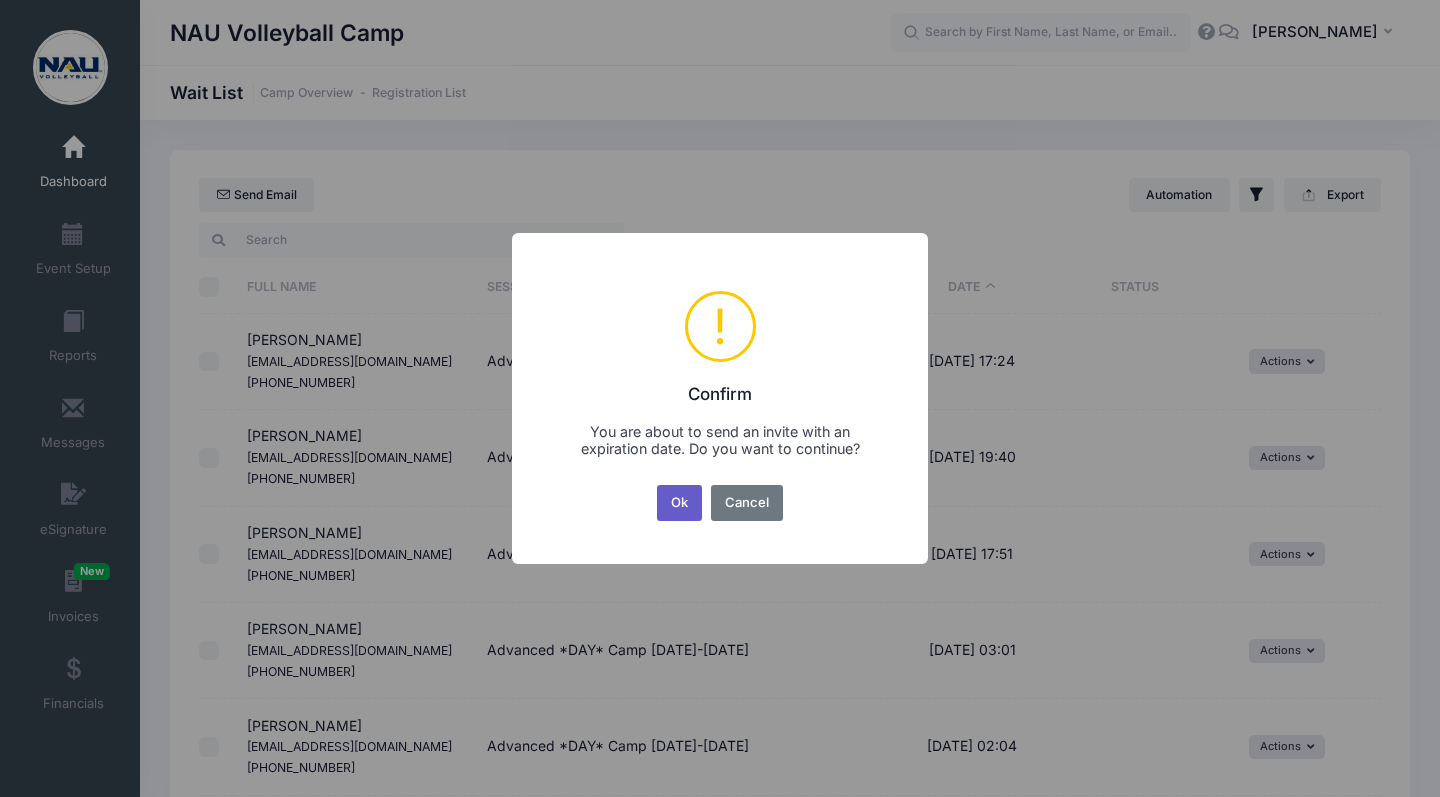 click on "Ok" at bounding box center [680, 503] 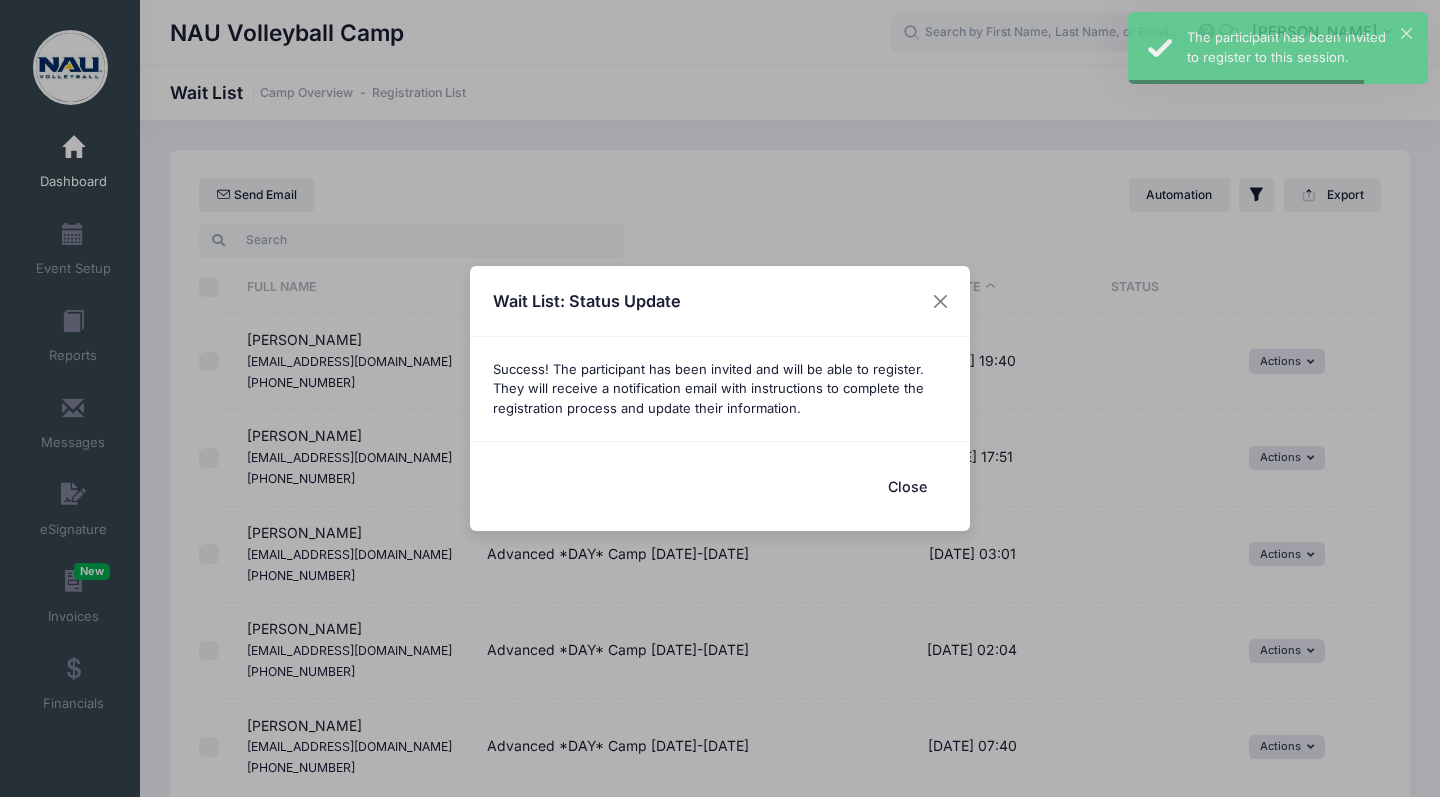 click on "Close" at bounding box center [907, 486] 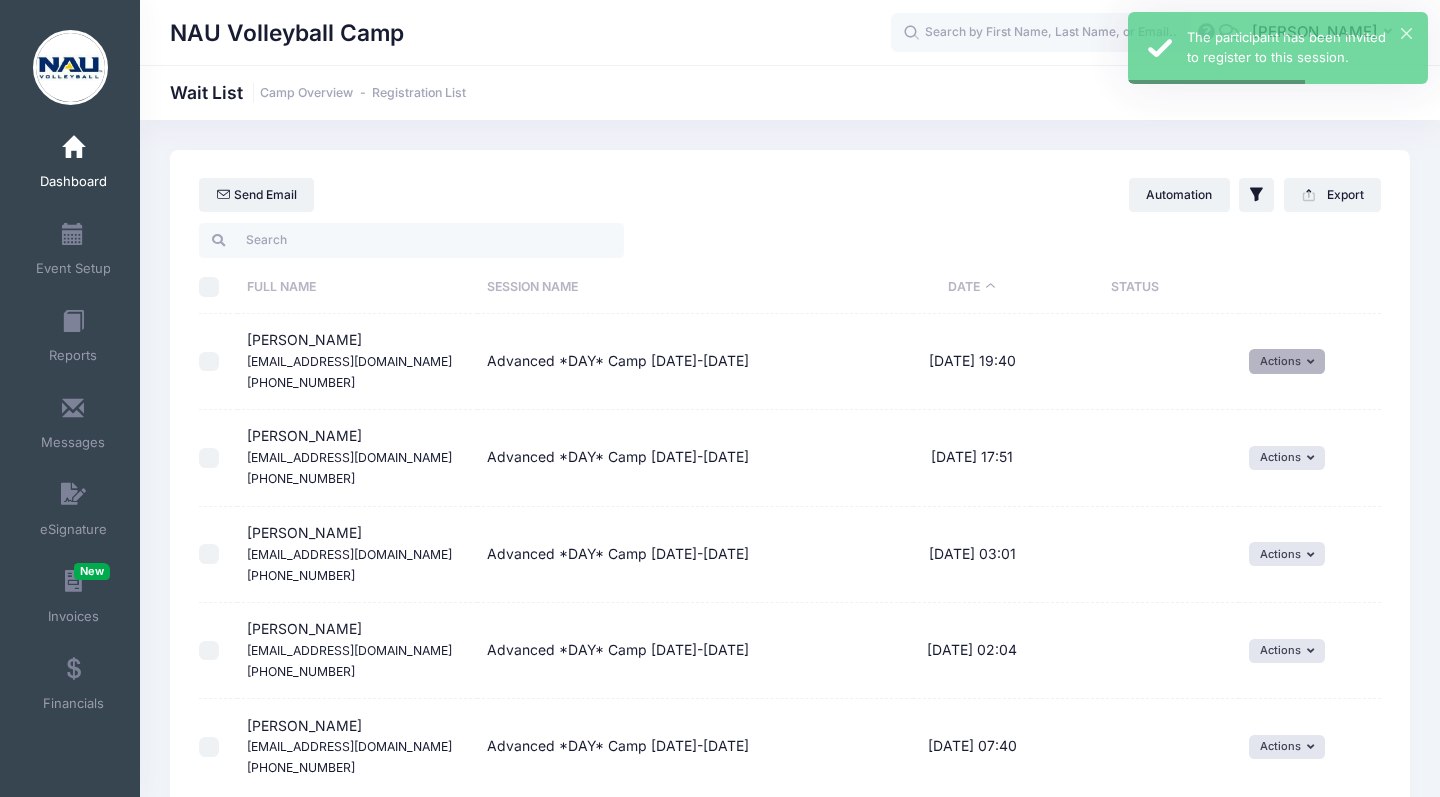 click on "Actions" at bounding box center [1287, 361] 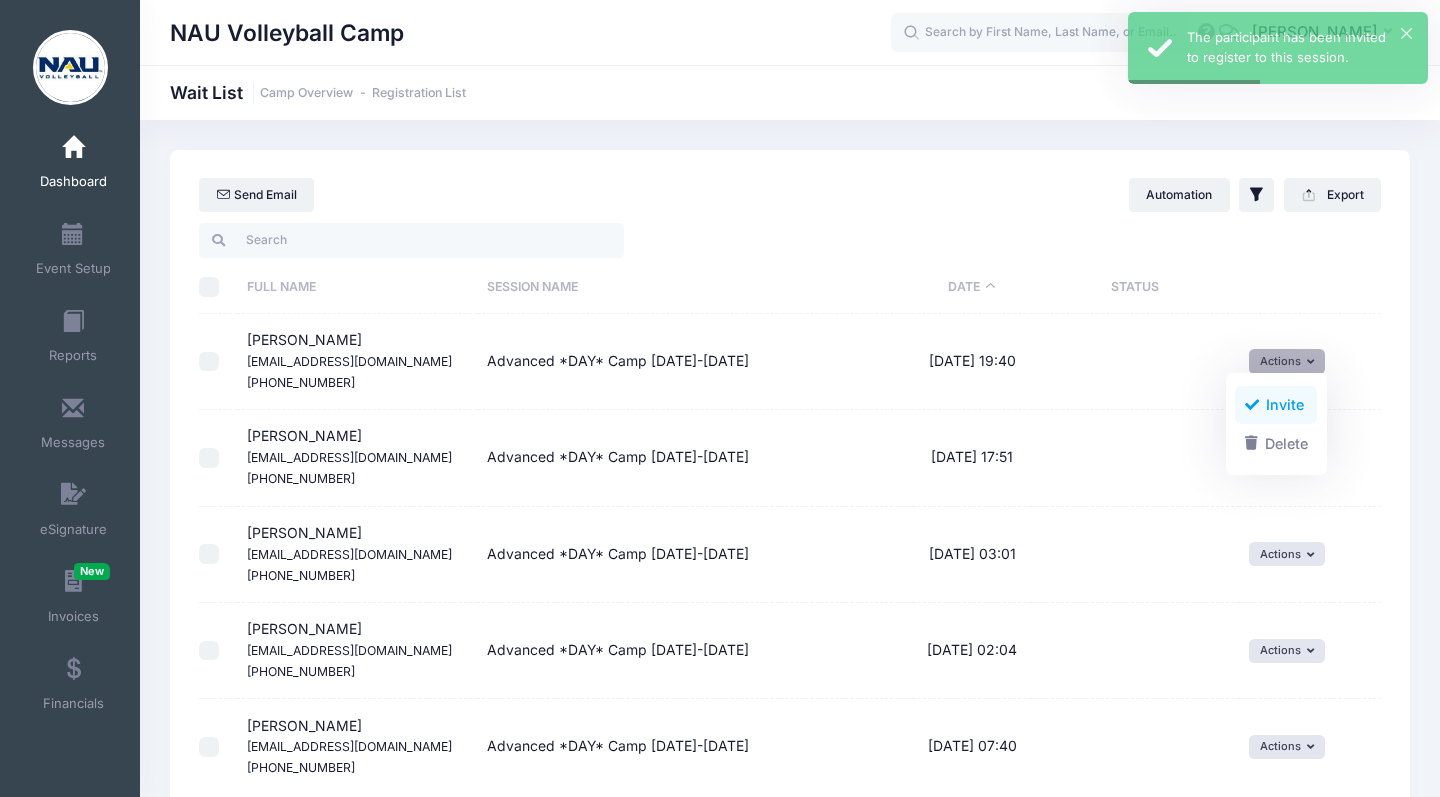 click on "Invite" at bounding box center [1276, 405] 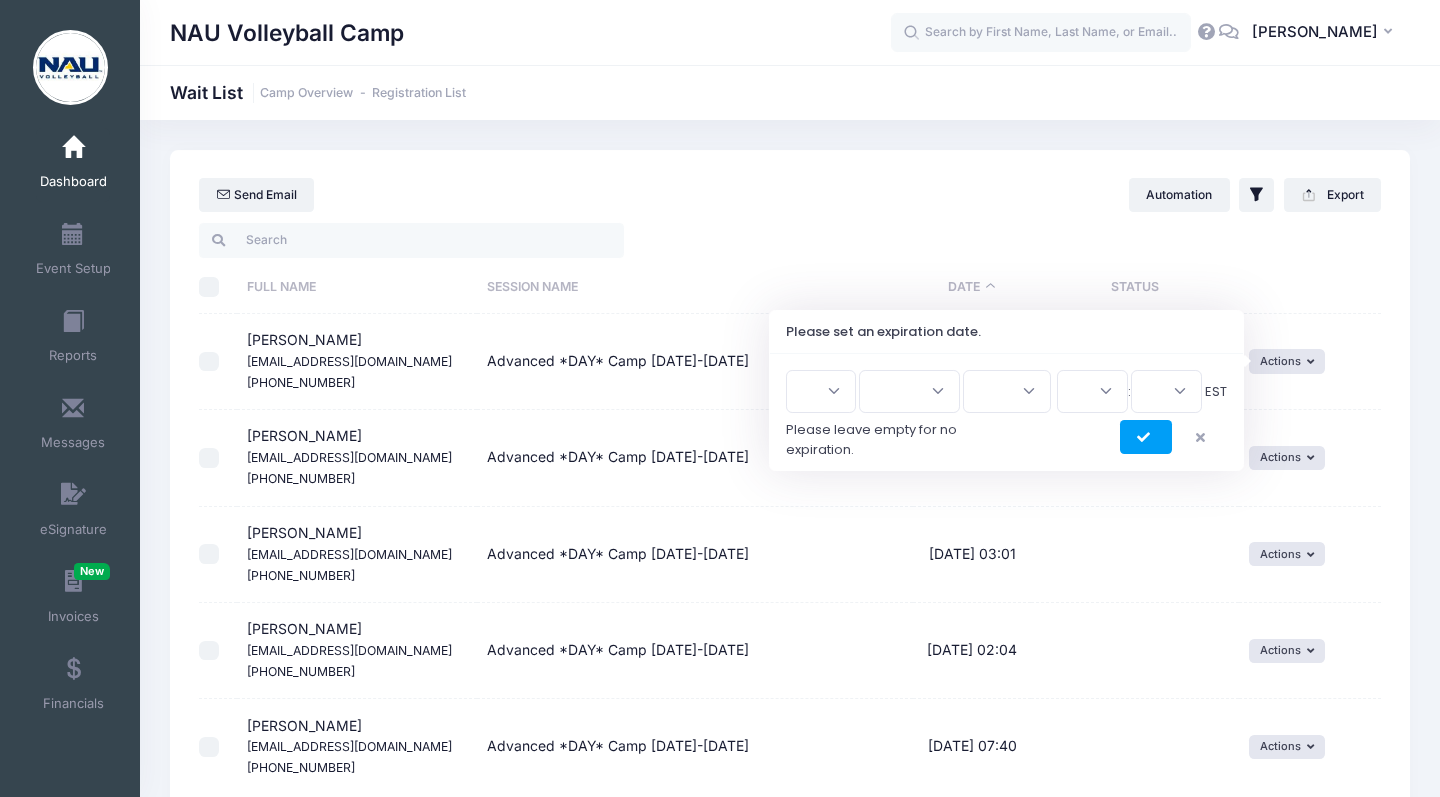 select on "22" 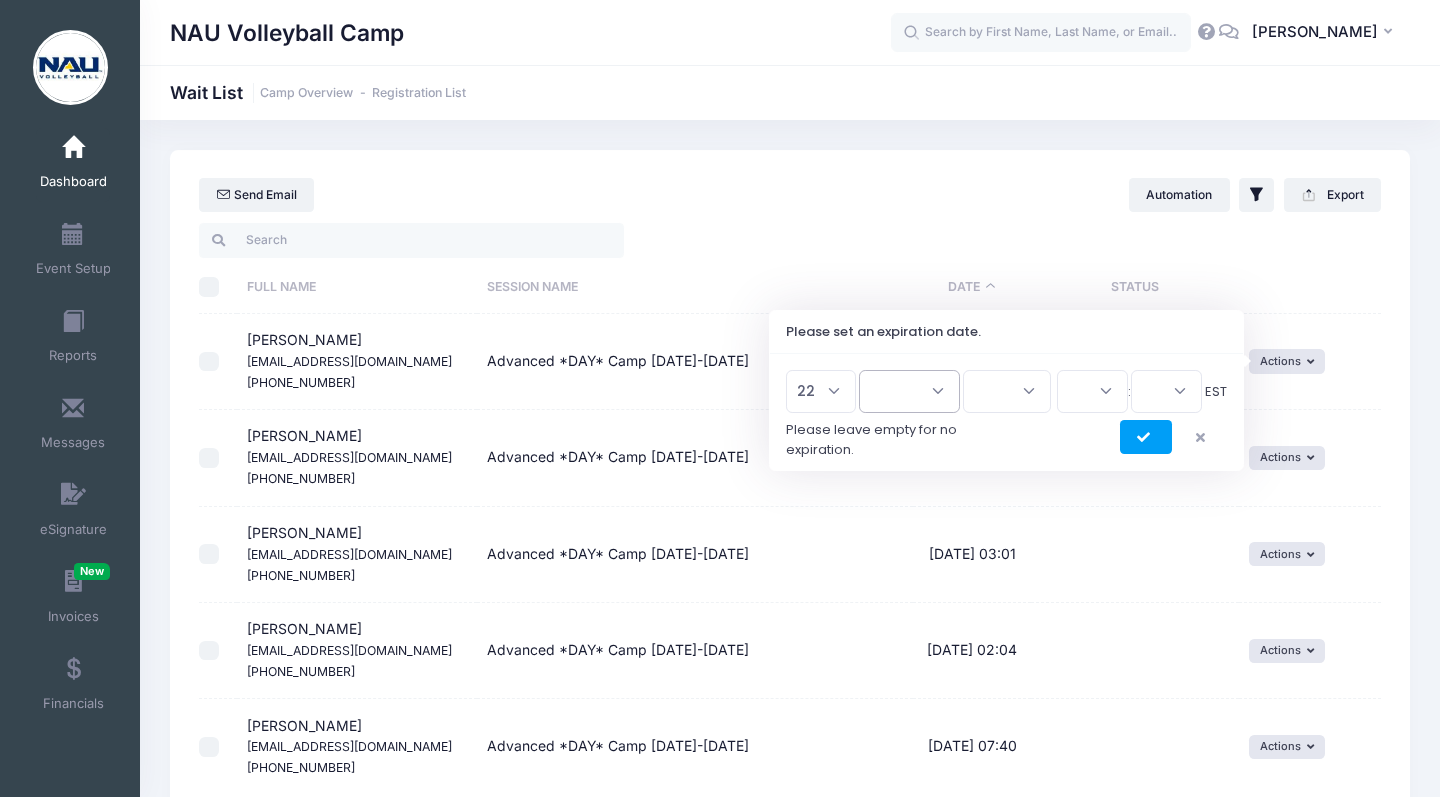 select on "6" 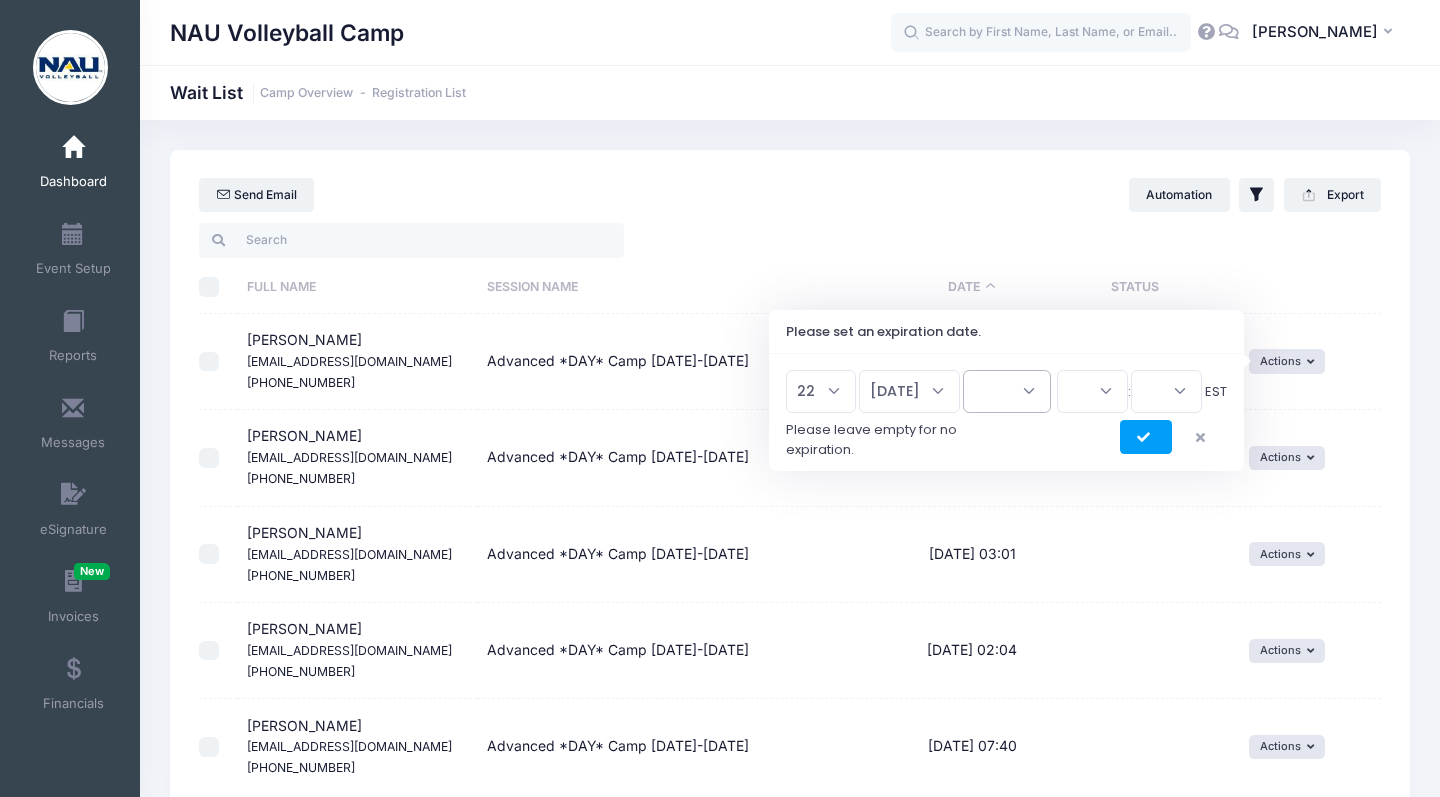 select on "2025" 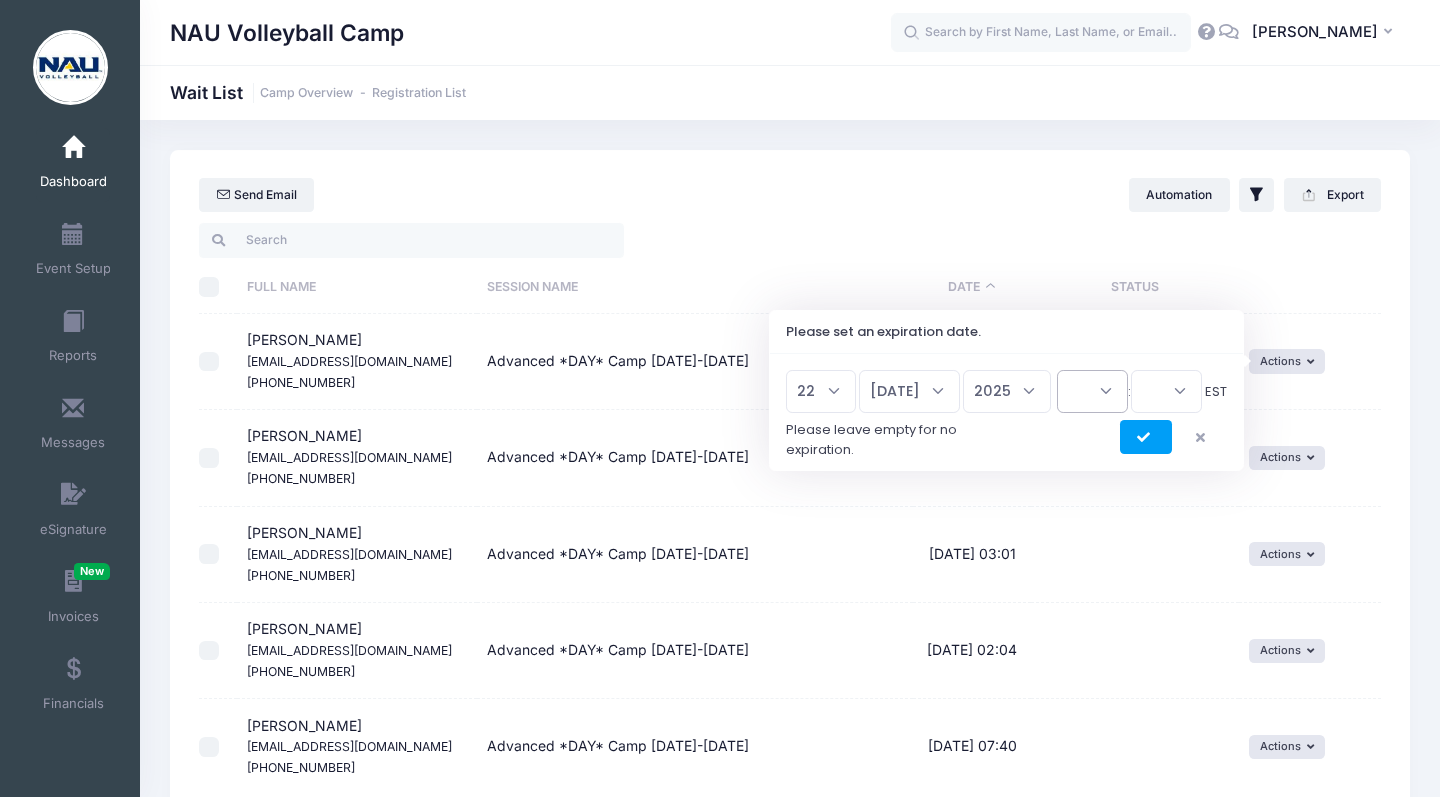 select on "23" 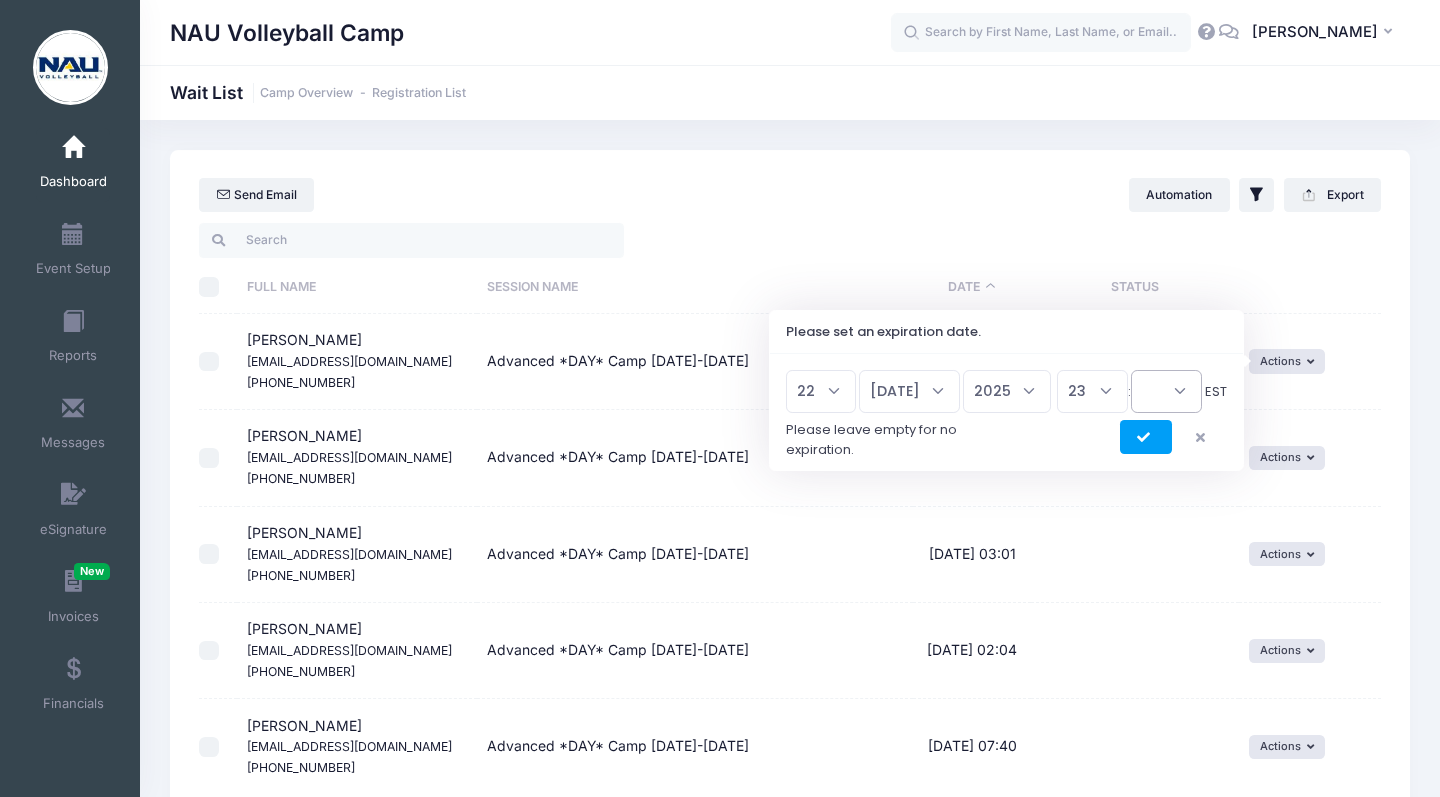 select on "45" 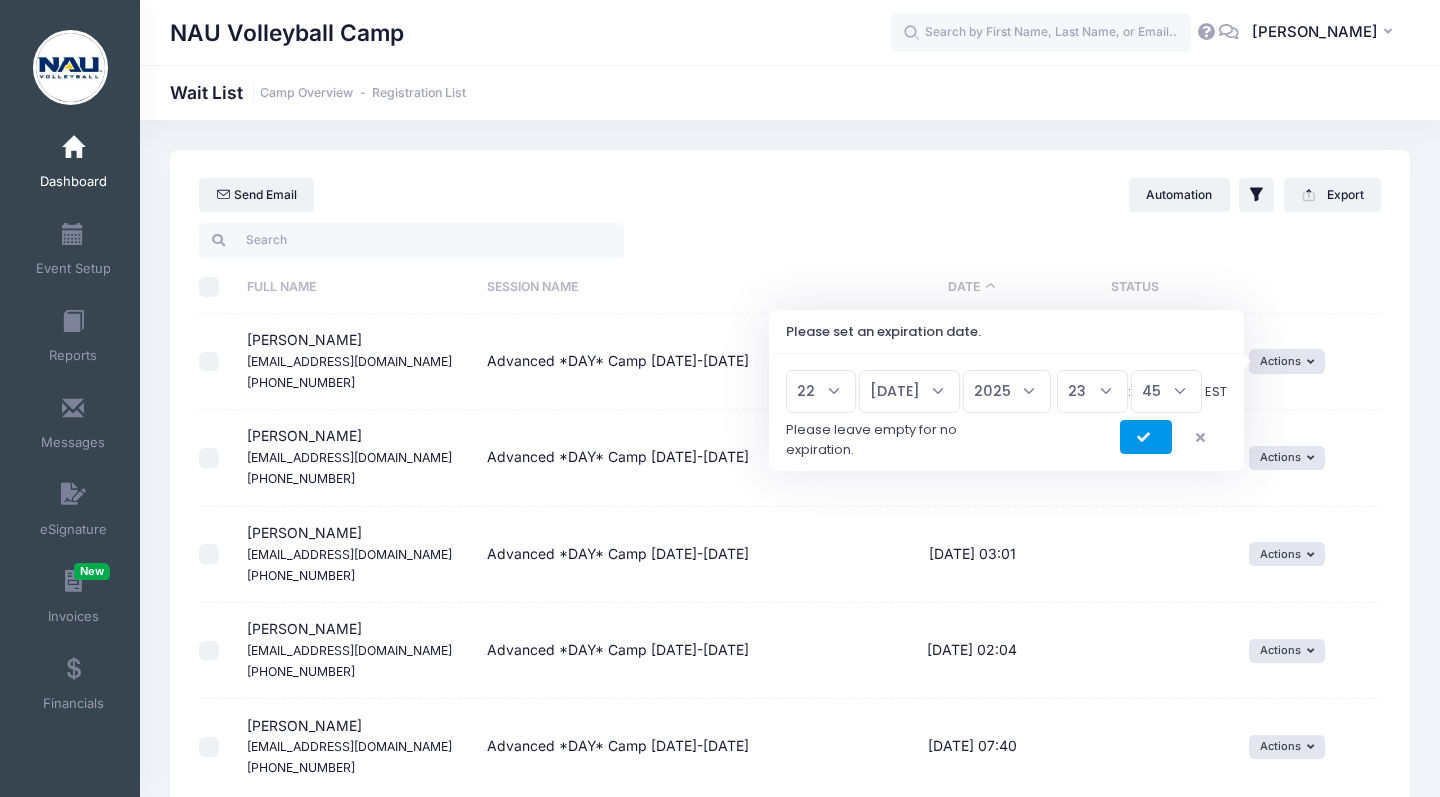 click at bounding box center [1146, 437] 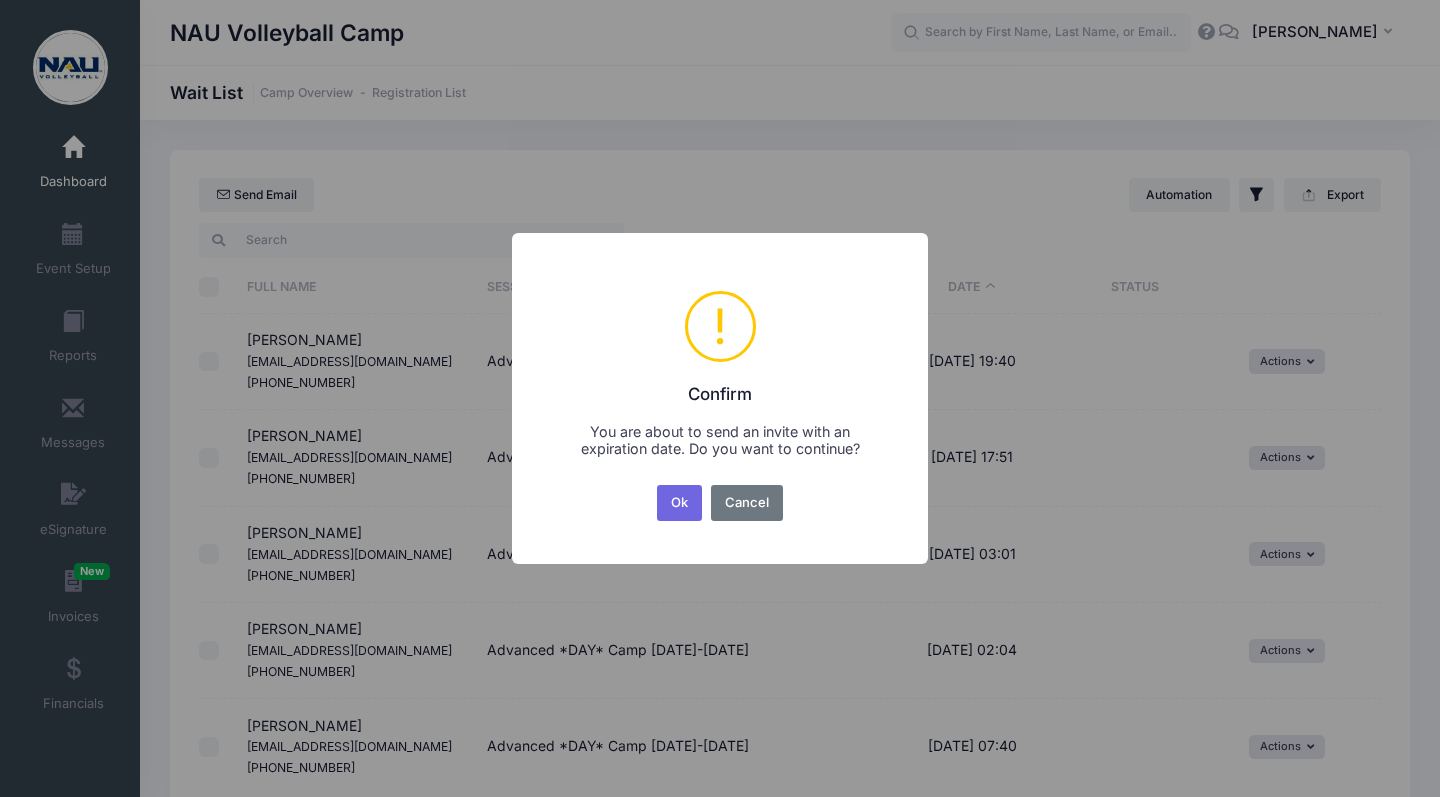 click on "Ok No Cancel" at bounding box center (720, 503) 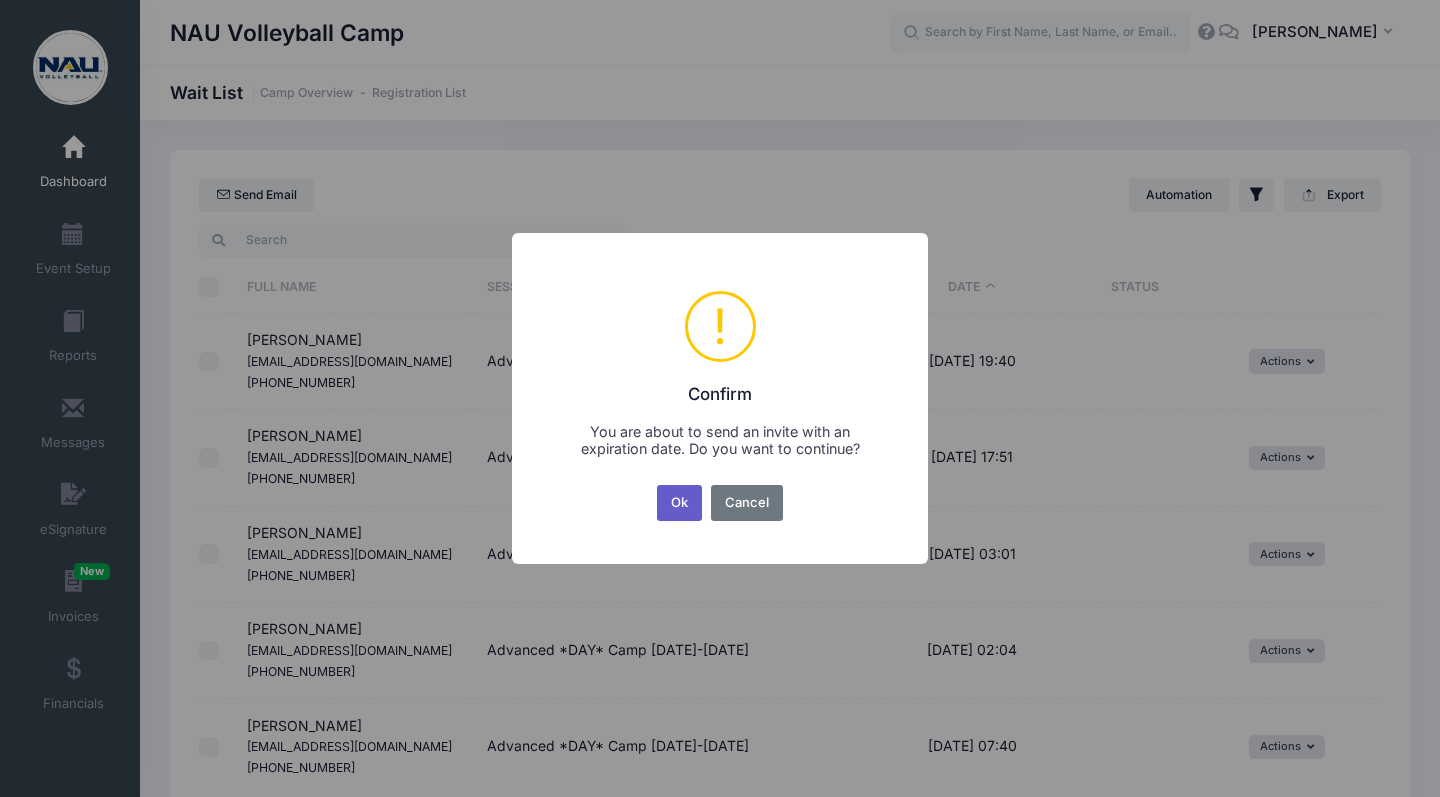 click on "Ok" at bounding box center [680, 503] 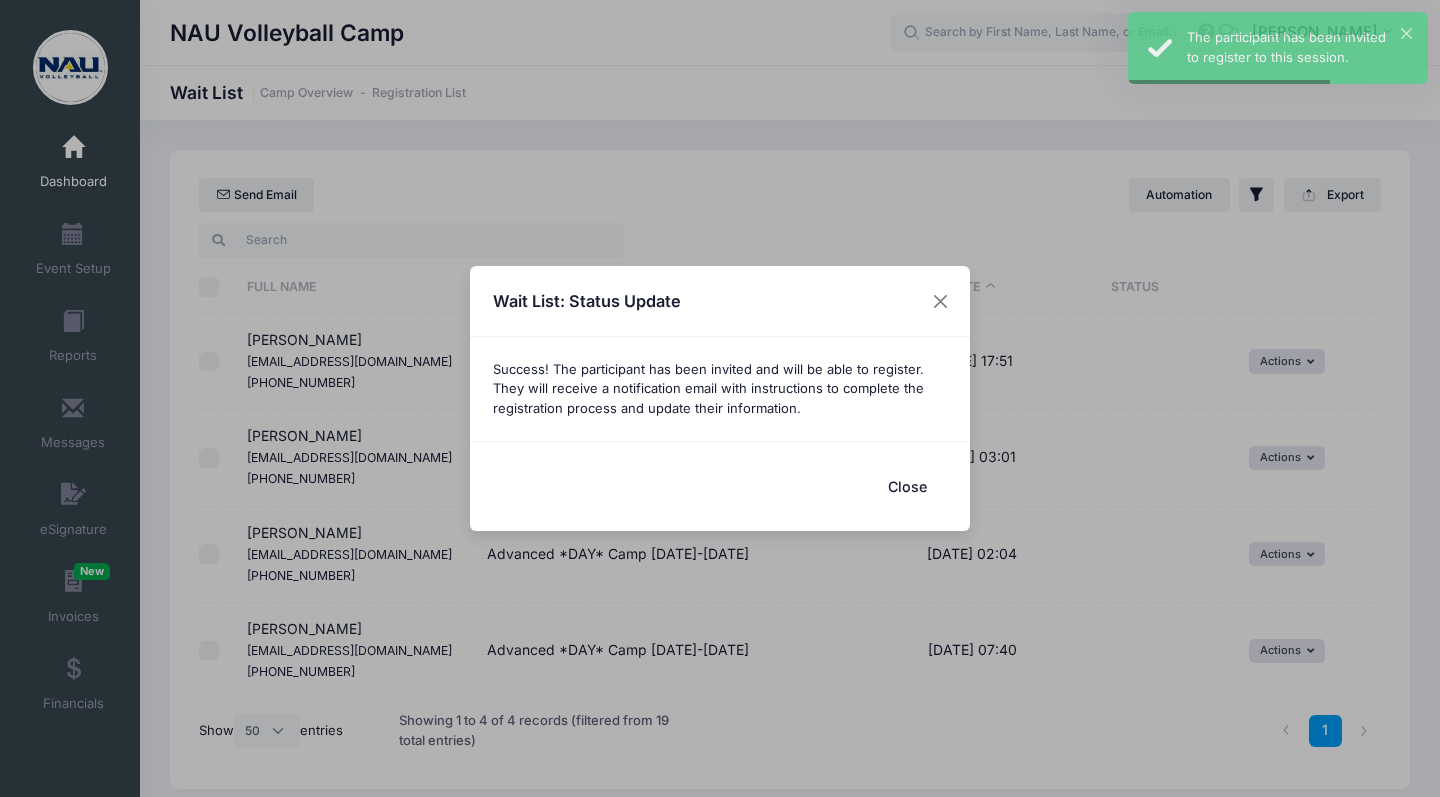 click on "Close" at bounding box center [907, 486] 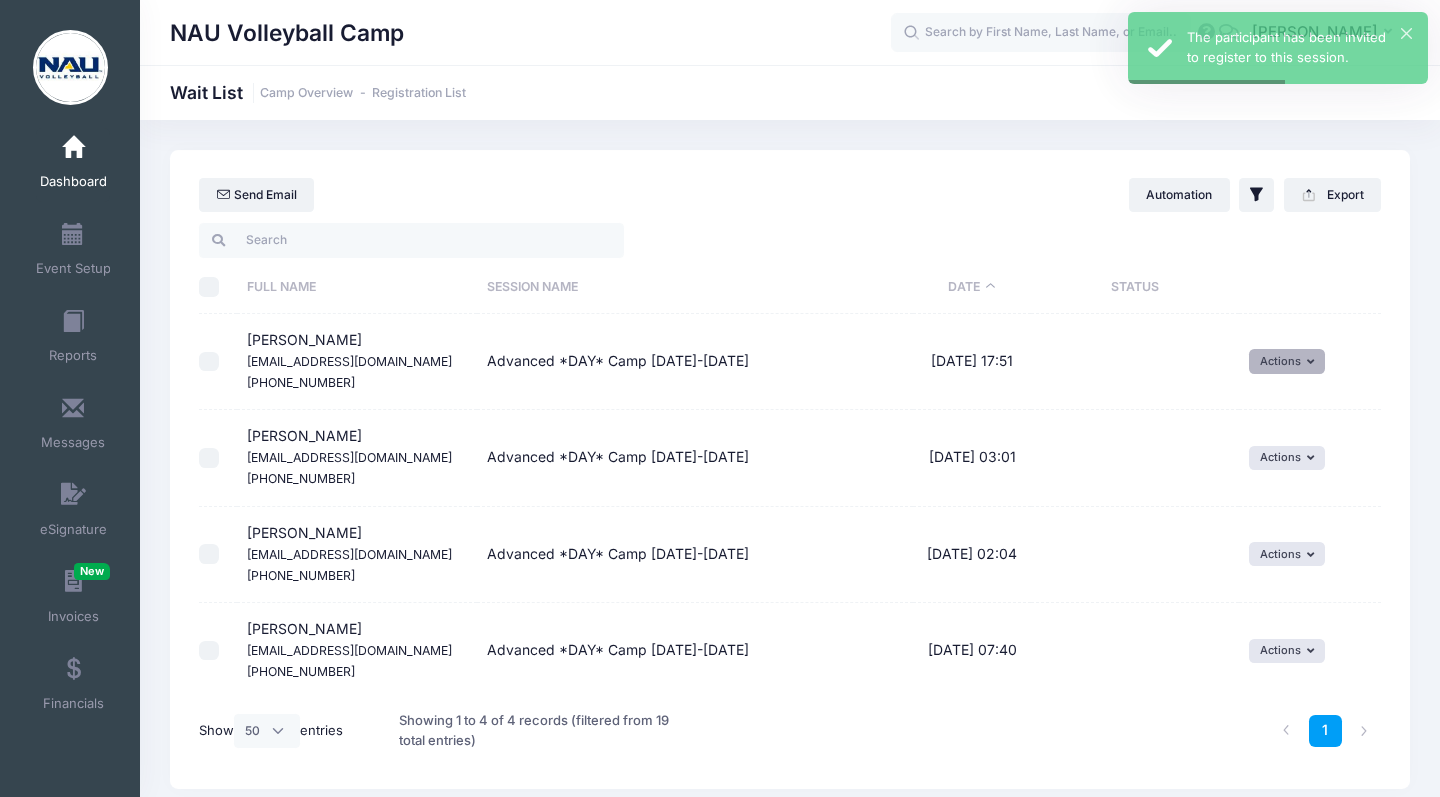 click on "Actions" at bounding box center [1287, 361] 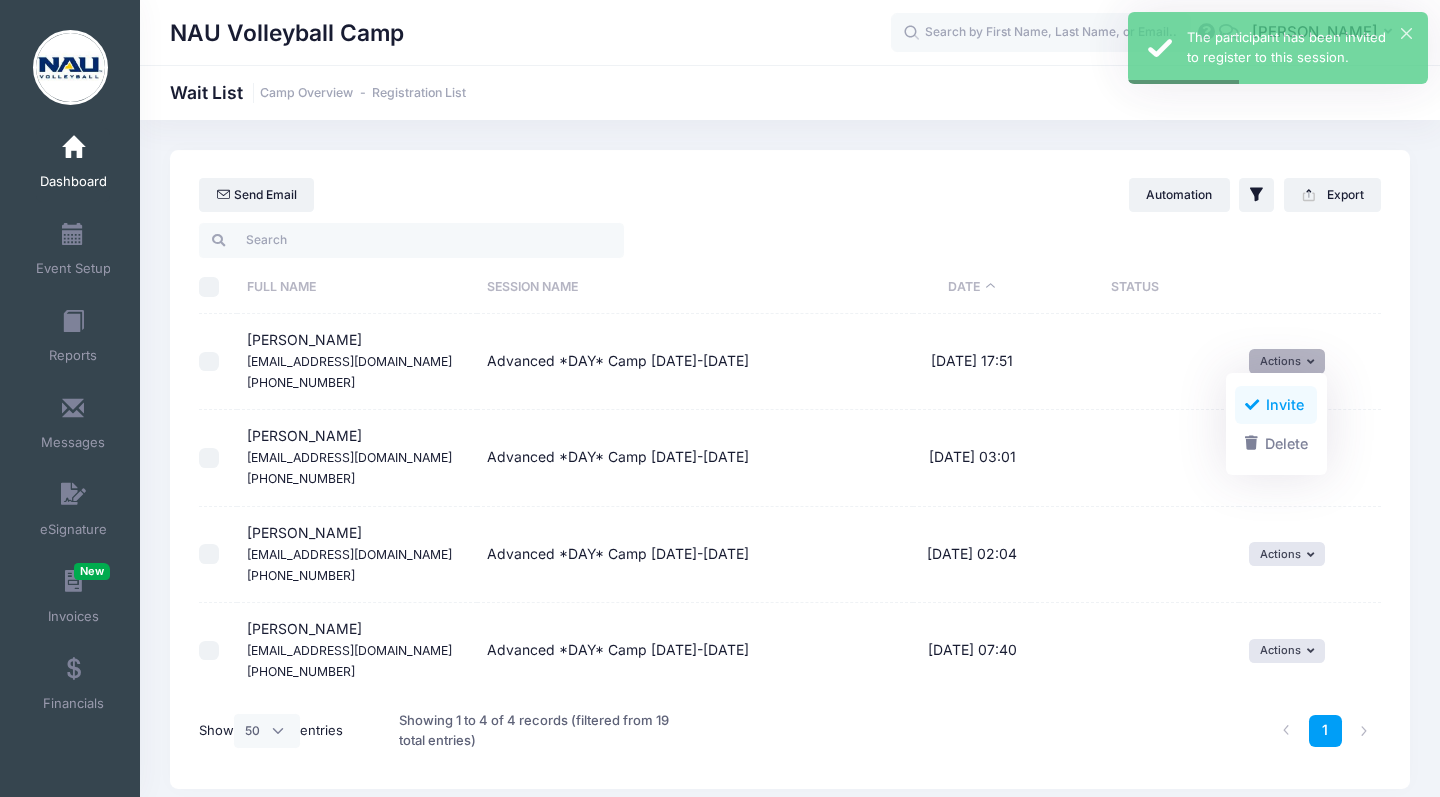 click on "Invite" at bounding box center (1276, 405) 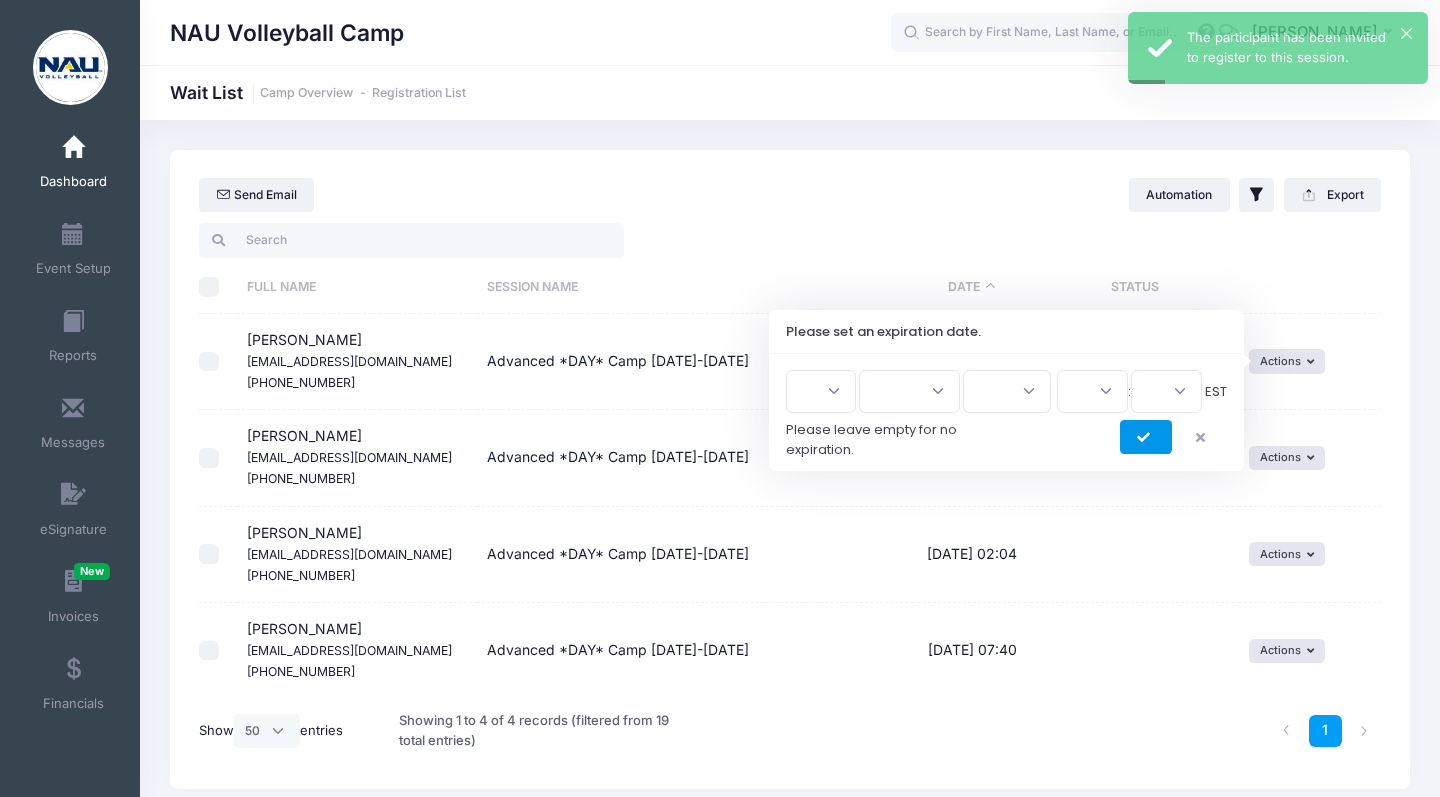 click at bounding box center (1146, 438) 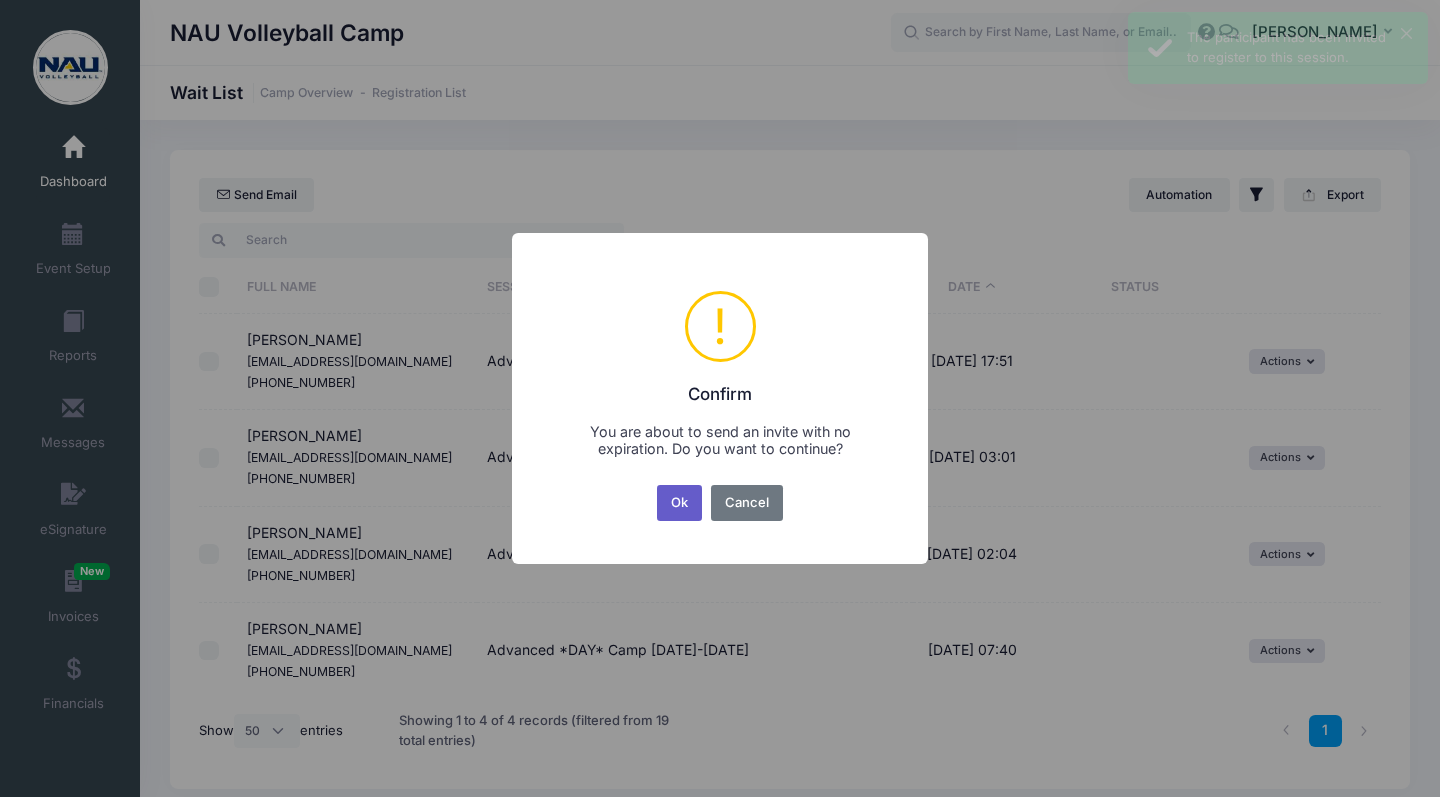 click on "Ok" at bounding box center (680, 503) 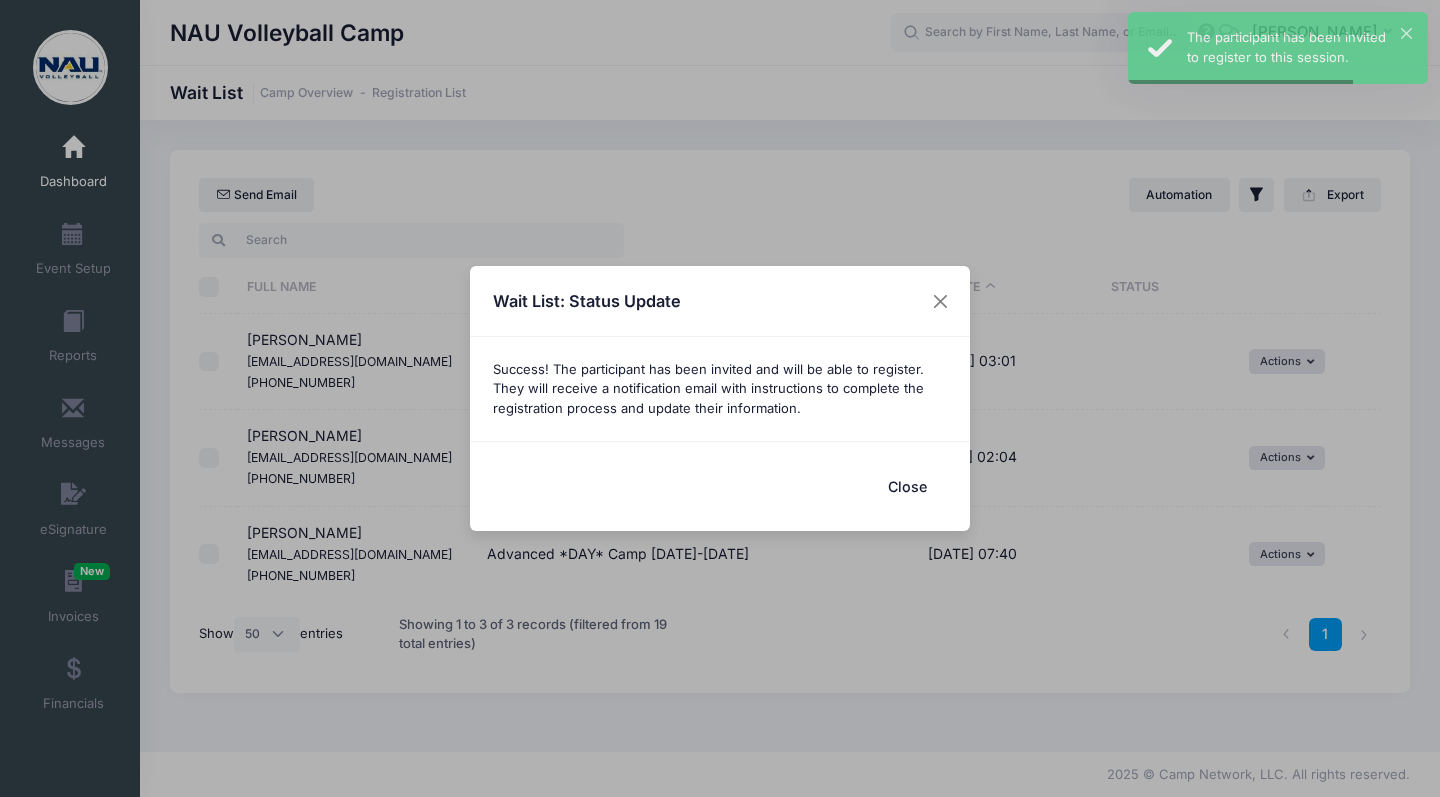 click on "Close" at bounding box center [907, 486] 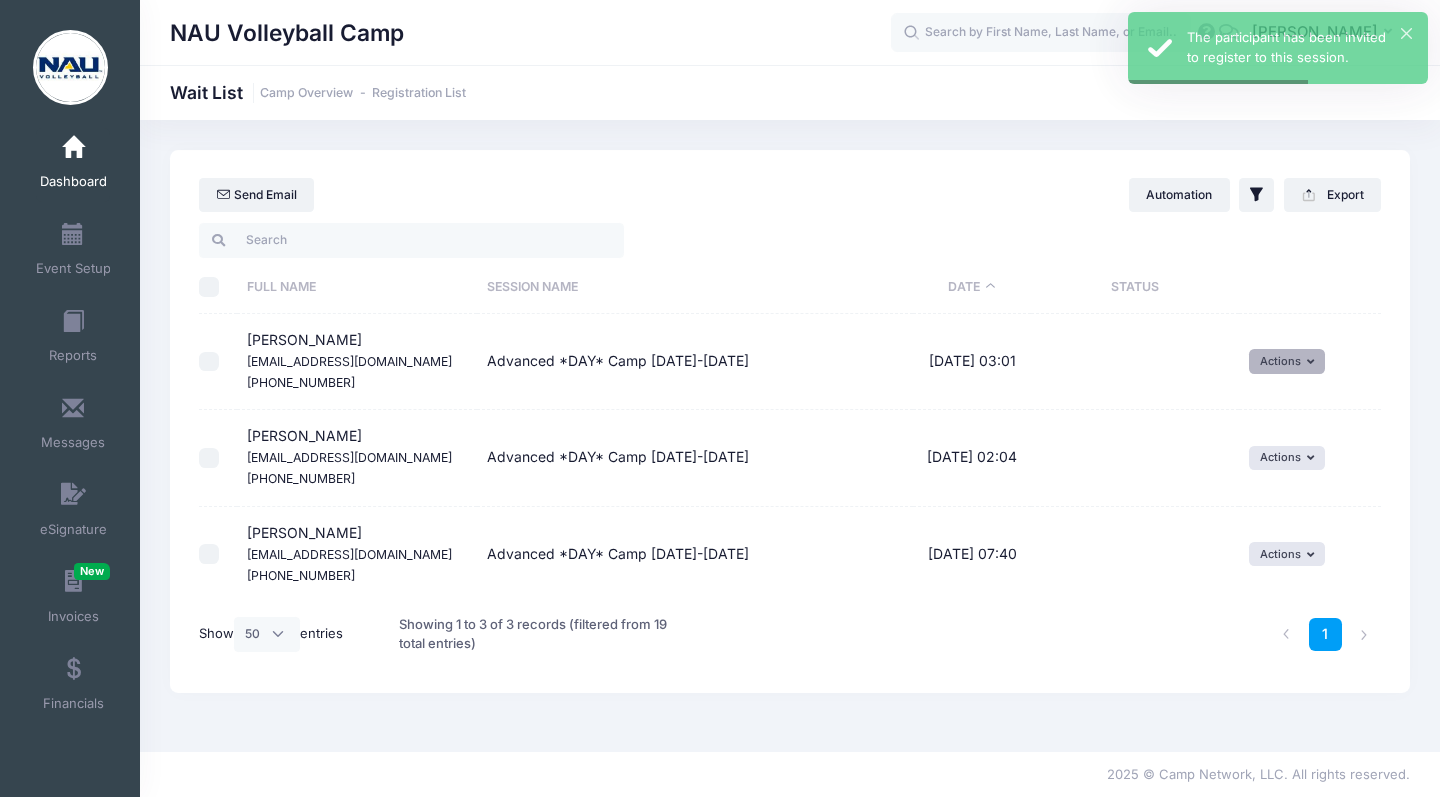 click on "Actions" at bounding box center [1287, 361] 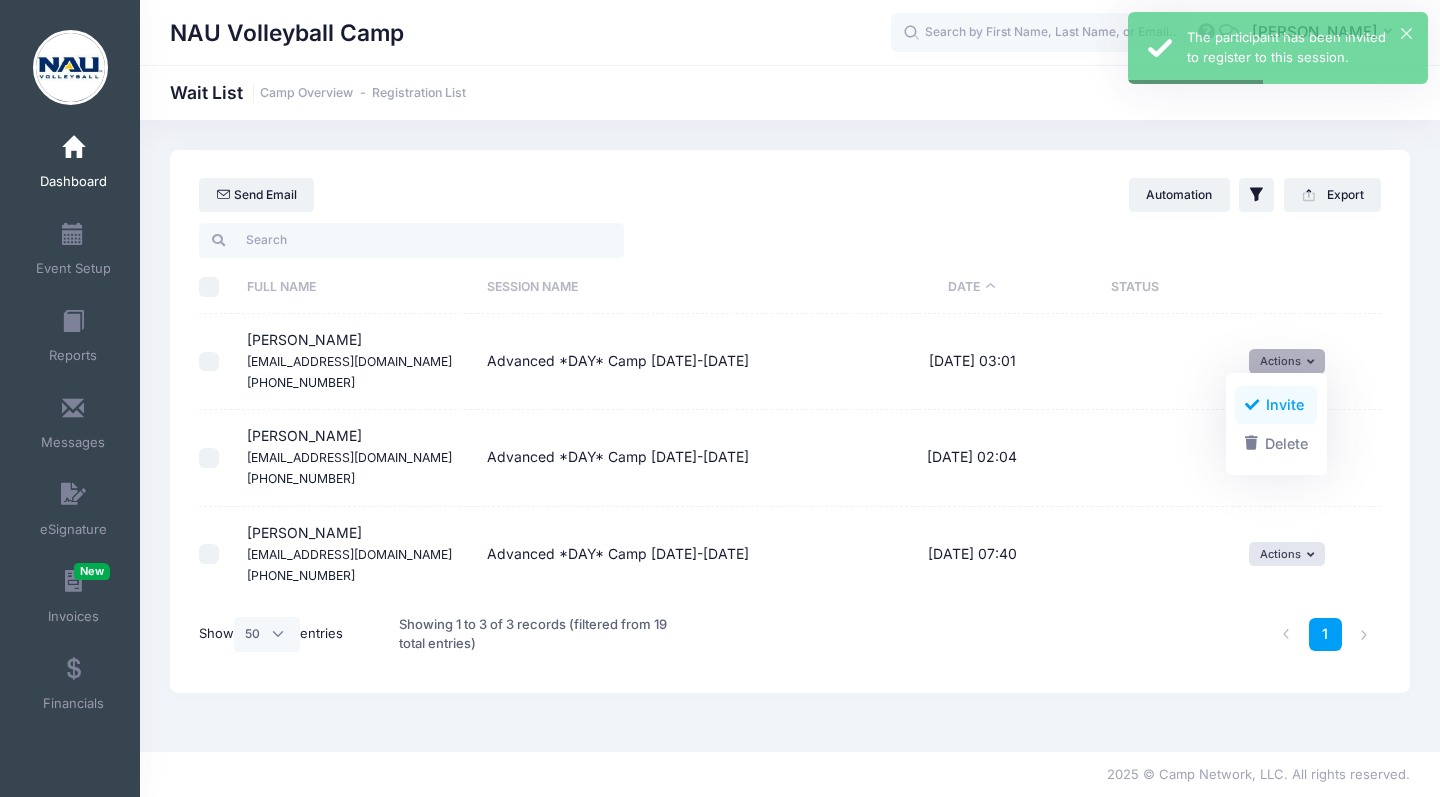 click on "Invite" at bounding box center [1276, 405] 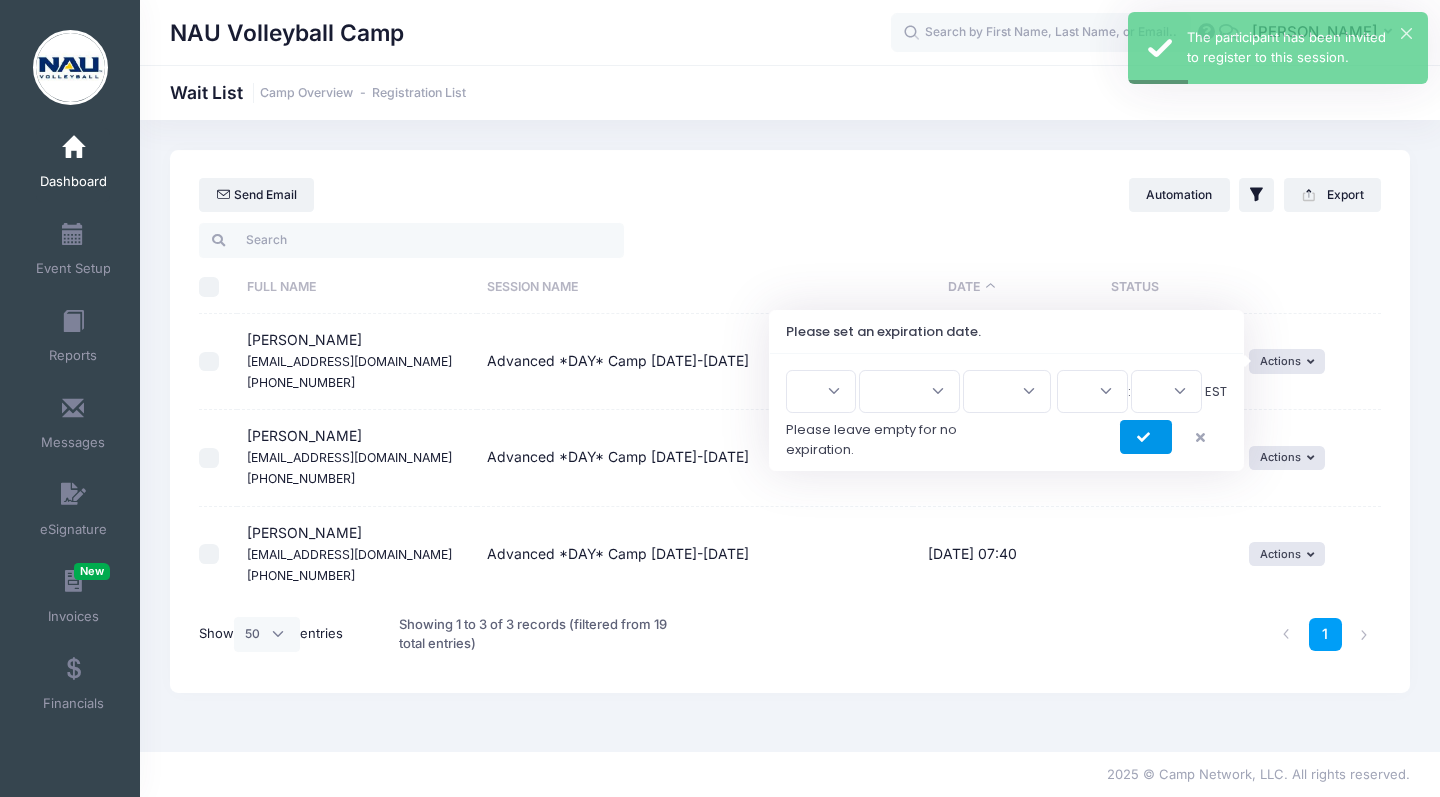 click at bounding box center [1146, 437] 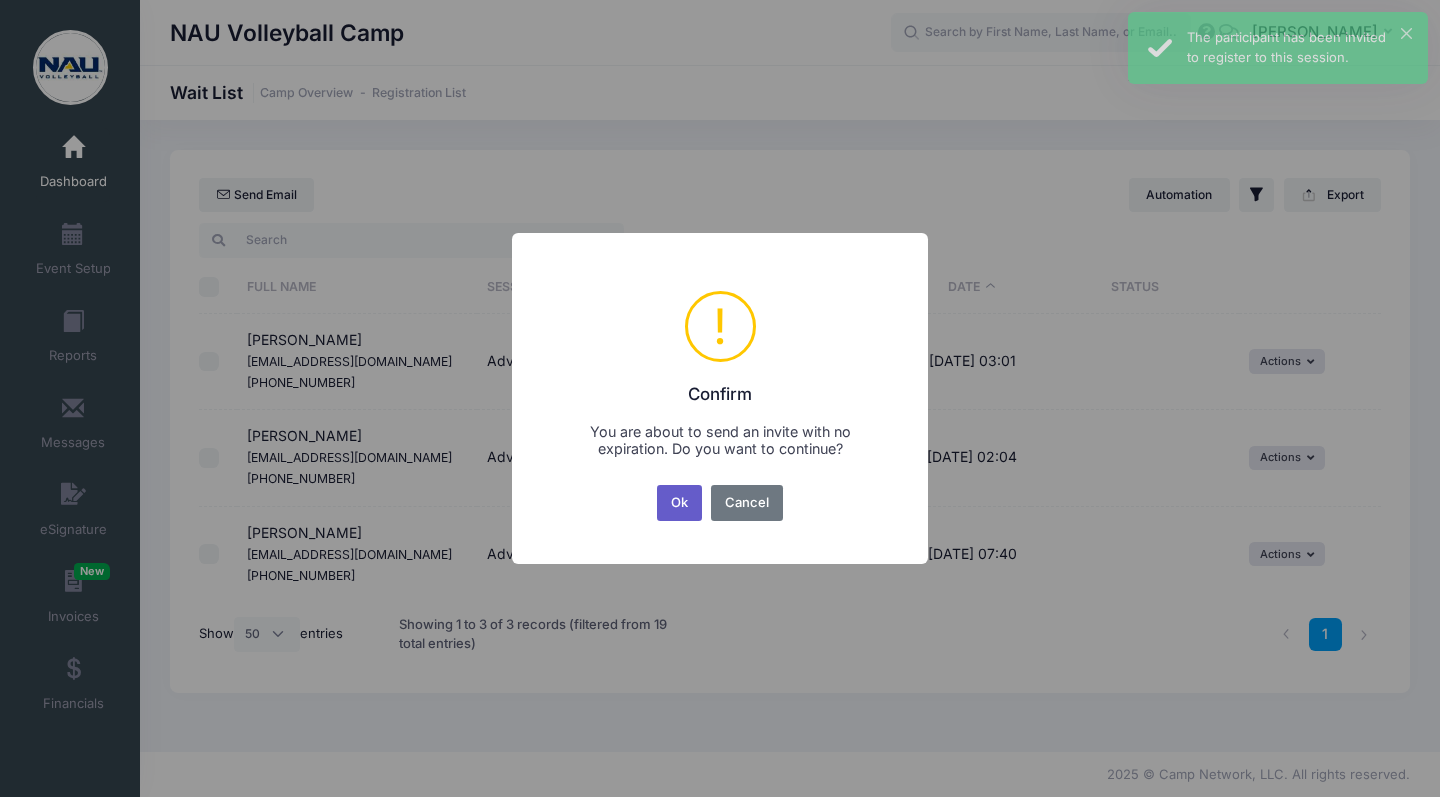 click on "Ok" at bounding box center [680, 503] 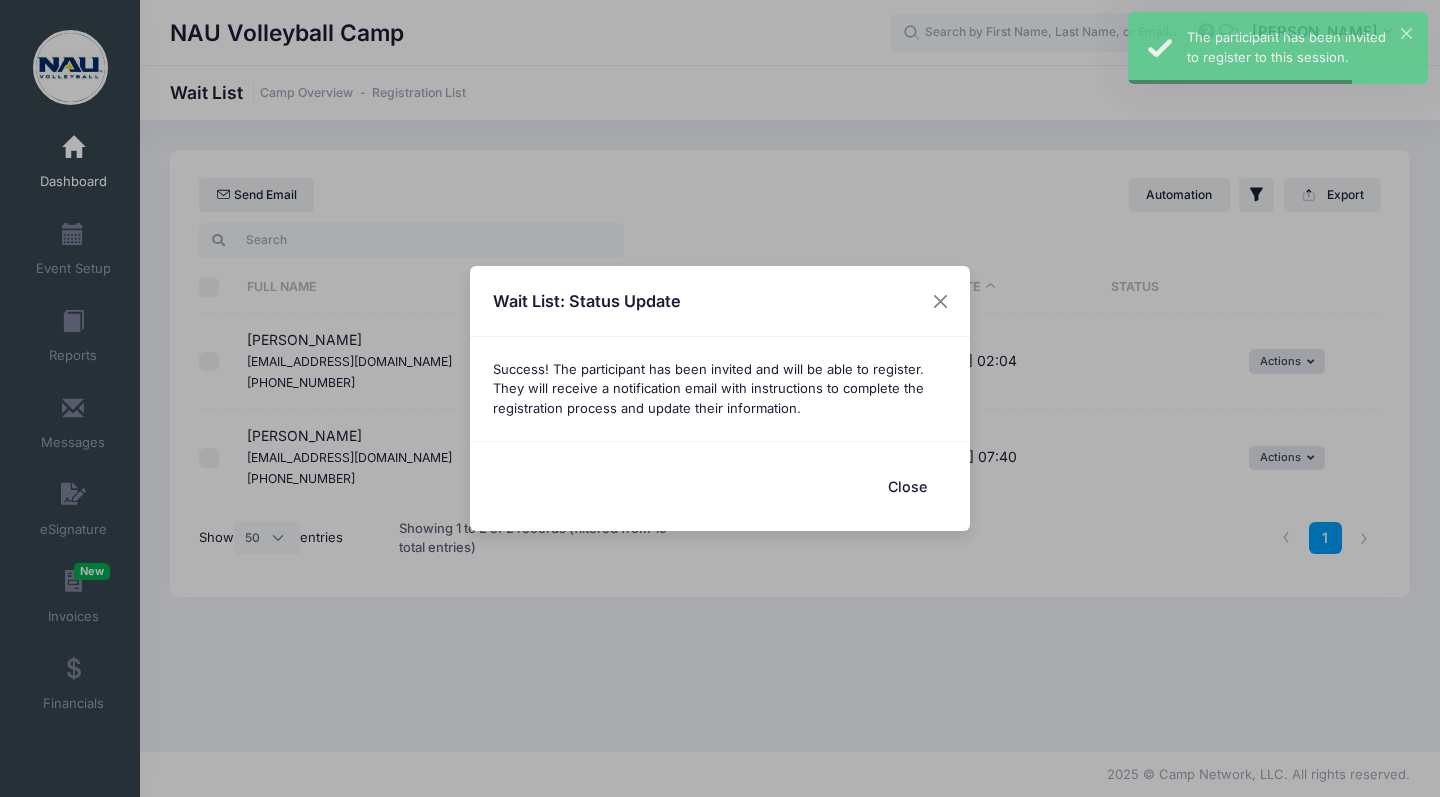 click on "Close" at bounding box center [907, 486] 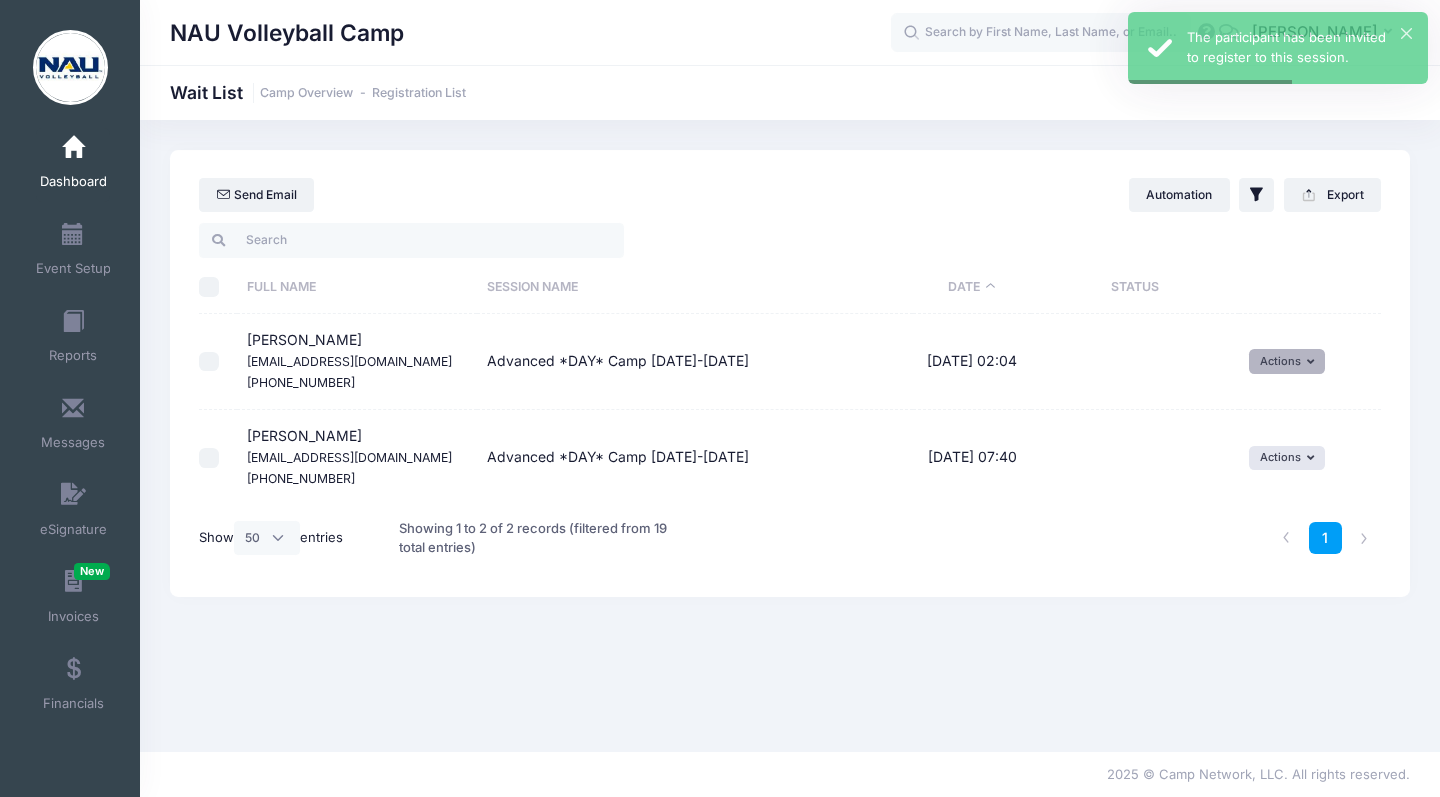 click on "Actions" at bounding box center (1287, 361) 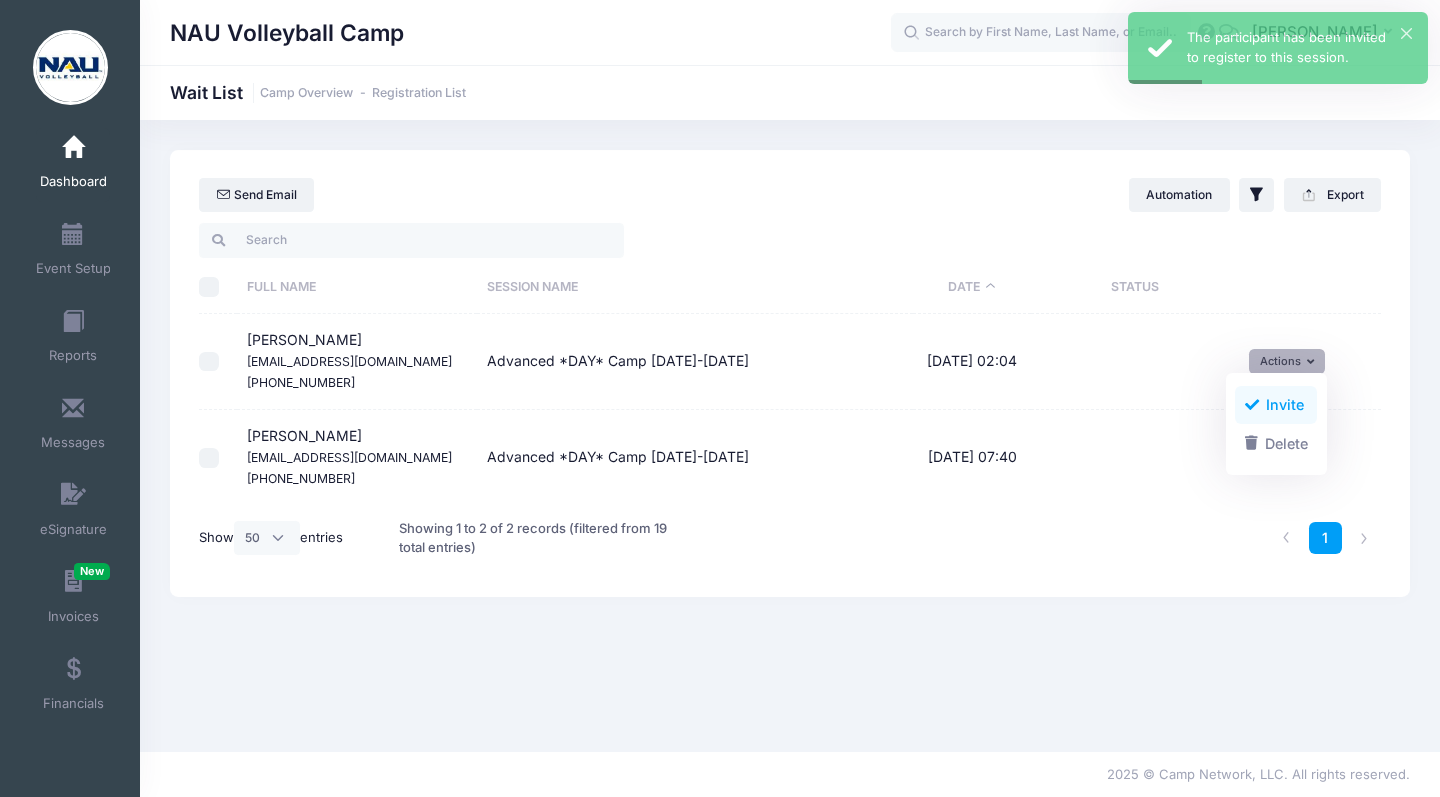 click at bounding box center [1252, 405] 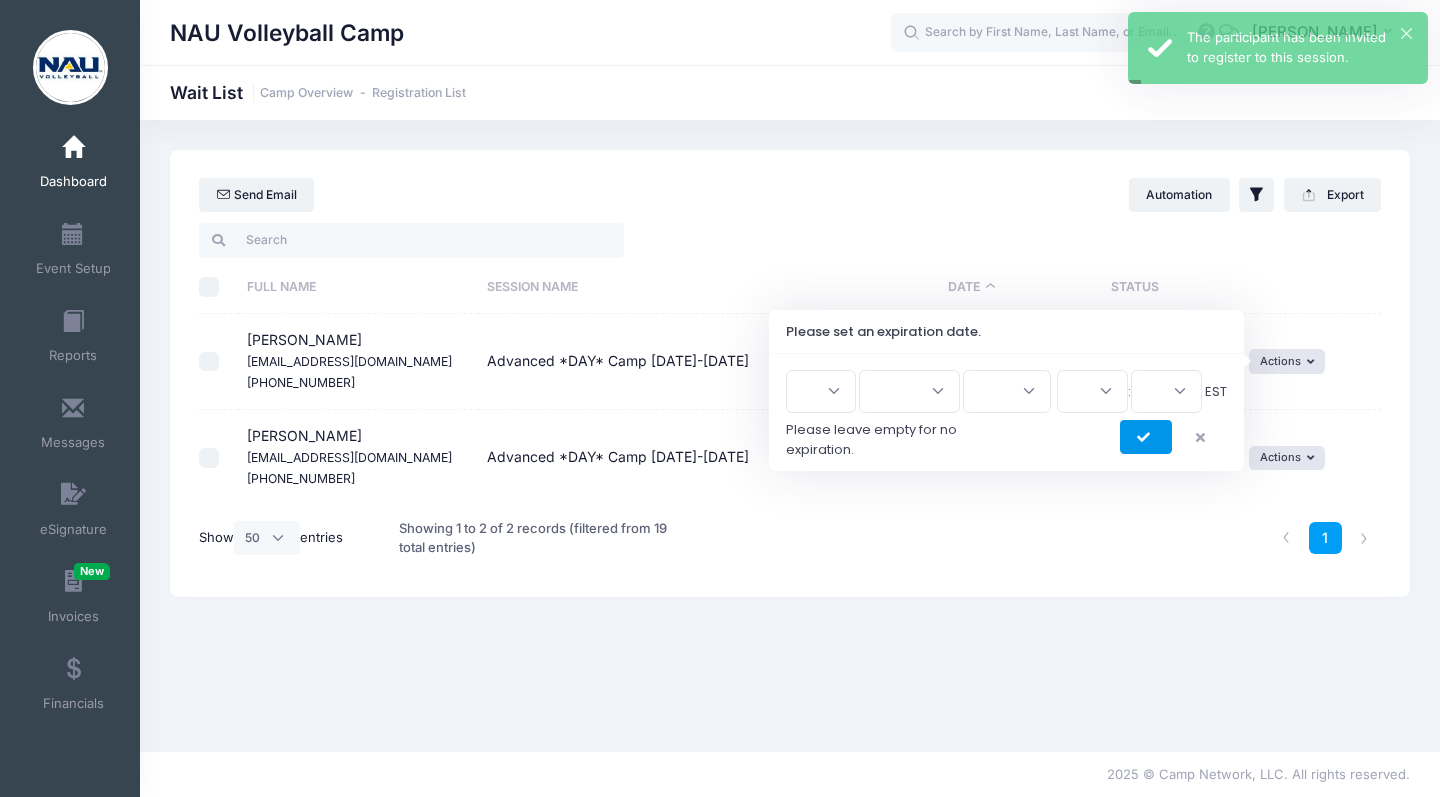 click at bounding box center (1146, 437) 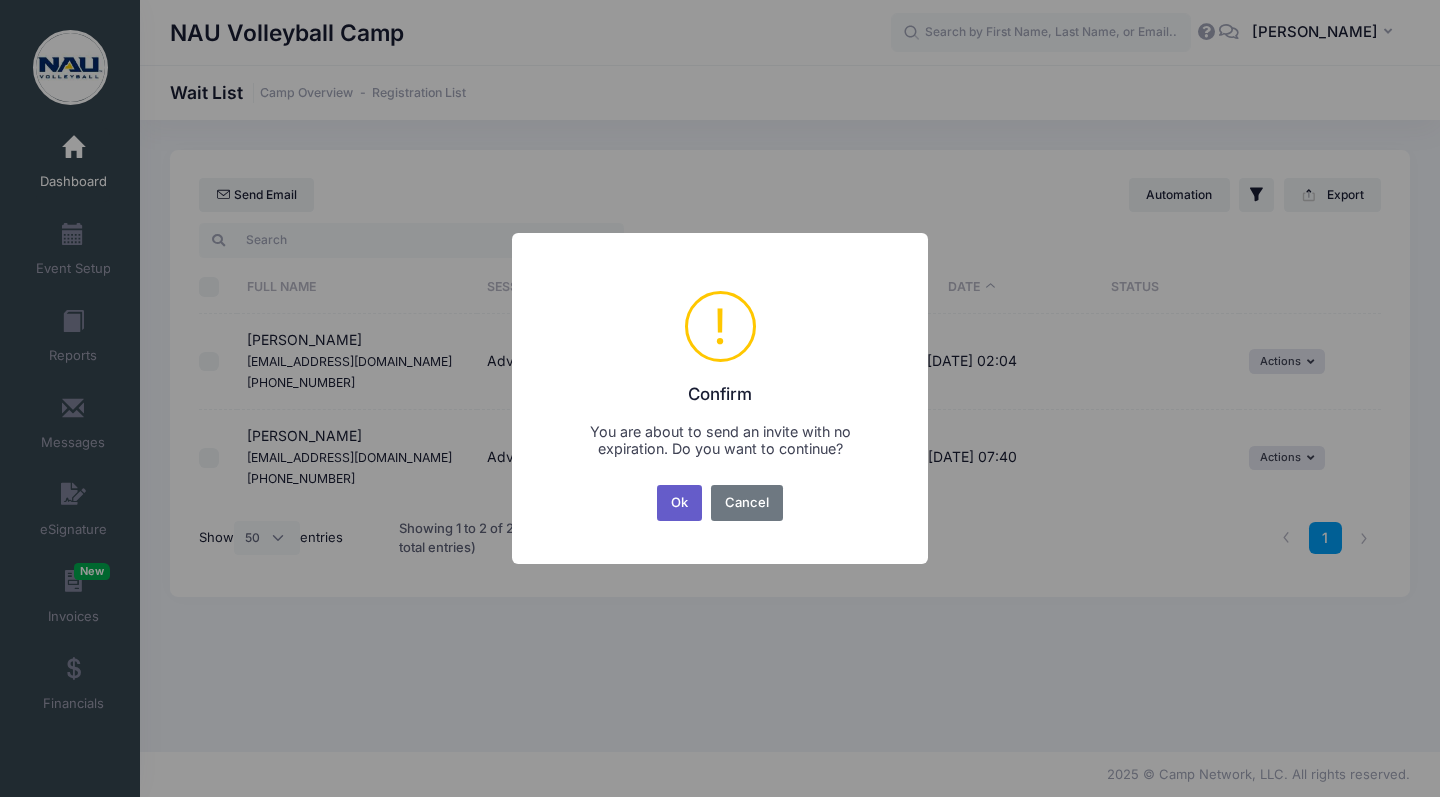 click on "Ok" at bounding box center (680, 503) 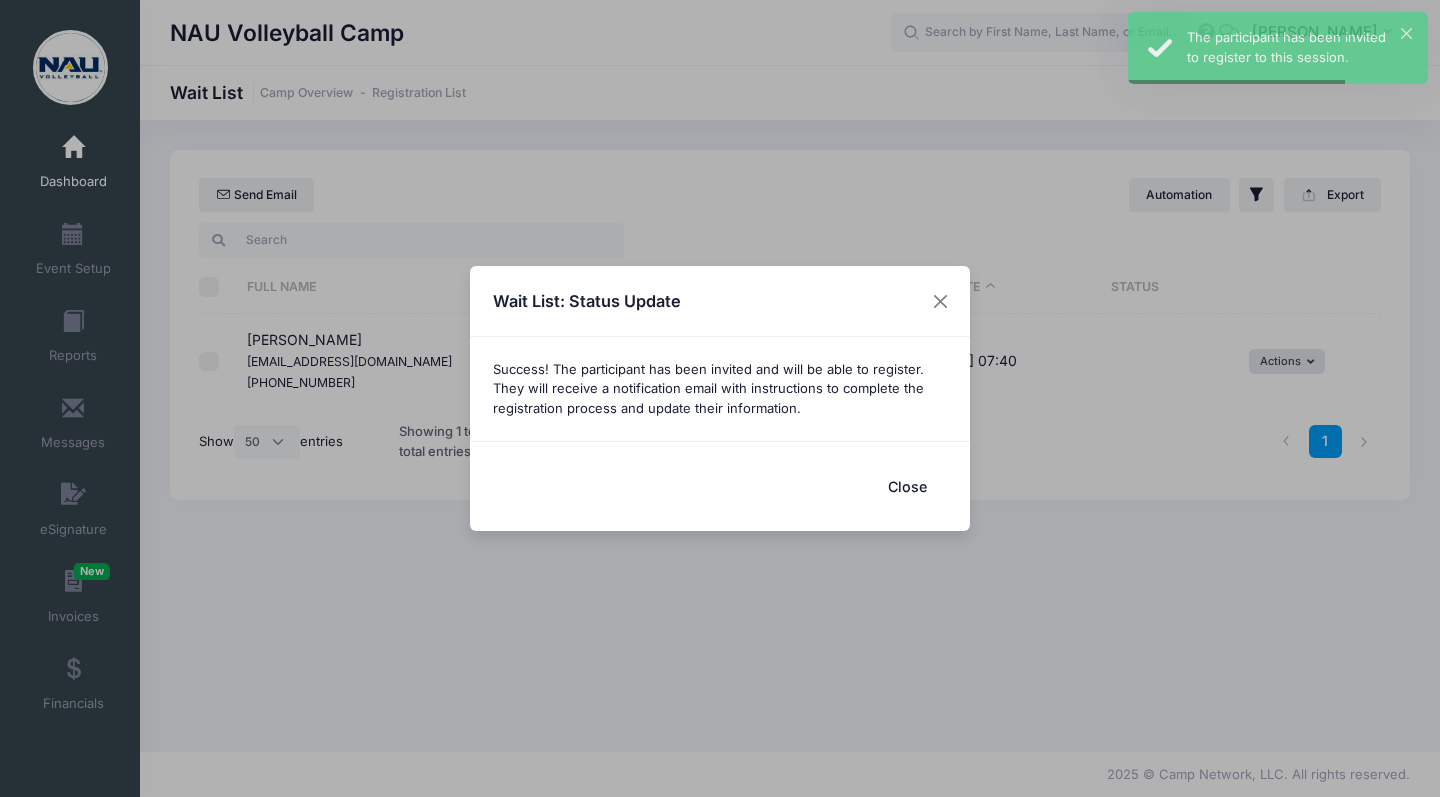 click on "Close" at bounding box center (907, 486) 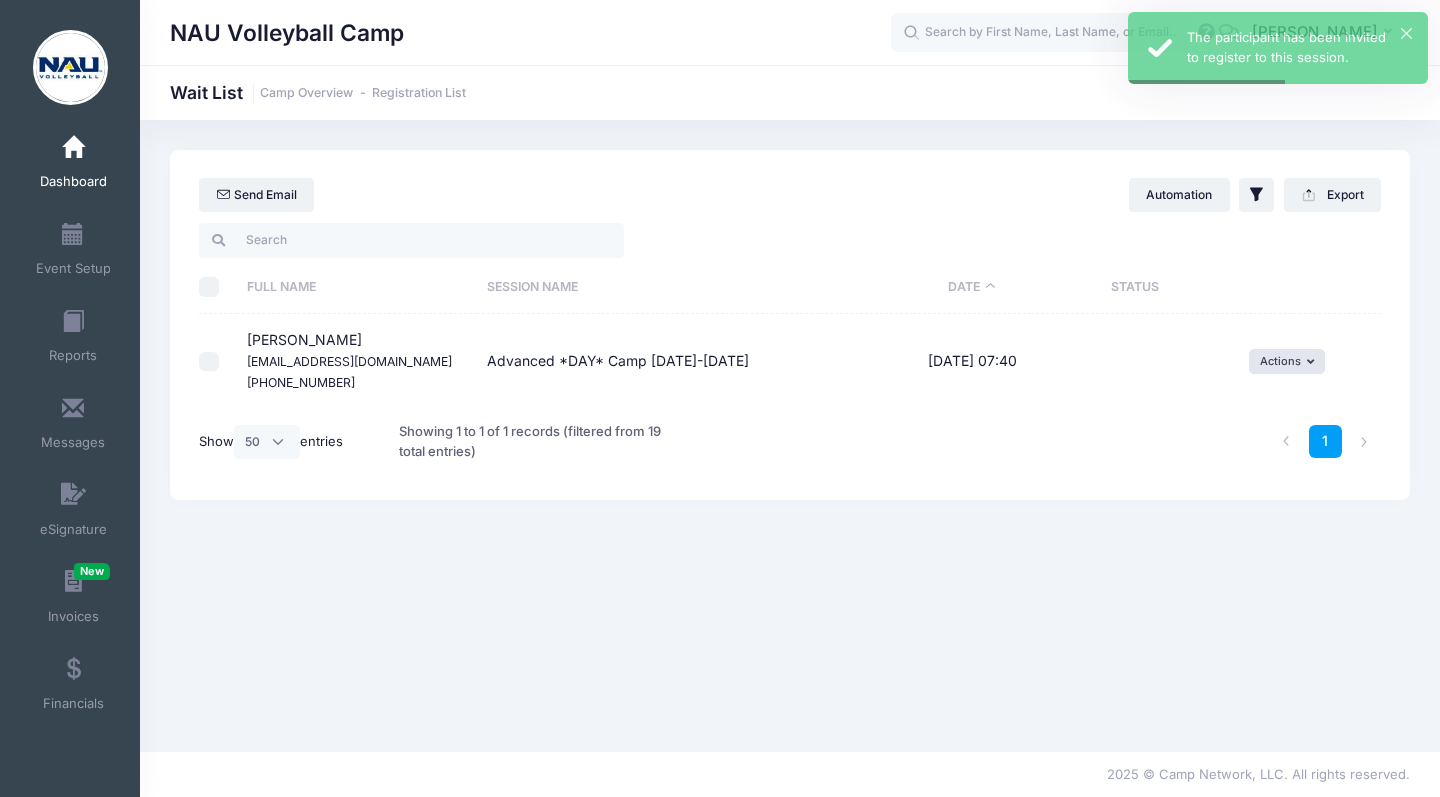 click on "Actions      Invite
Resend Invitation
Edit Expiration
Uninvite
Delete" at bounding box center (1309, 361) 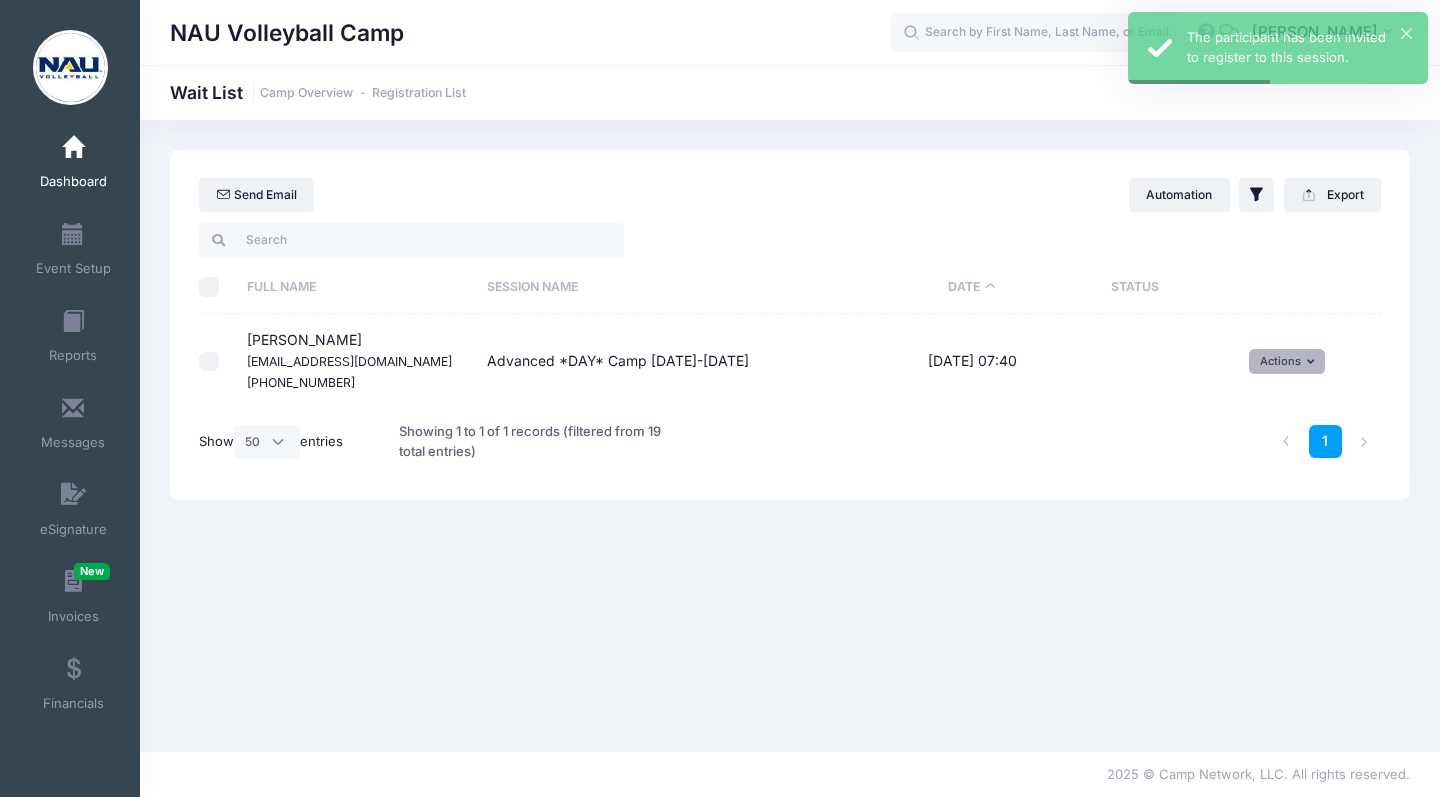 click on "Actions" at bounding box center (1287, 361) 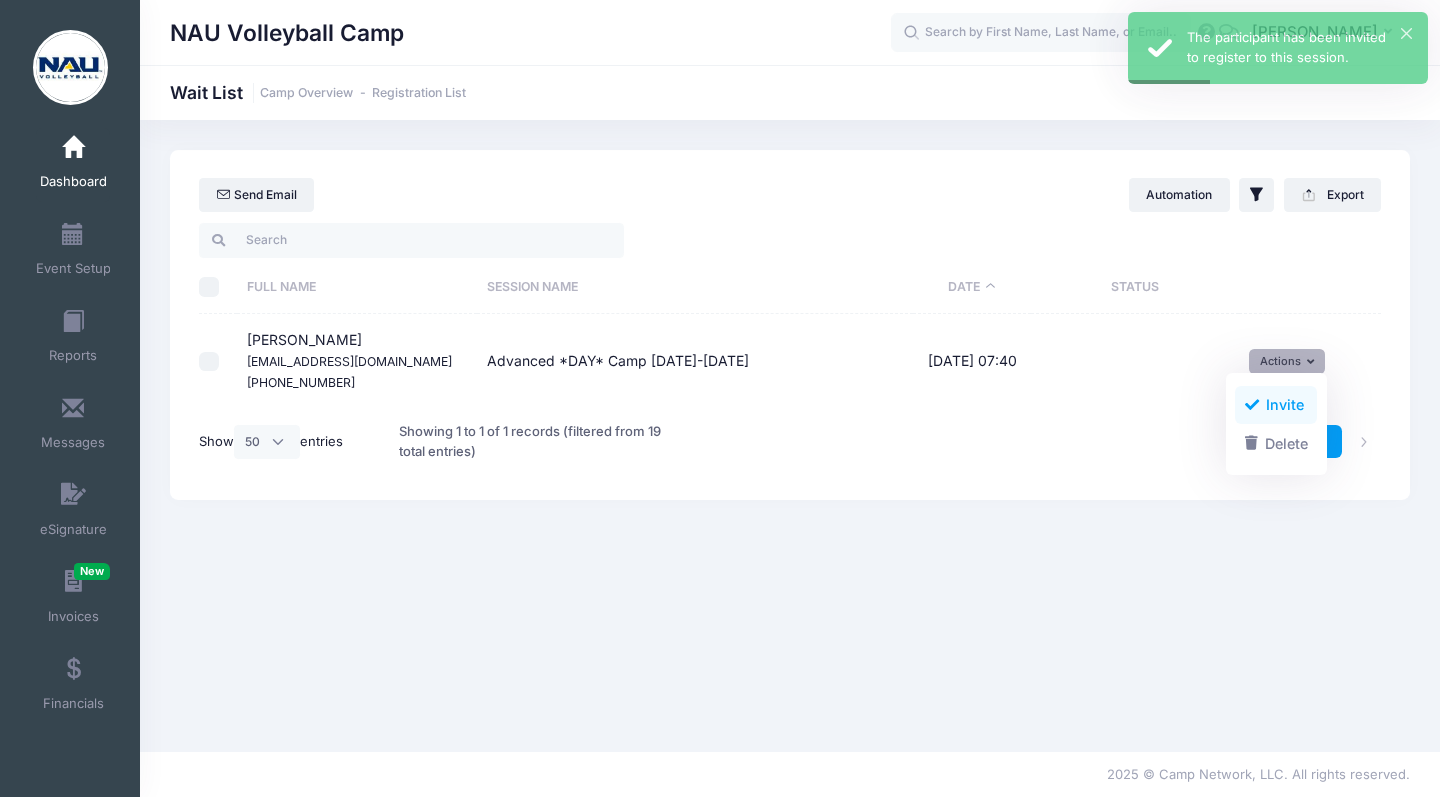 click at bounding box center [1252, 405] 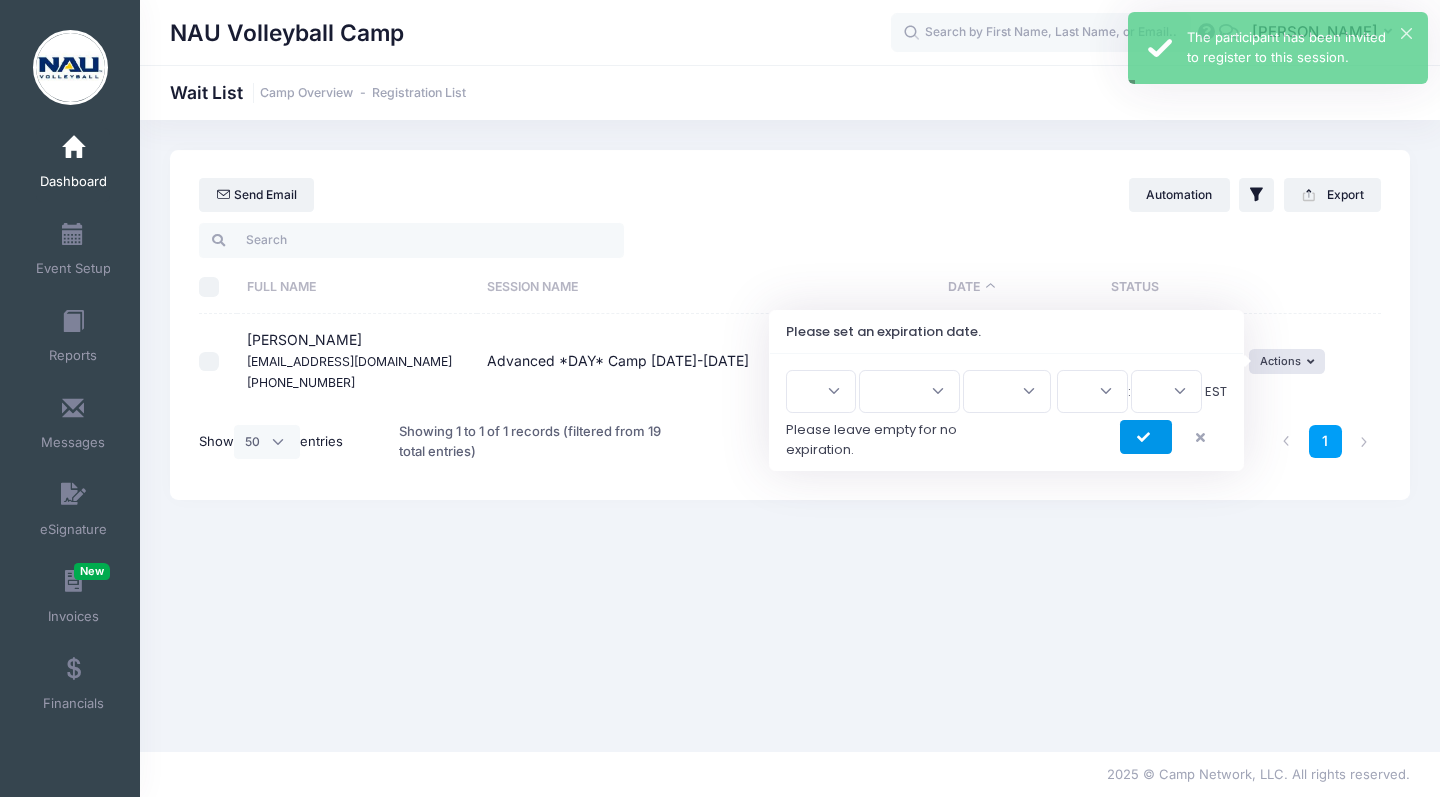 click at bounding box center (1146, 437) 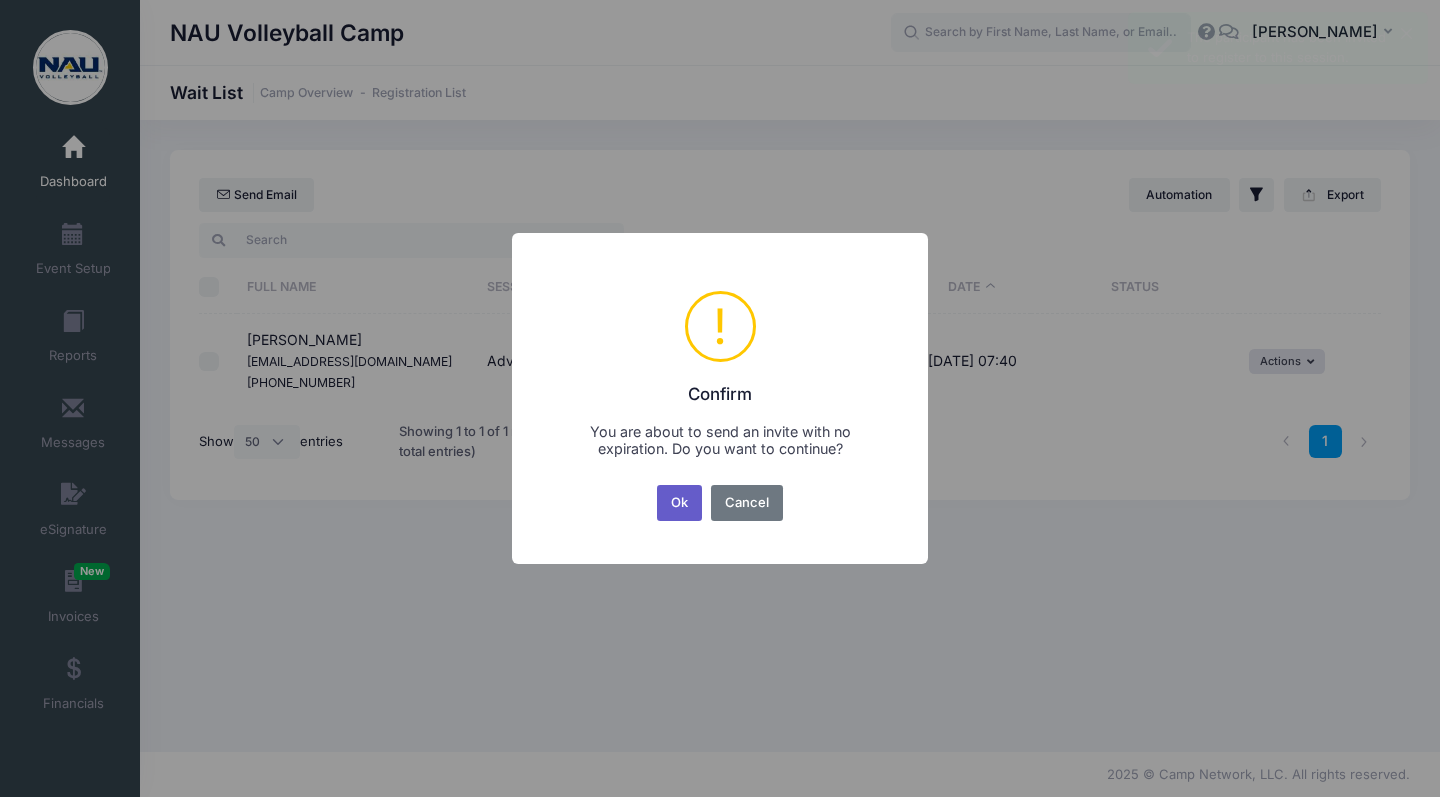 click on "Ok" at bounding box center (680, 503) 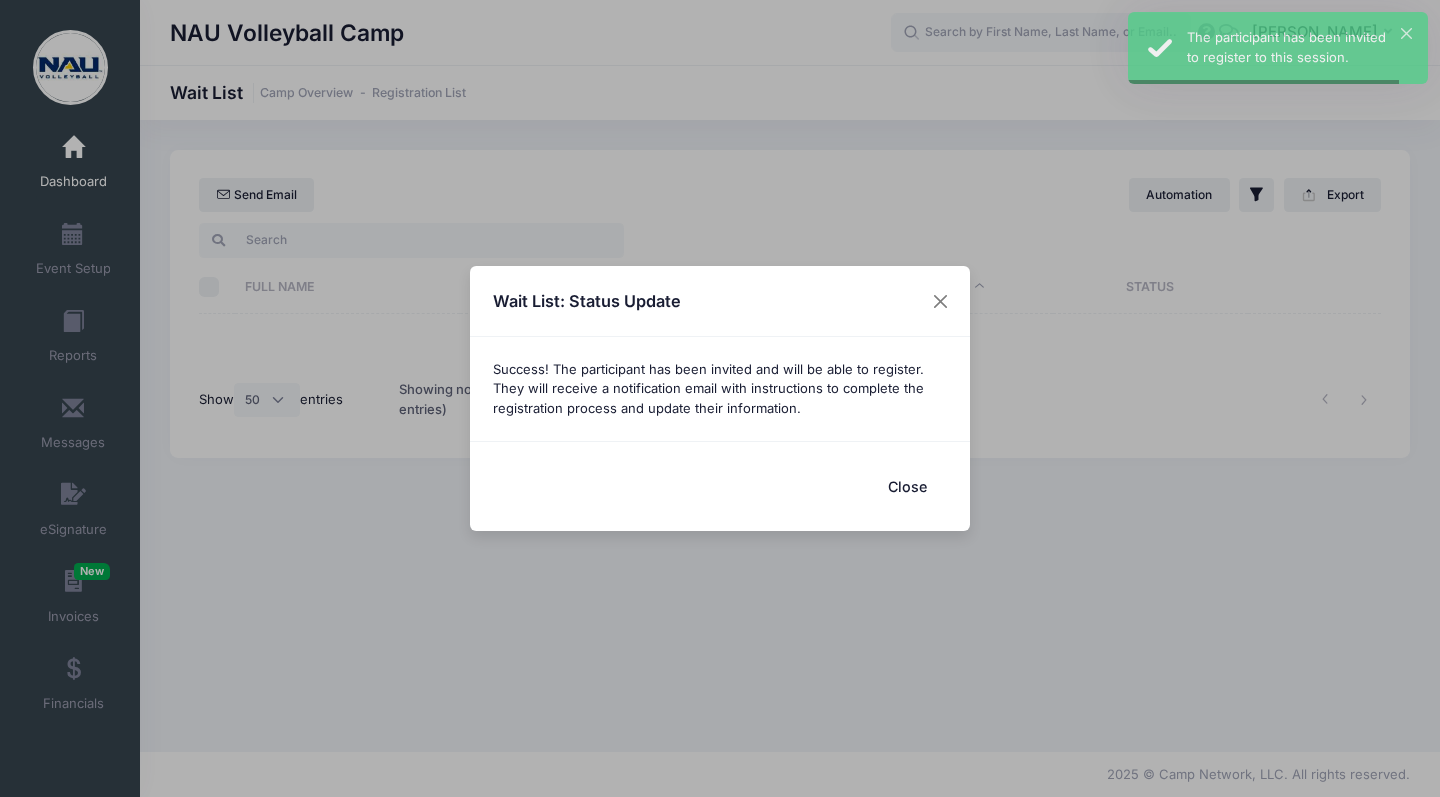 click on "Wait List: Status Update
Success! The participant has been invited and will be able to register. They will receive a notification email with instructions to complete the registration process and update their information.
Close" at bounding box center (720, 398) 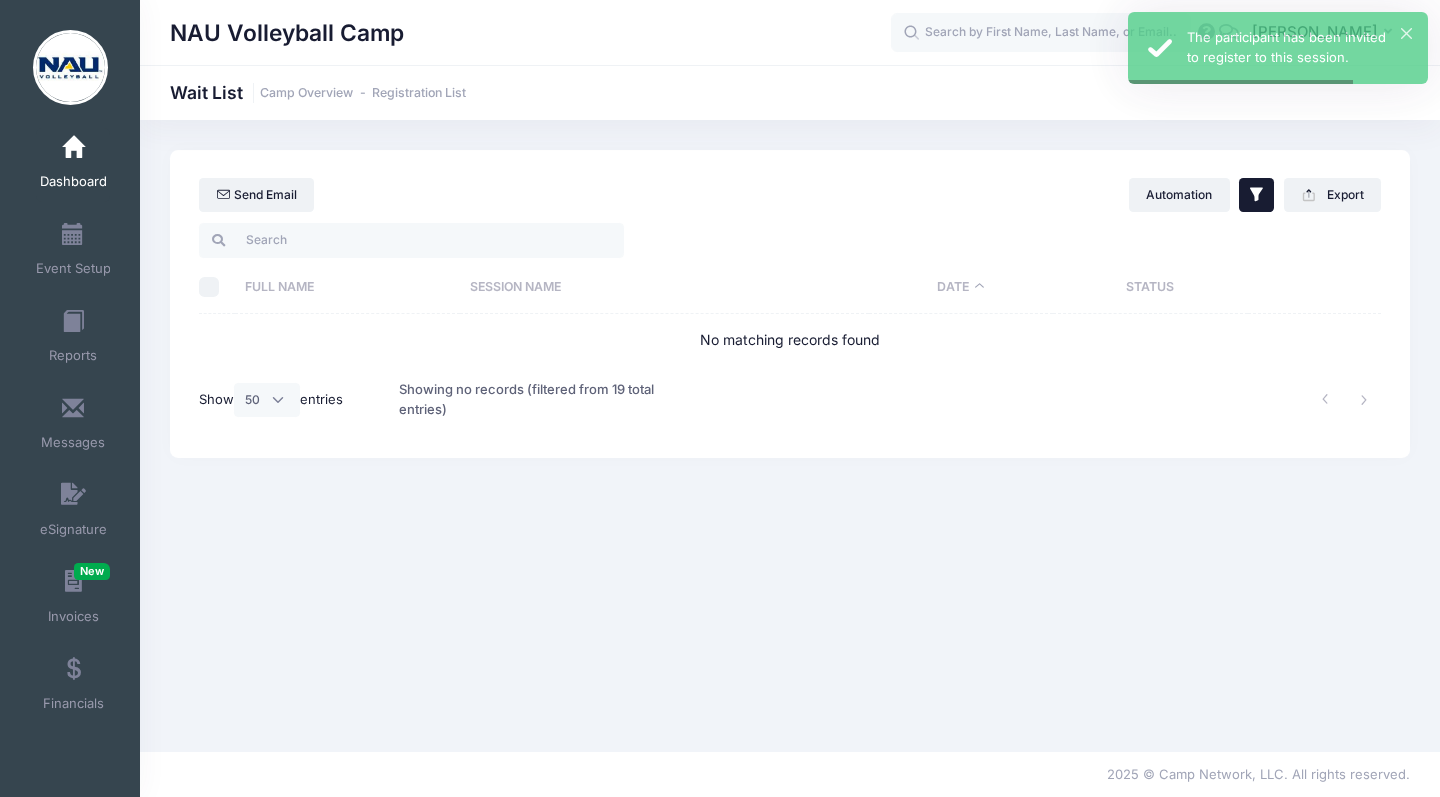 click 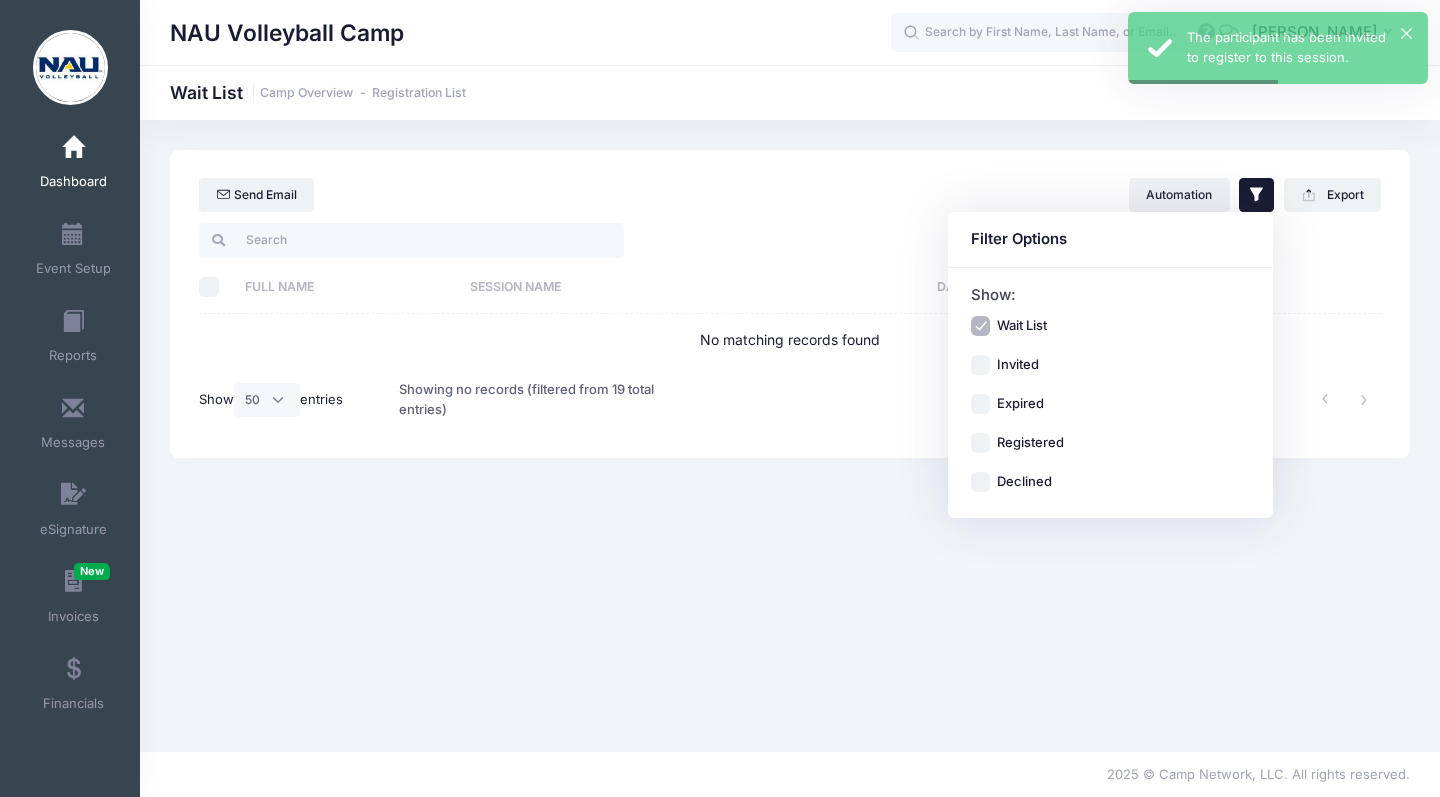 click on "Invited" at bounding box center (1111, 365) 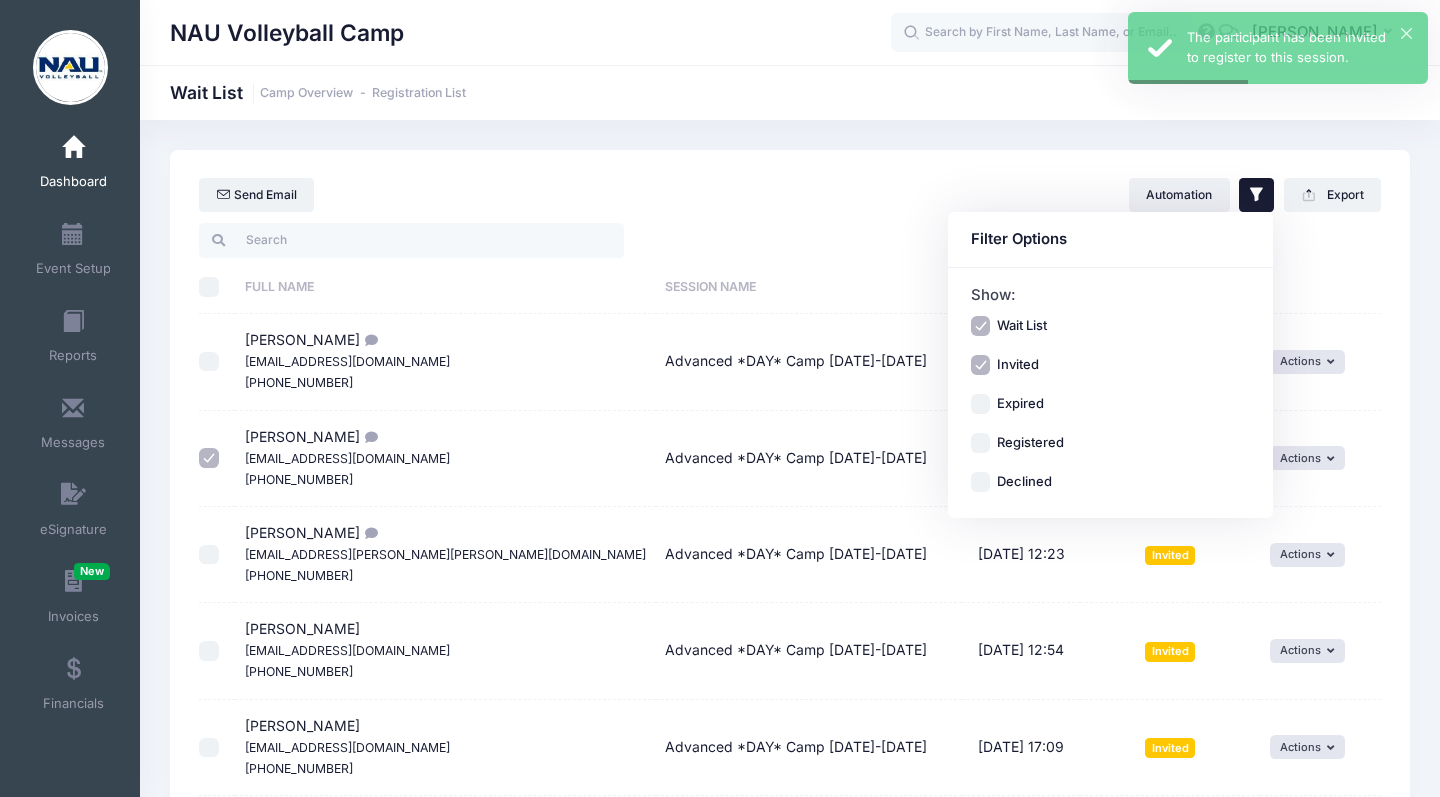 click on "Expired" at bounding box center (981, 404) 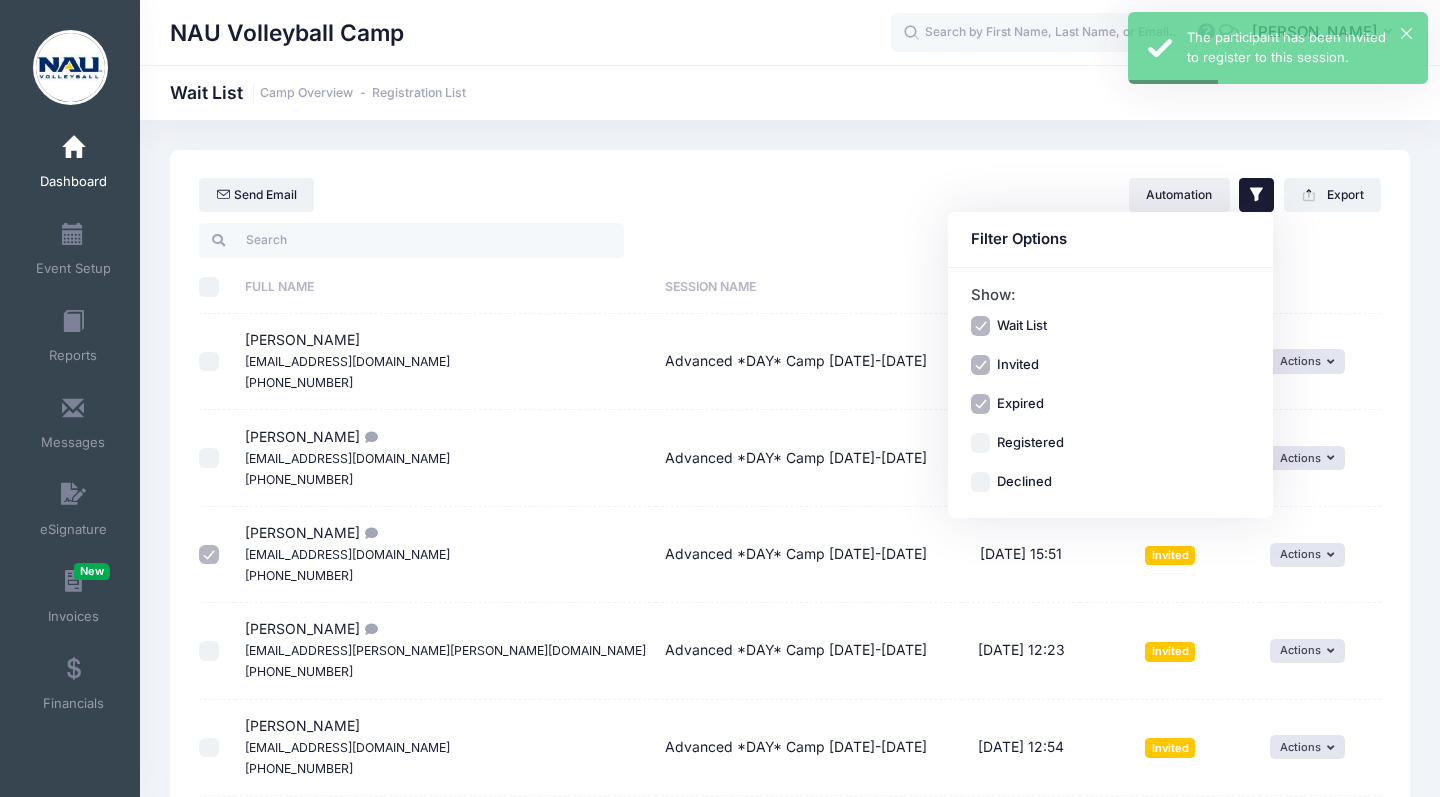click on "Registered" at bounding box center (981, 443) 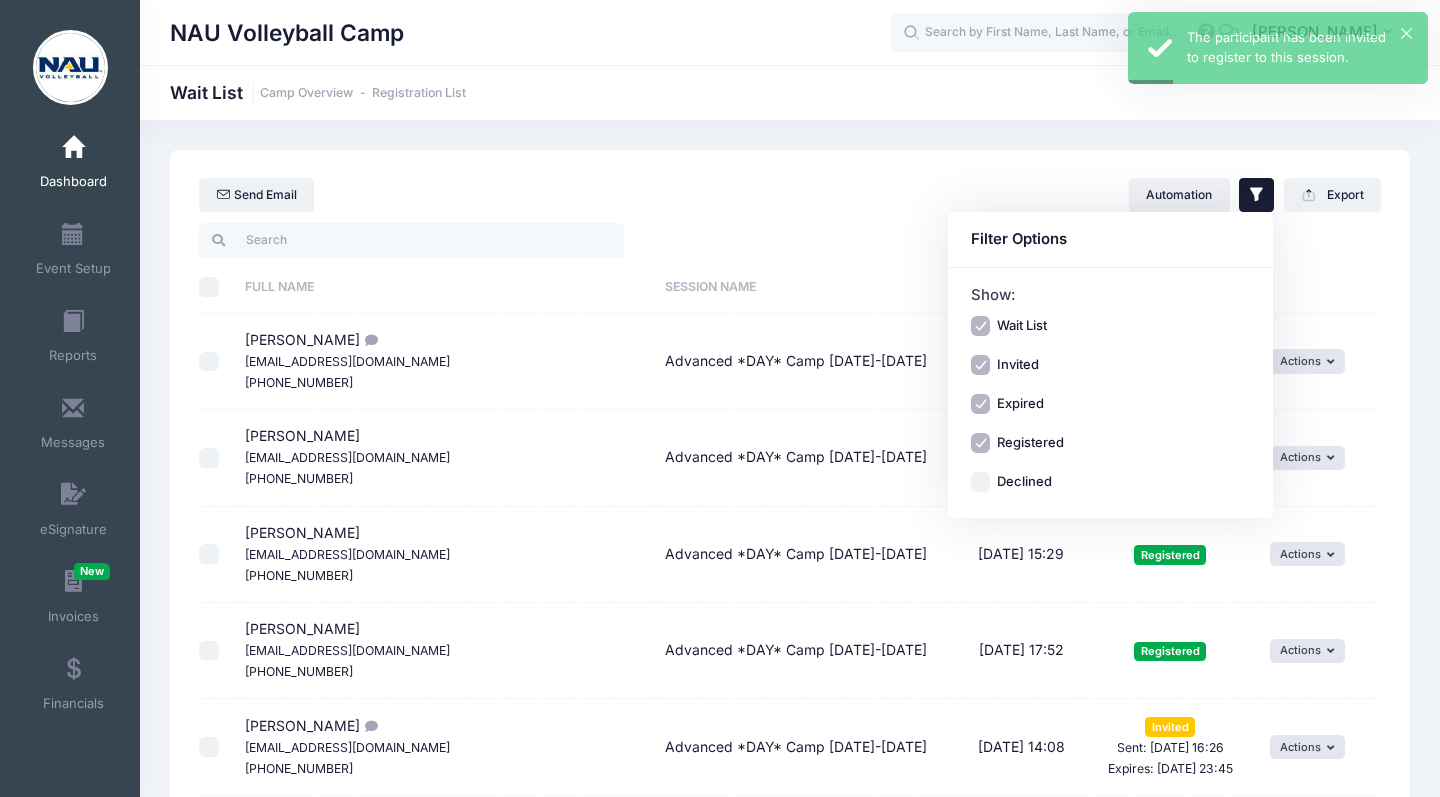 click on "Declined" at bounding box center [981, 482] 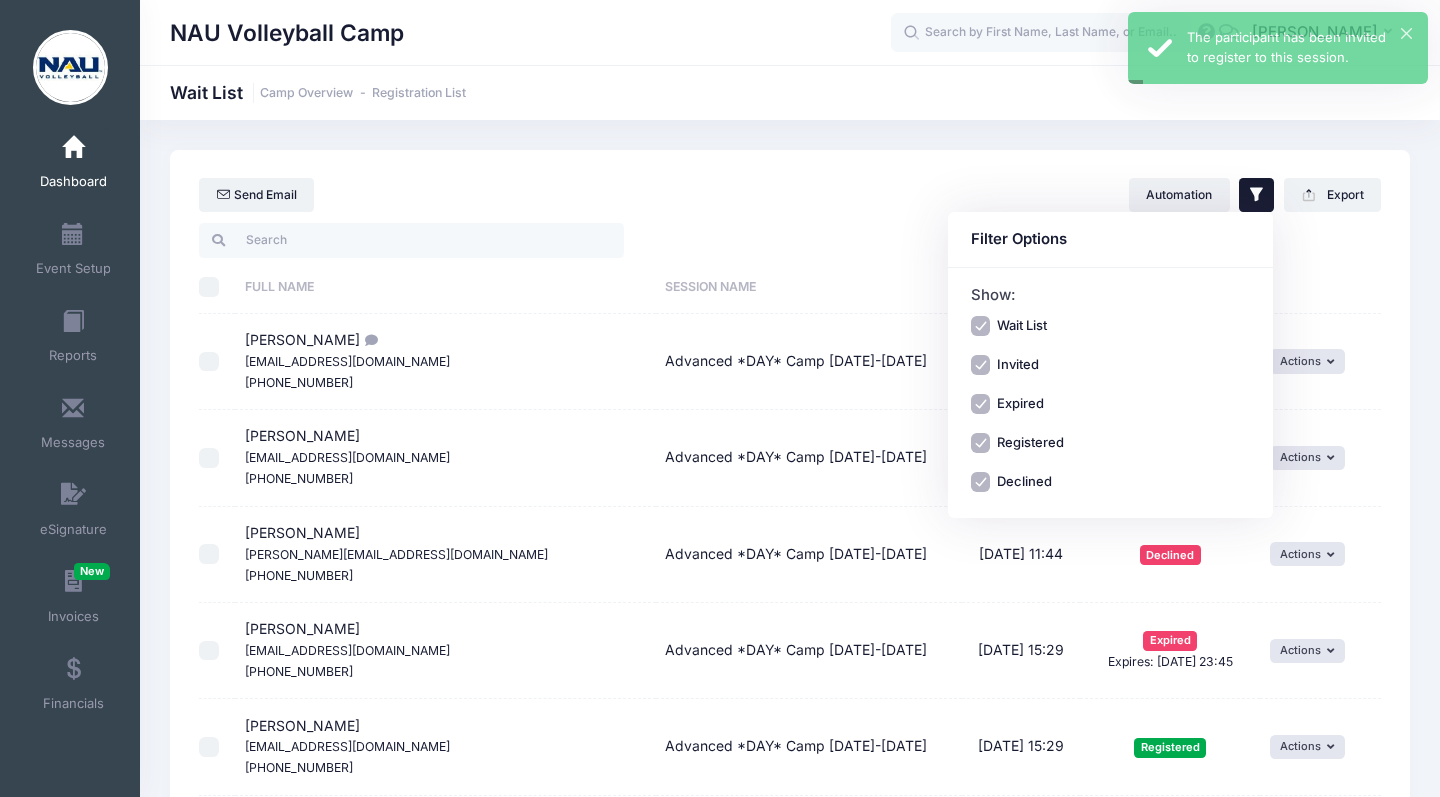 click on "Send Email
Automation
Filter Options
Show:
Wait List
Invited" at bounding box center [790, 185] 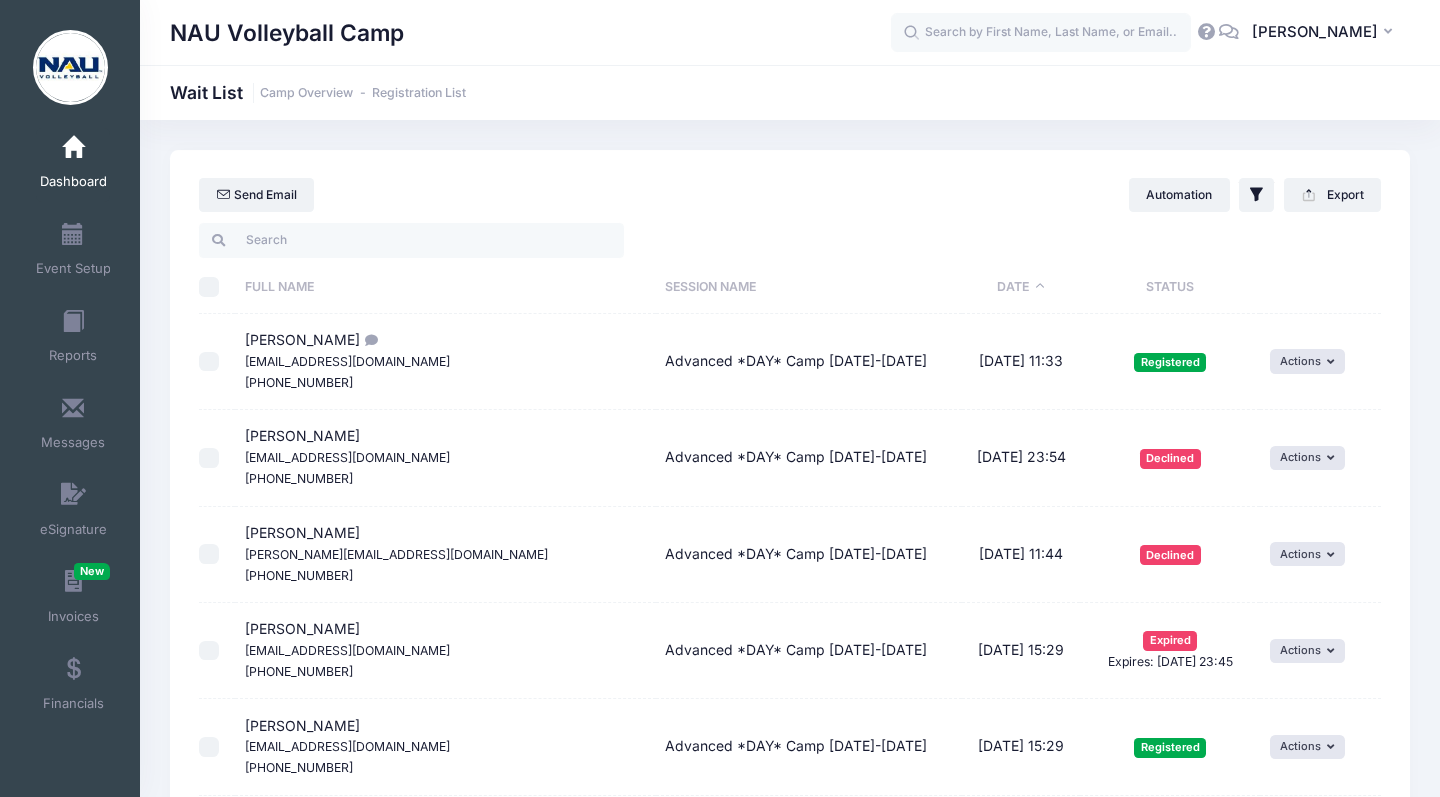 scroll, scrollTop: 0, scrollLeft: 0, axis: both 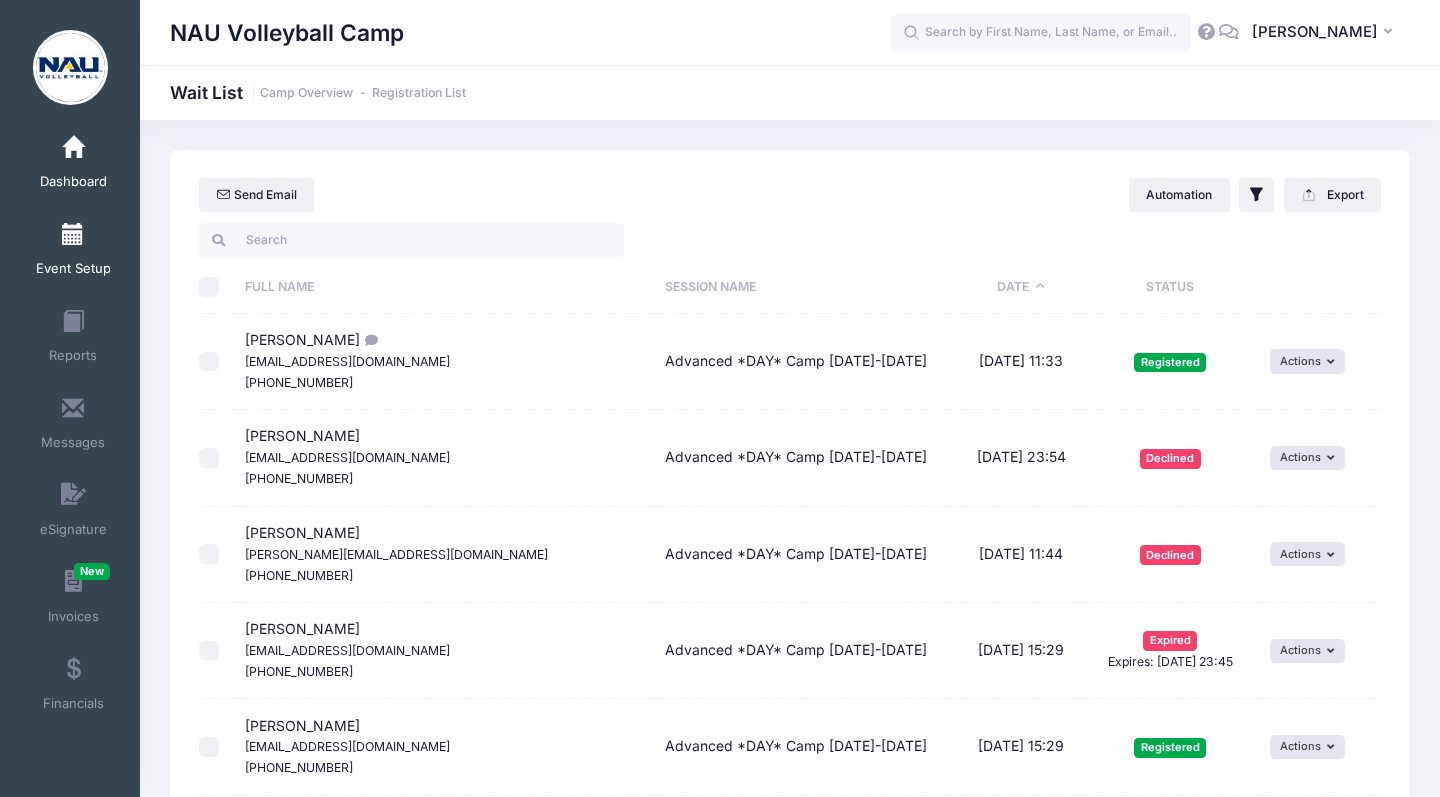 click on "Event Setup" at bounding box center (73, 252) 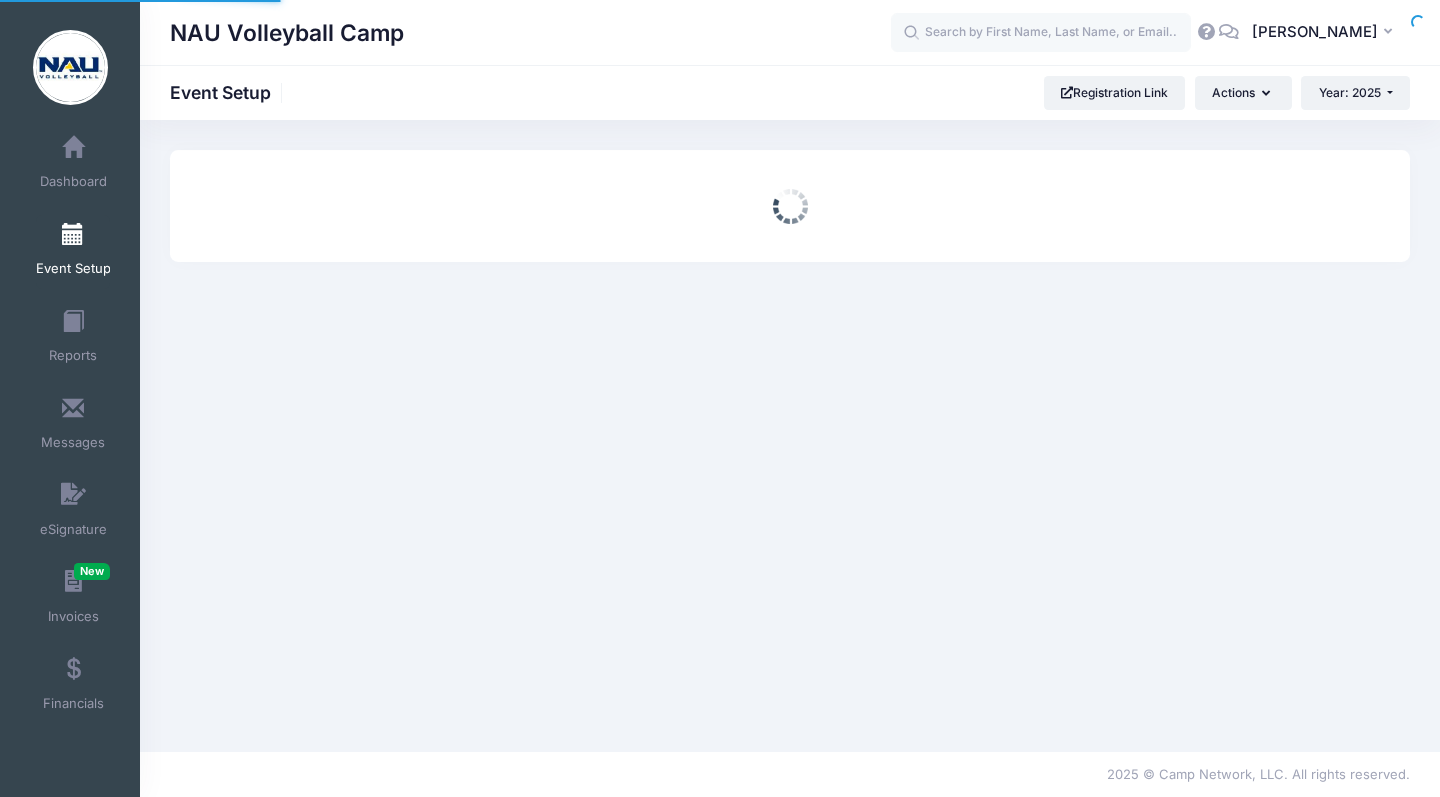 scroll, scrollTop: 0, scrollLeft: 0, axis: both 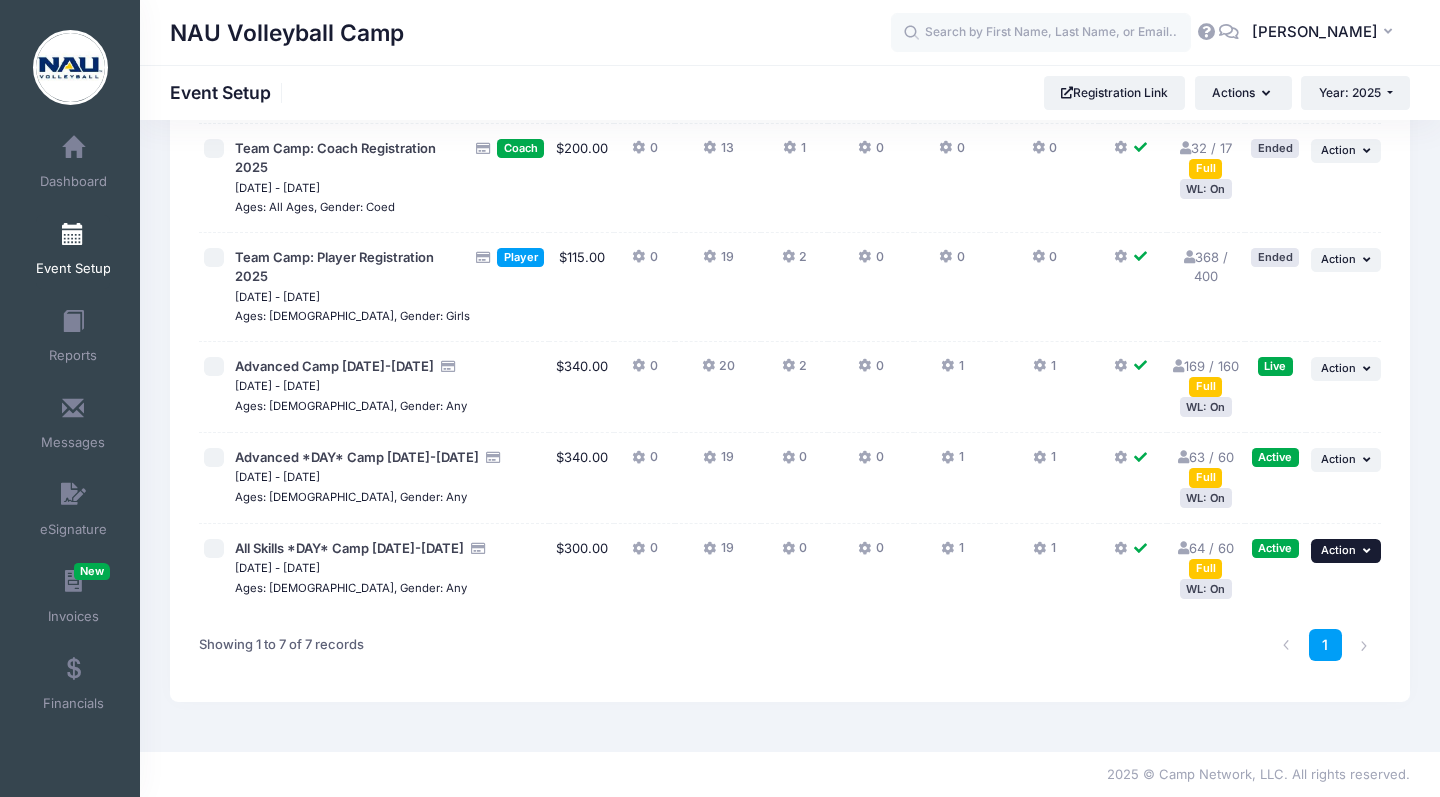 click on "Action" at bounding box center (1338, 550) 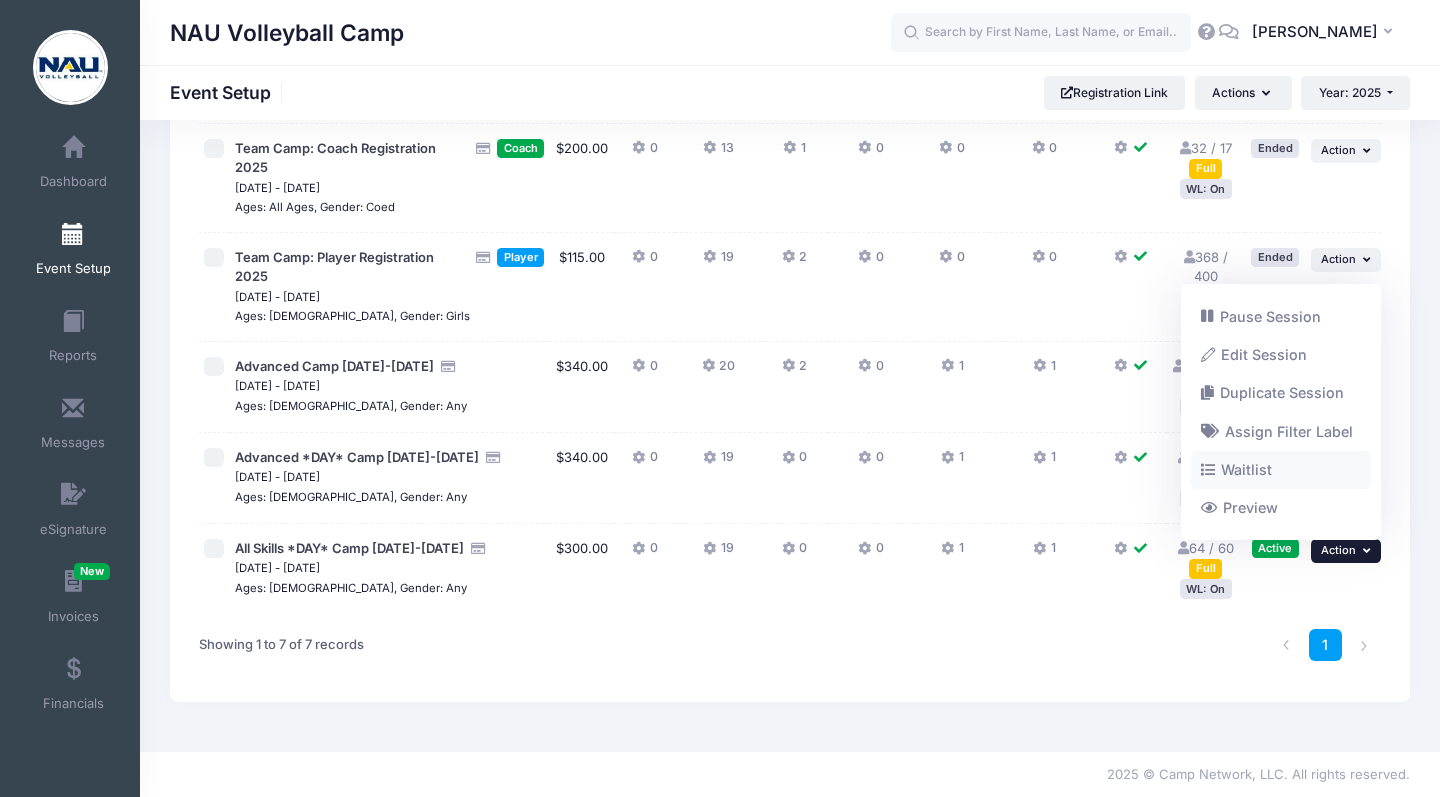 click on "Waitlist" at bounding box center (1281, 469) 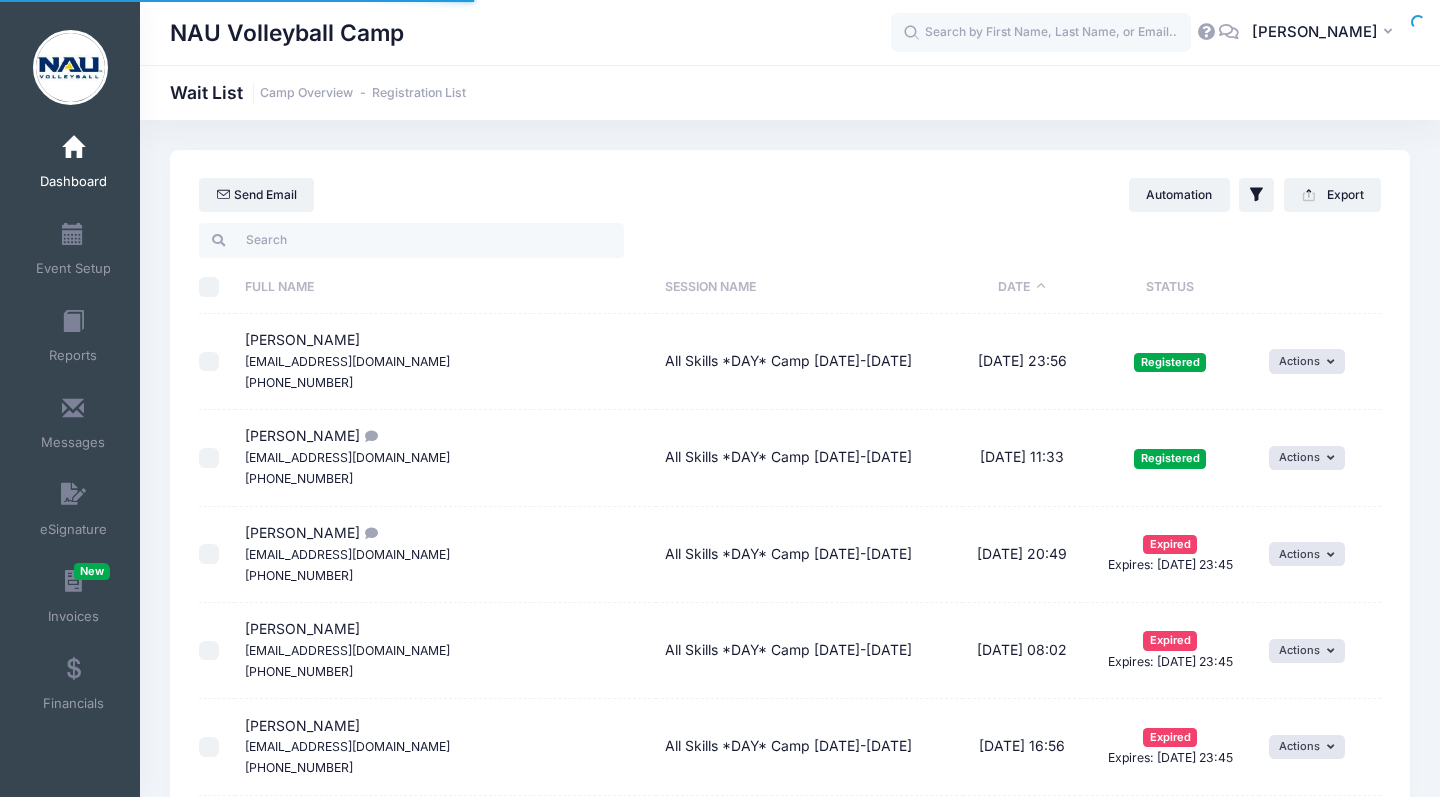 select on "50" 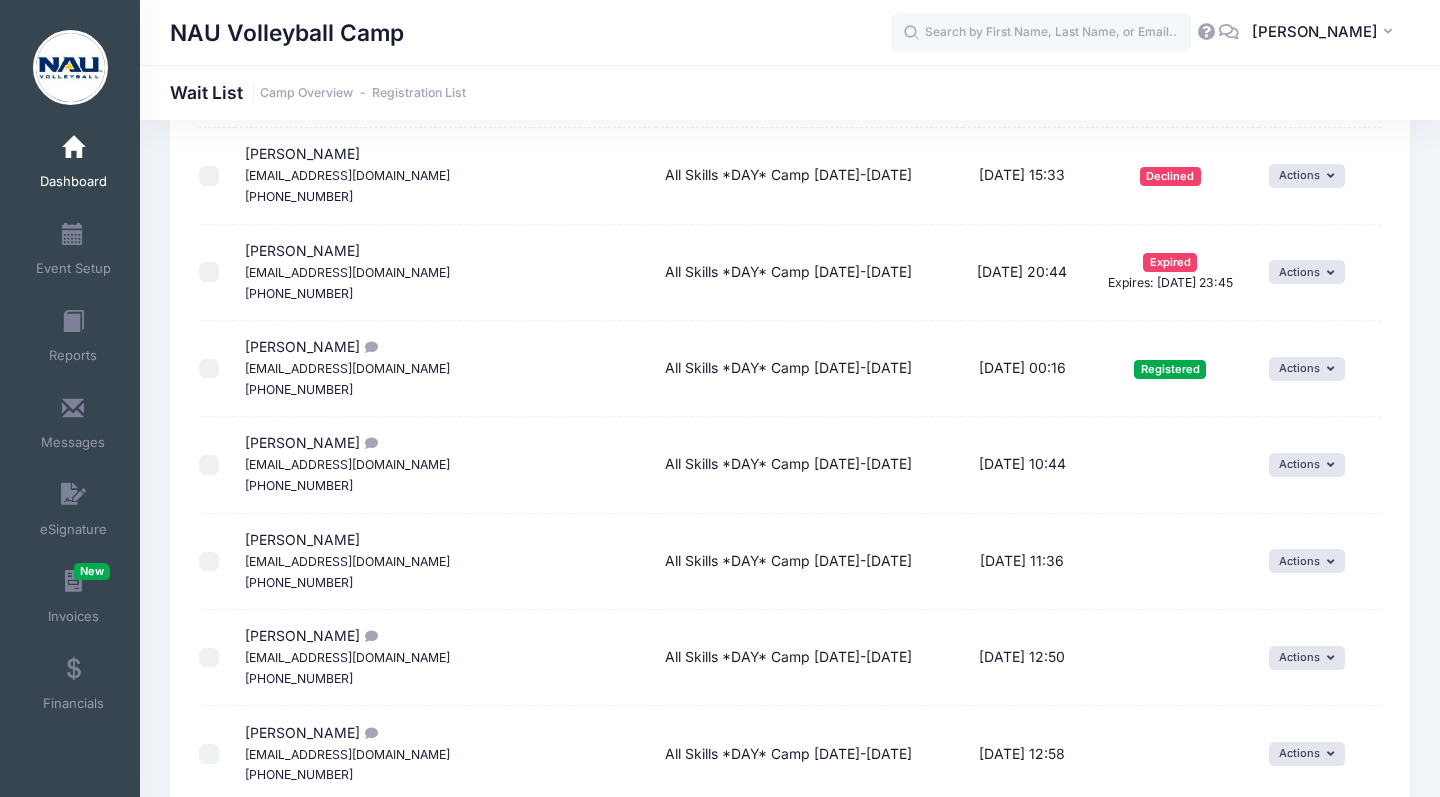 scroll, scrollTop: 1346, scrollLeft: 0, axis: vertical 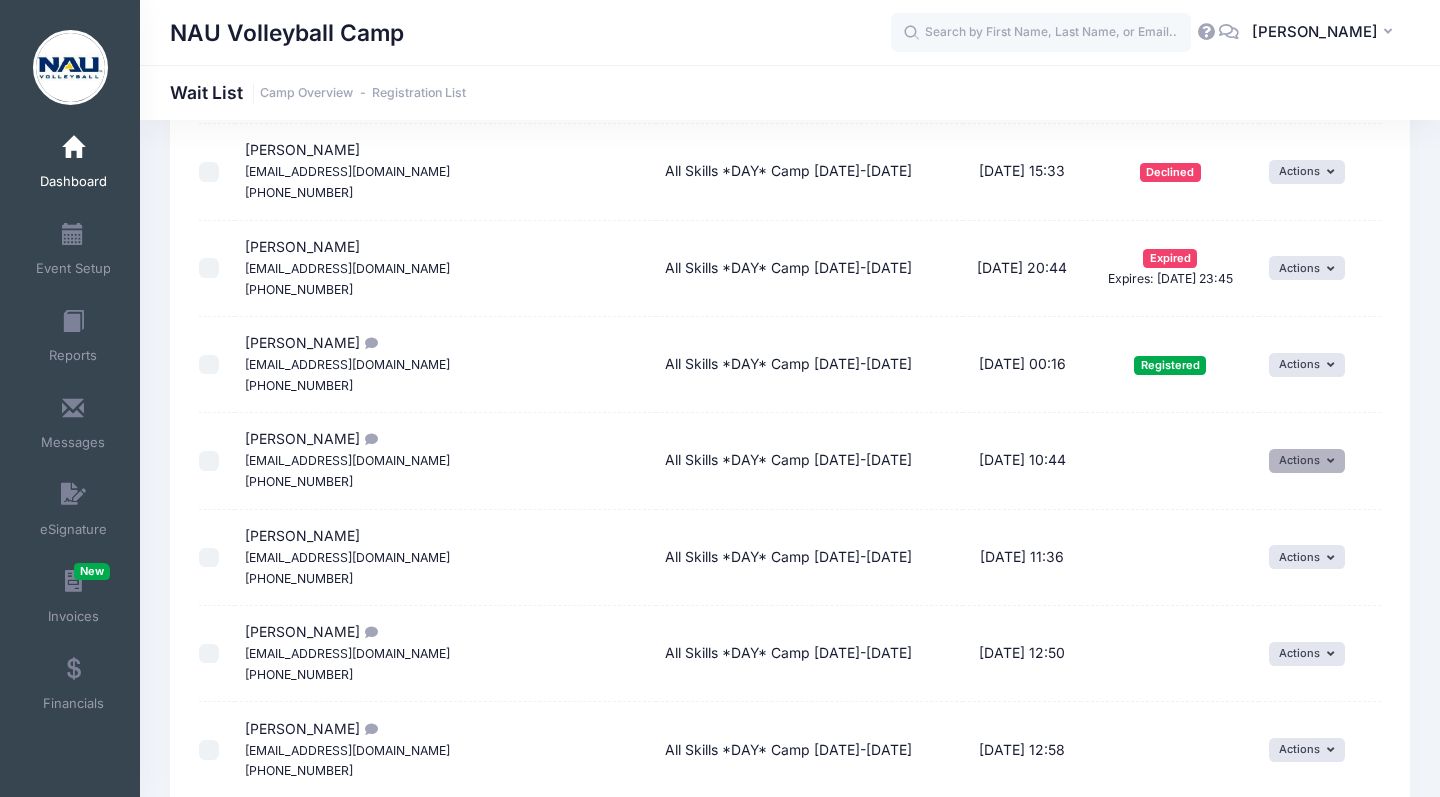 click on "Actions" at bounding box center [1307, 461] 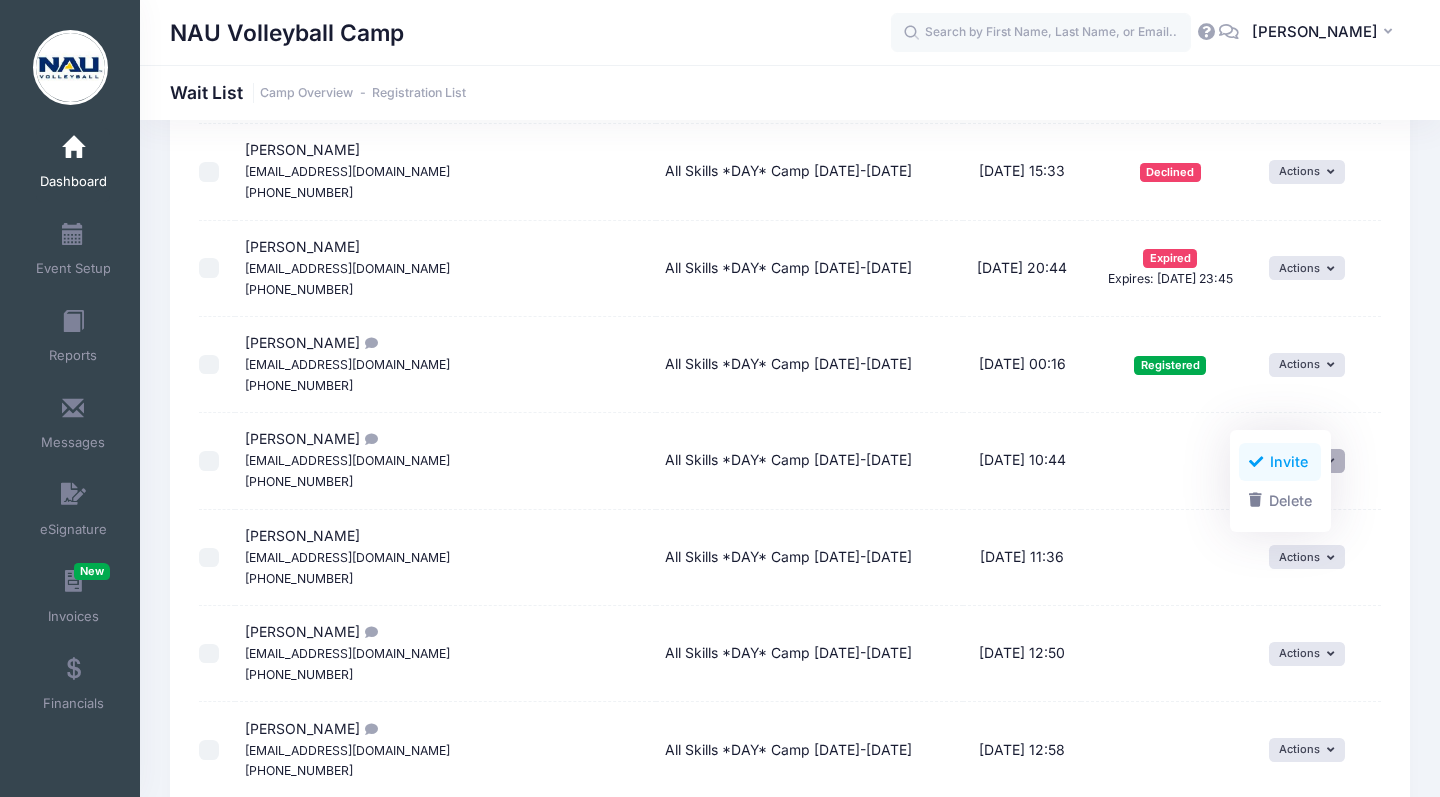 click at bounding box center [1256, 462] 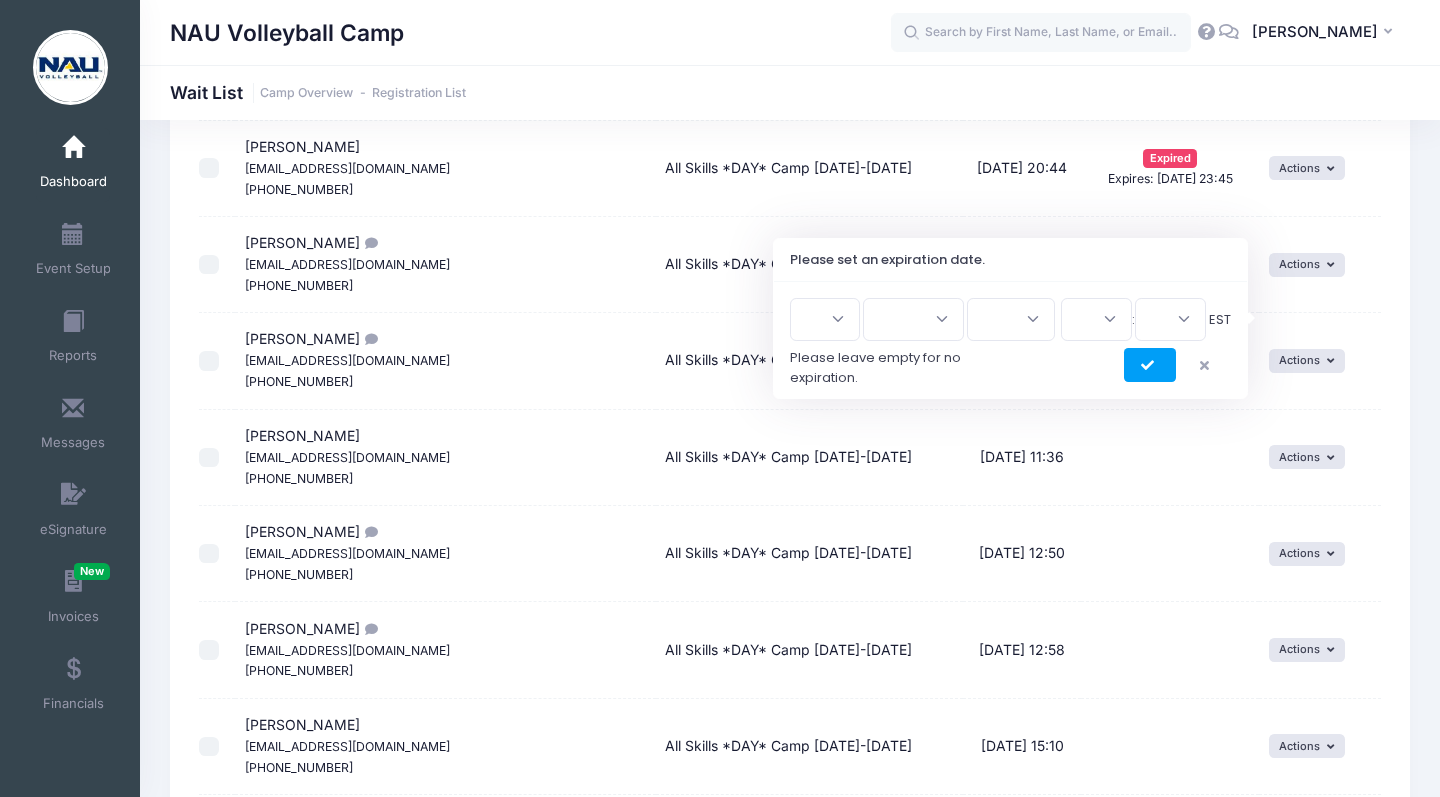 scroll, scrollTop: 1426, scrollLeft: 0, axis: vertical 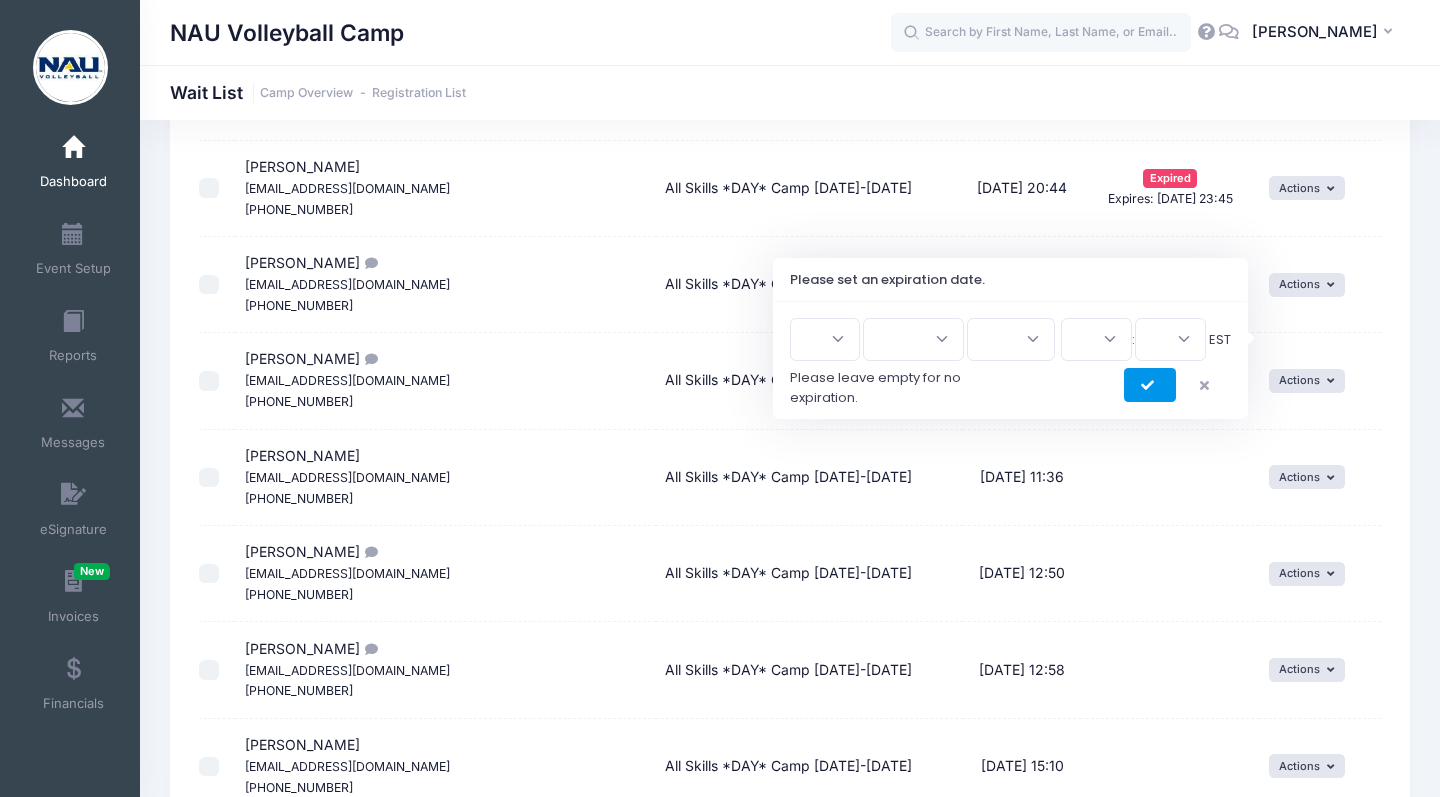 click at bounding box center [1150, 385] 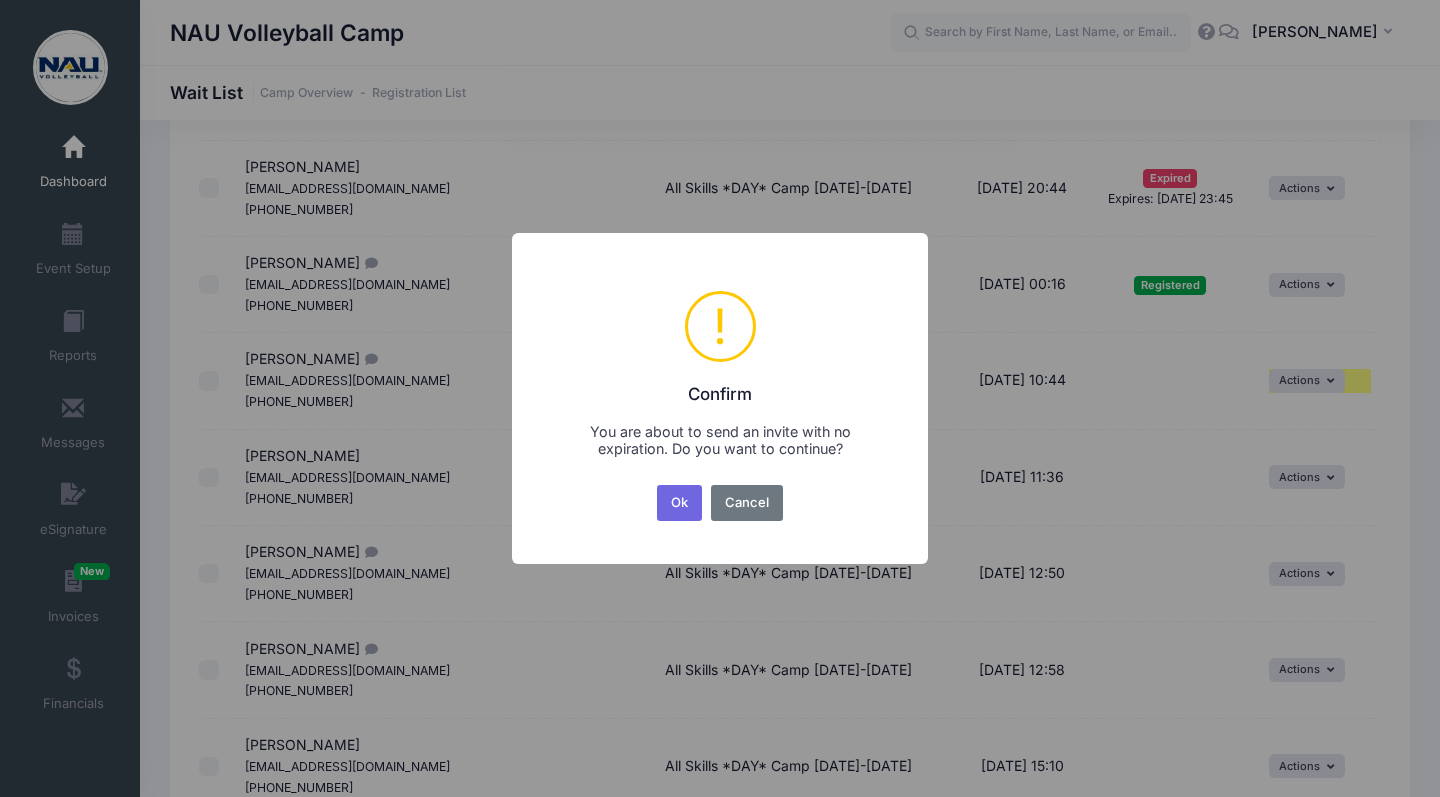 type 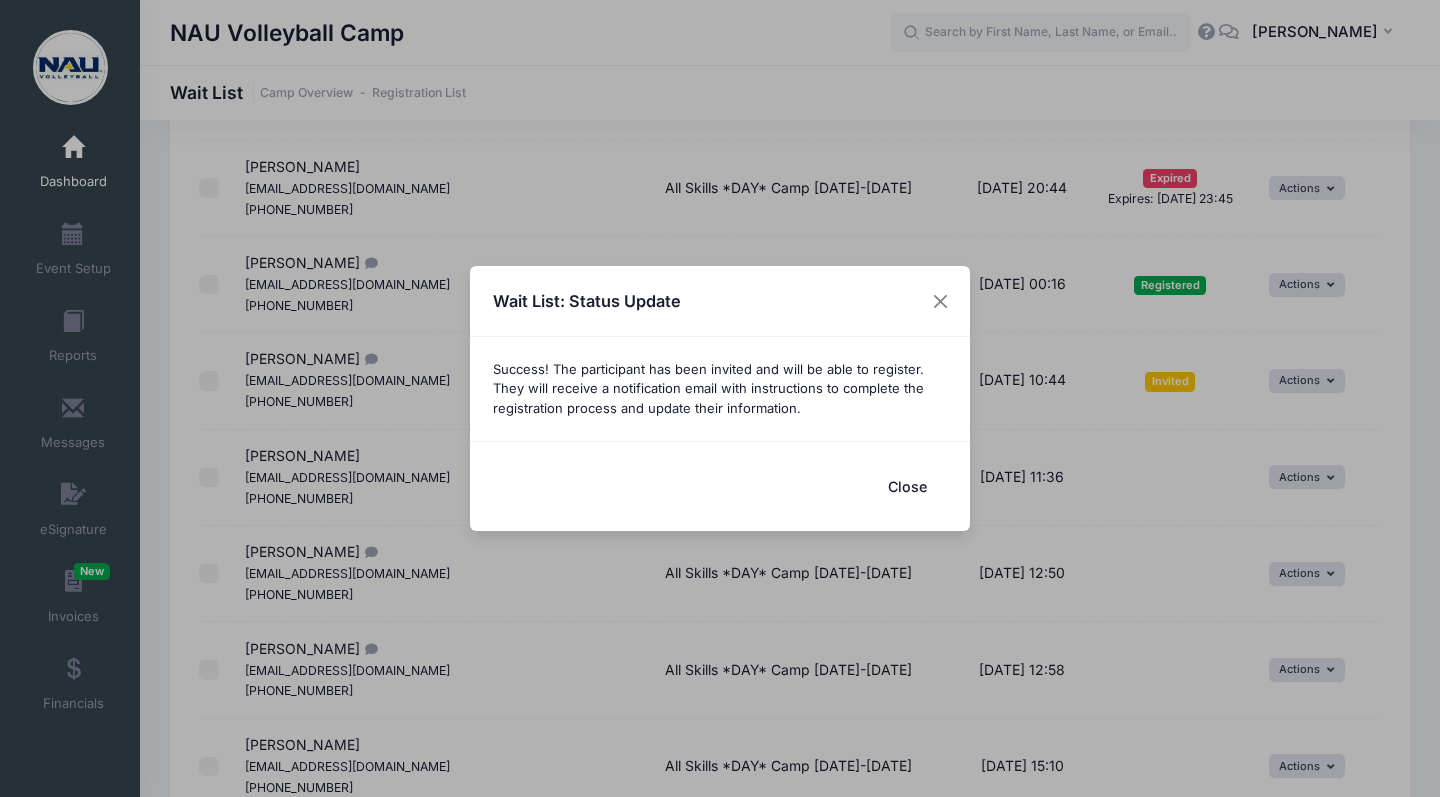 click on "Close" at bounding box center (907, 486) 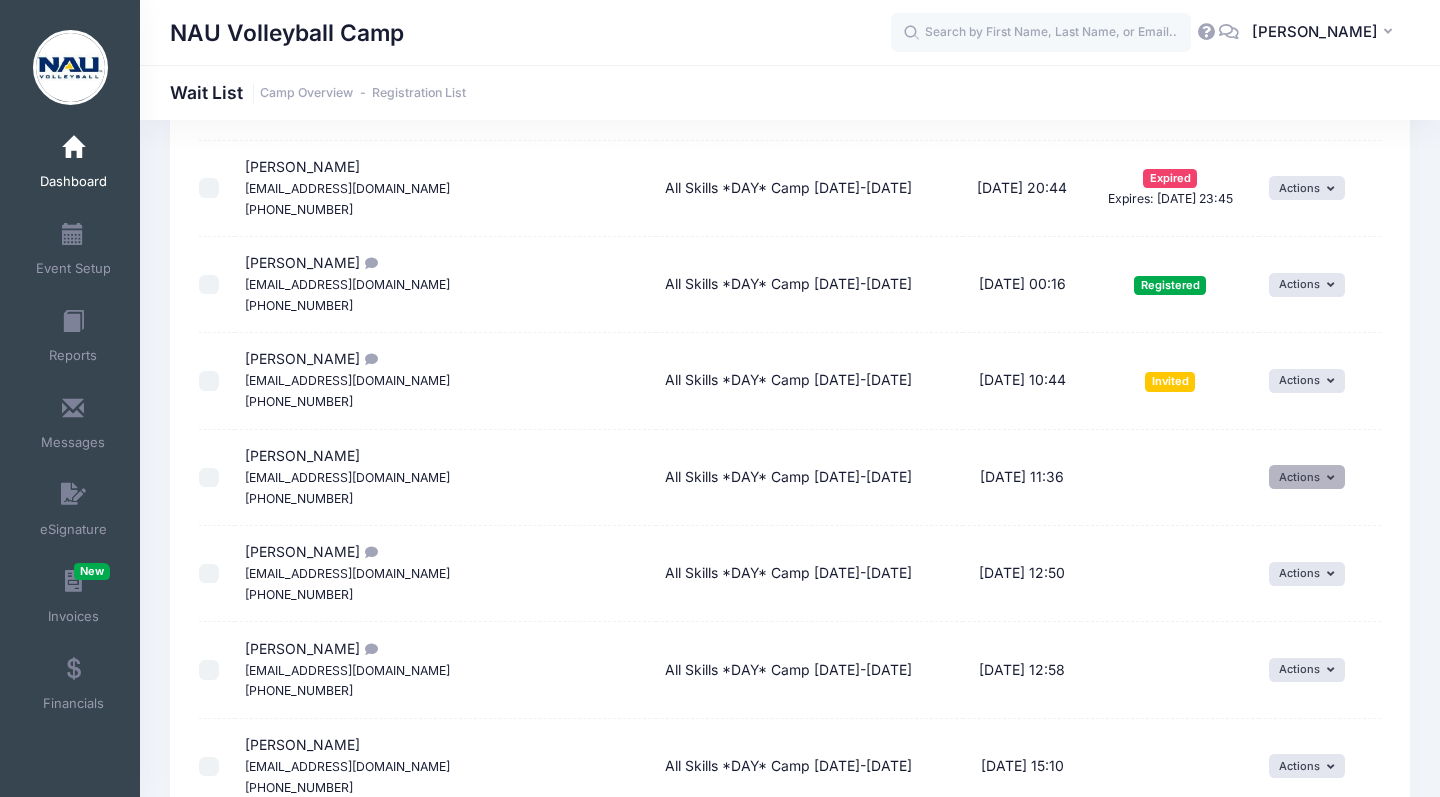 click on "Actions" at bounding box center [1307, 477] 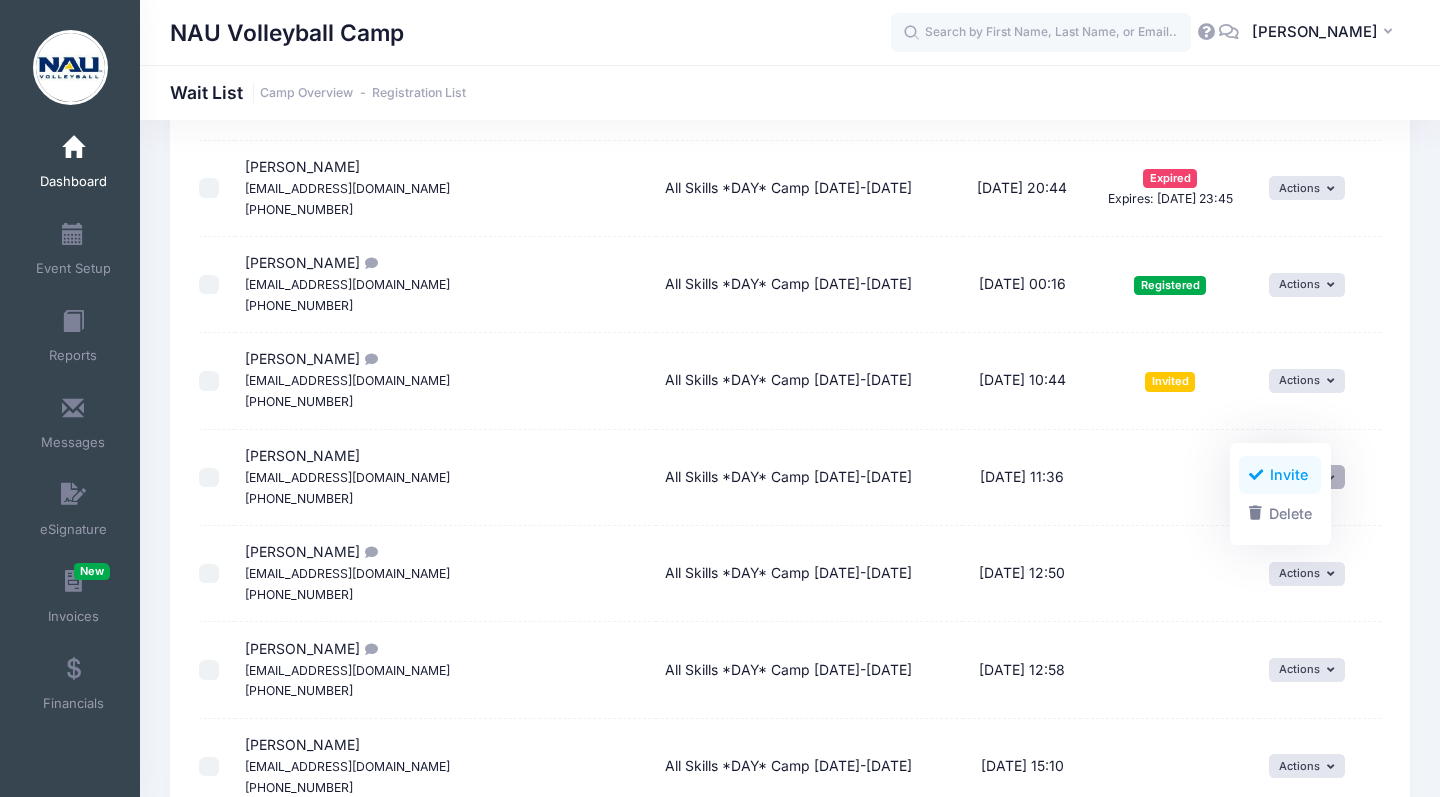 click at bounding box center (1256, 475) 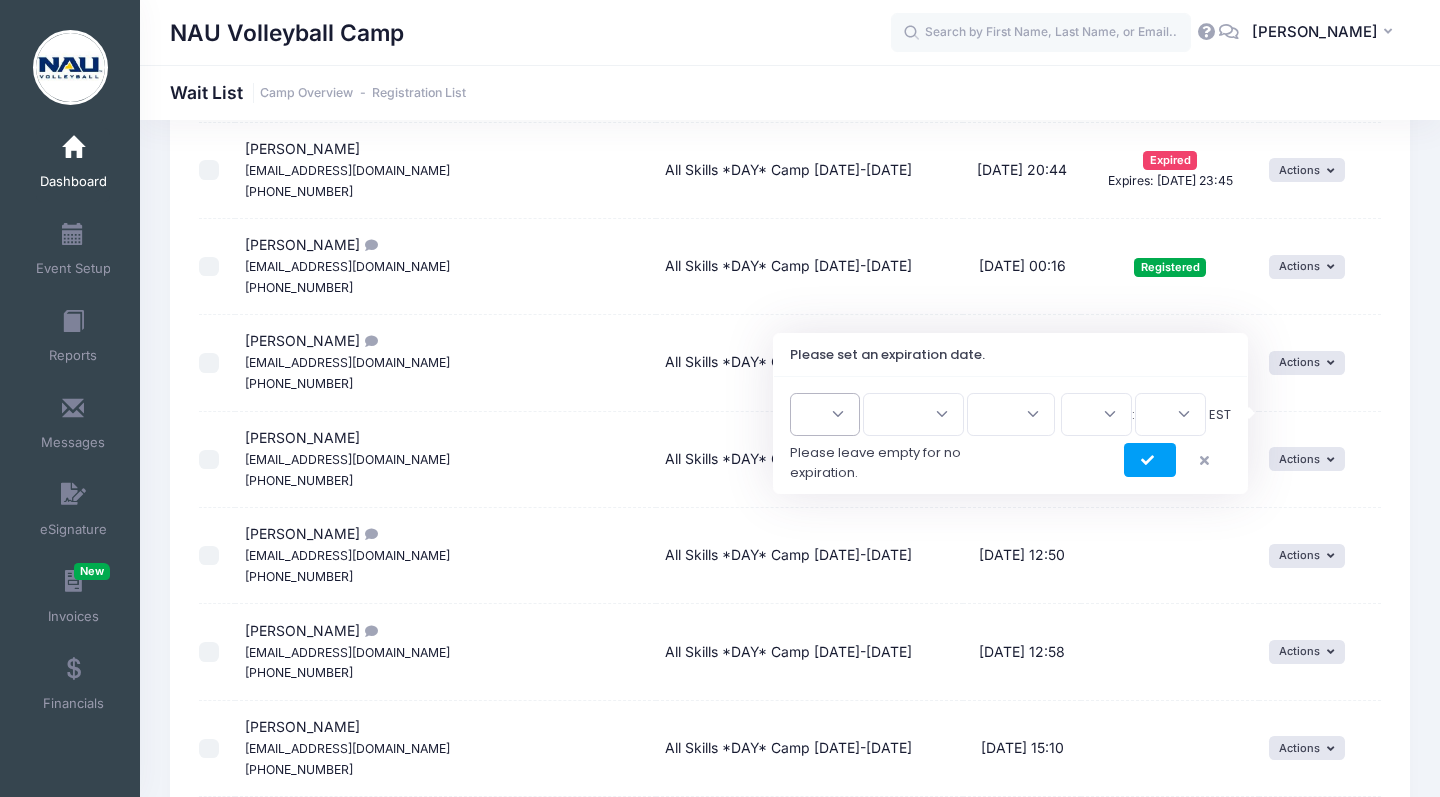 scroll, scrollTop: 1451, scrollLeft: 0, axis: vertical 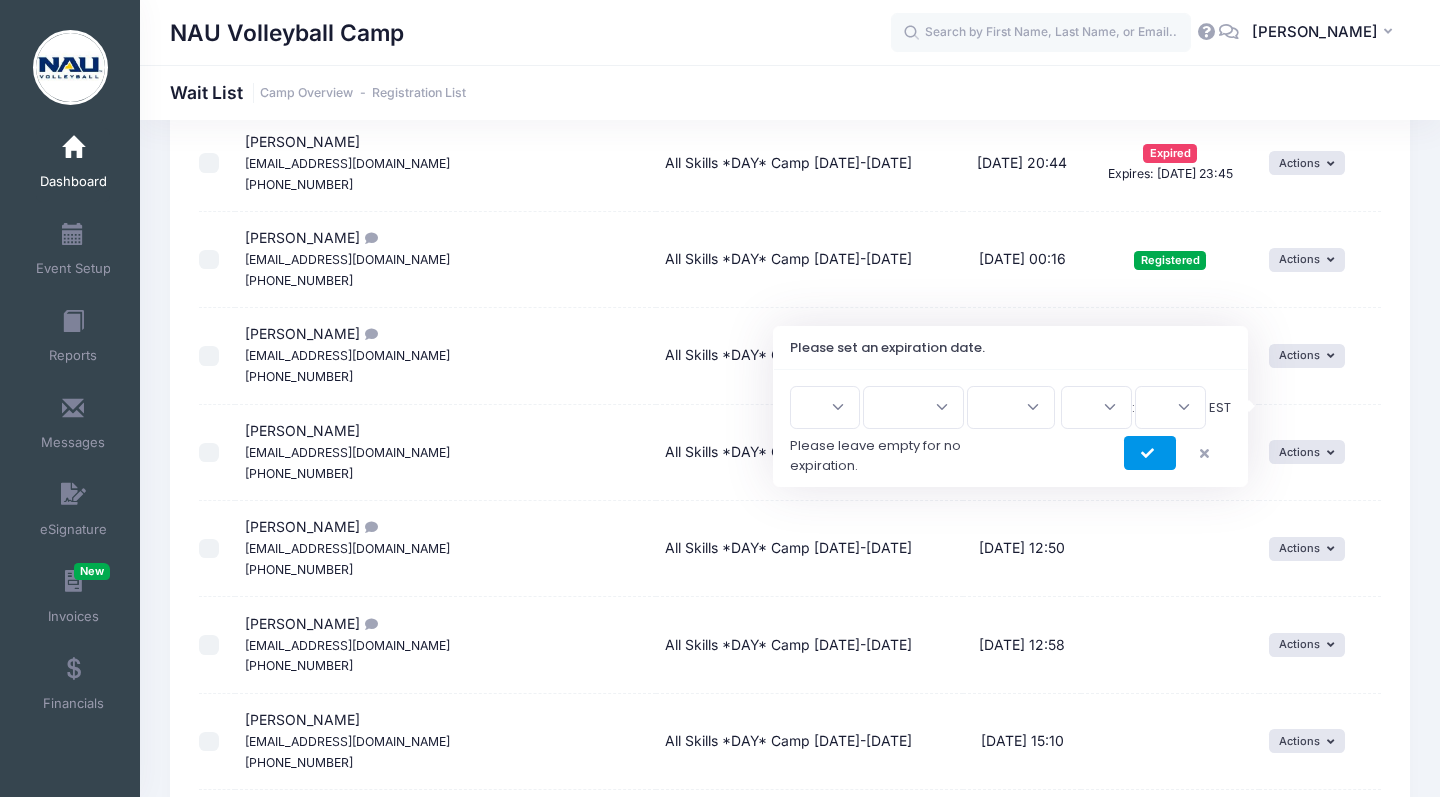 click at bounding box center [1150, 454] 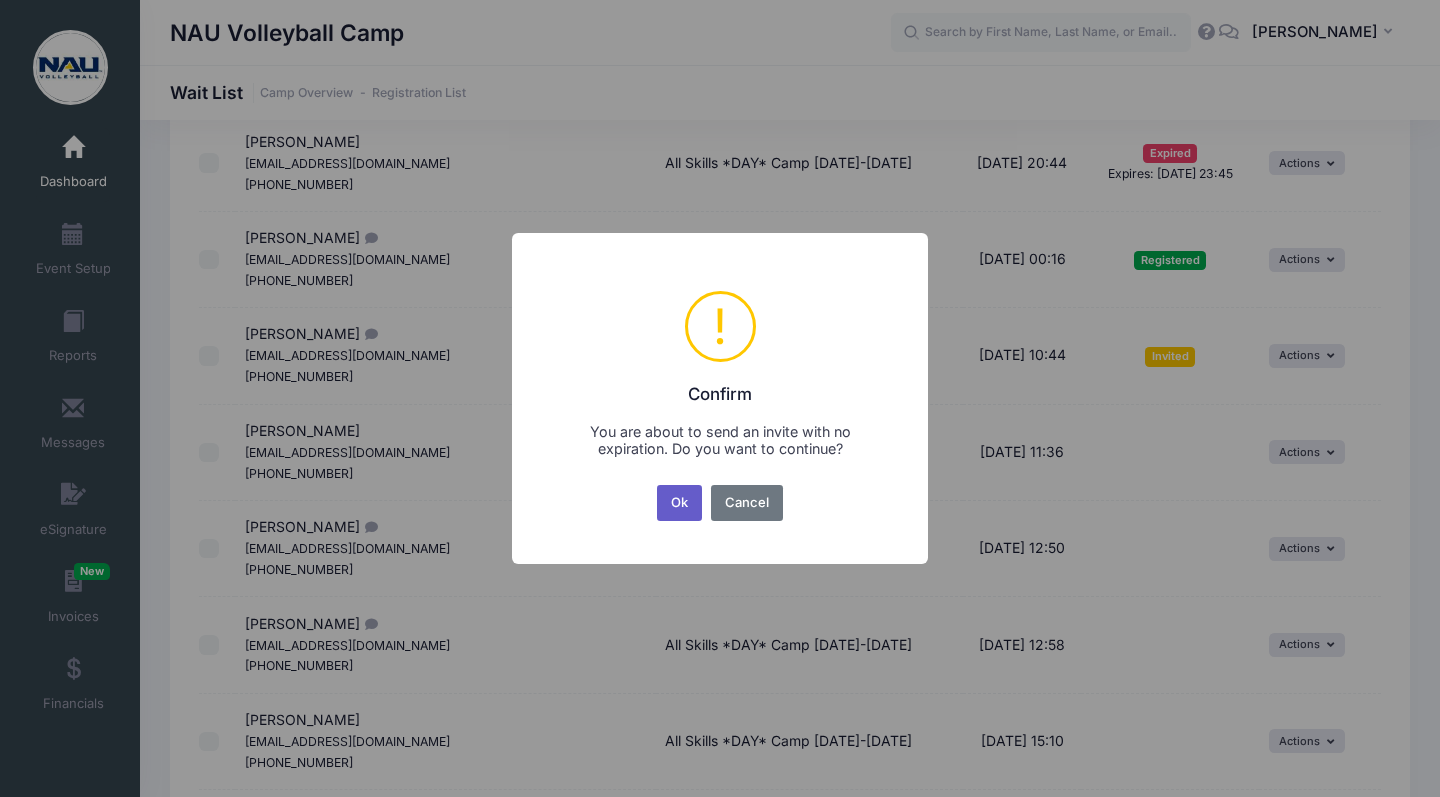 click on "Ok" at bounding box center [680, 503] 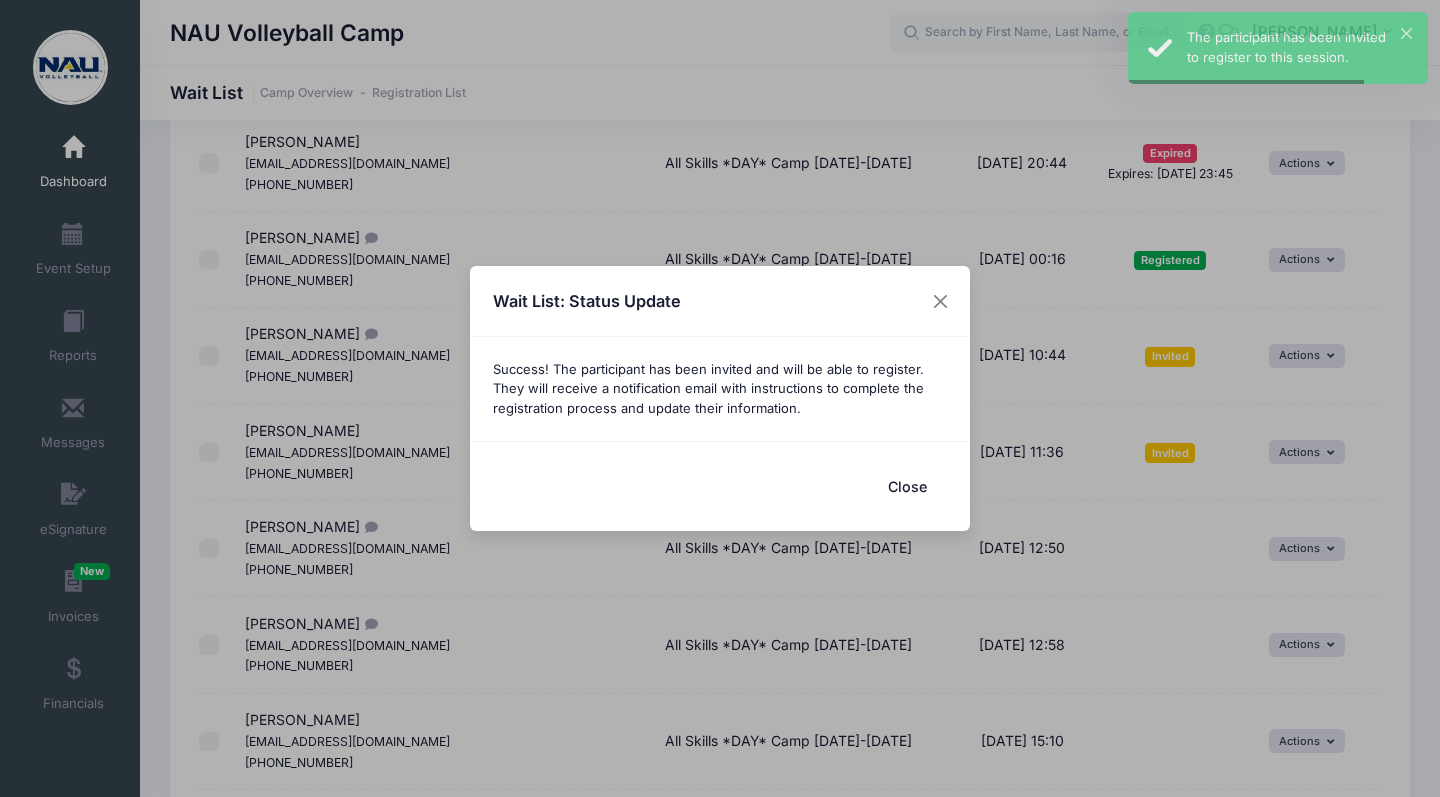 click on "Close" at bounding box center (907, 486) 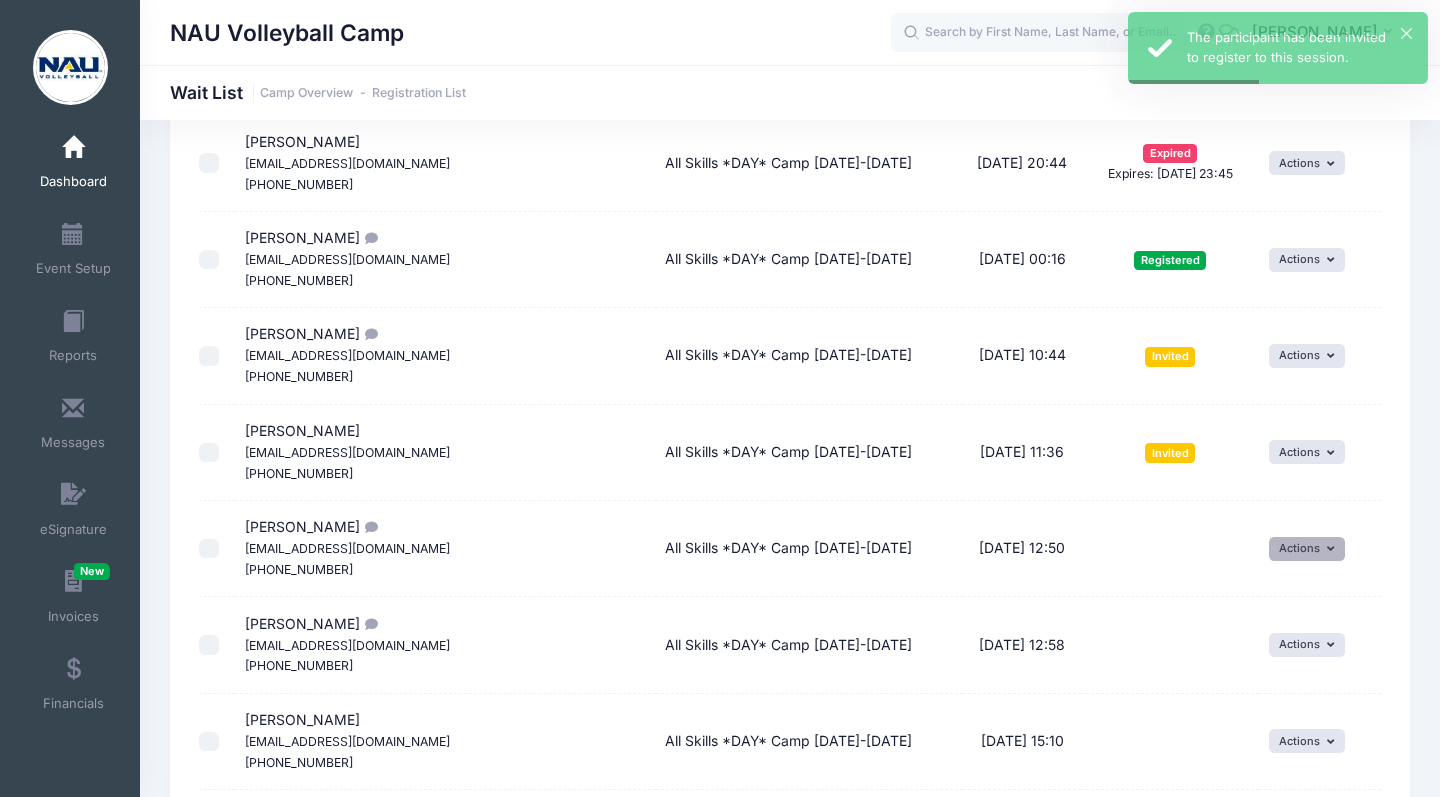 click on "Actions" at bounding box center [1307, 549] 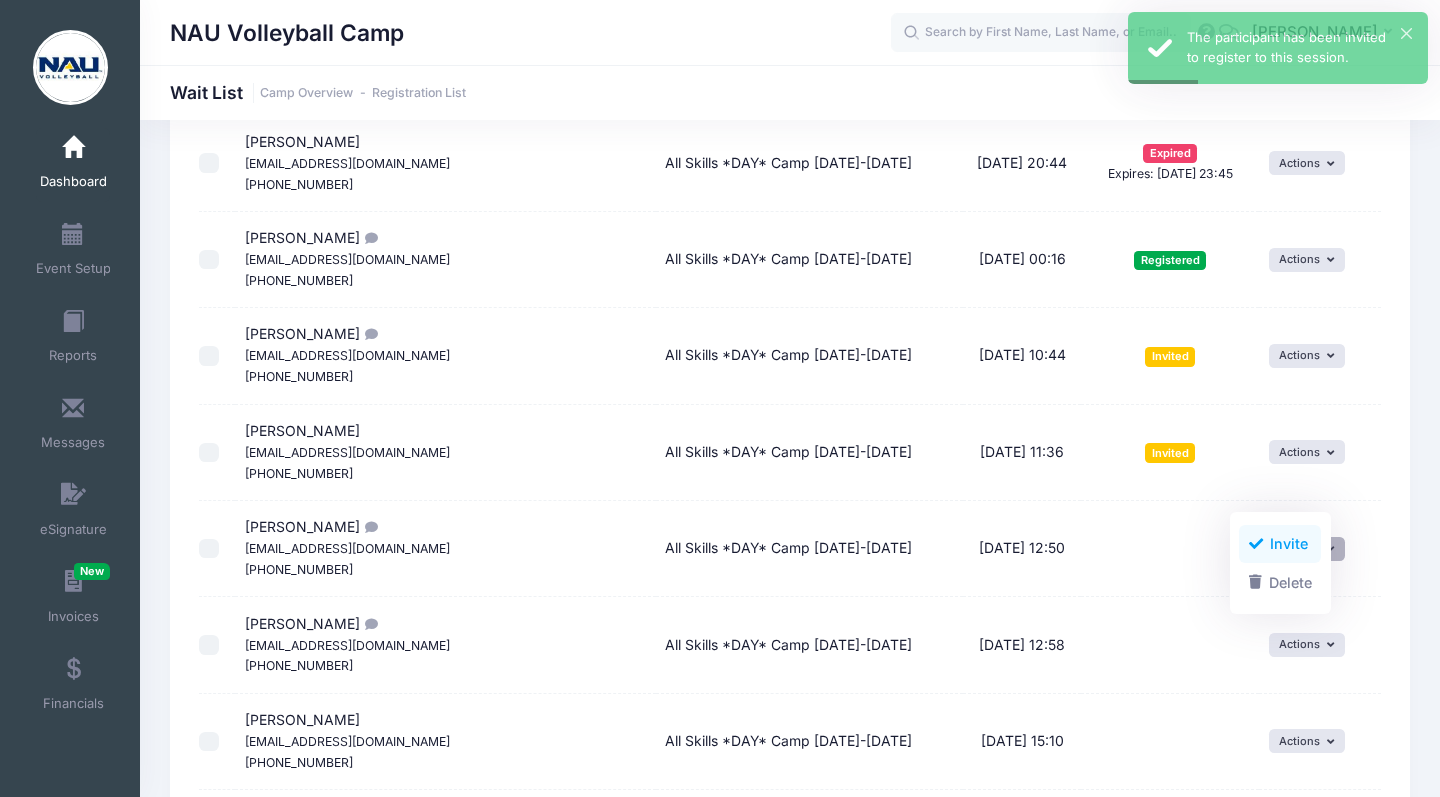click at bounding box center [1256, 544] 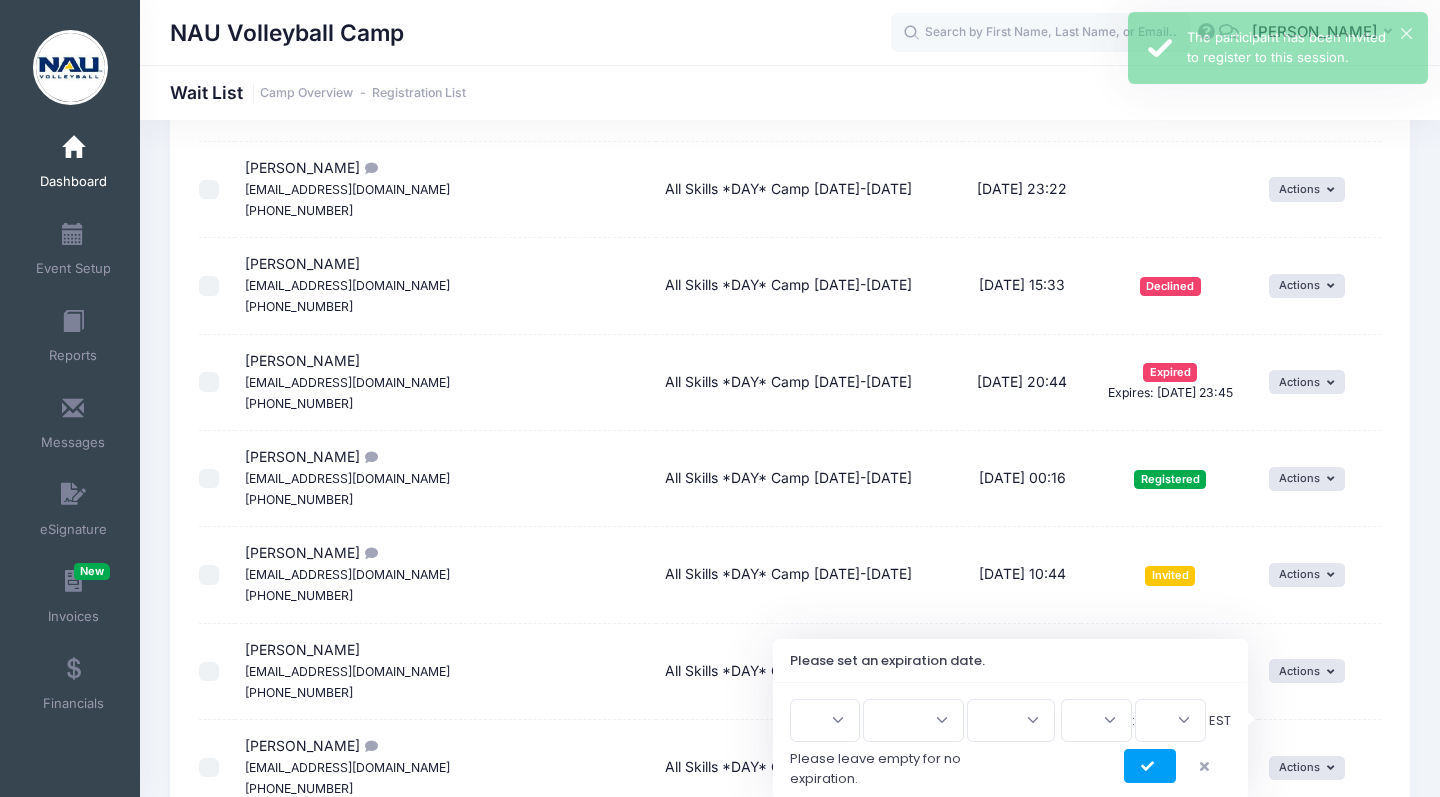 scroll, scrollTop: 1457, scrollLeft: 0, axis: vertical 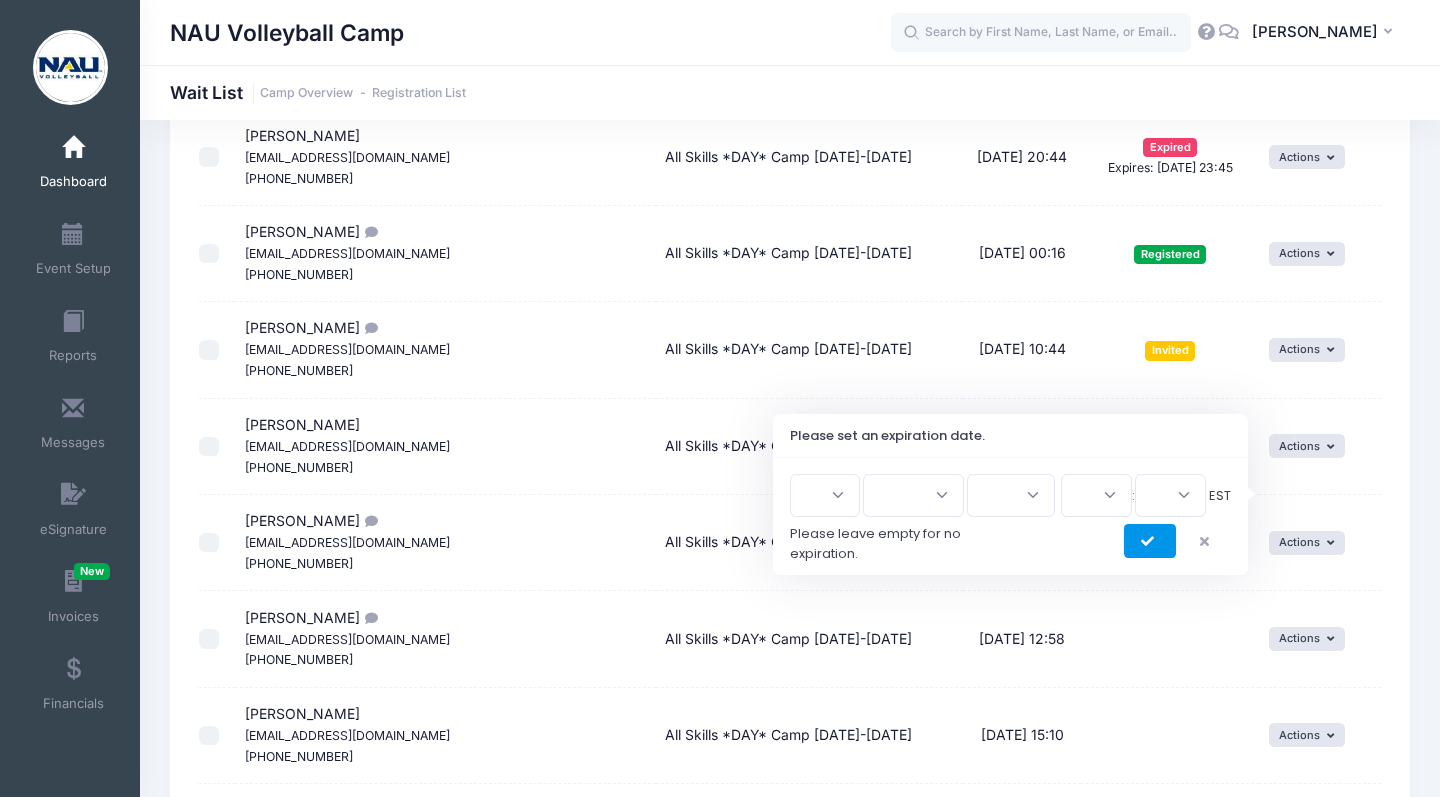 click at bounding box center [1150, 542] 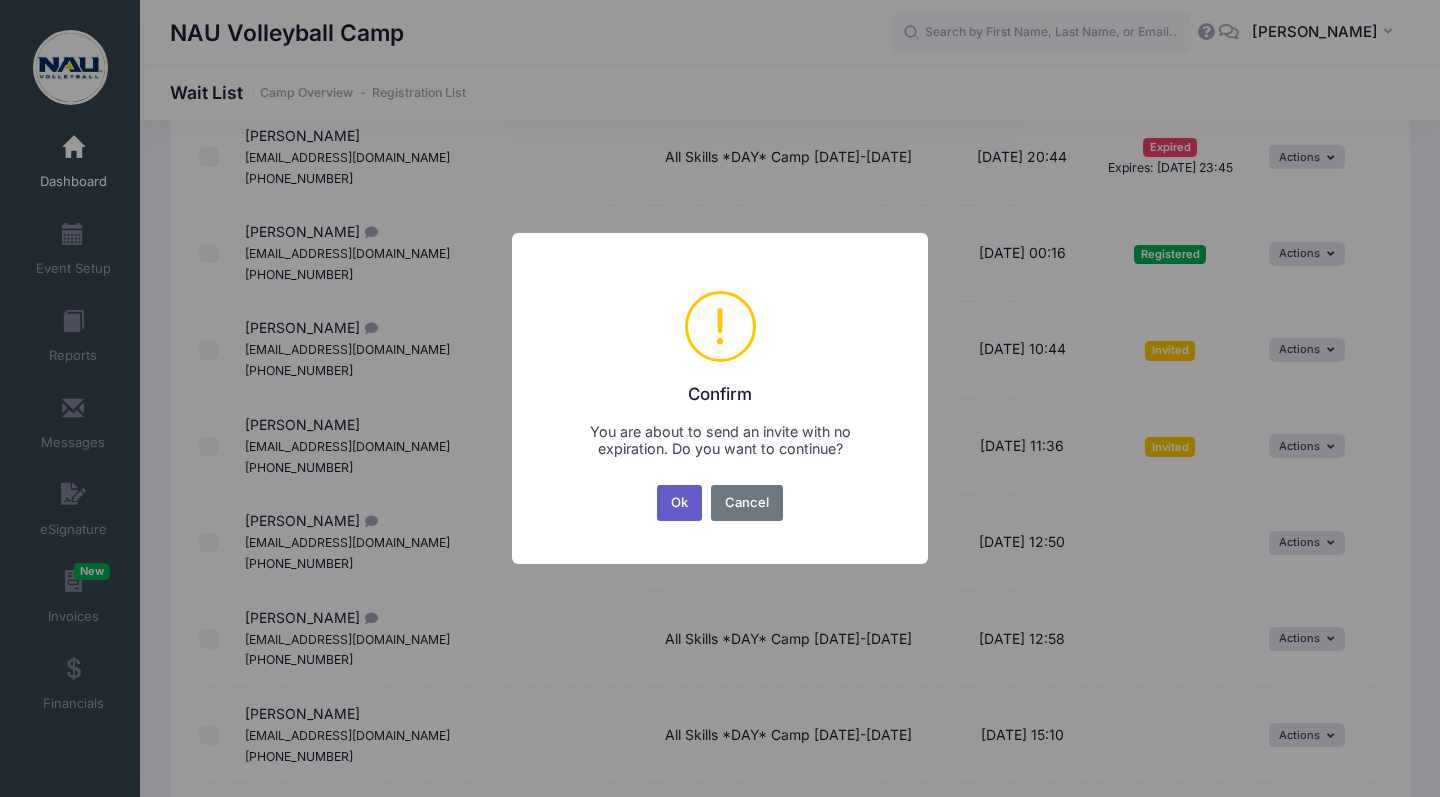 click on "Ok" at bounding box center (680, 503) 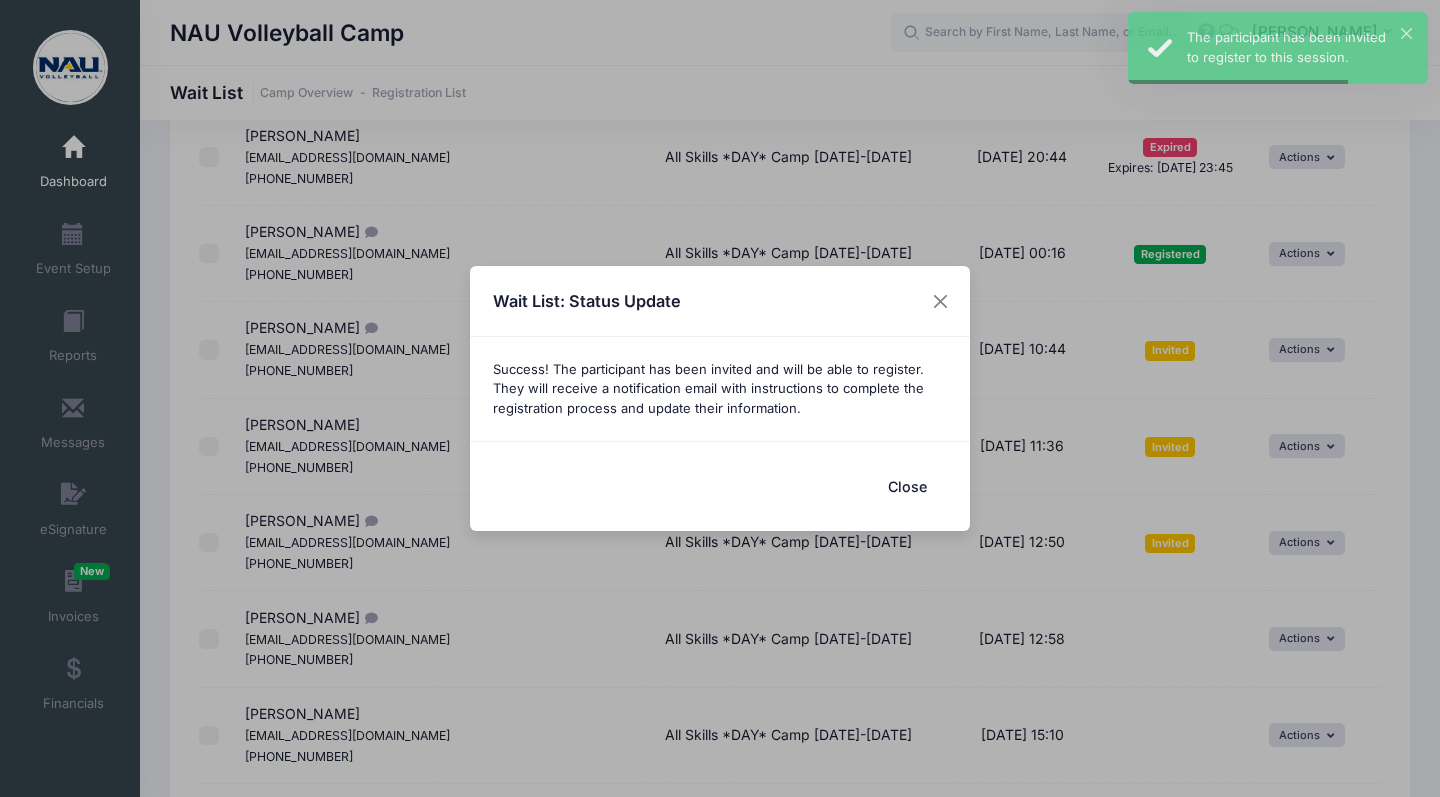 click on "Close" at bounding box center [907, 486] 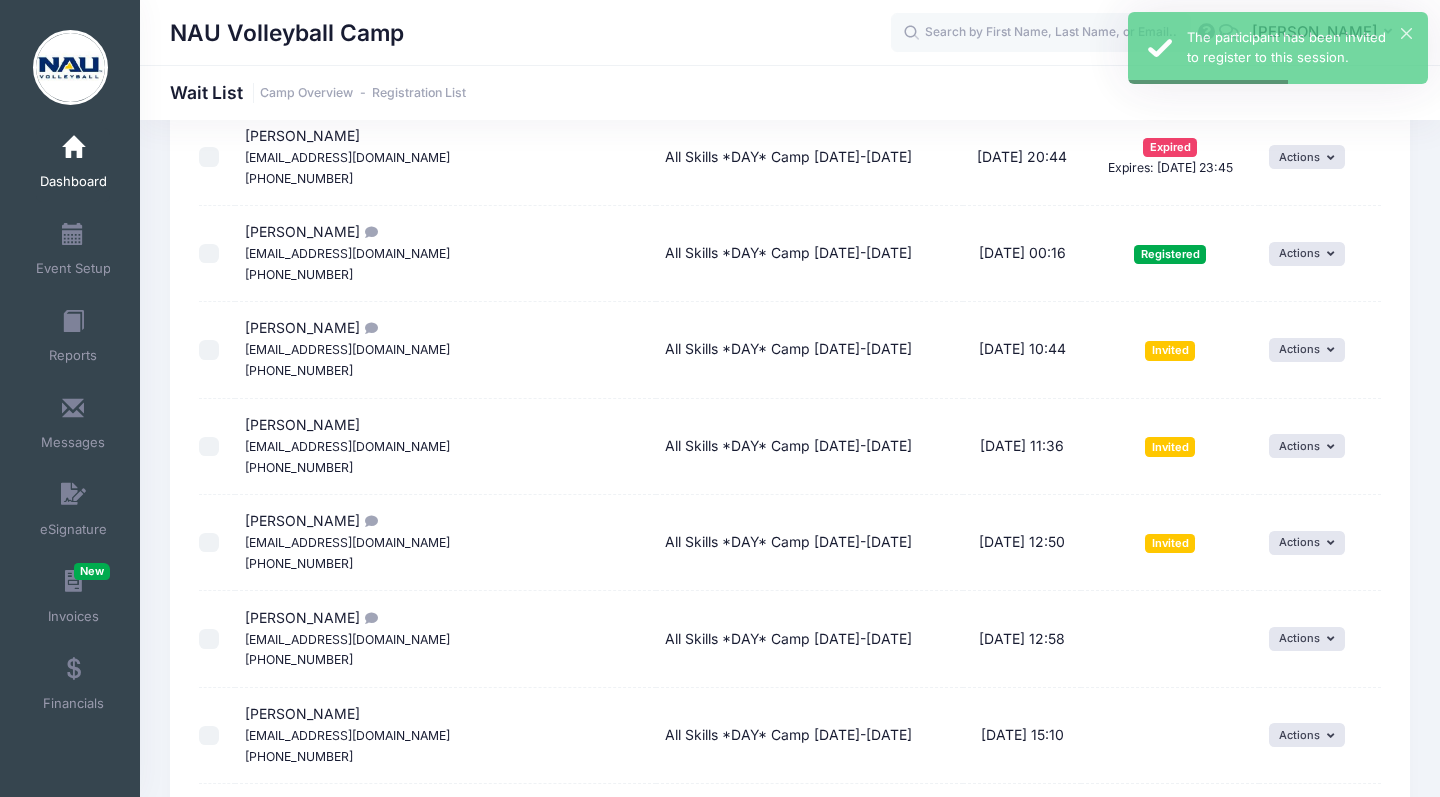 scroll, scrollTop: 1615, scrollLeft: 0, axis: vertical 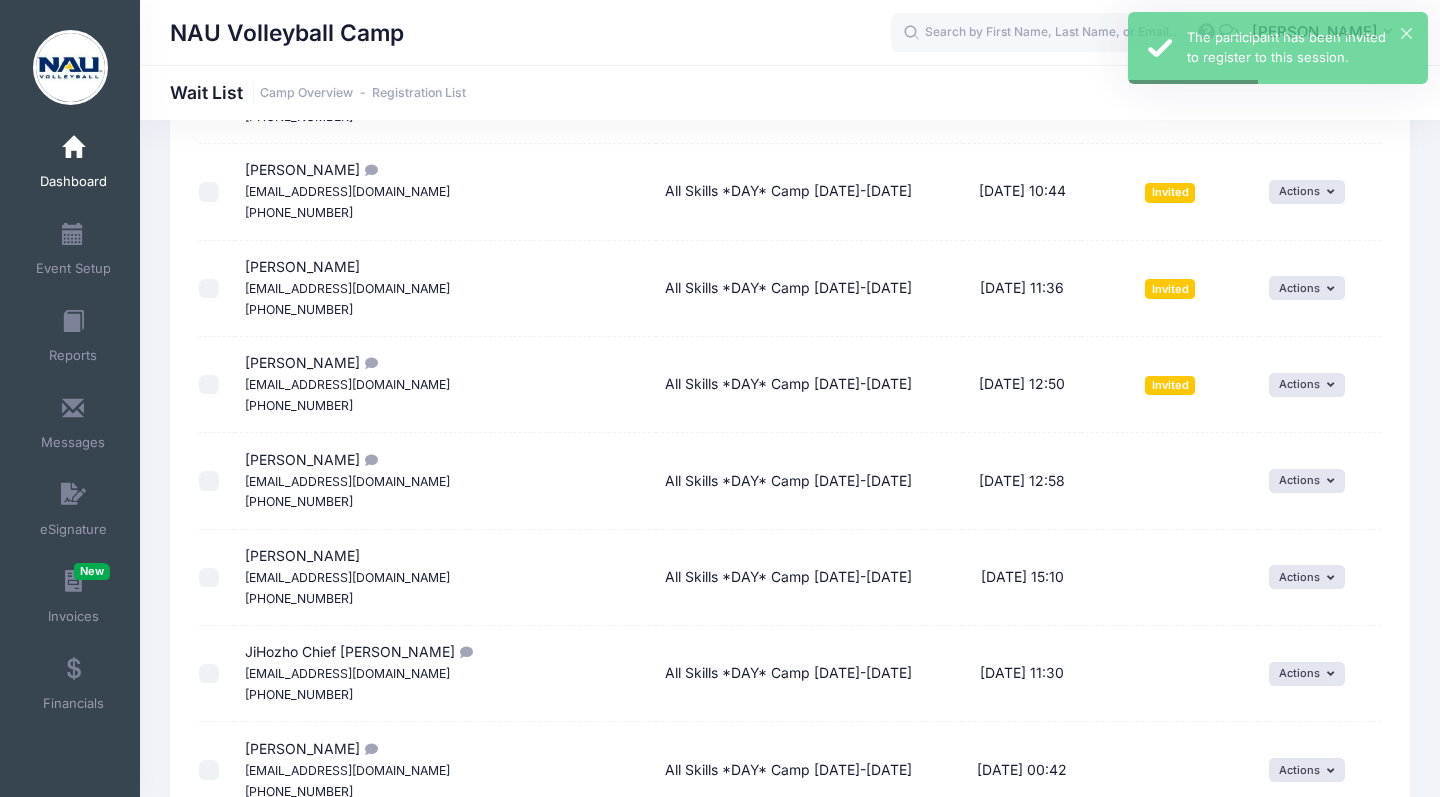 click on "Actions      Invite
Resend Invitation
Edit Expiration
Uninvite
Delete" at bounding box center [1319, 481] 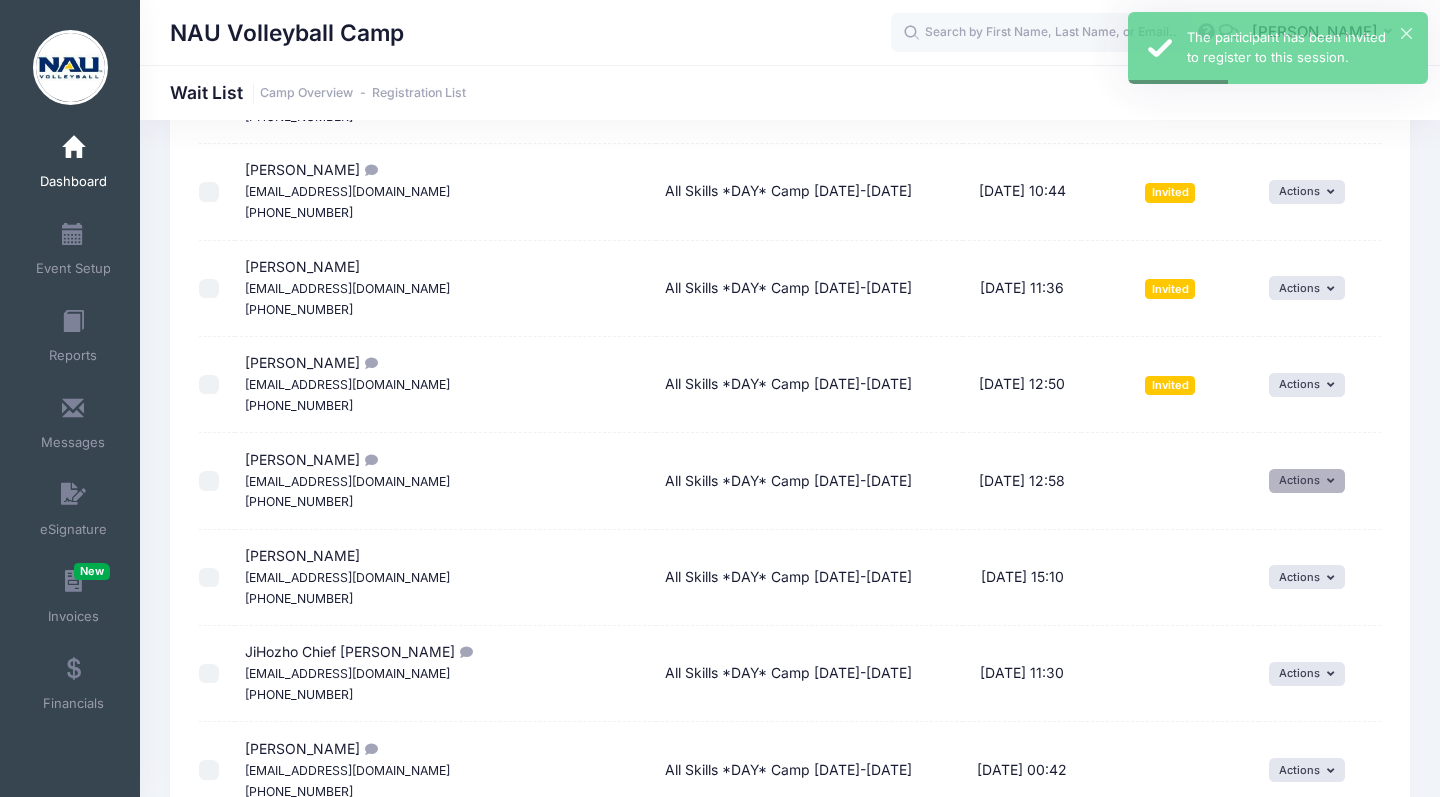 click on "Actions" at bounding box center (1307, 481) 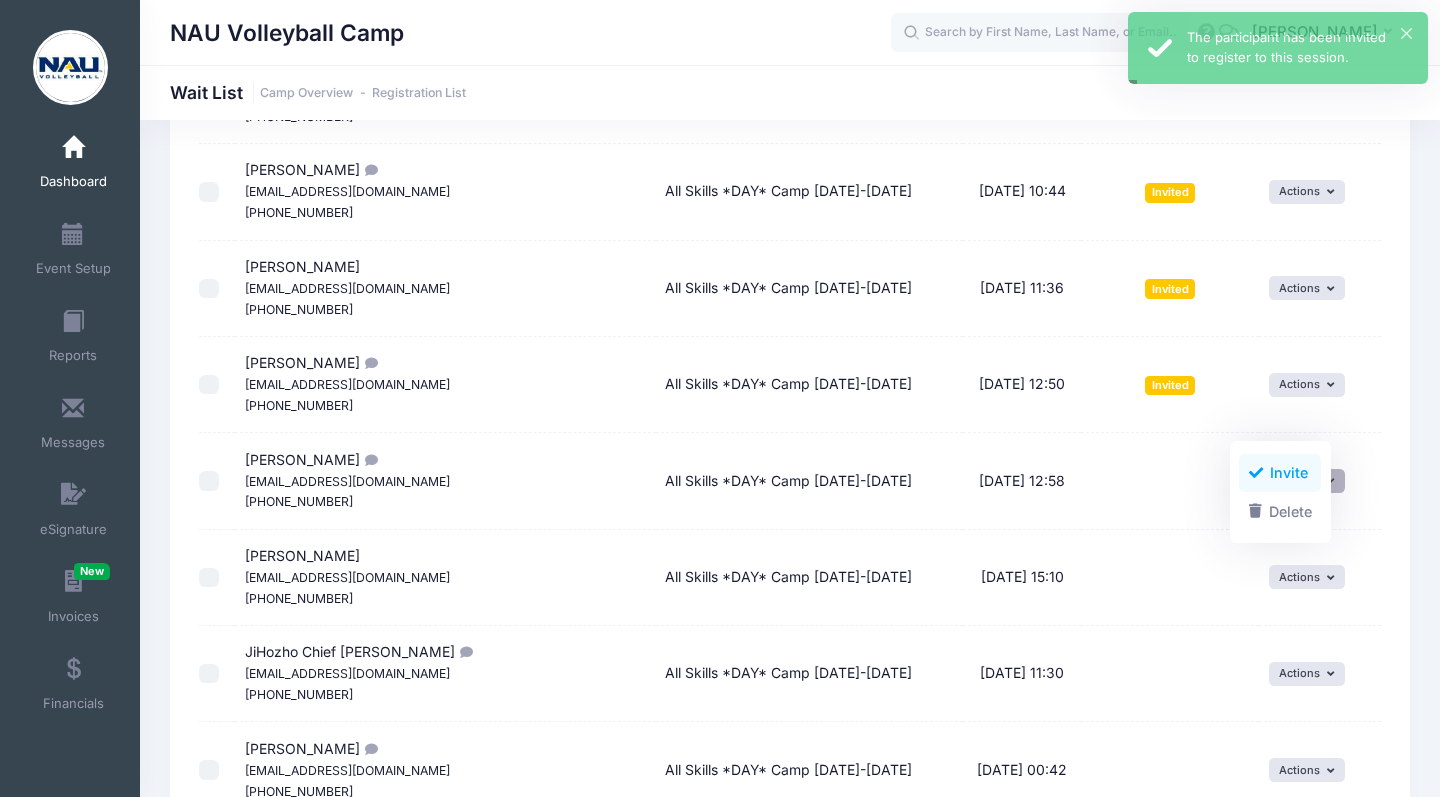 click at bounding box center [1256, 473] 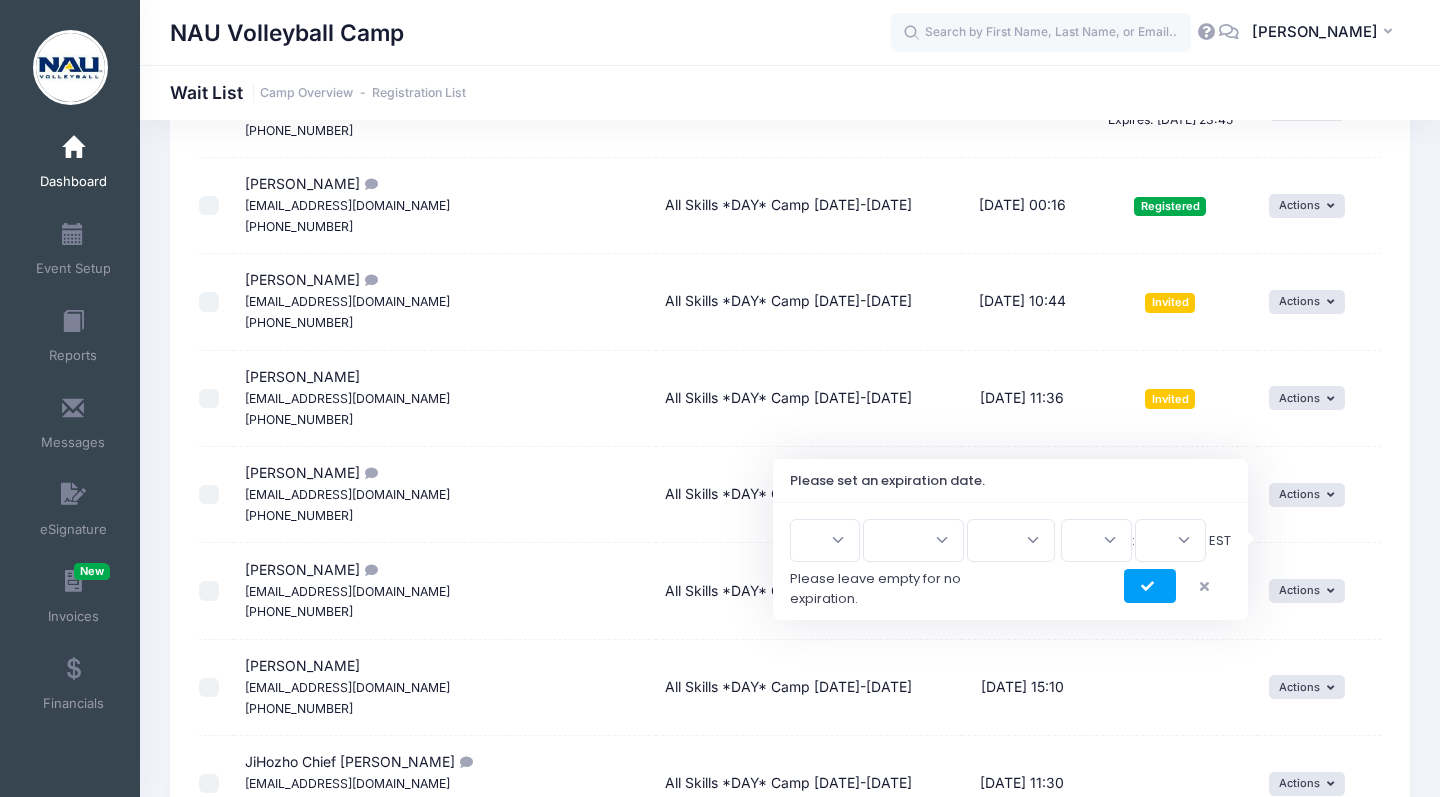 scroll, scrollTop: 1507, scrollLeft: 0, axis: vertical 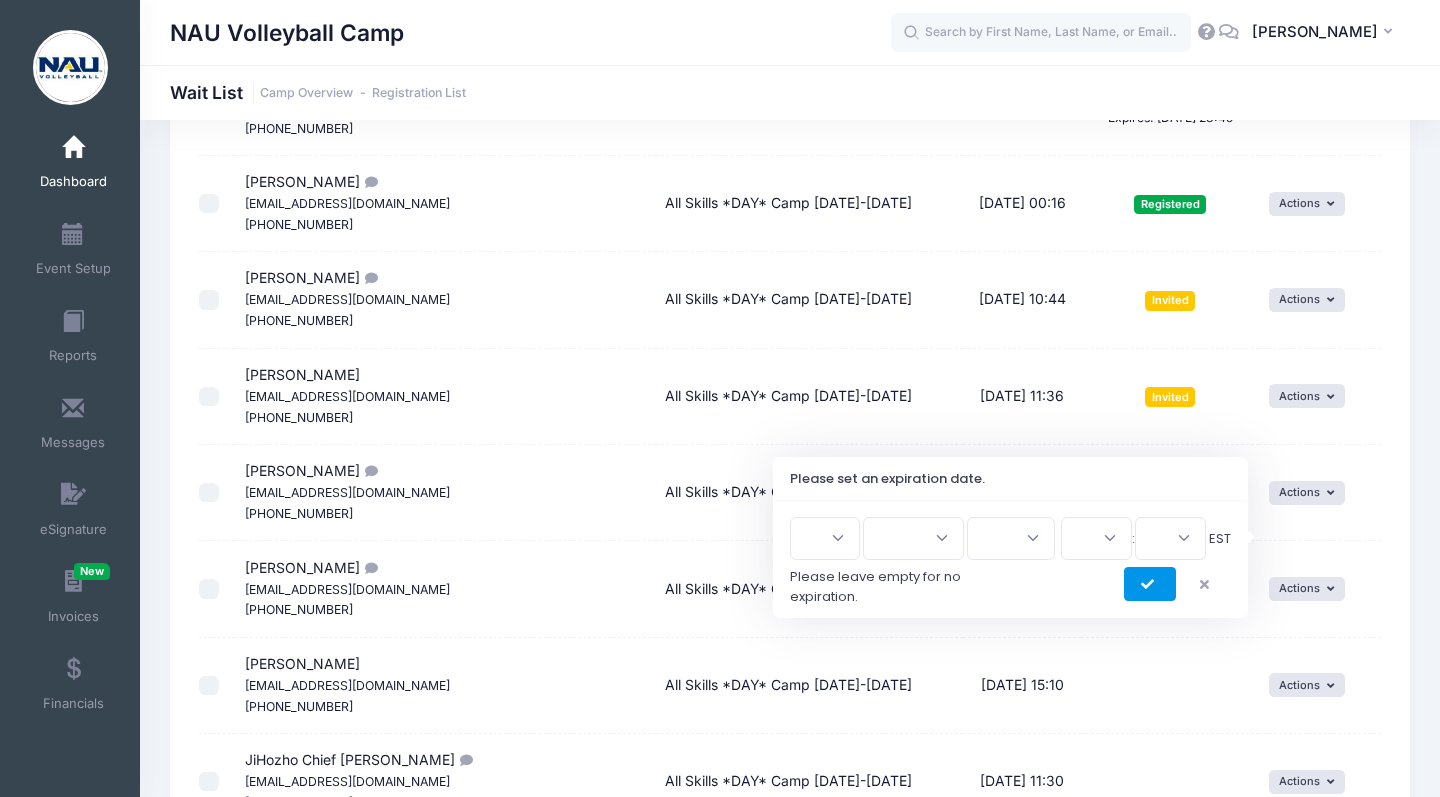 click at bounding box center [1150, 584] 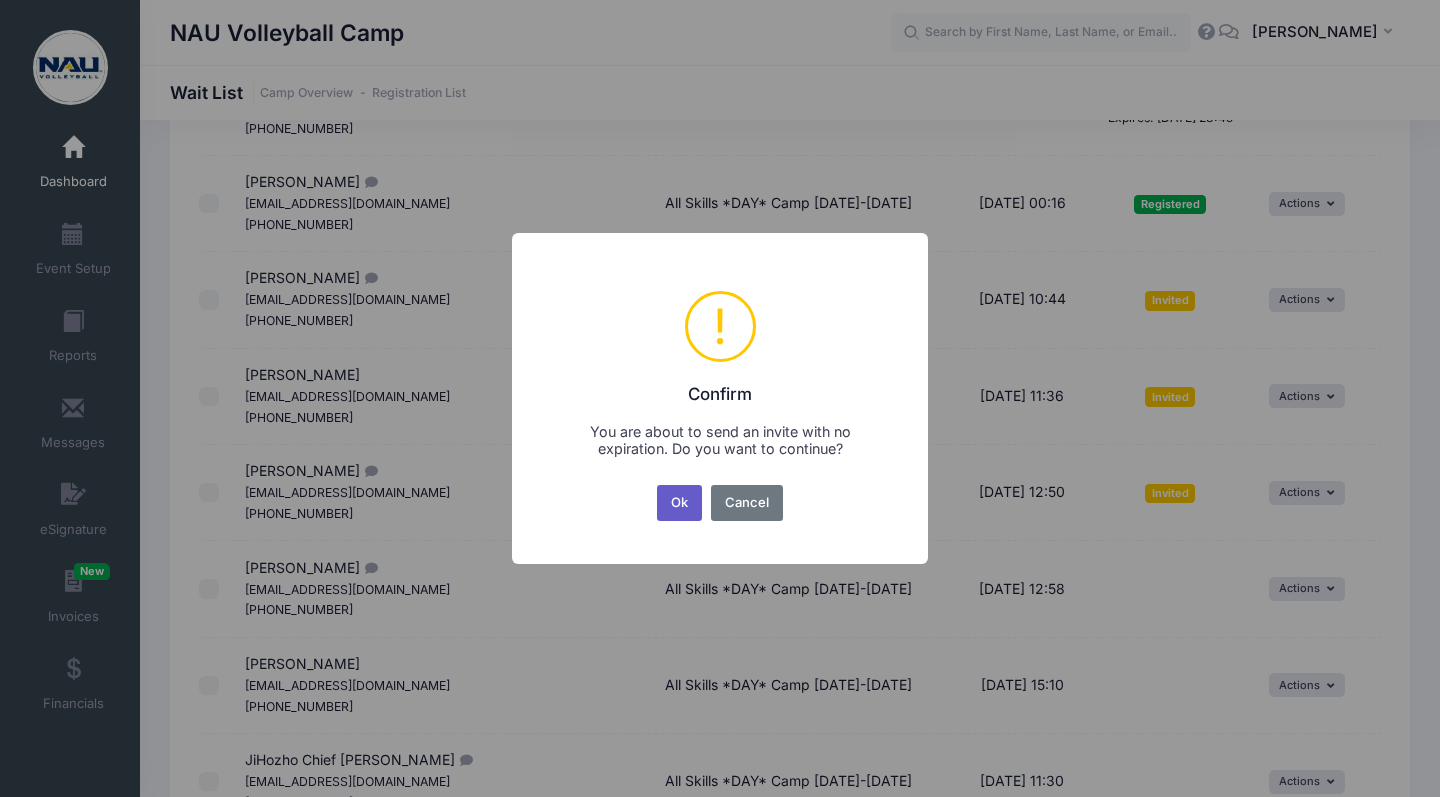 click on "Ok" at bounding box center (680, 503) 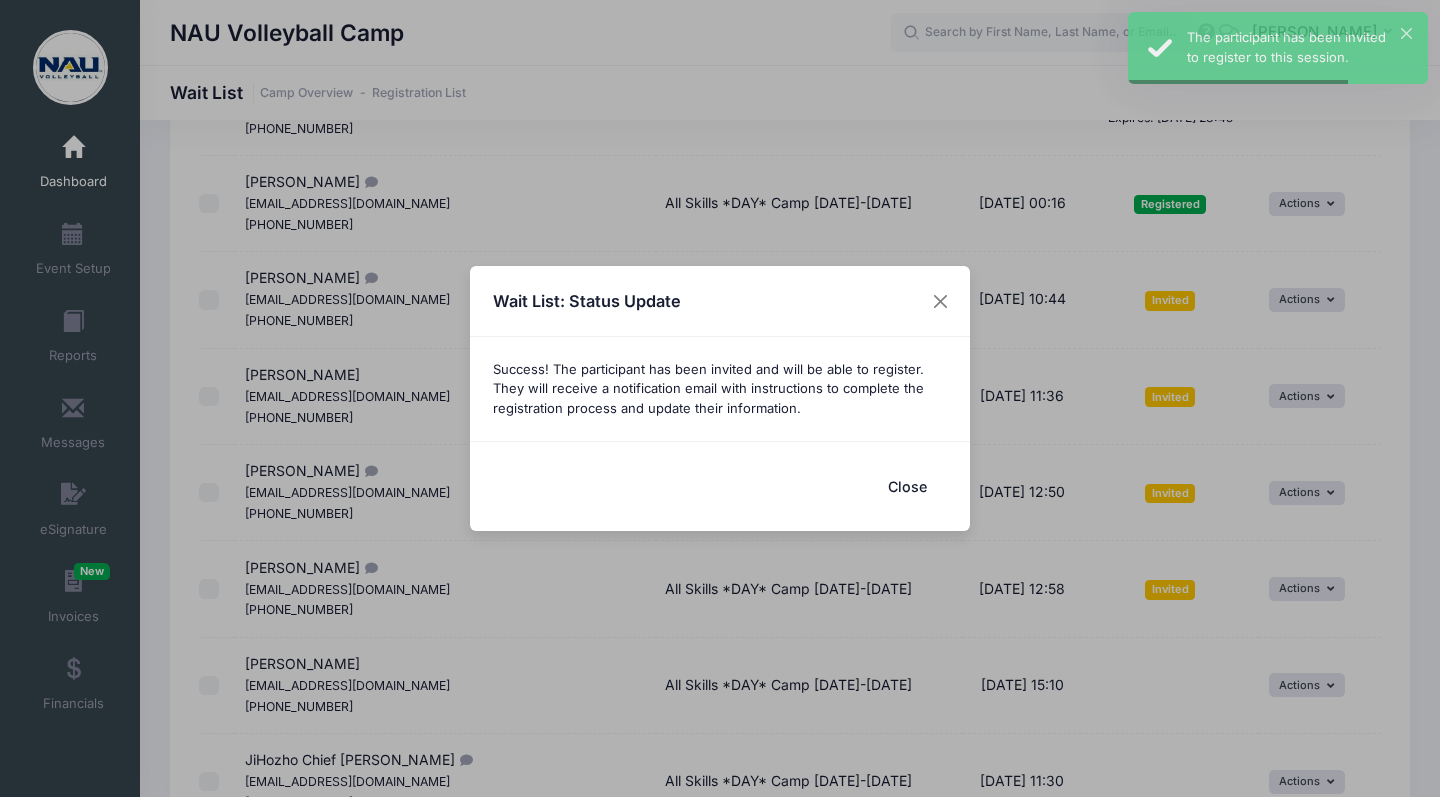 click on "Close" at bounding box center [907, 486] 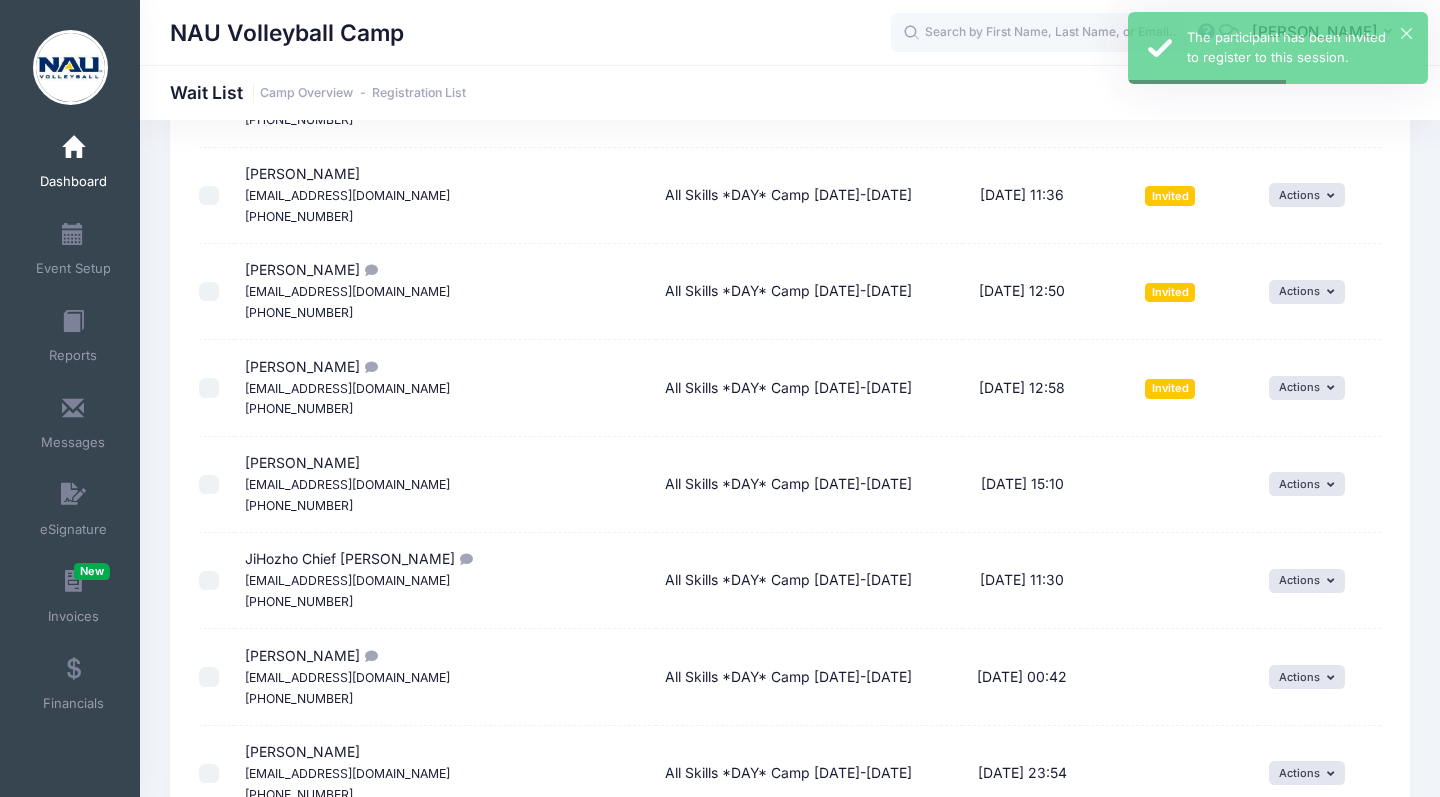 scroll, scrollTop: 1707, scrollLeft: 0, axis: vertical 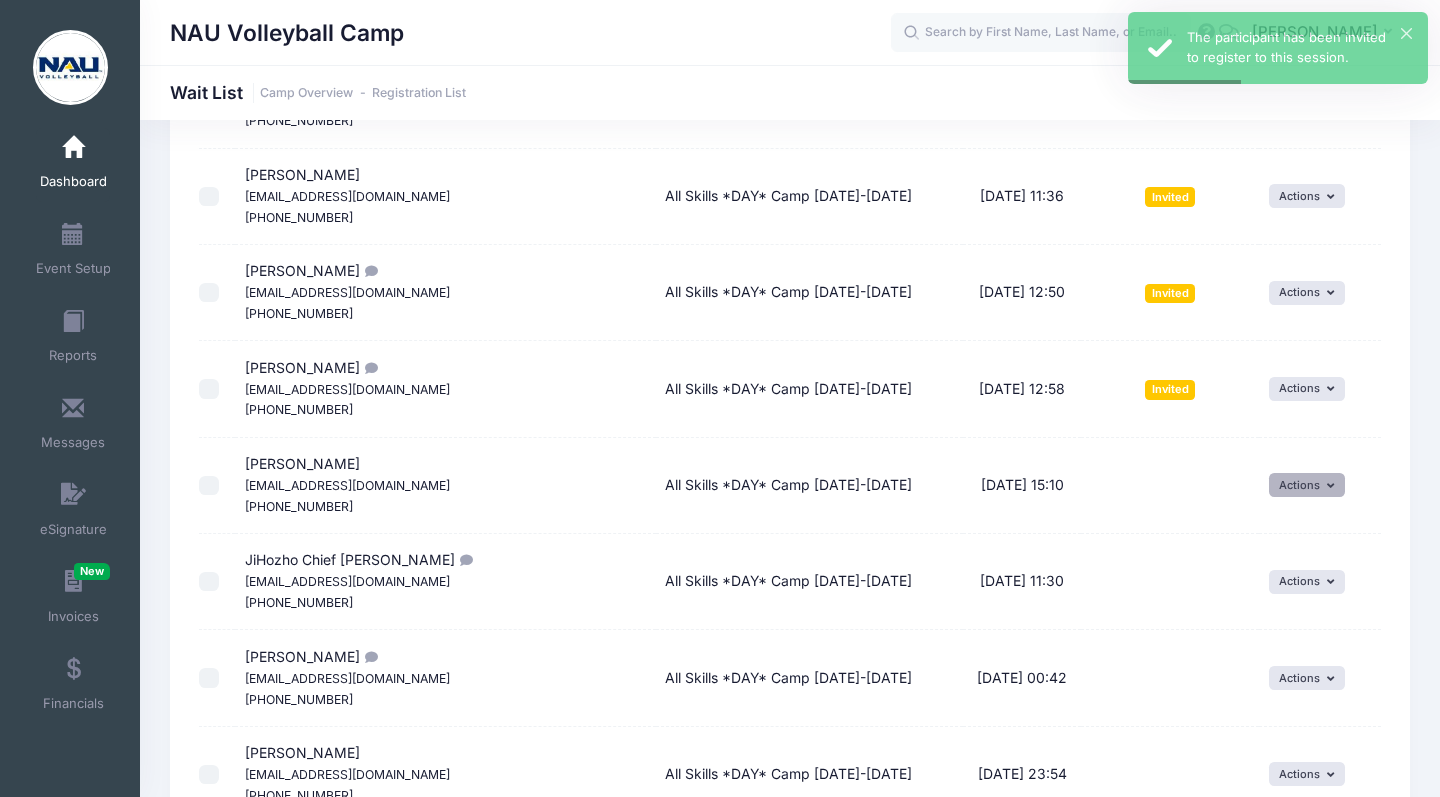click on "Actions" at bounding box center [1307, 485] 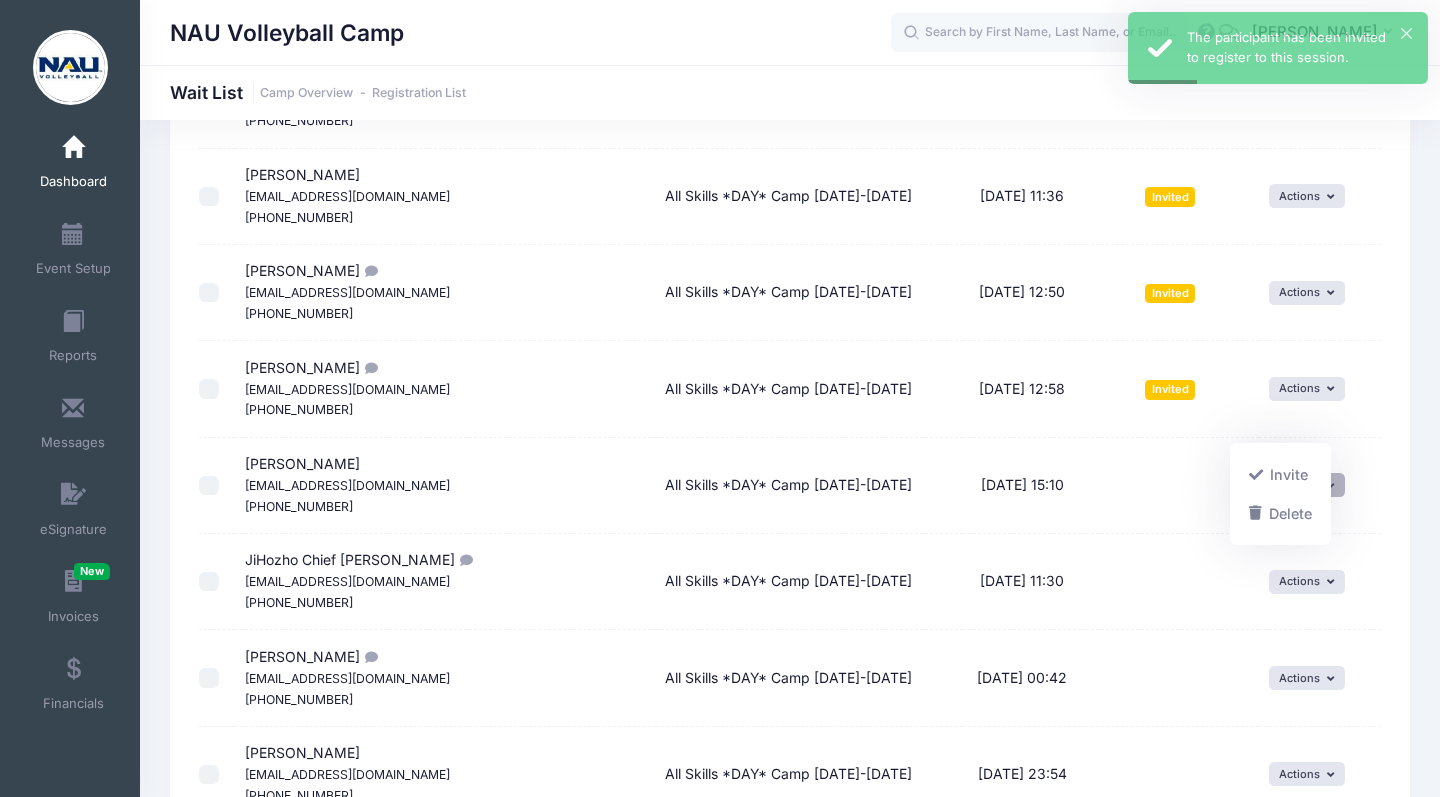 click on "Invite" at bounding box center [1280, 475] 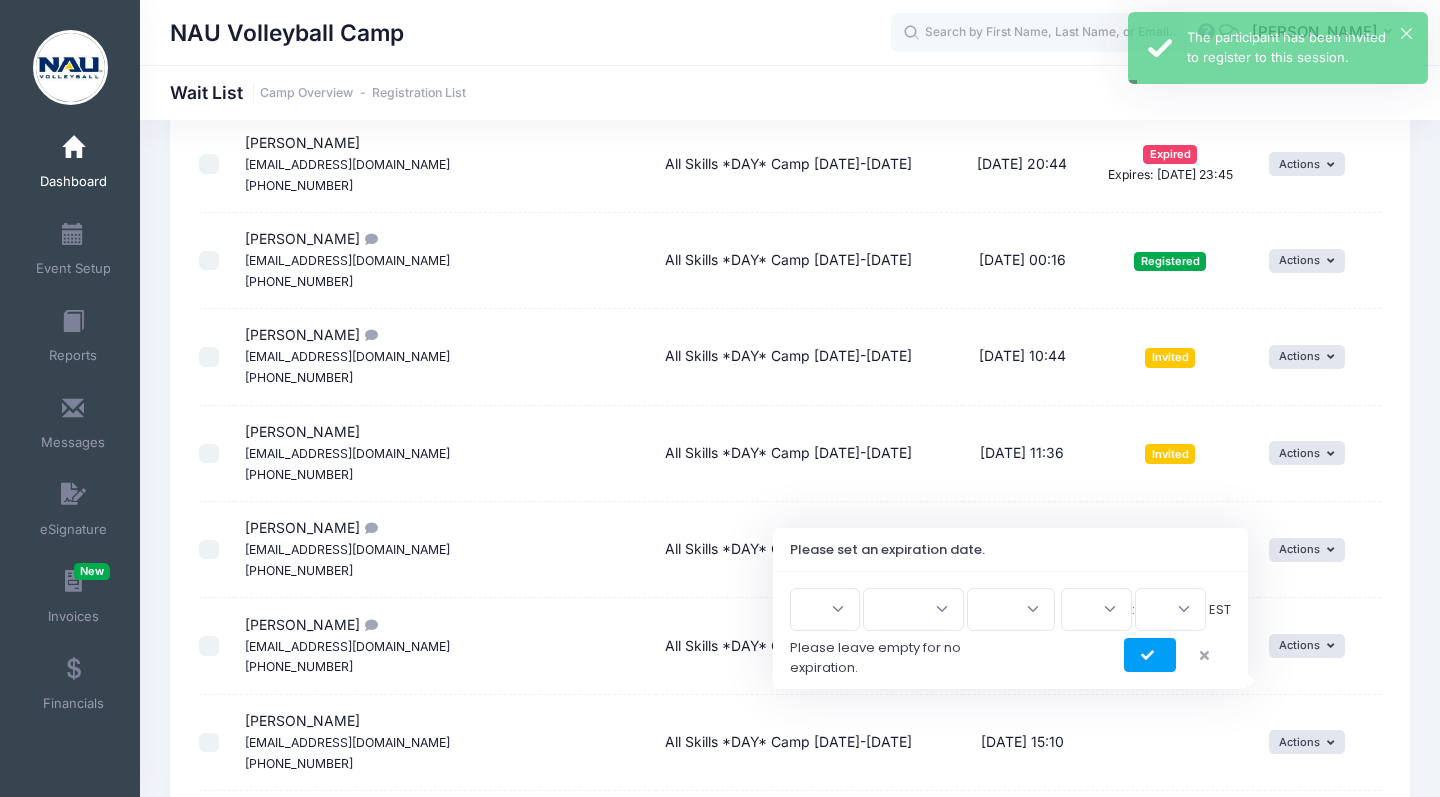 scroll, scrollTop: 1835, scrollLeft: 0, axis: vertical 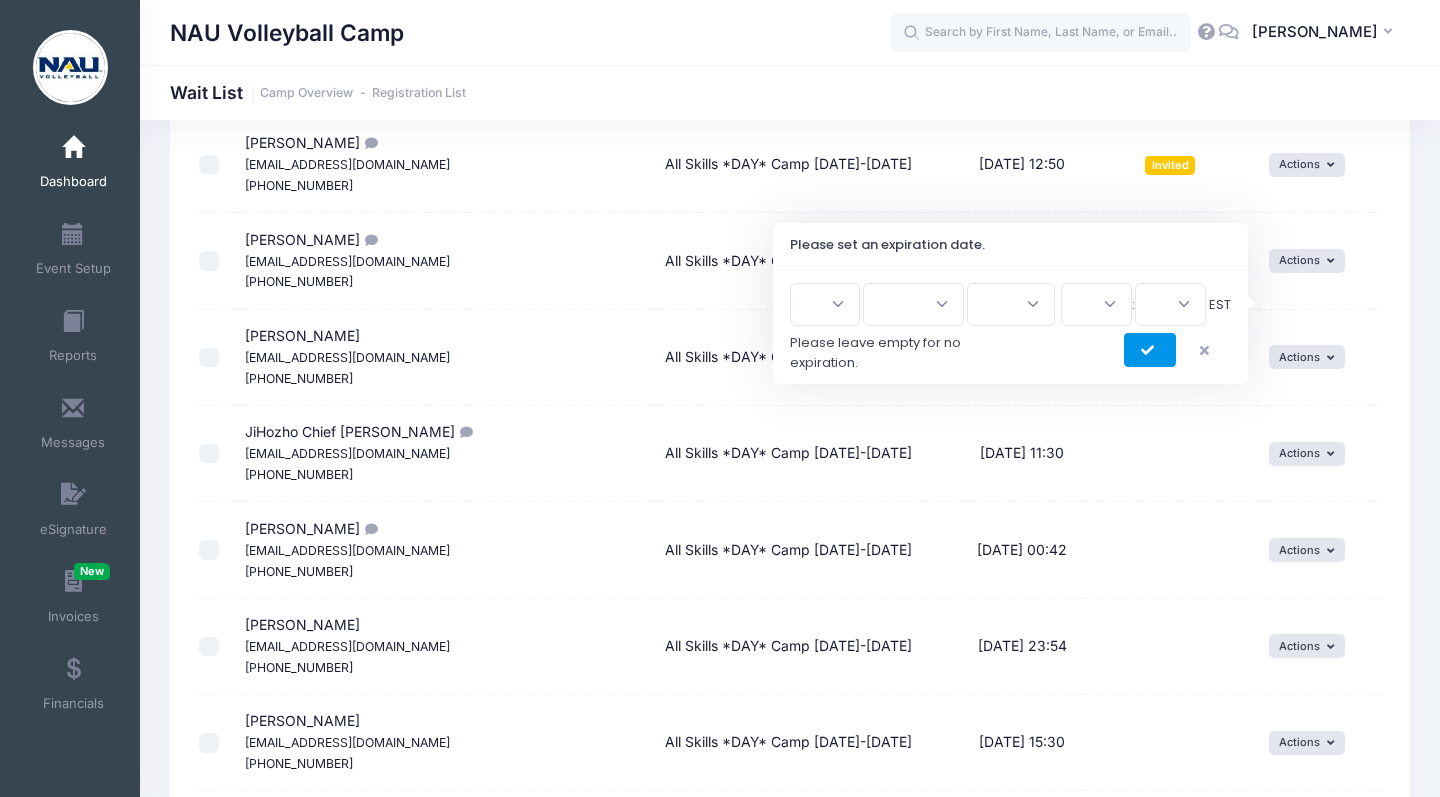 click at bounding box center [1150, 351] 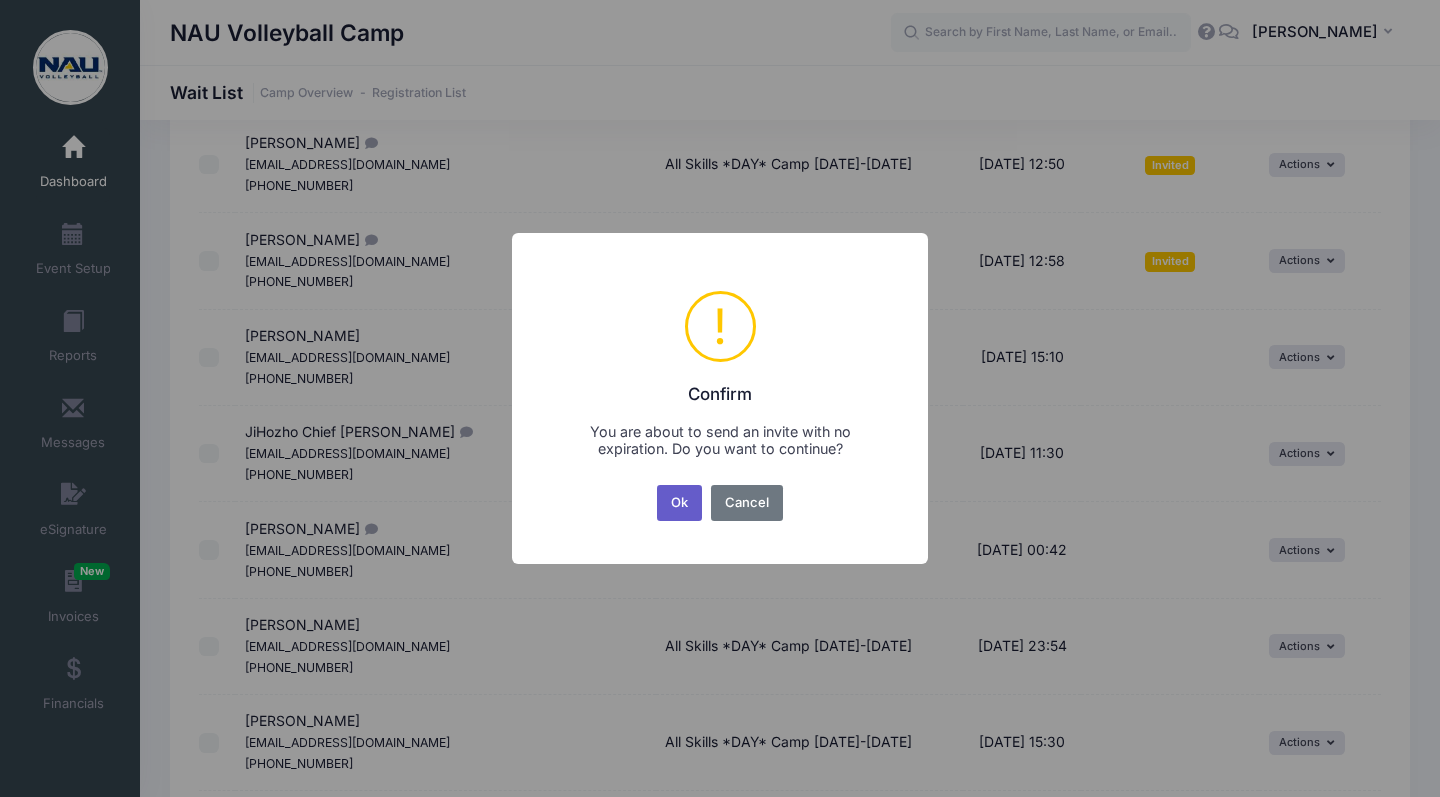 click on "Ok" at bounding box center (680, 503) 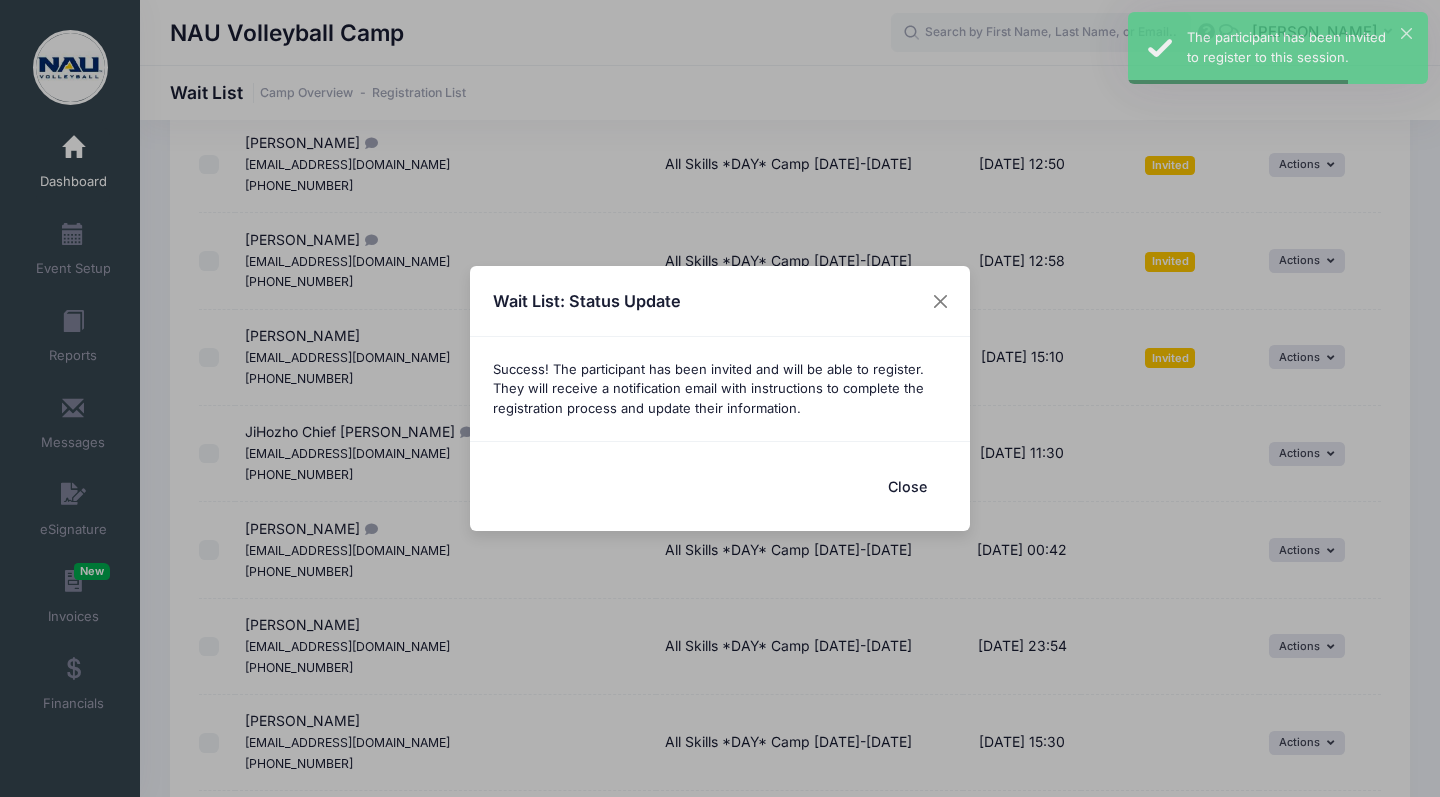 click on "Close" at bounding box center (907, 486) 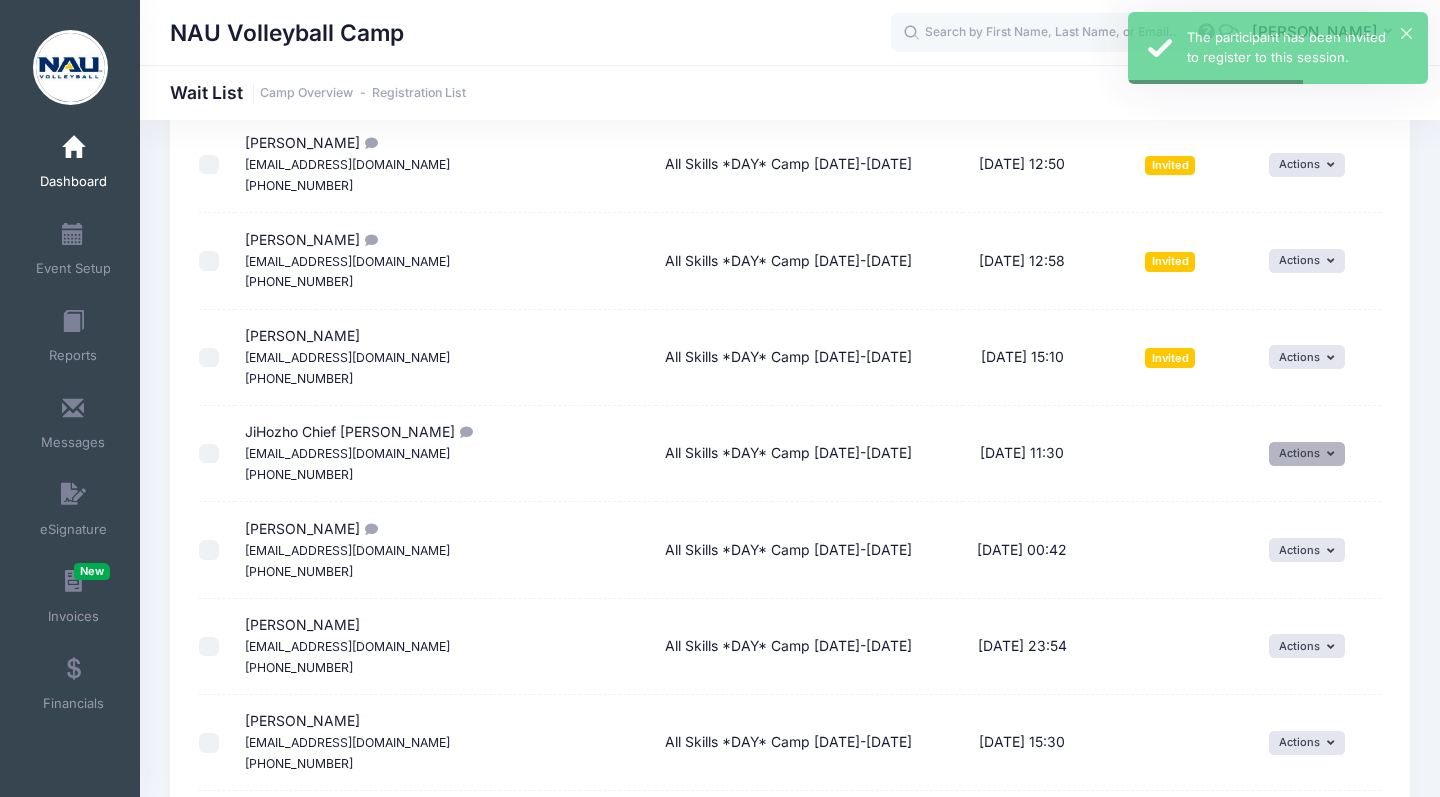 click on "Actions" at bounding box center [1307, 454] 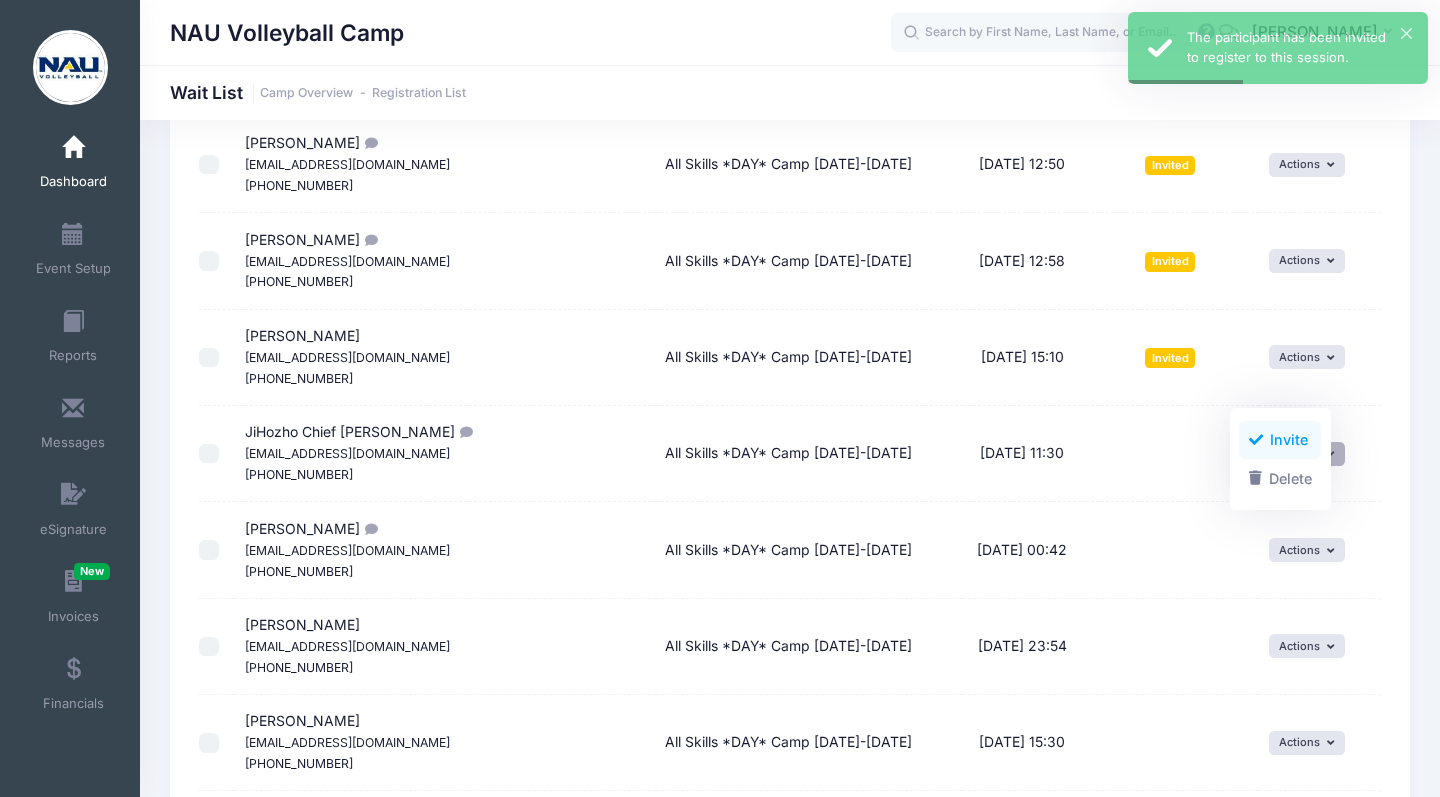 click on "Invite" at bounding box center (1280, 440) 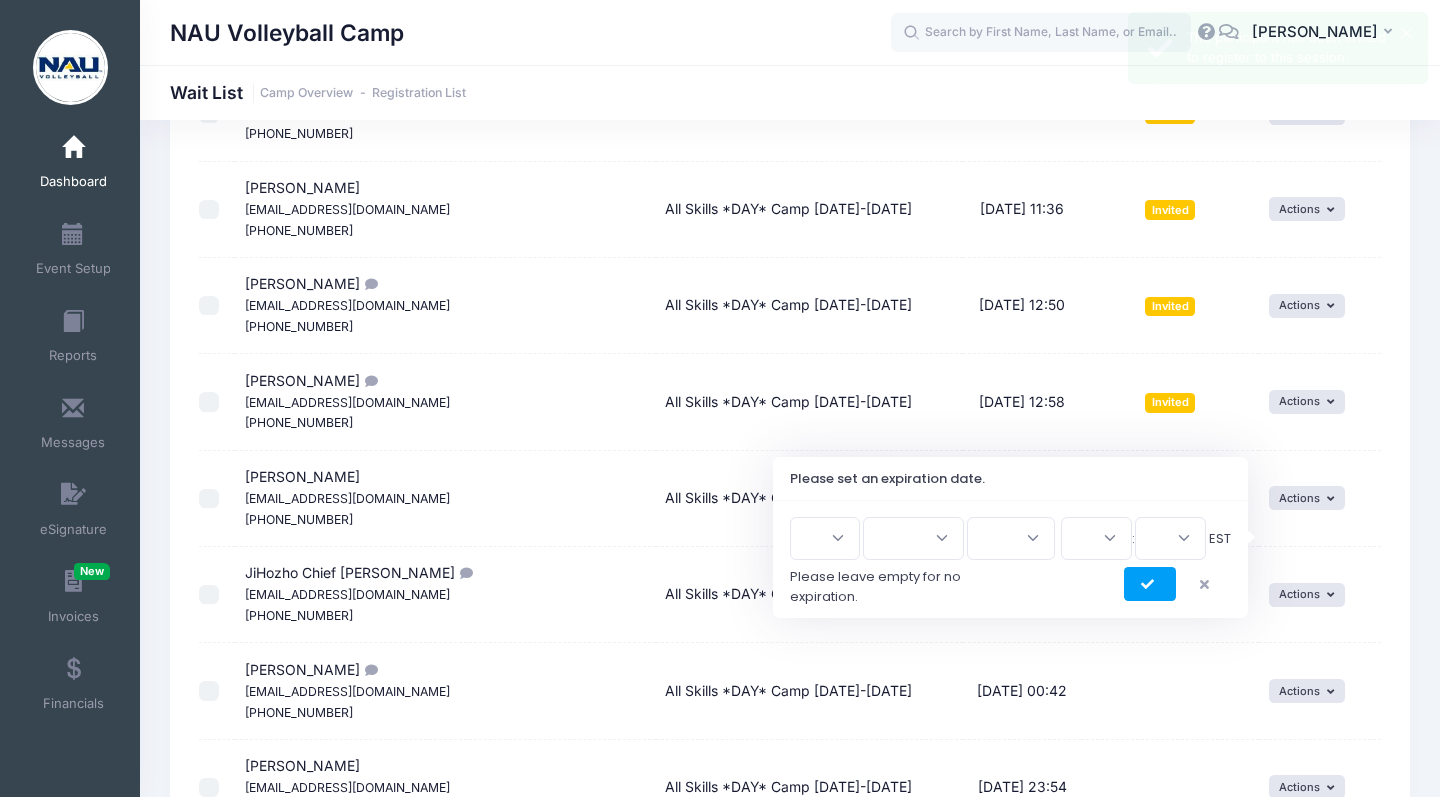 scroll, scrollTop: 1739, scrollLeft: 0, axis: vertical 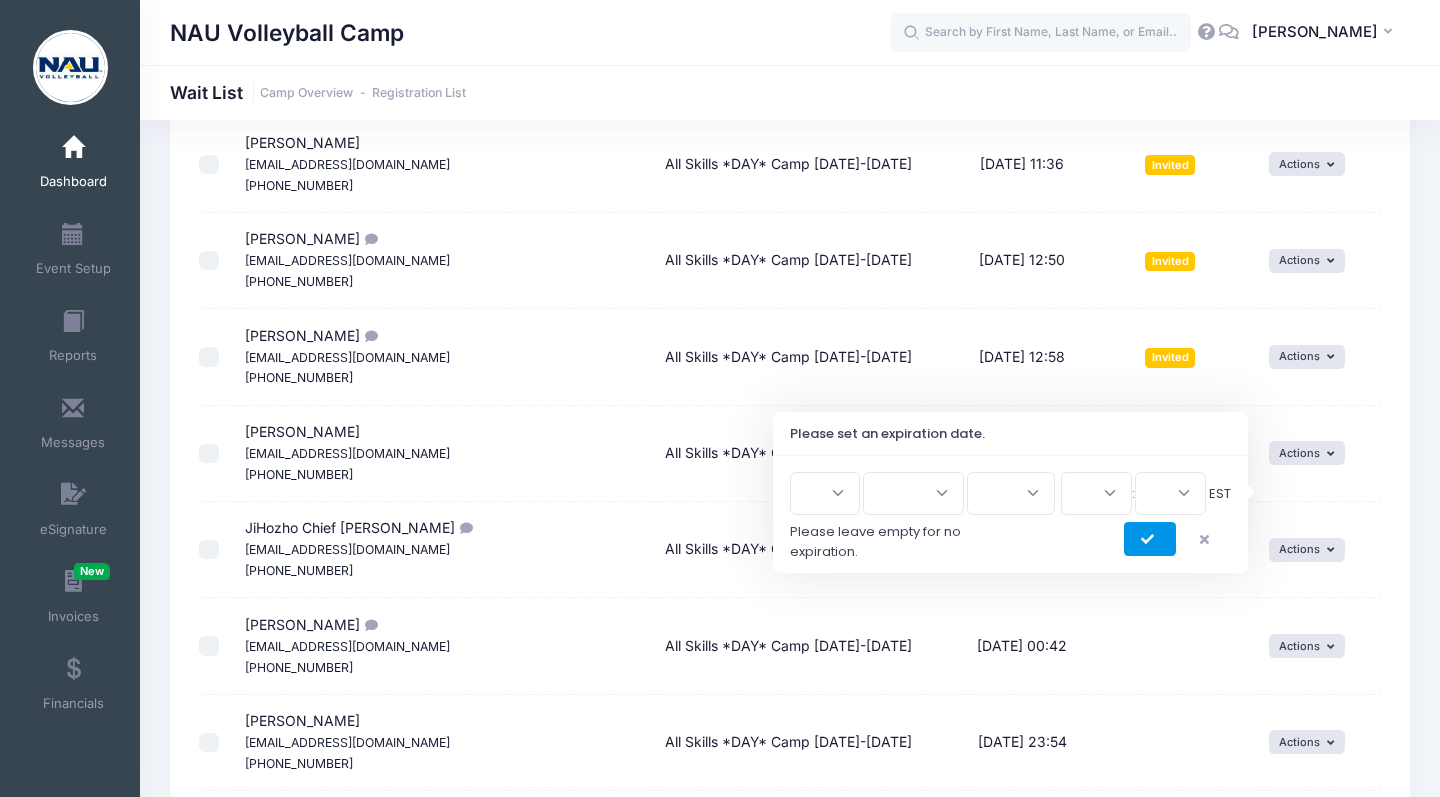 click at bounding box center (1150, 539) 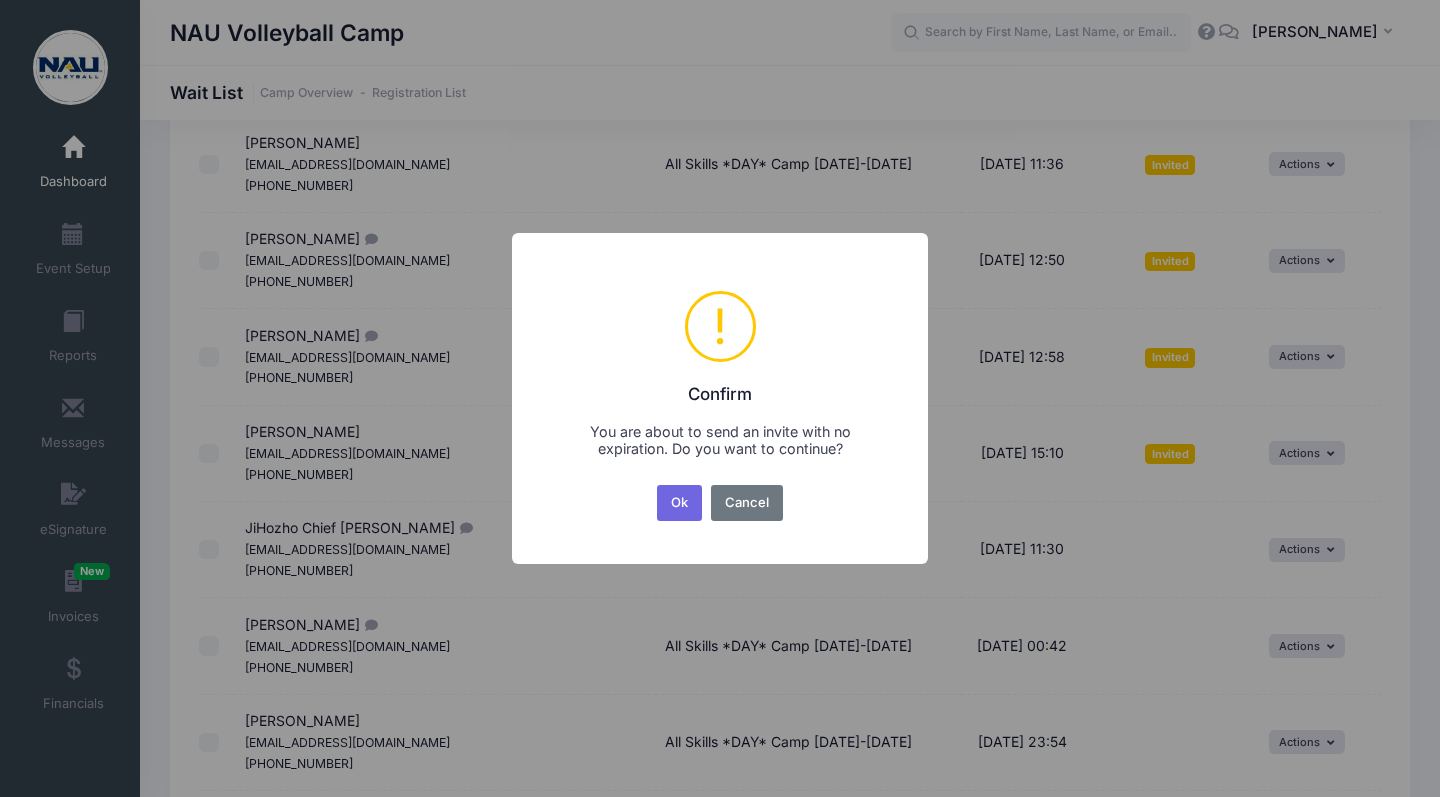 type 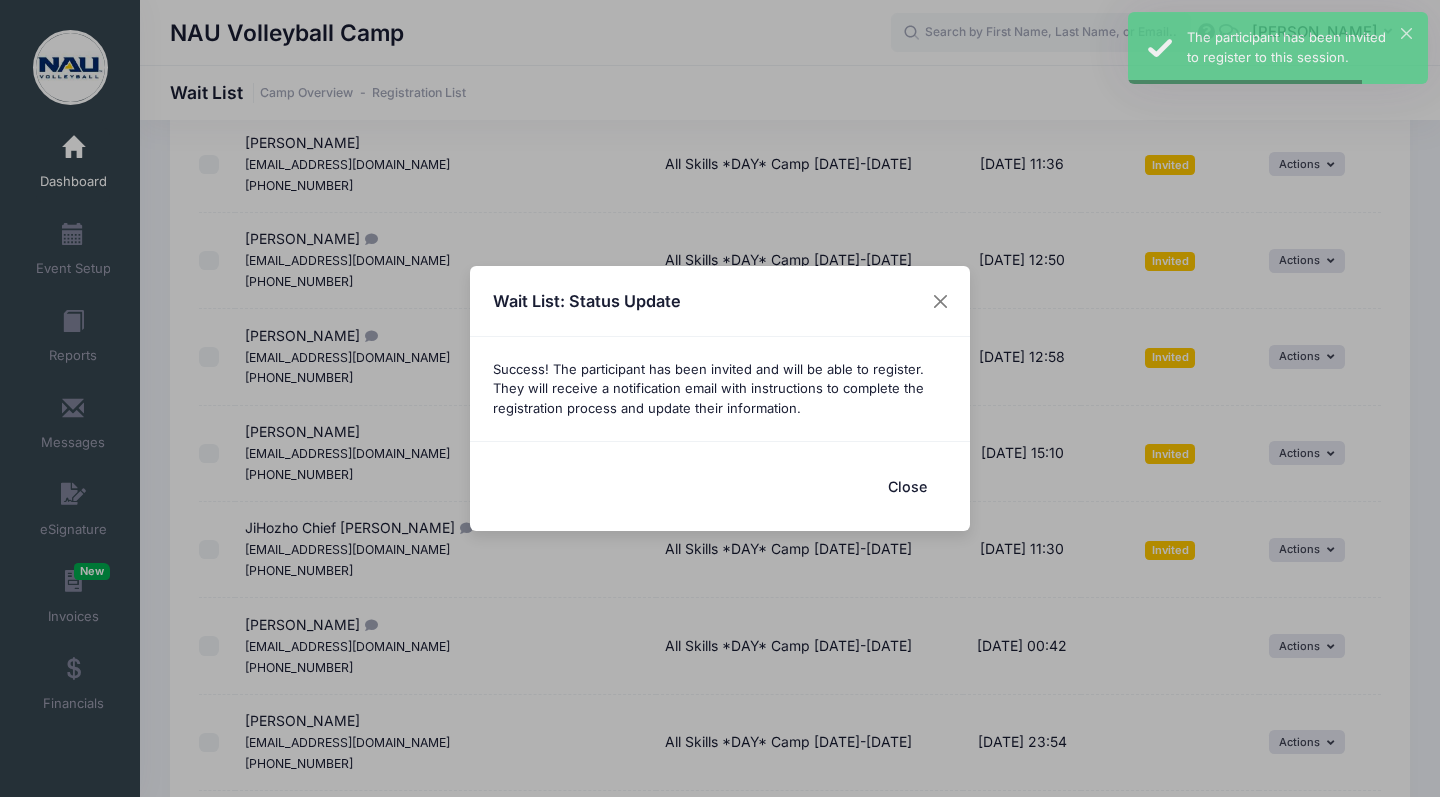 click on "Close" at bounding box center (907, 486) 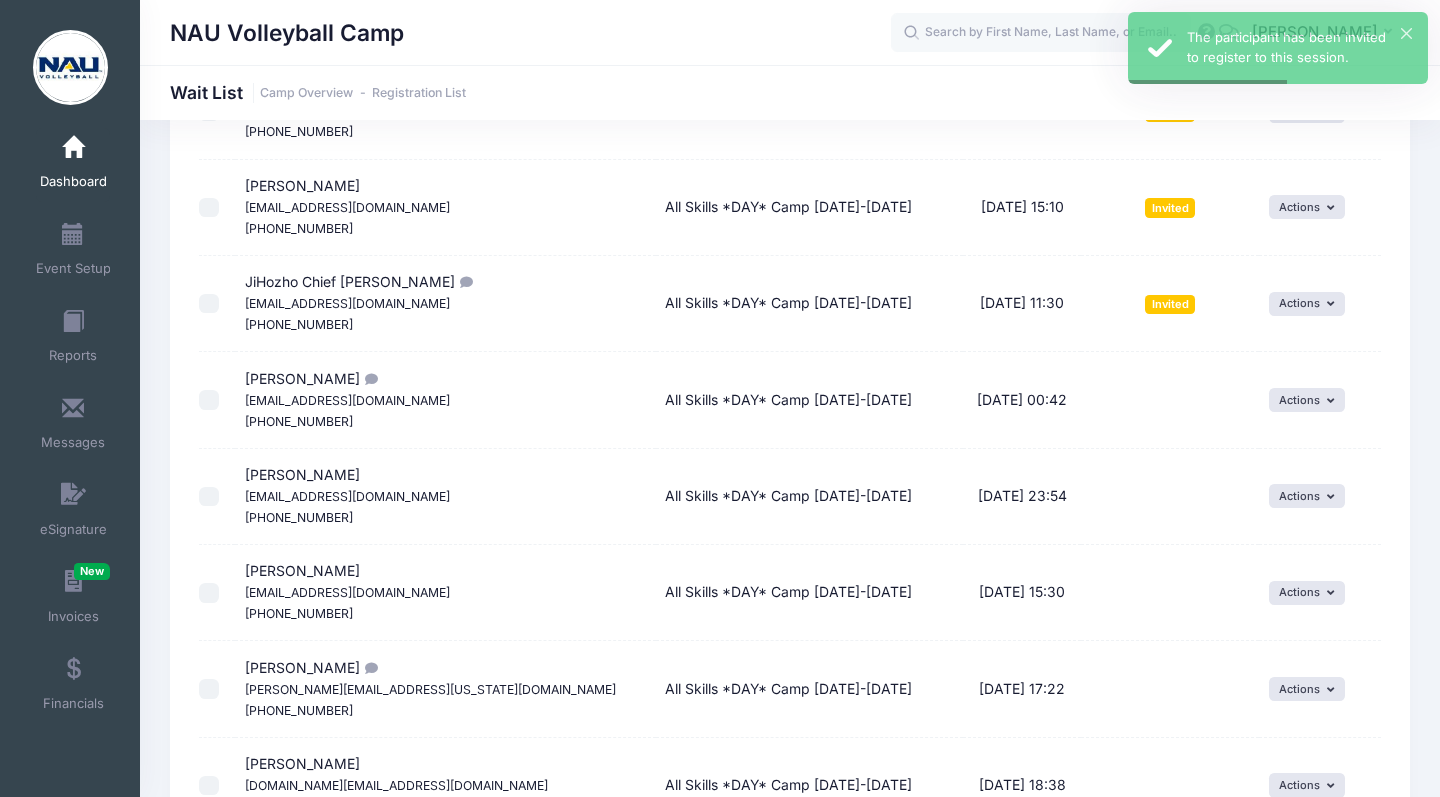scroll, scrollTop: 2009, scrollLeft: 0, axis: vertical 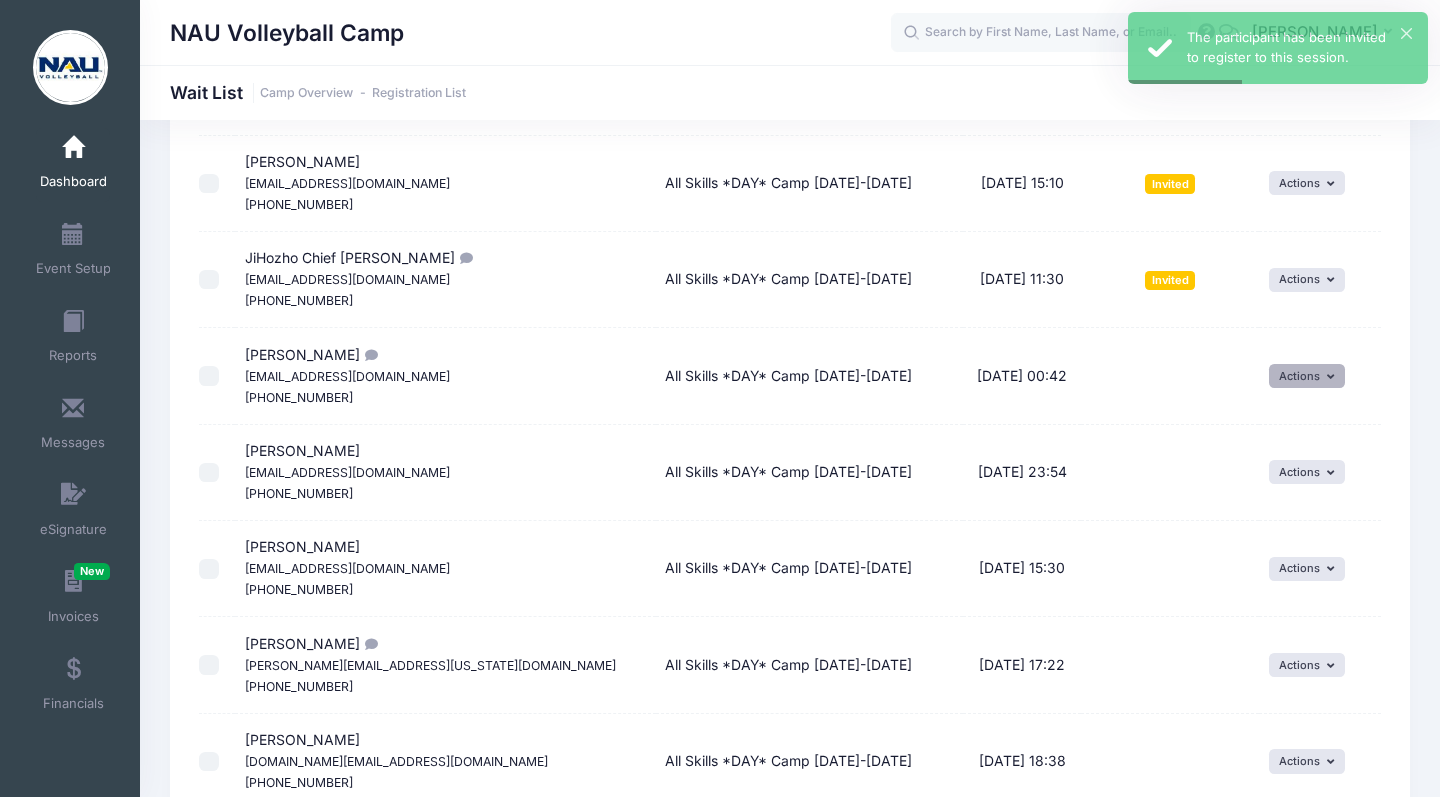 click on "Actions" at bounding box center [1307, 376] 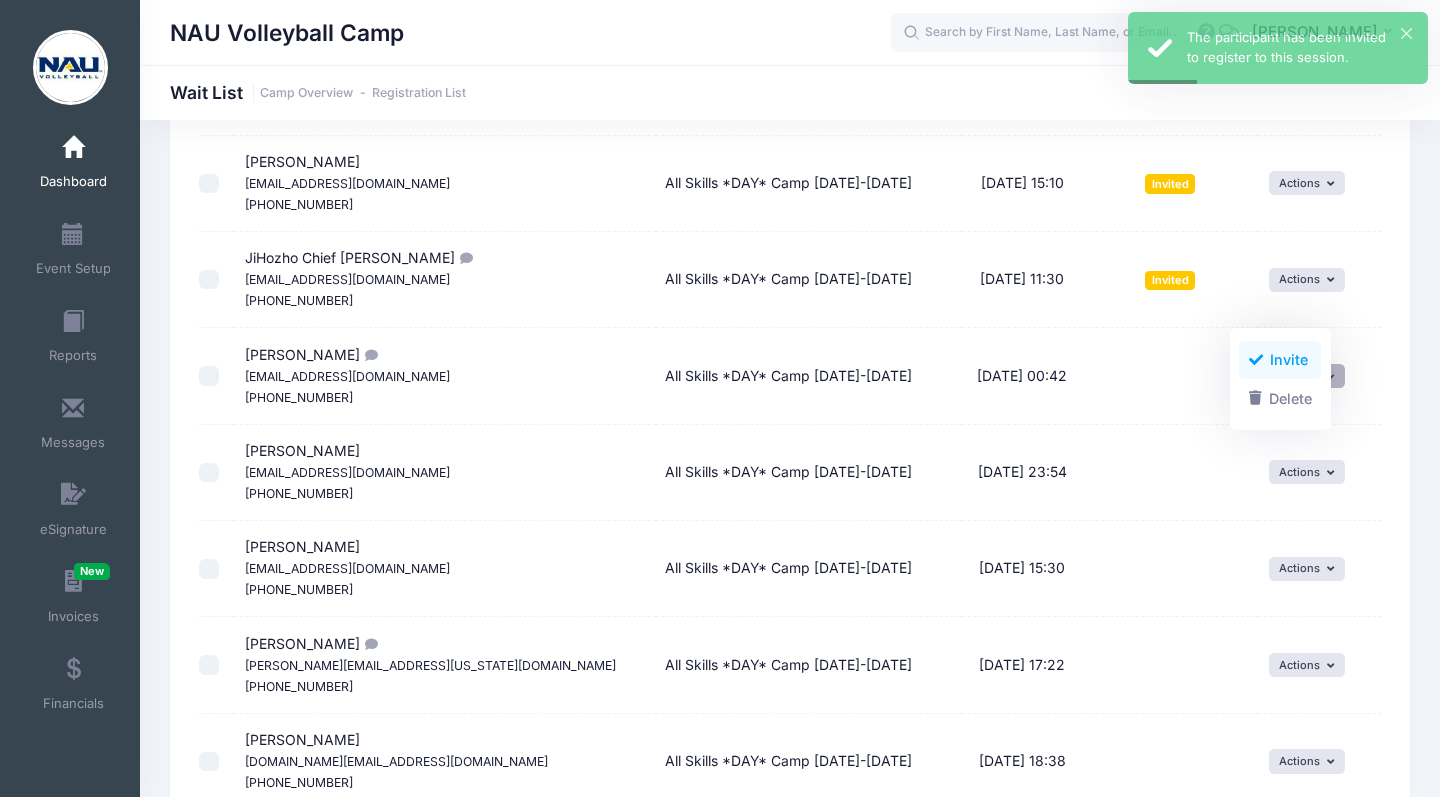 click on "Invite" at bounding box center (1280, 360) 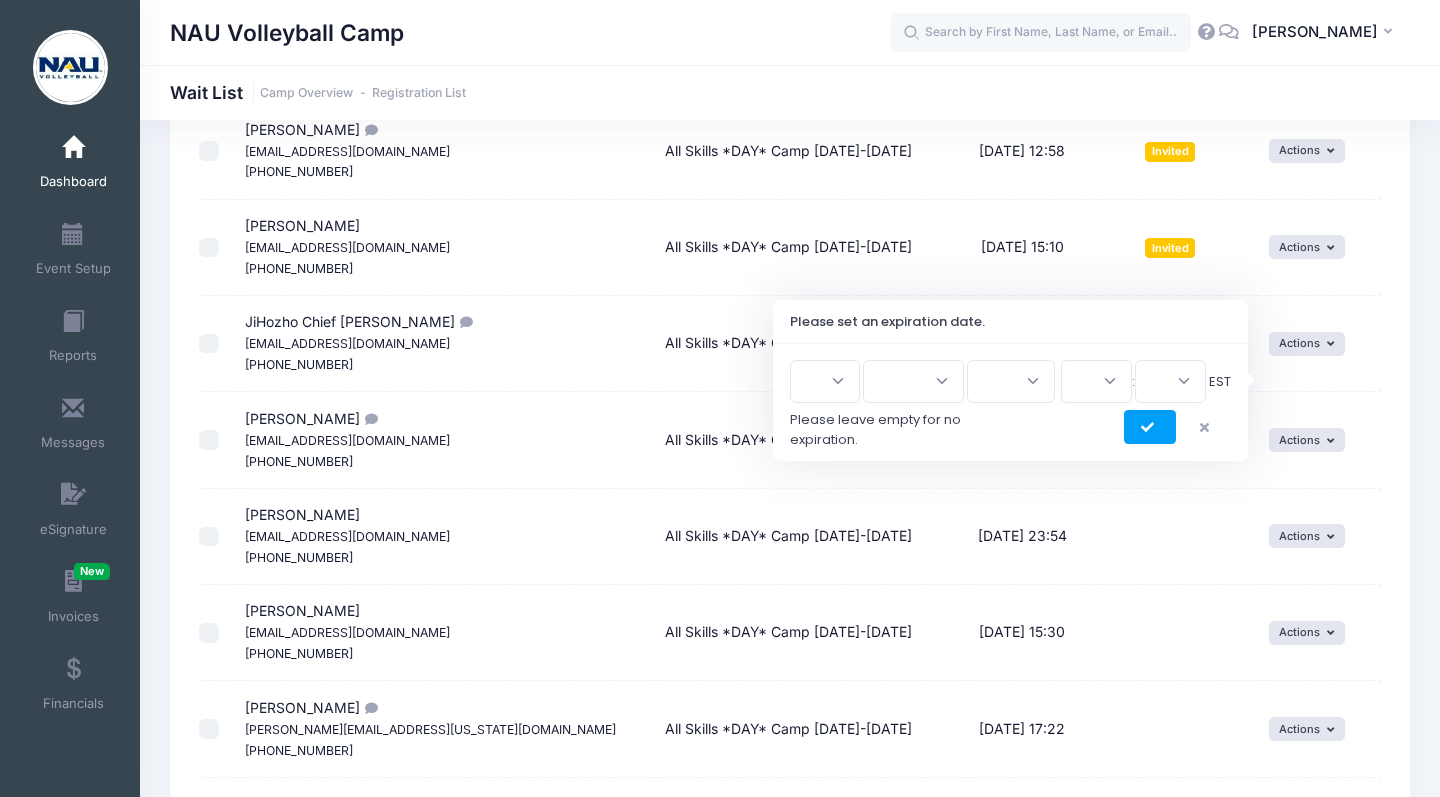 scroll, scrollTop: 1946, scrollLeft: 0, axis: vertical 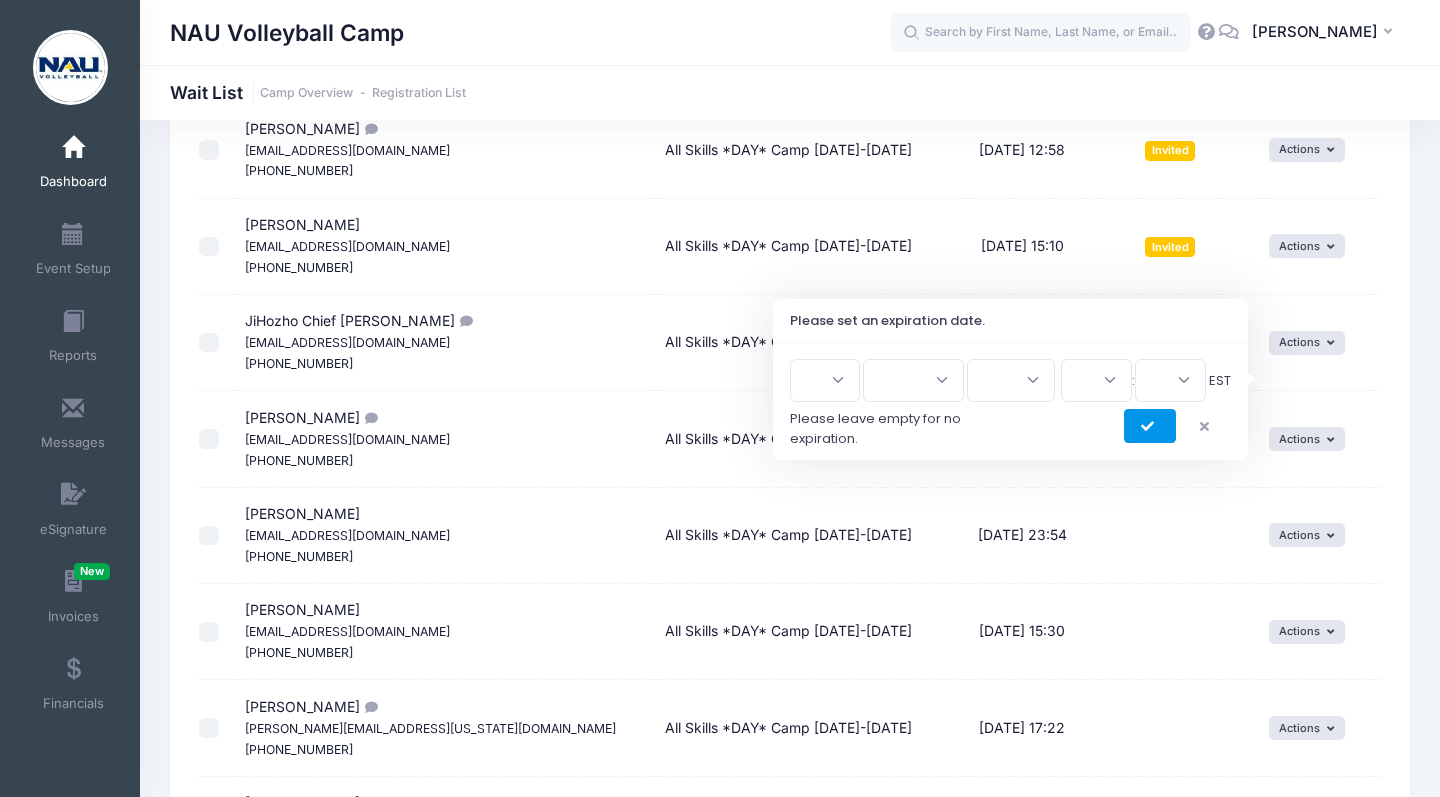 click at bounding box center (1150, 426) 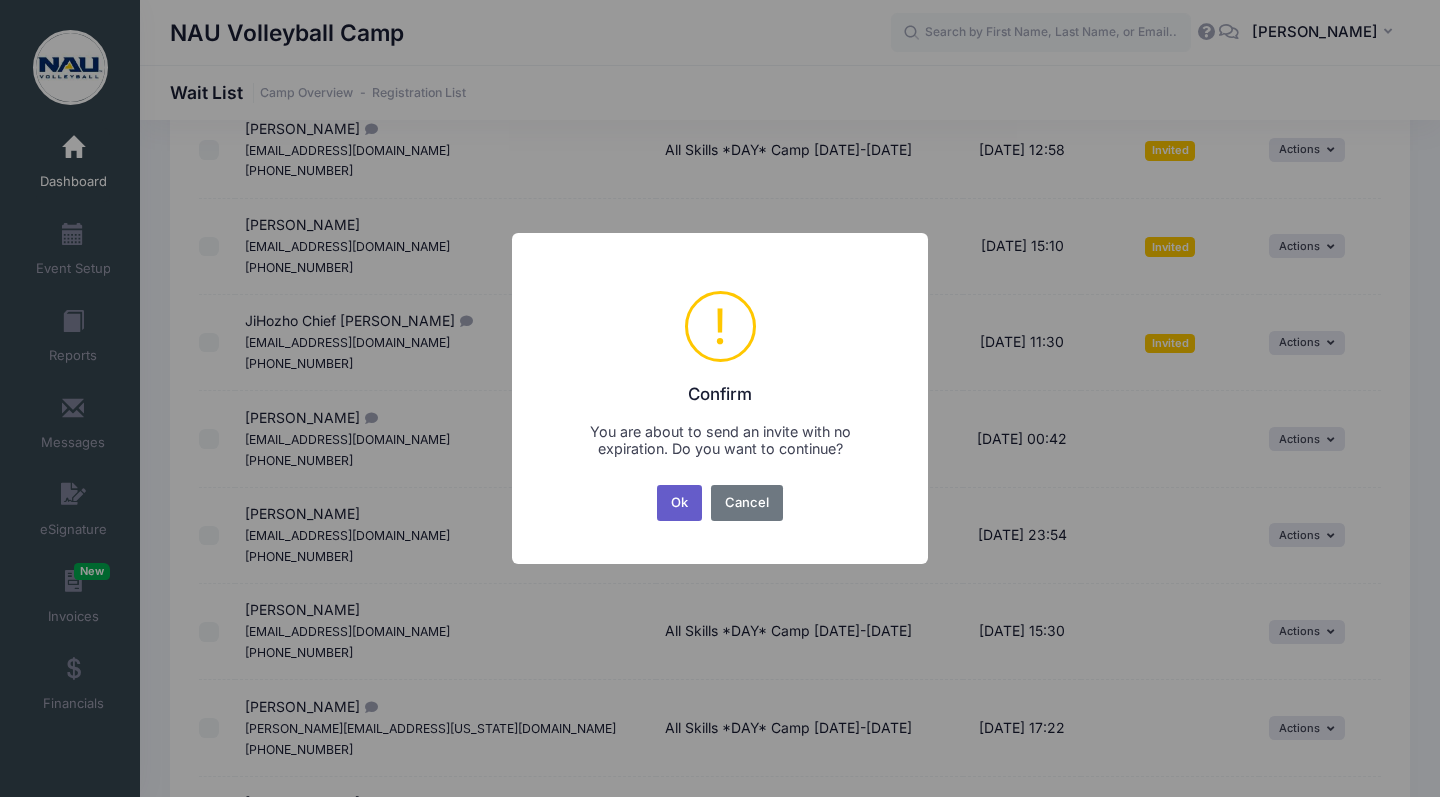 click on "Ok" at bounding box center [680, 503] 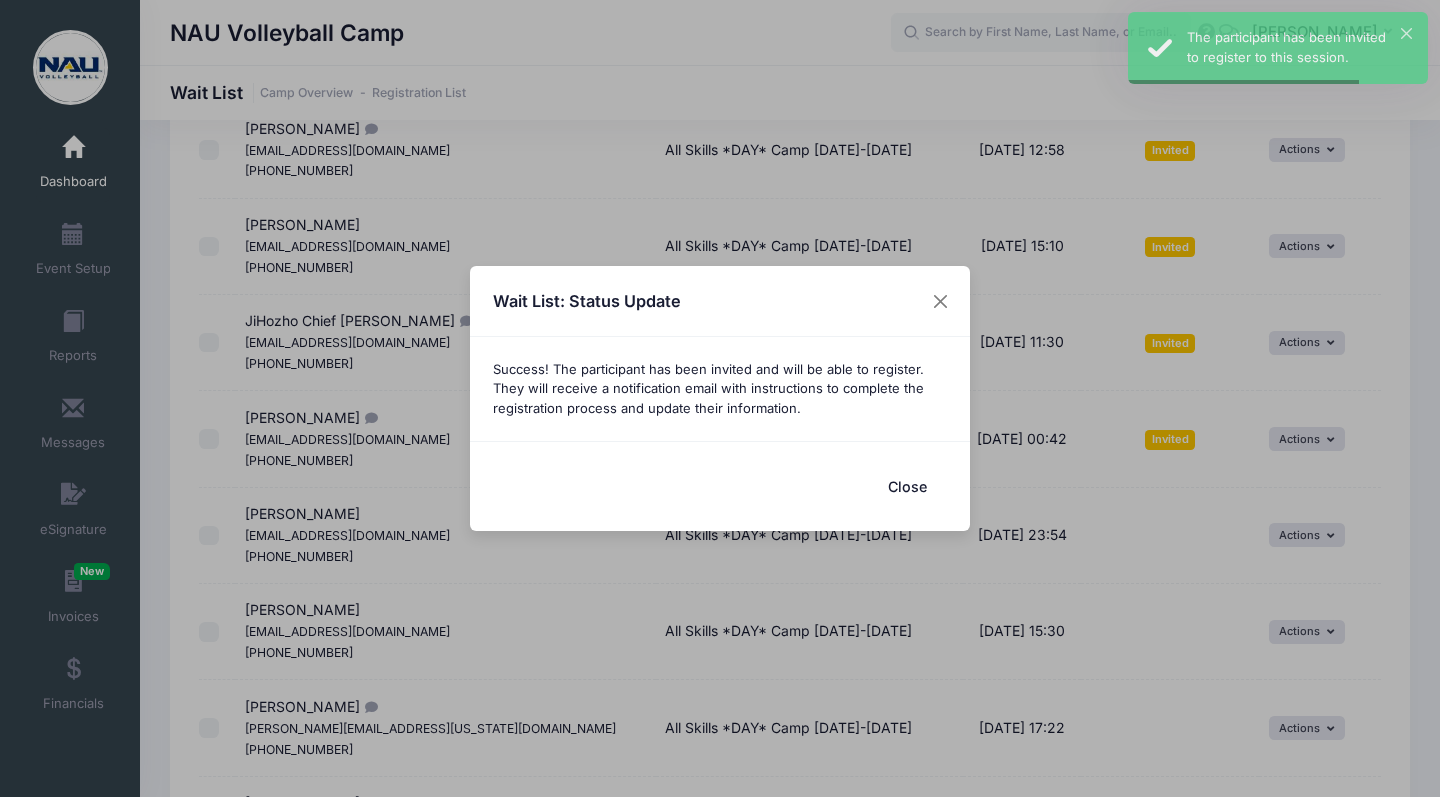 click on "Close" at bounding box center [907, 486] 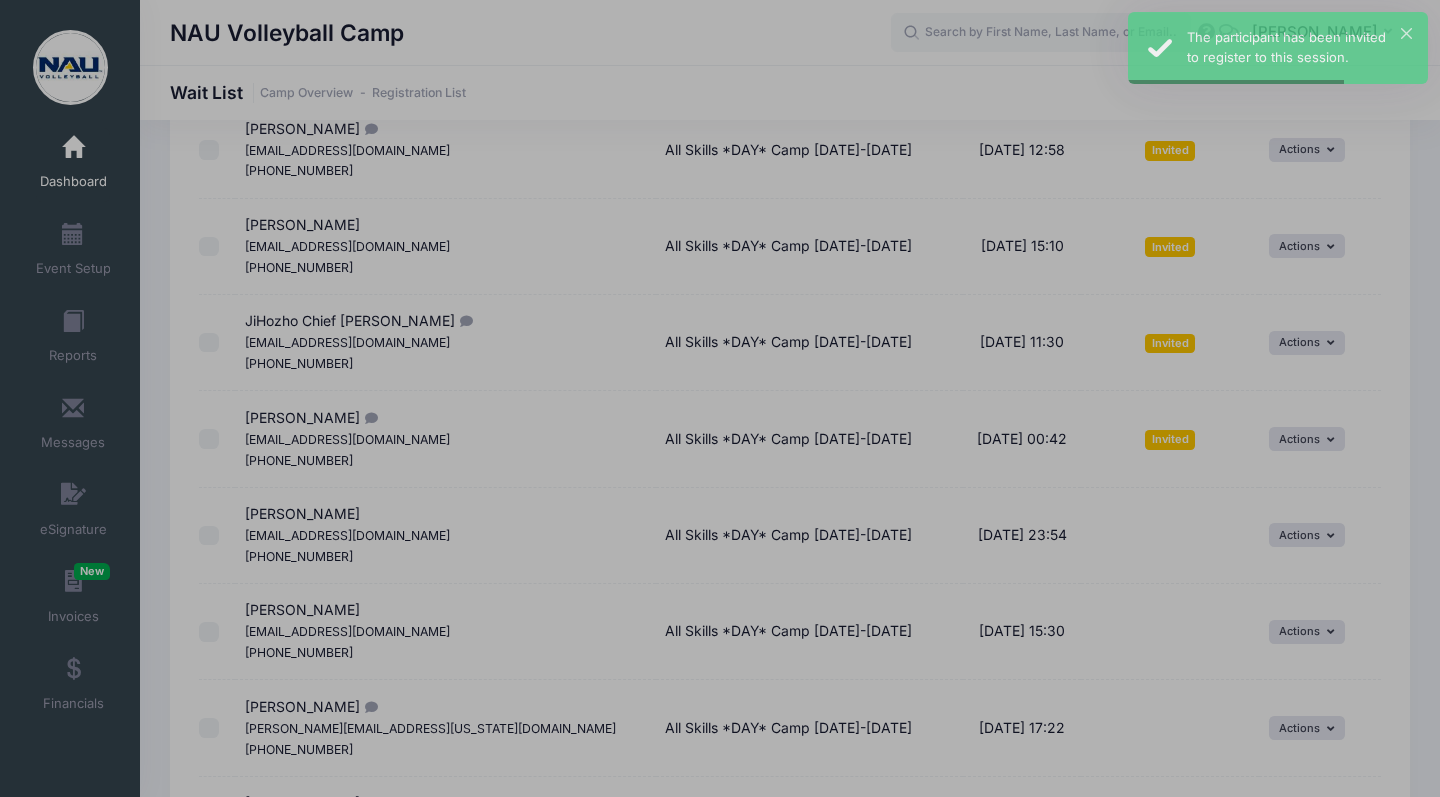 click at bounding box center (720, 398) 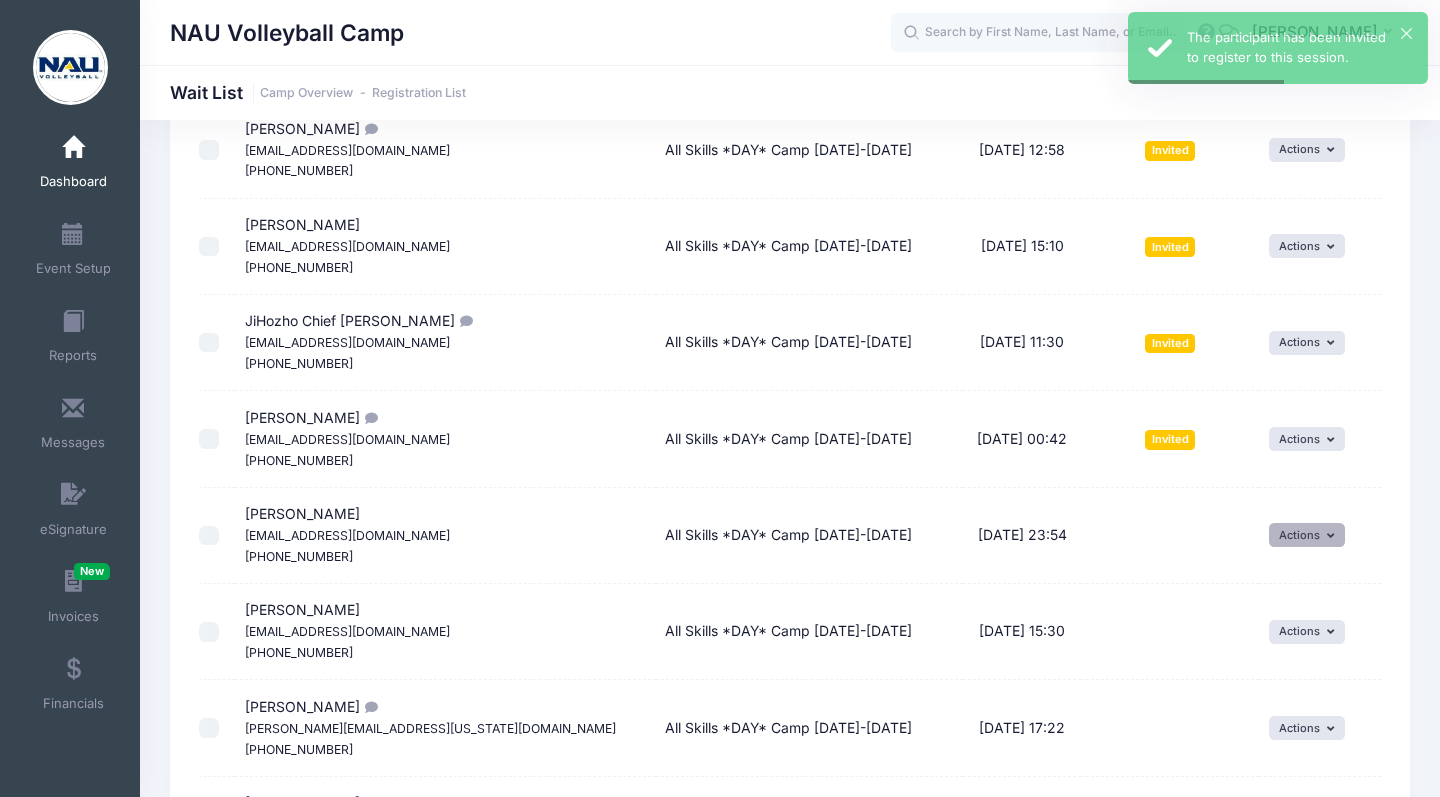 click on "Actions" at bounding box center (1307, 535) 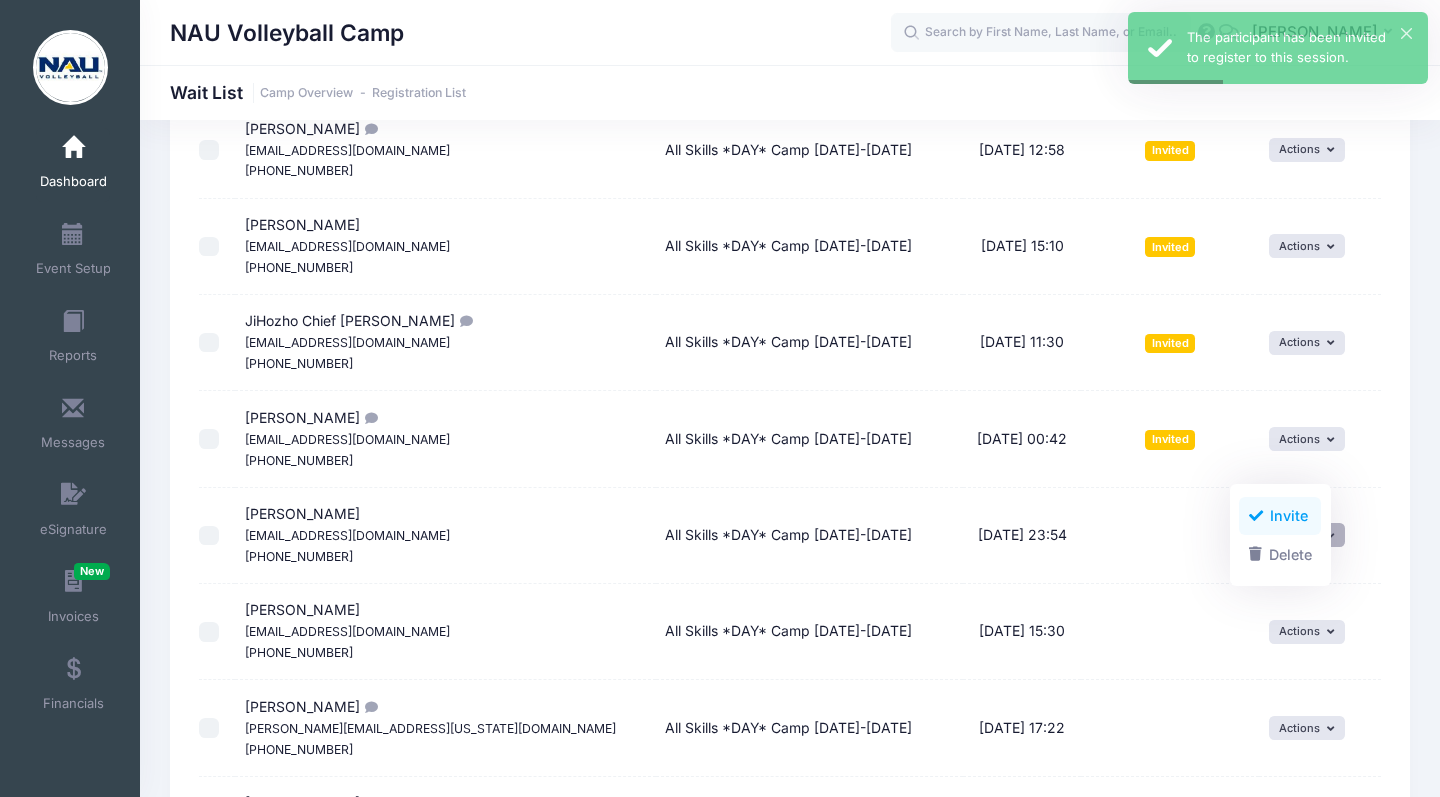 click on "Invite" at bounding box center [1280, 516] 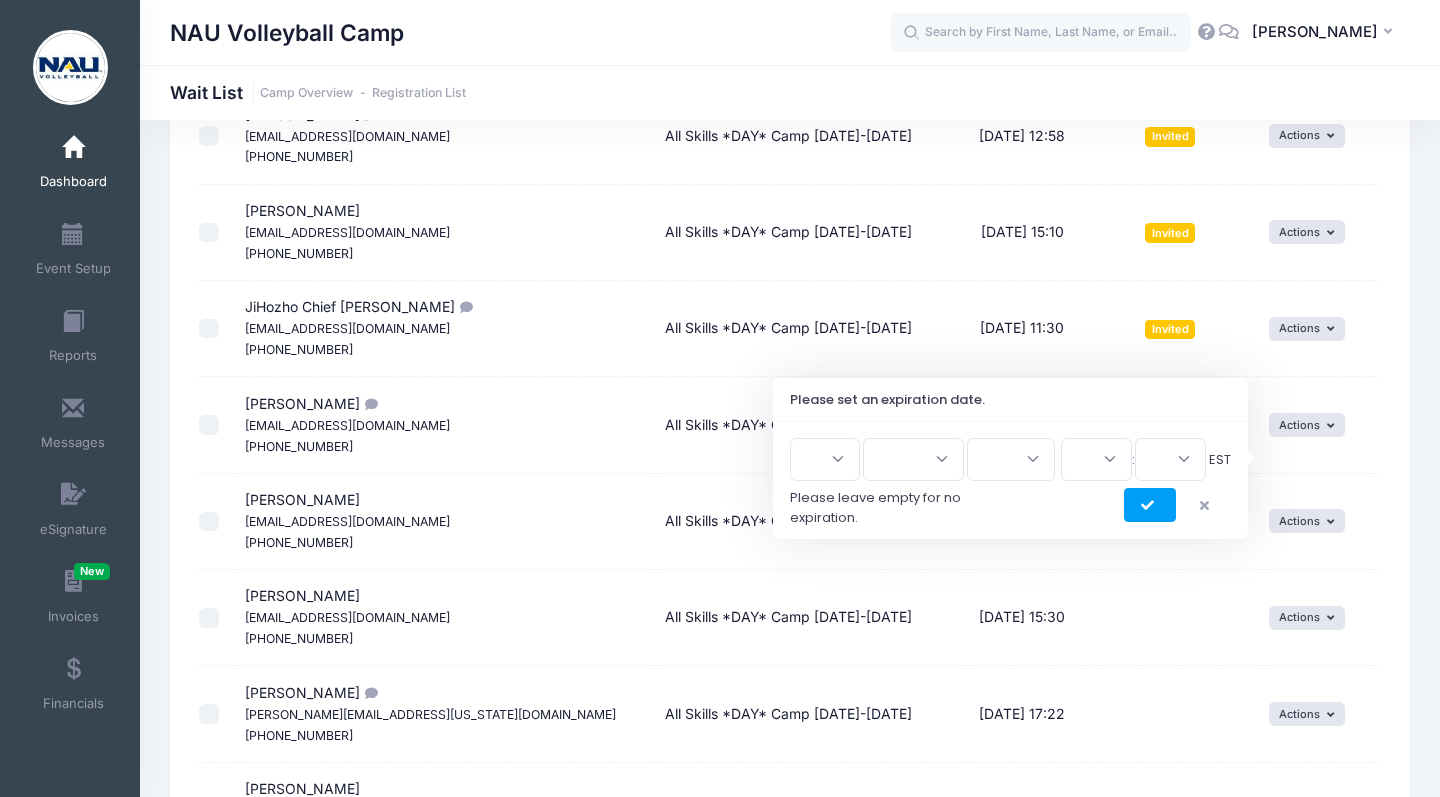 scroll, scrollTop: 1961, scrollLeft: 0, axis: vertical 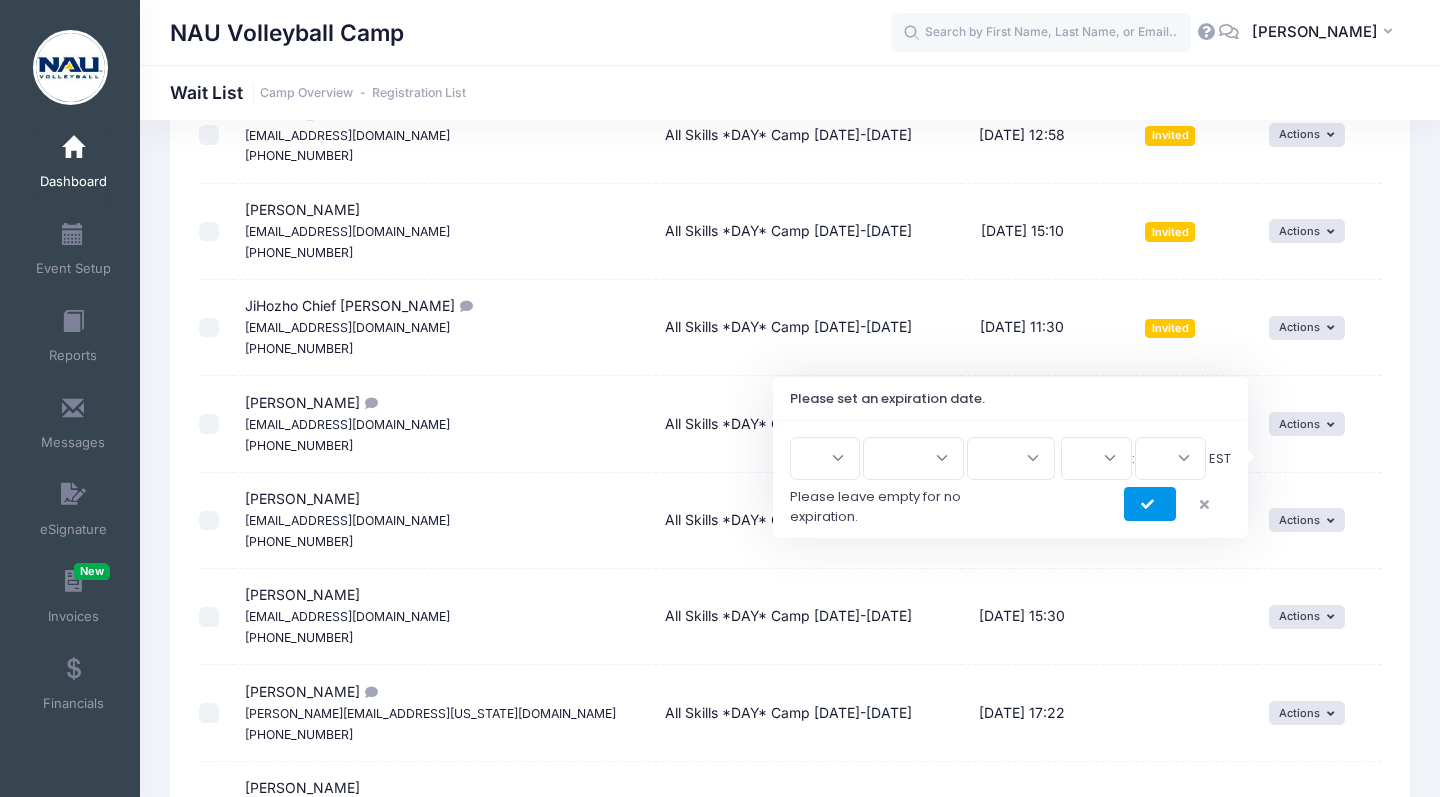 click at bounding box center (1150, 504) 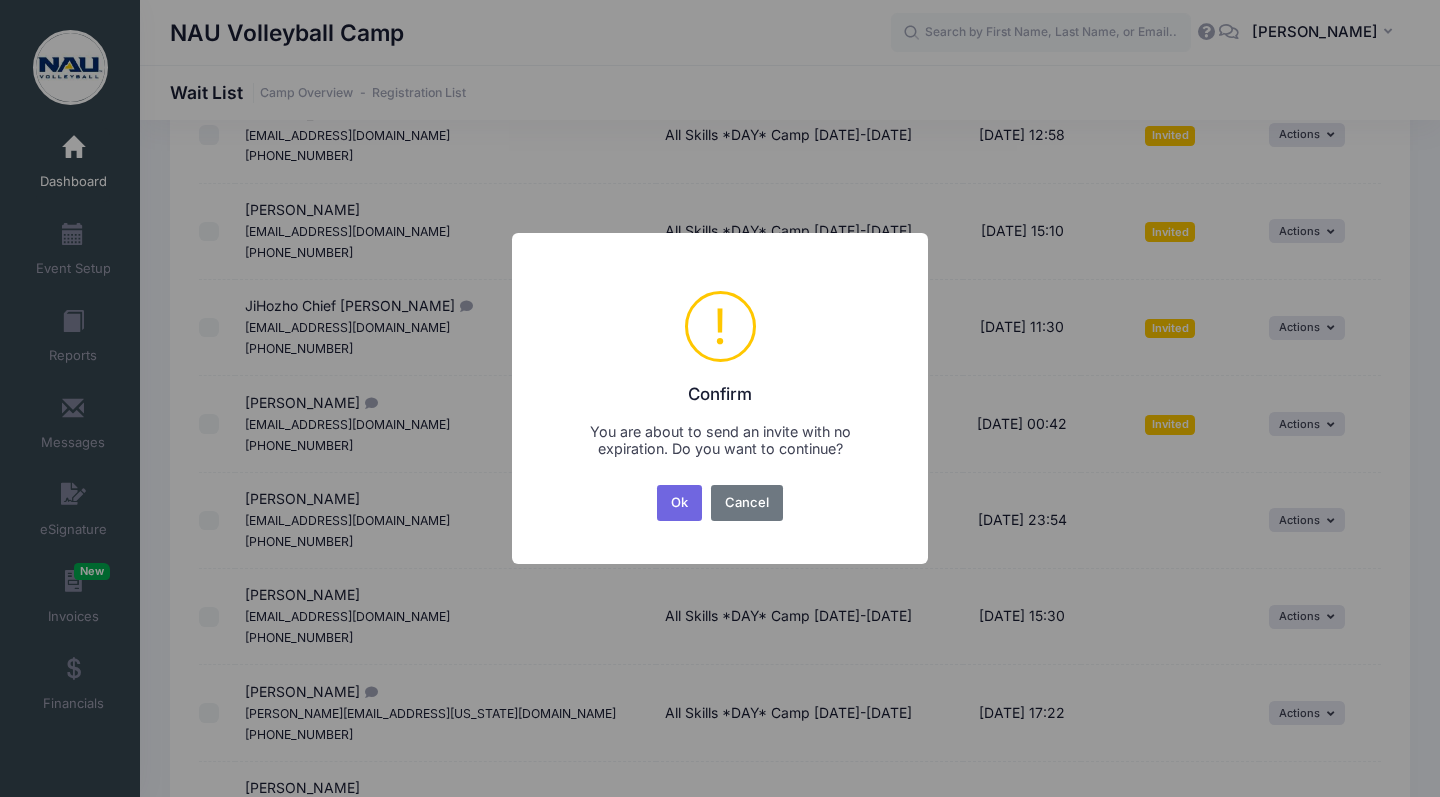 type 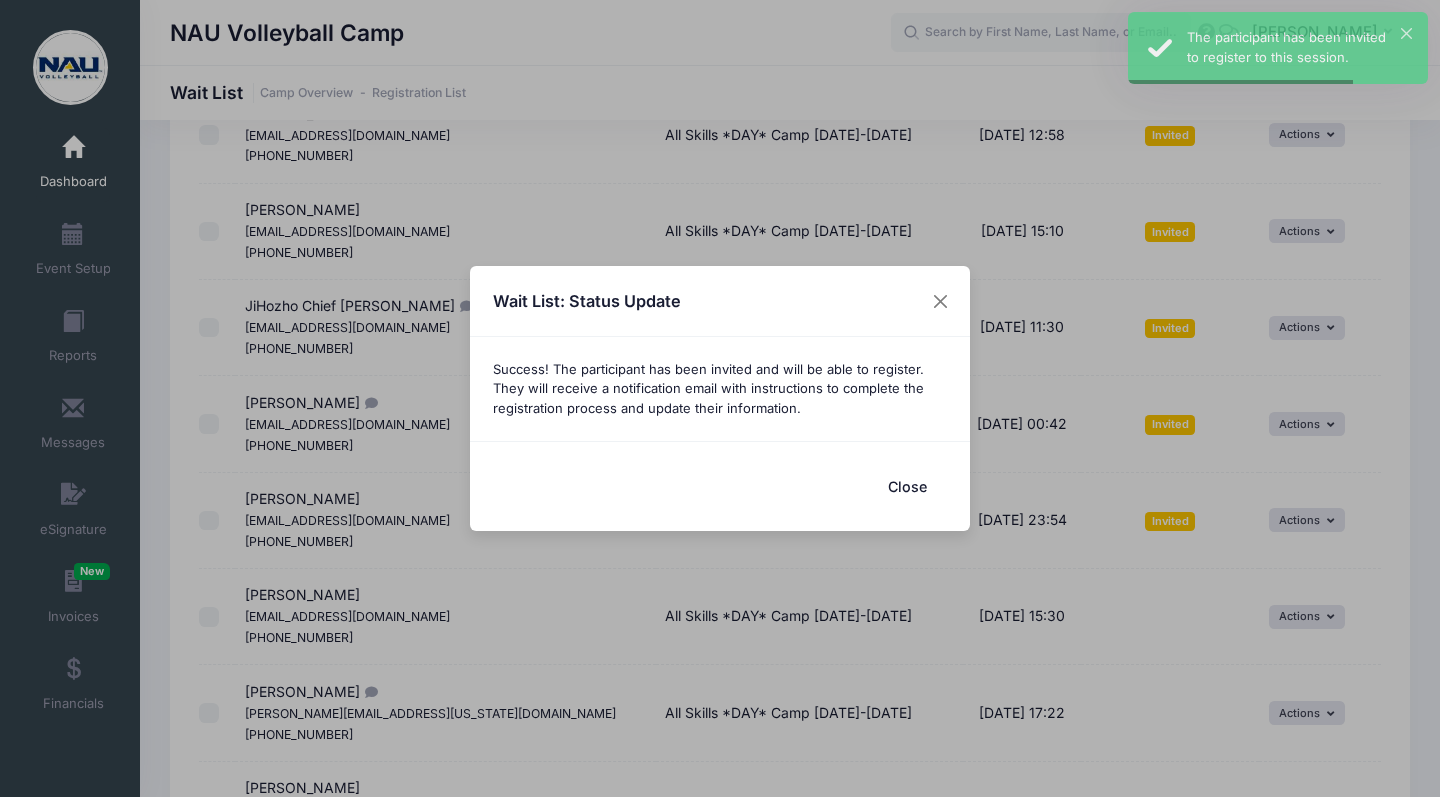 click on "Close" at bounding box center (907, 486) 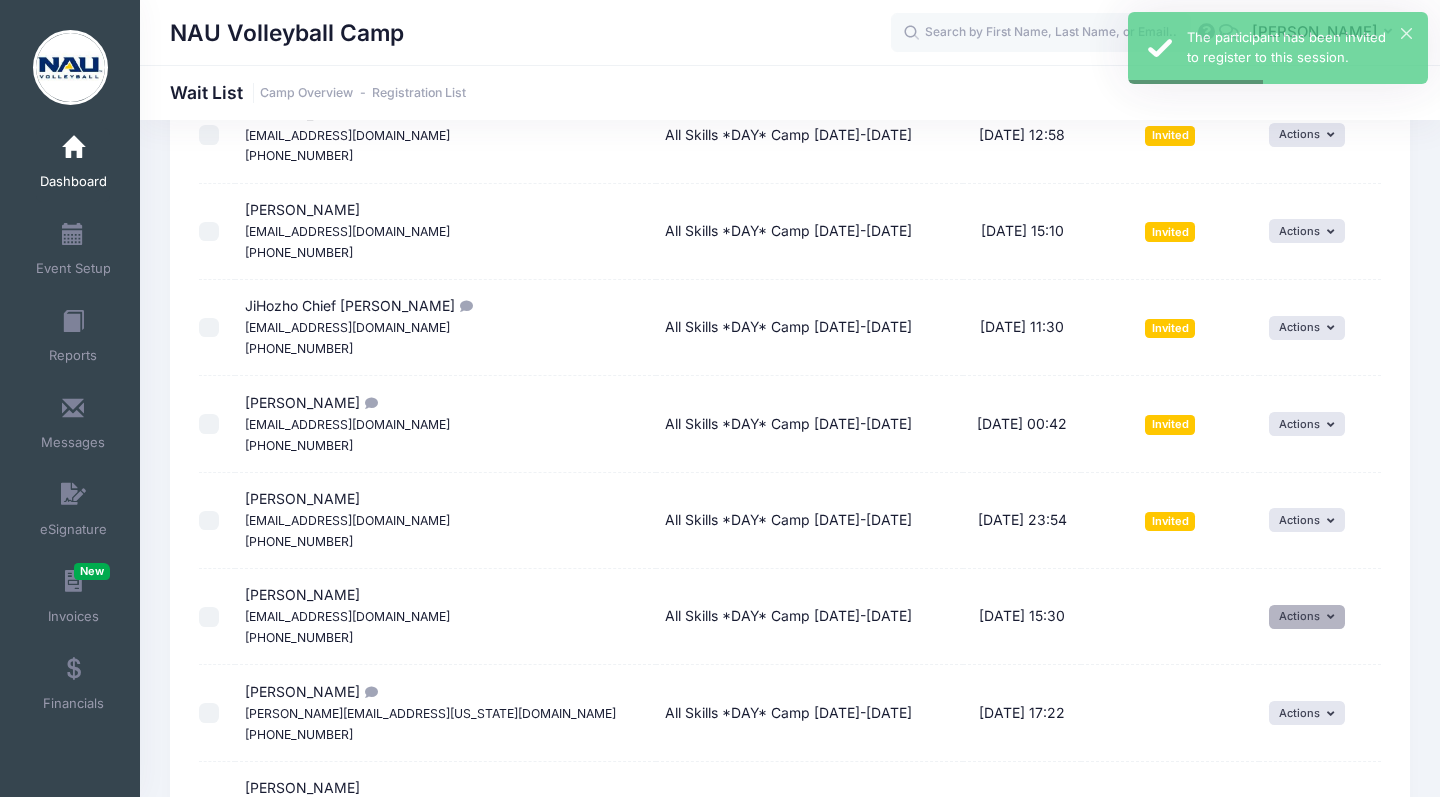 click on "Actions" at bounding box center [1307, 617] 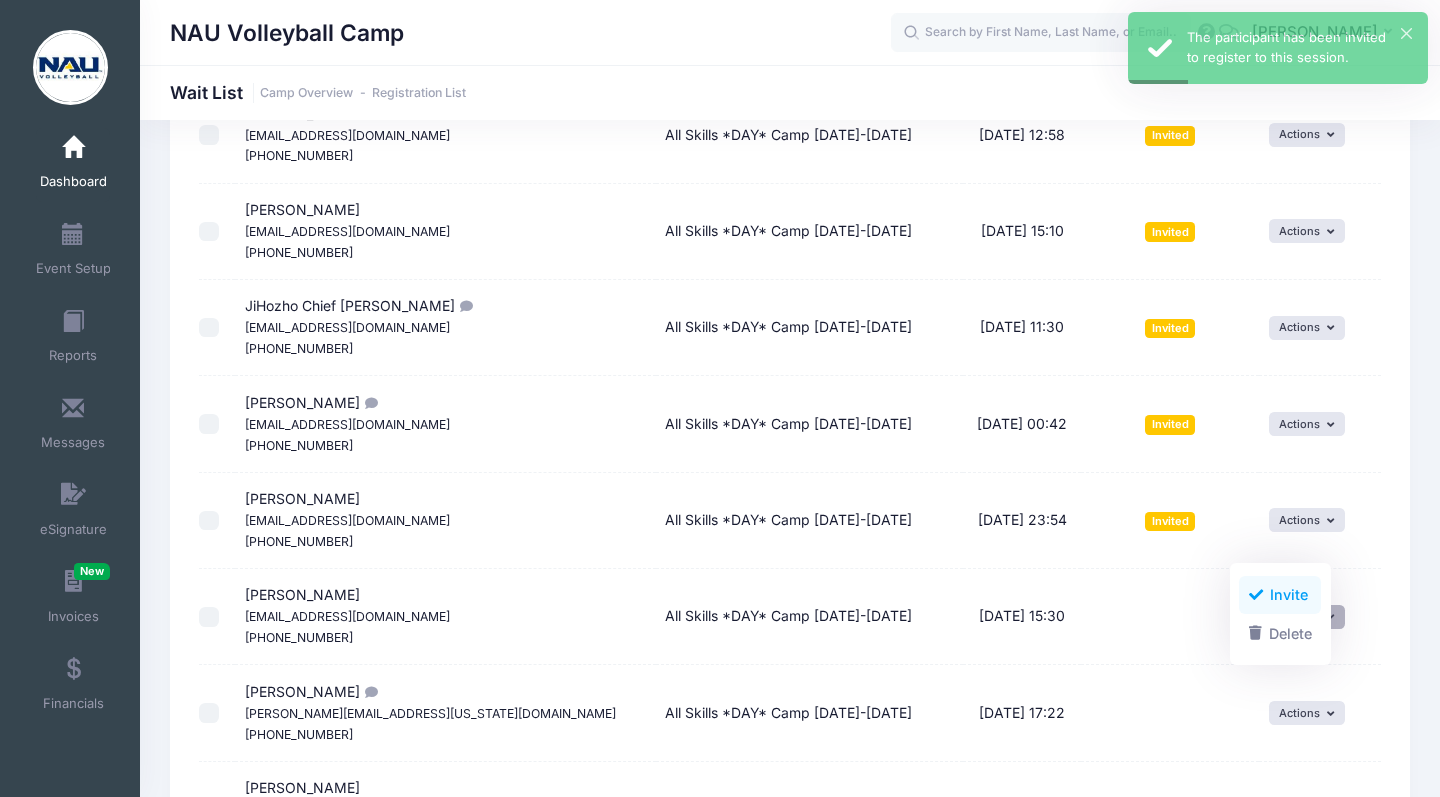 click on "Invite" at bounding box center [1280, 595] 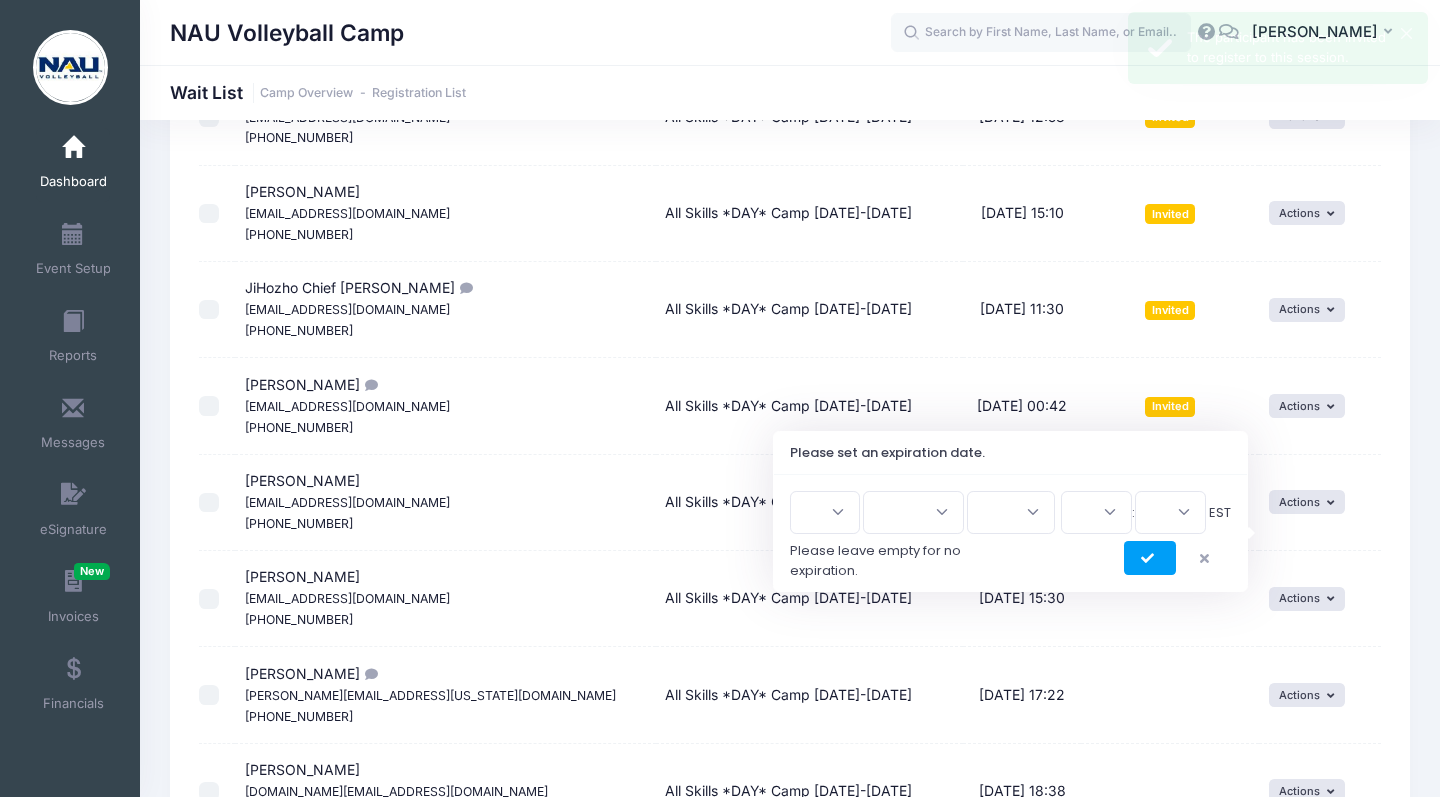 scroll, scrollTop: 1982, scrollLeft: 0, axis: vertical 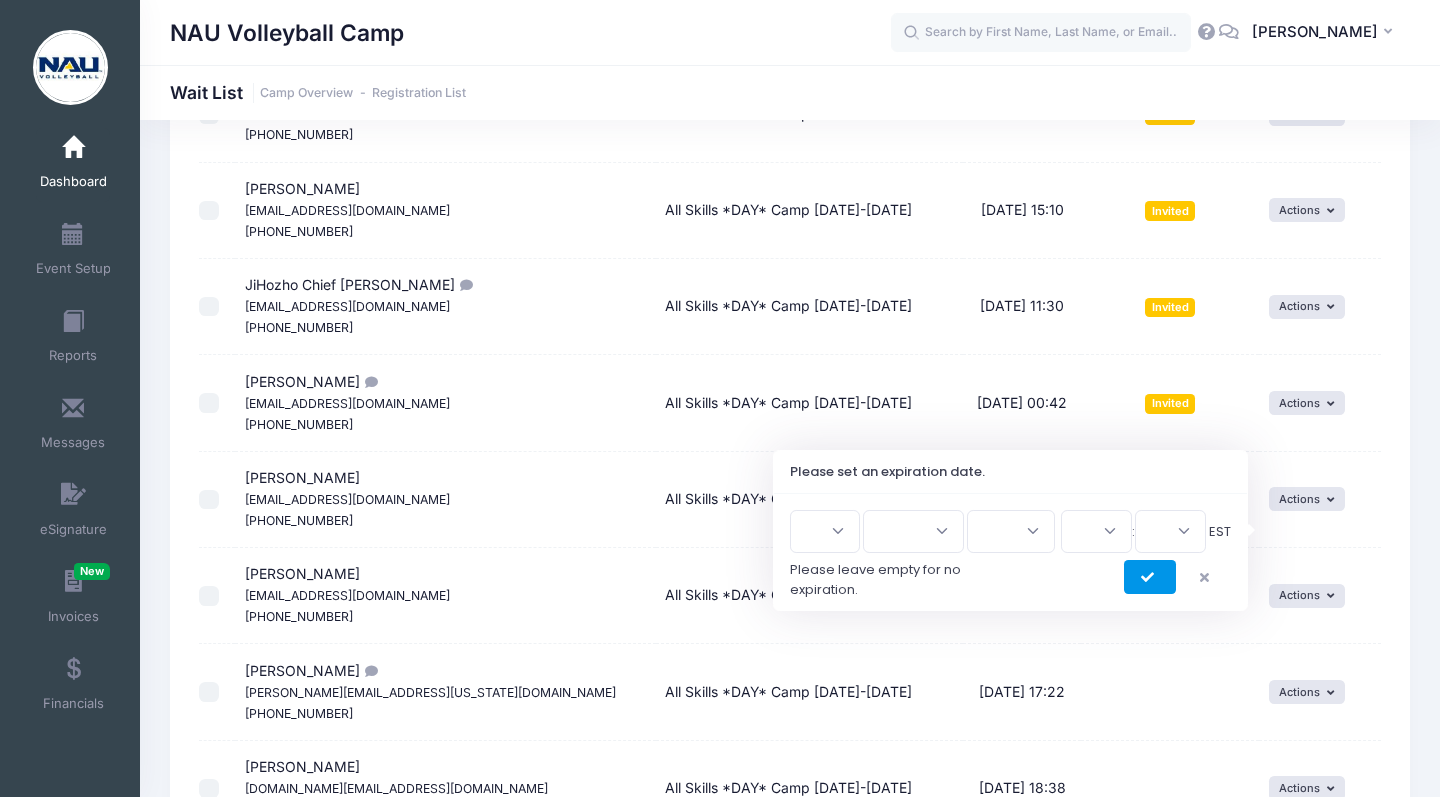 click at bounding box center [1150, 577] 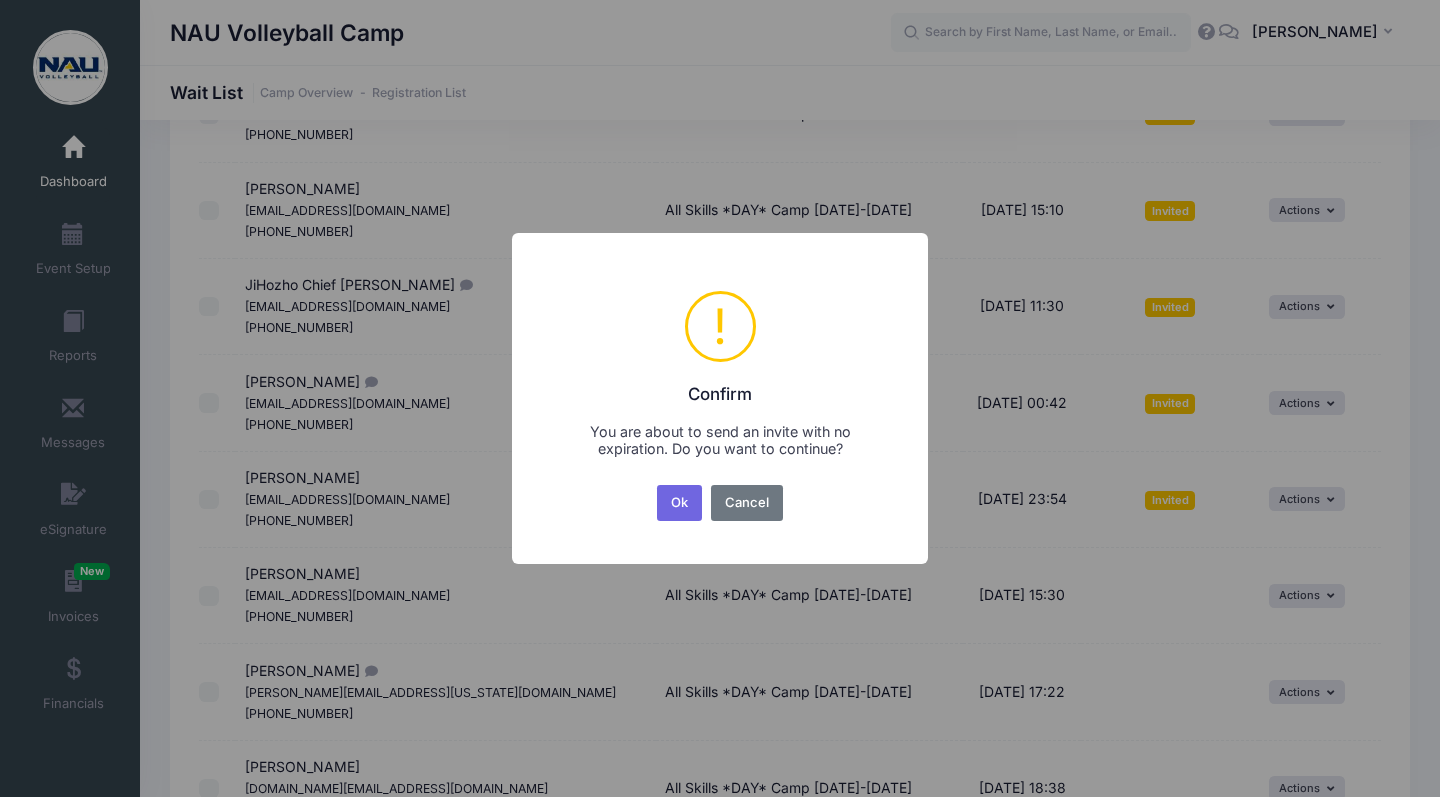 type 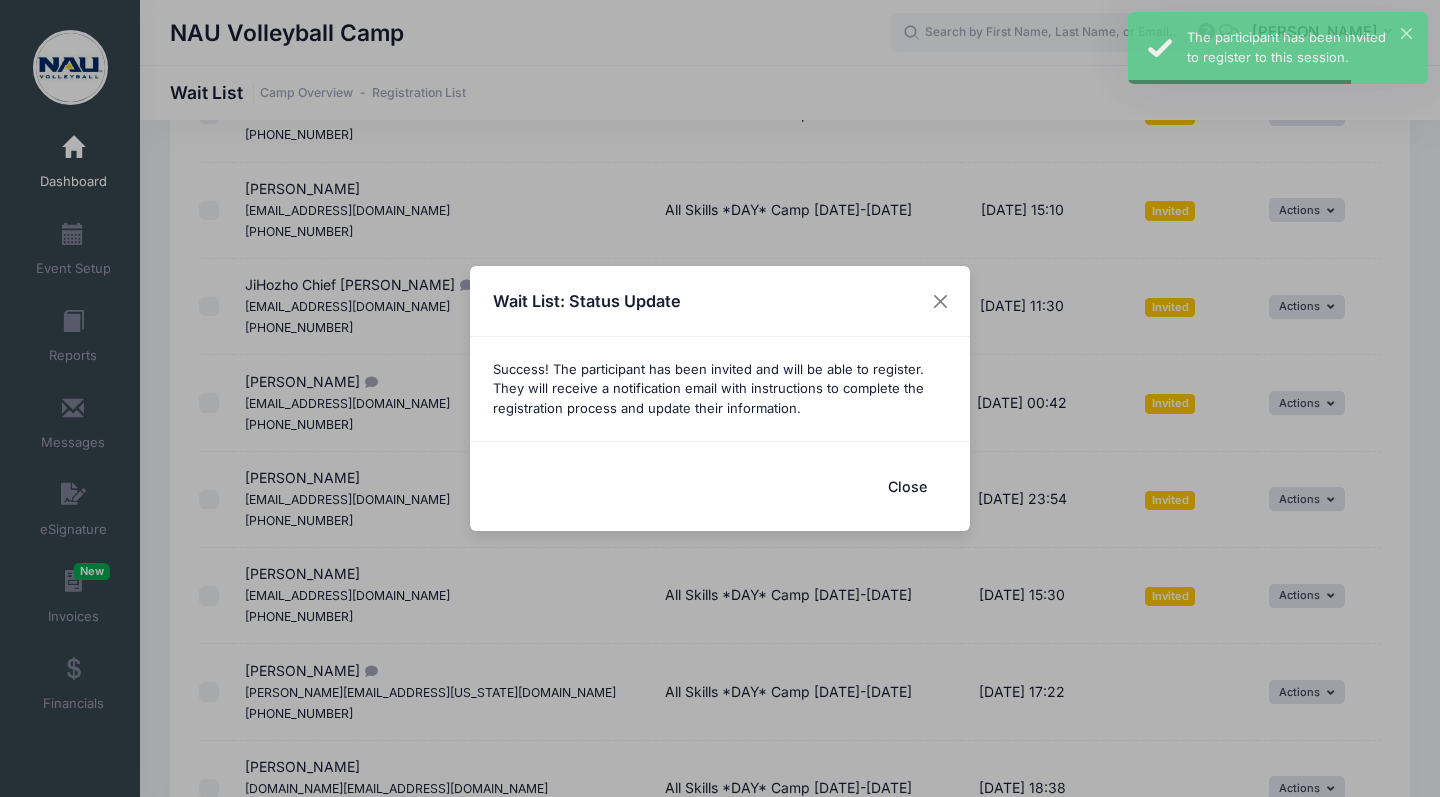click on "Close" at bounding box center (907, 486) 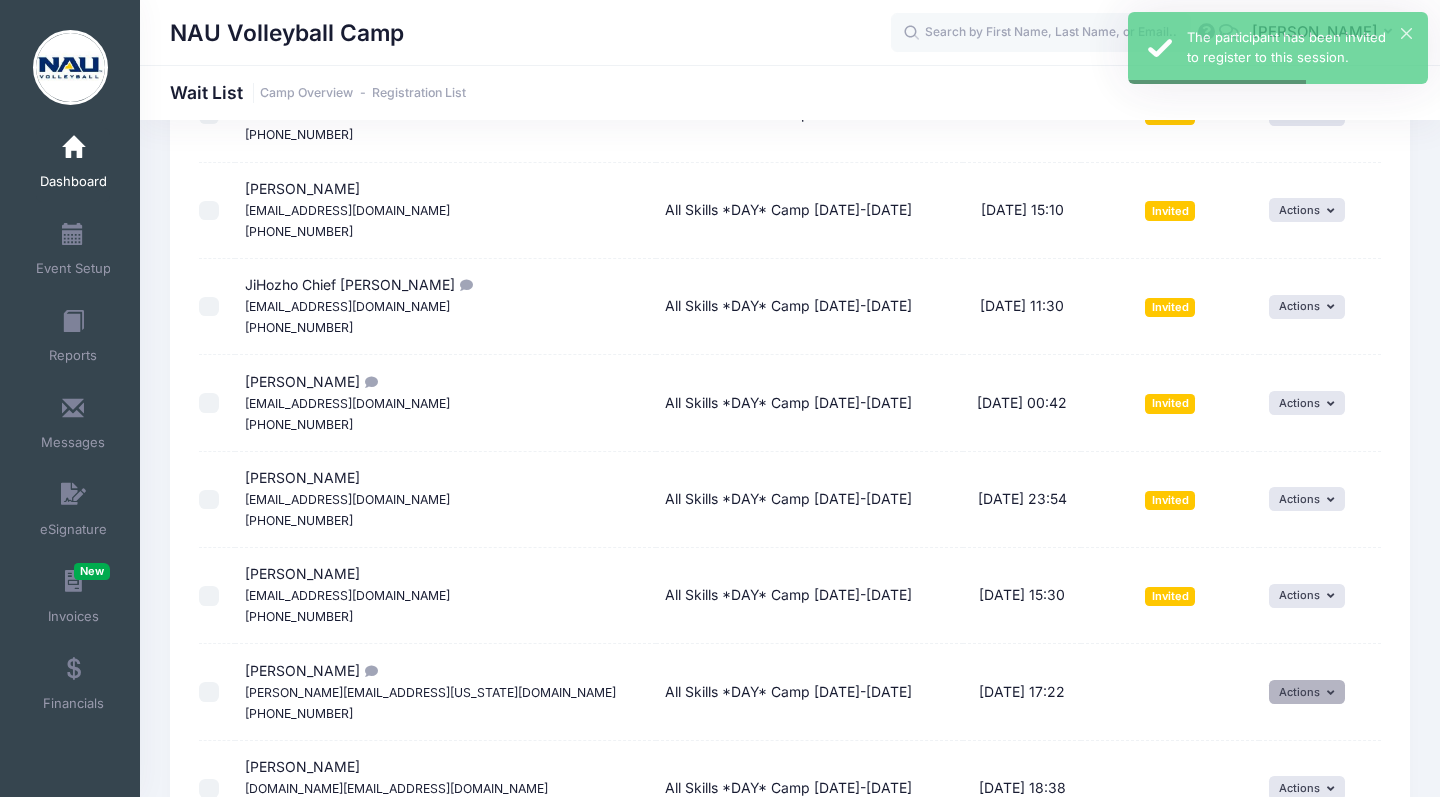 click on "Actions" at bounding box center [1307, 692] 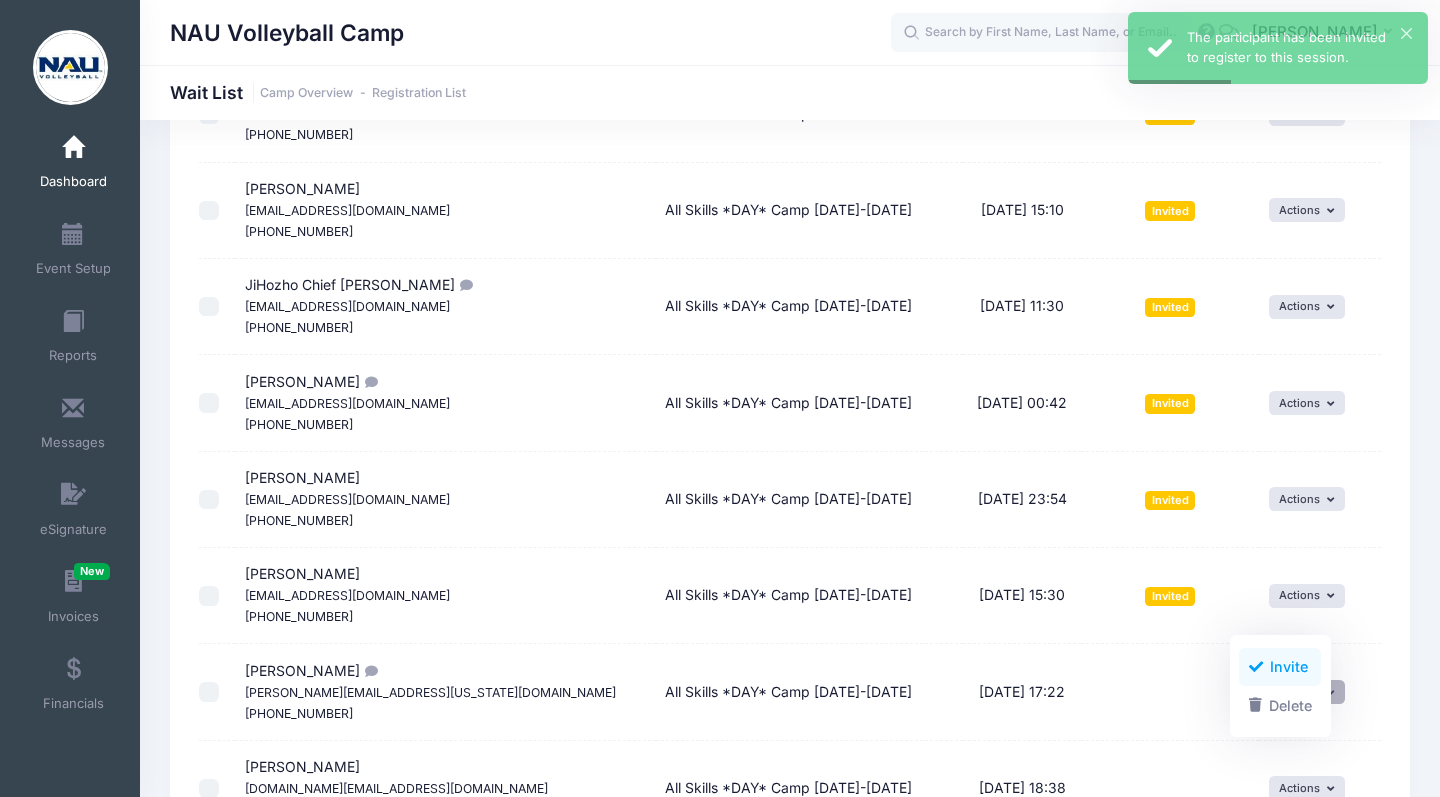 click on "Invite" at bounding box center [1280, 667] 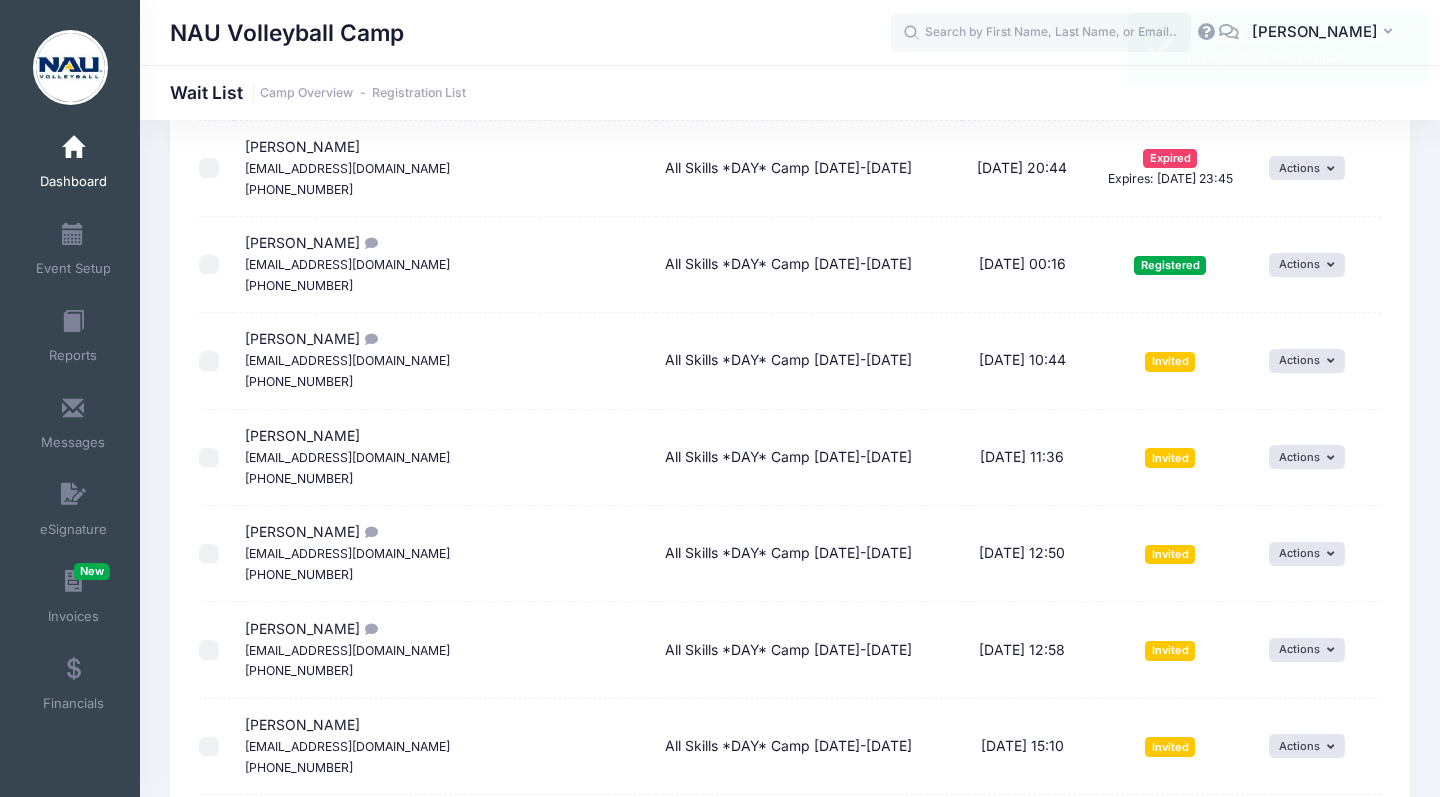 scroll, scrollTop: 2091, scrollLeft: 0, axis: vertical 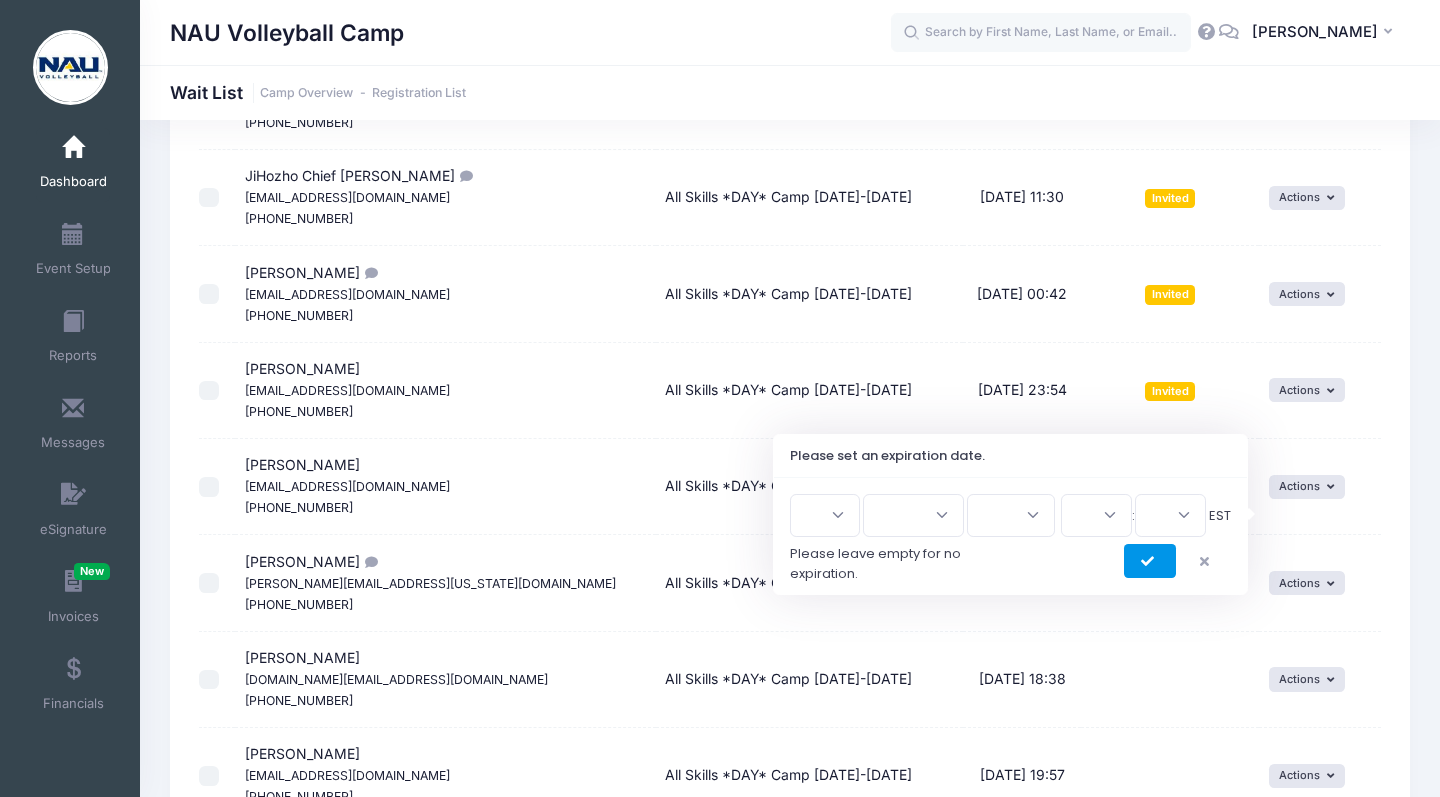 click at bounding box center [1150, 561] 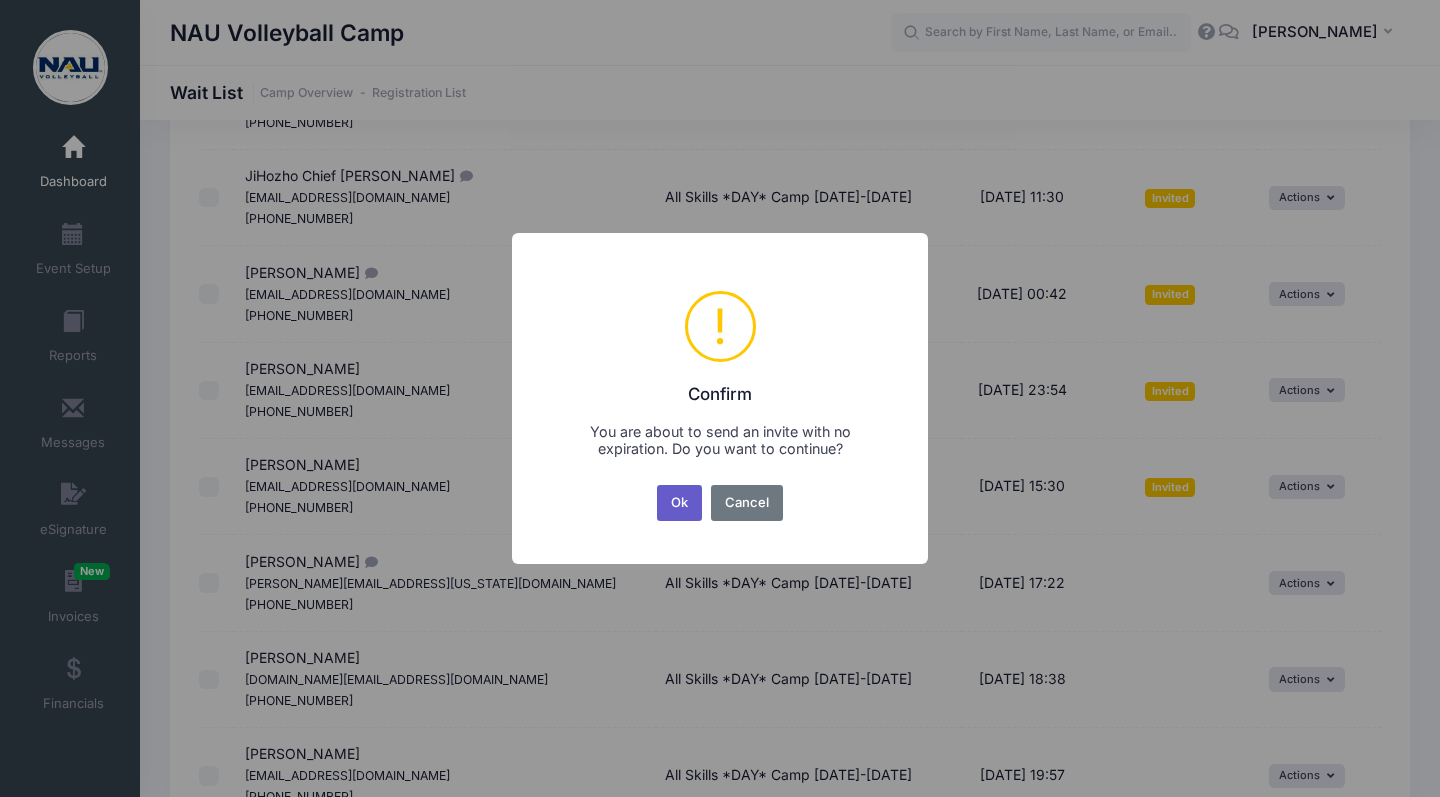 click on "Ok" at bounding box center (680, 503) 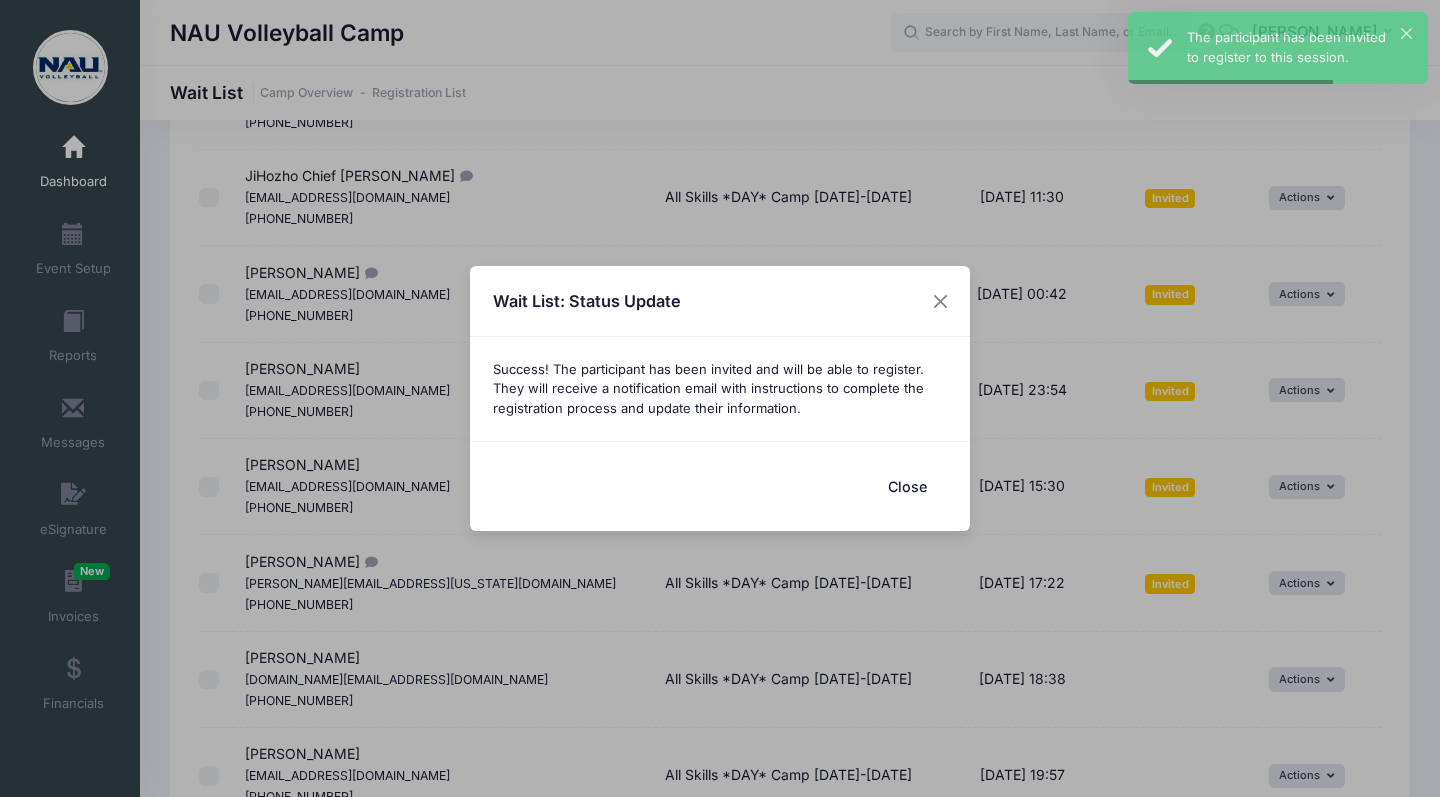 click on "Close" at bounding box center [907, 486] 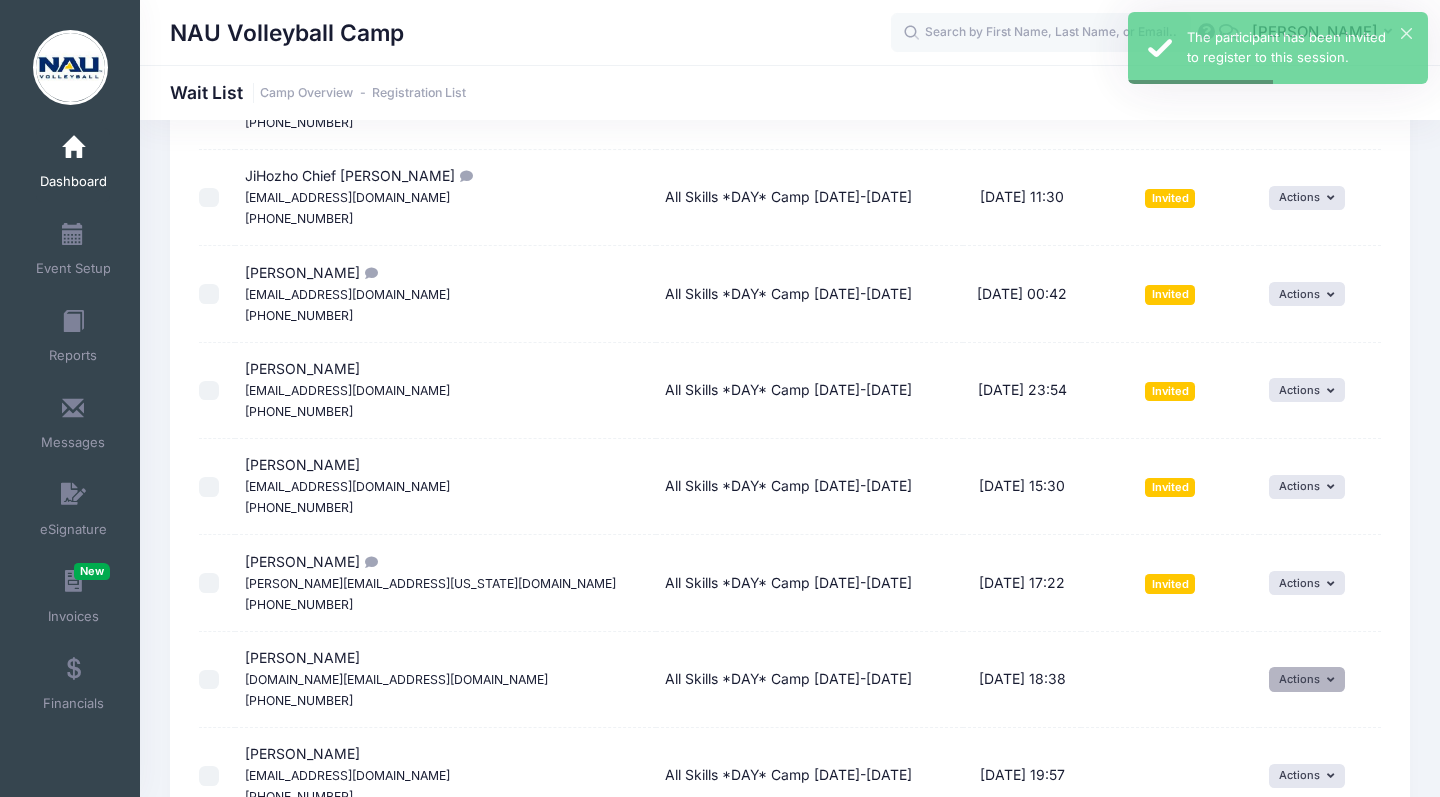 click on "Actions" at bounding box center [1307, 679] 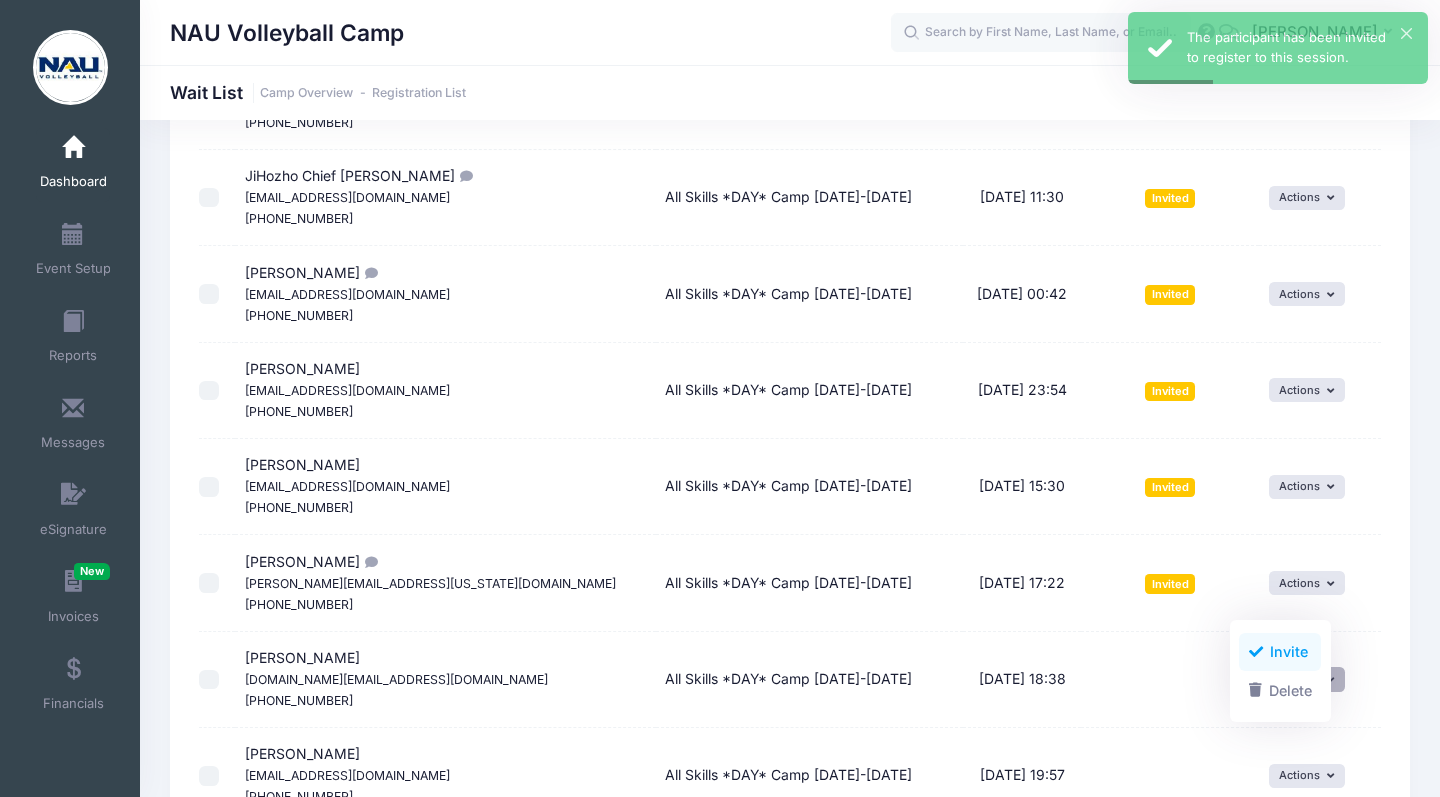 click on "Invite" at bounding box center [1280, 652] 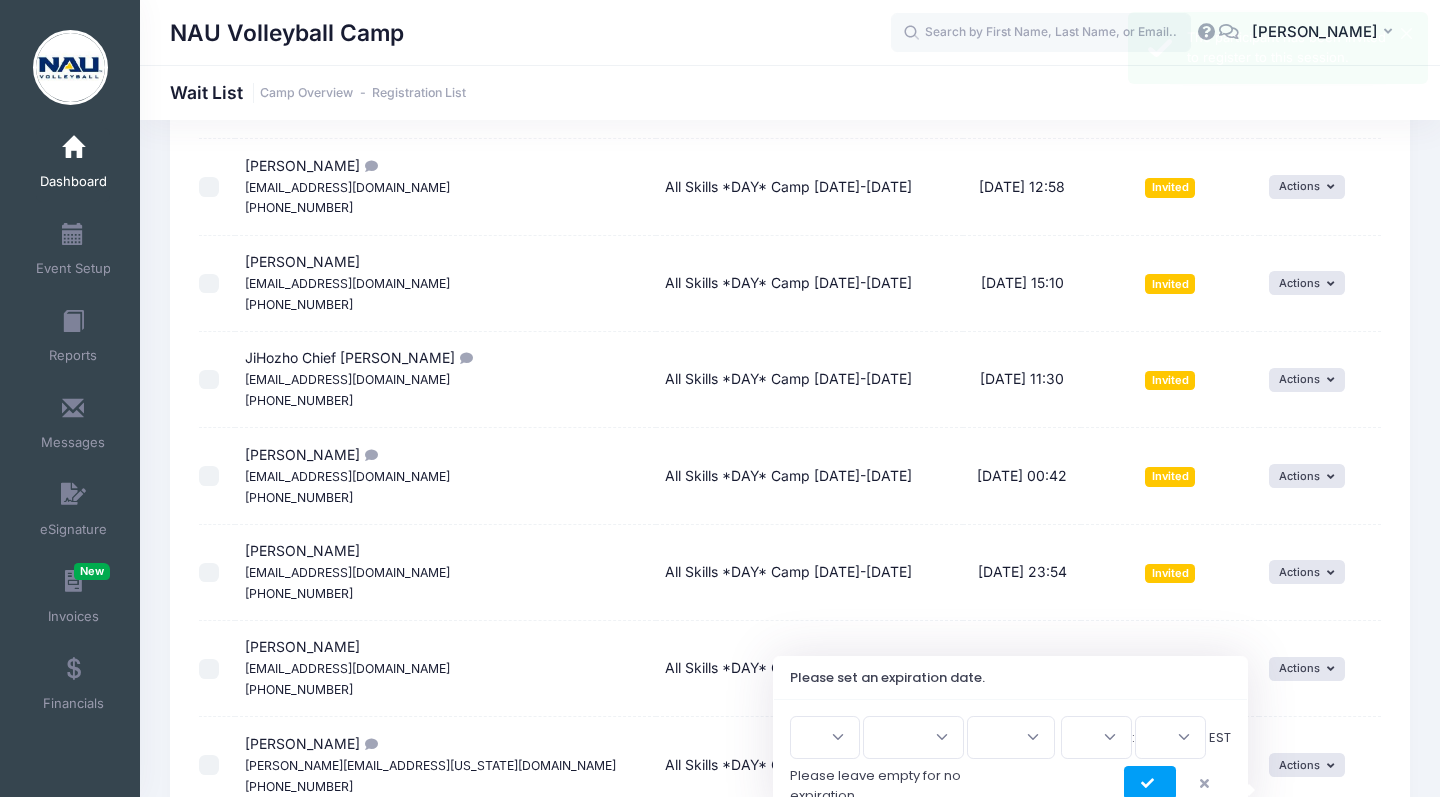 scroll, scrollTop: 2252, scrollLeft: 0, axis: vertical 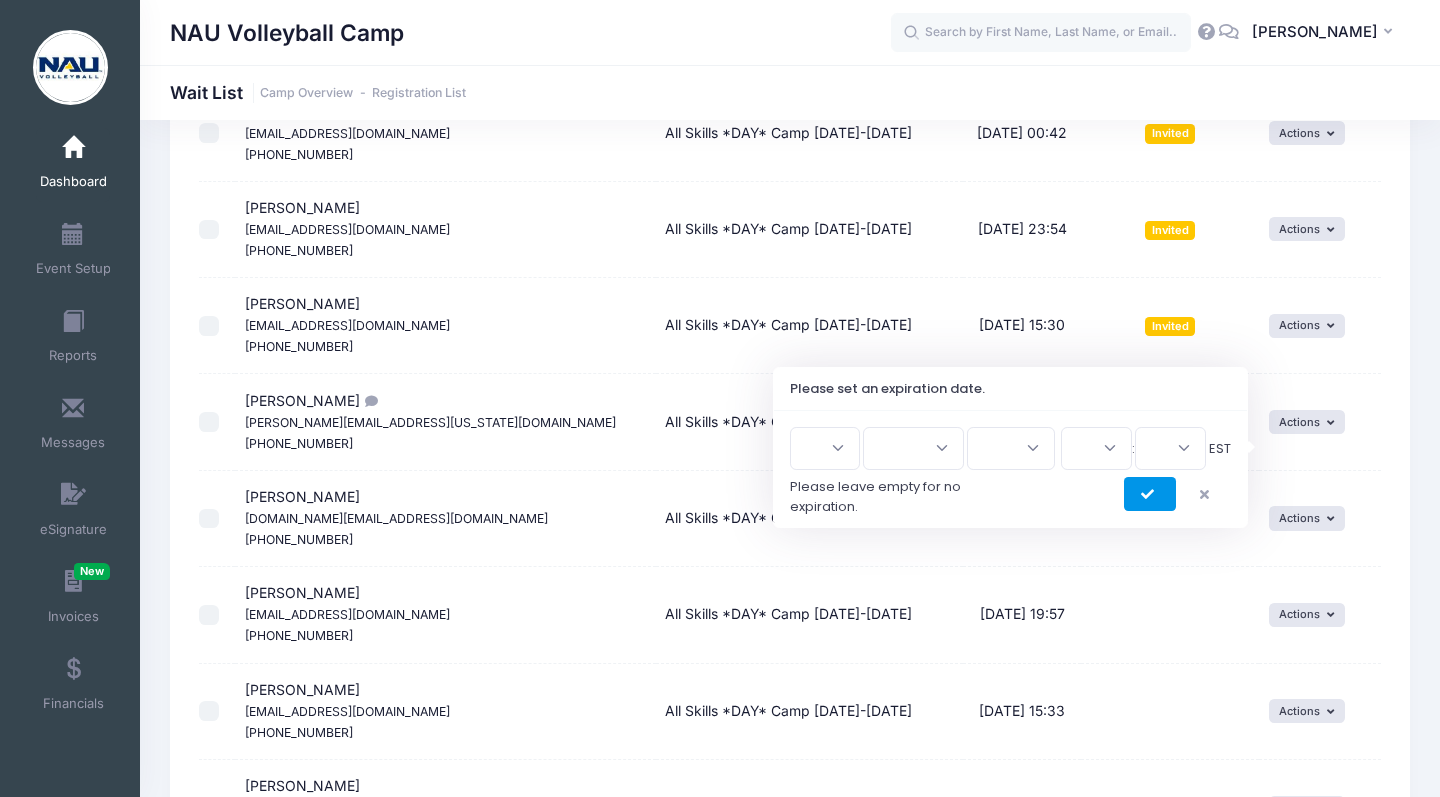 click at bounding box center [1150, 495] 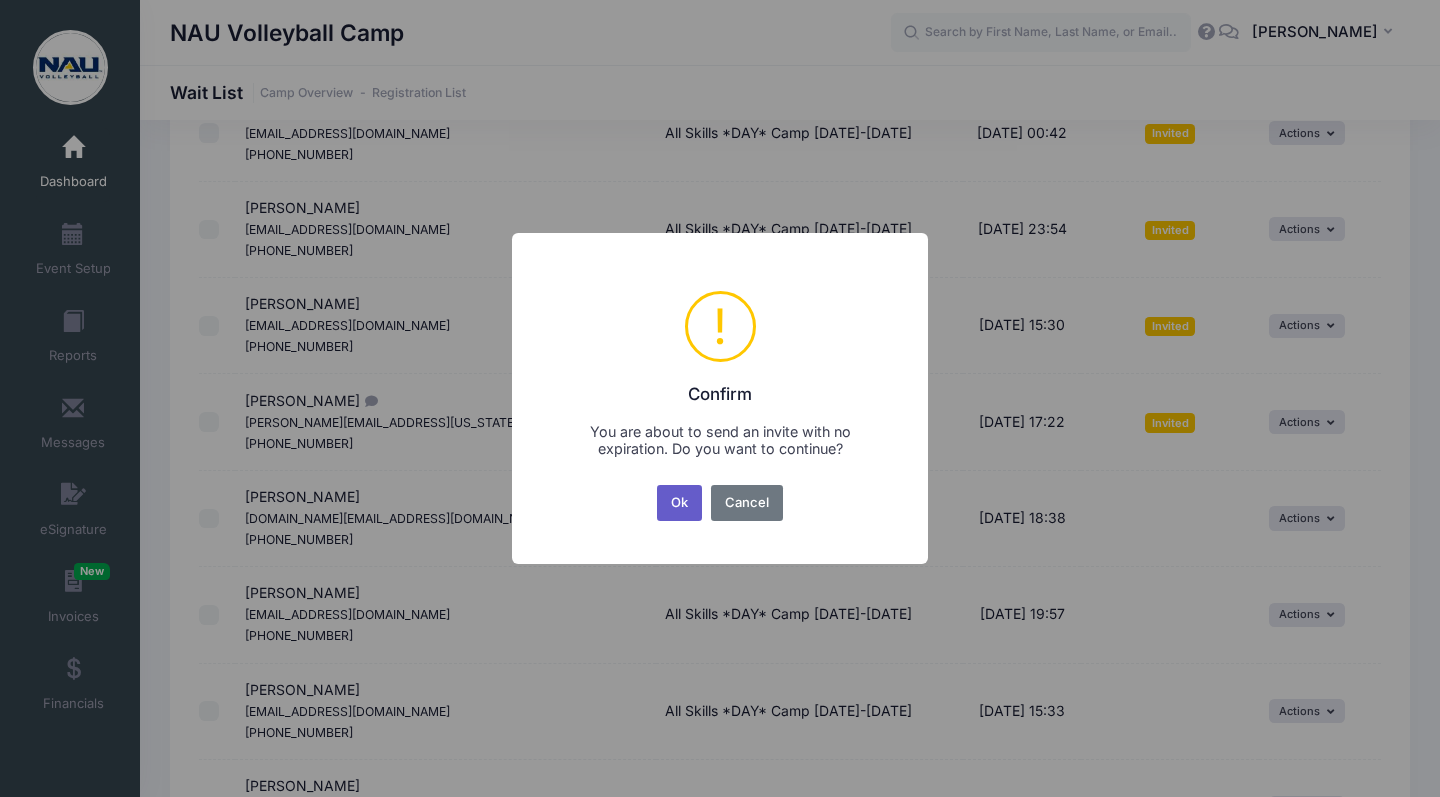 click on "Ok" at bounding box center (680, 503) 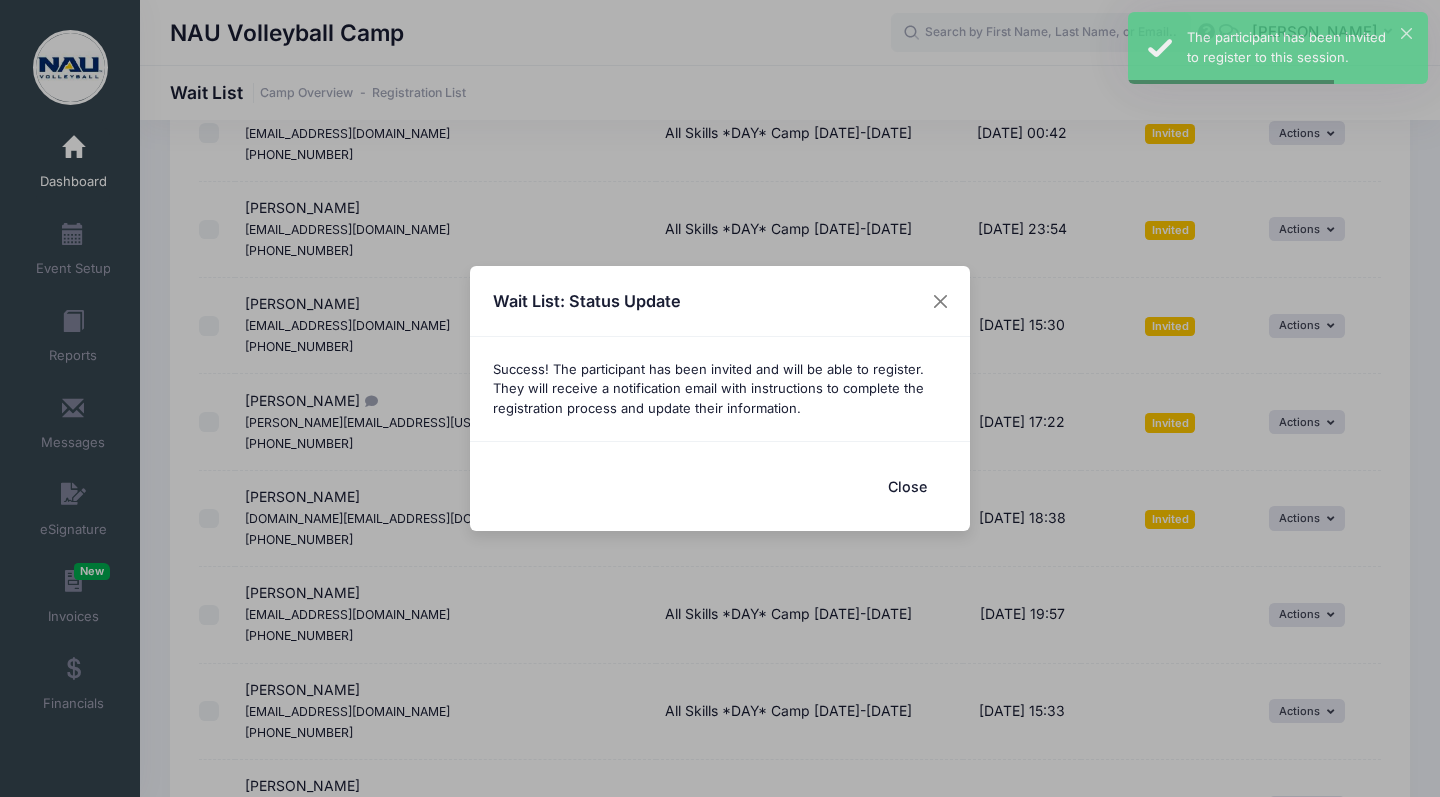 click on "Close" at bounding box center [907, 486] 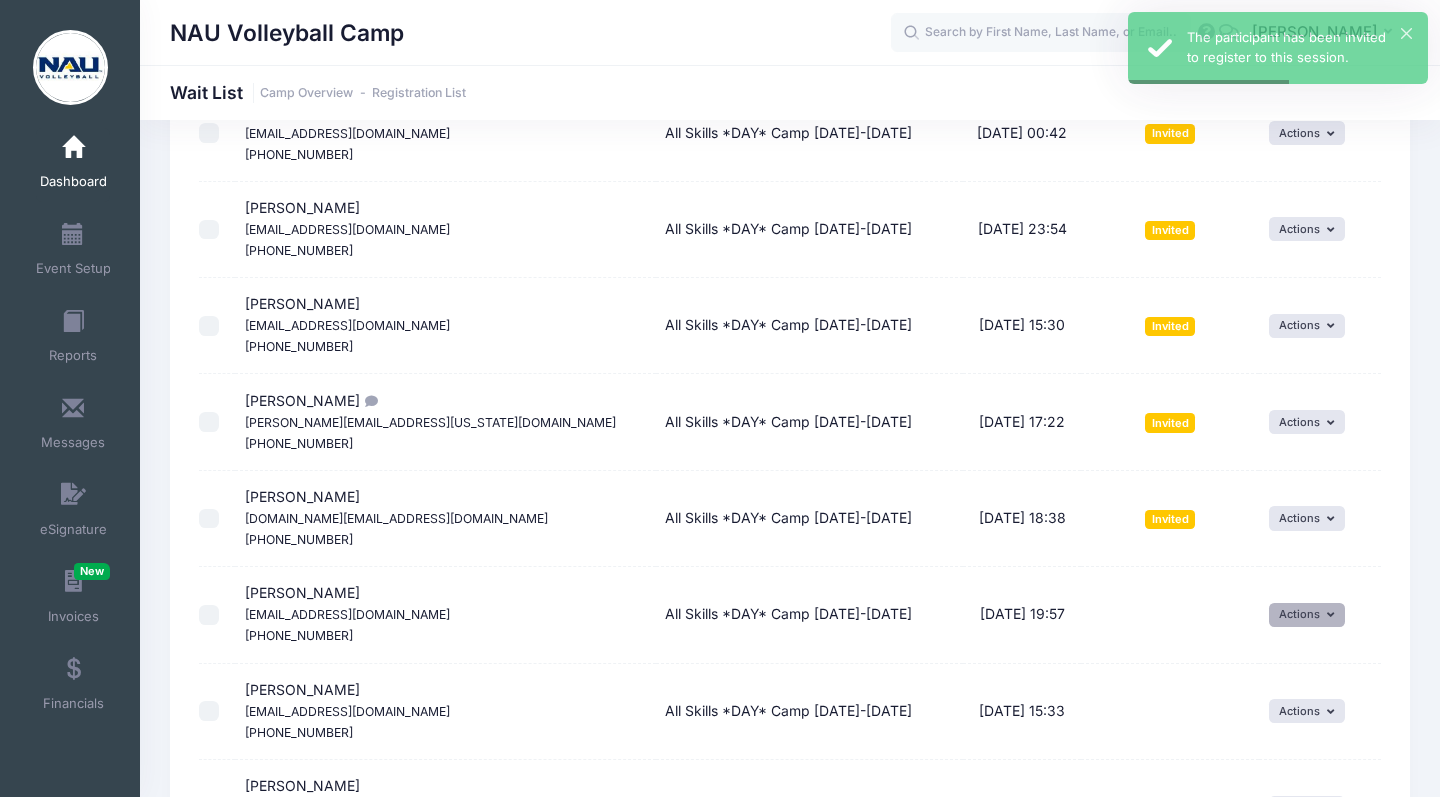 click on "Actions" at bounding box center (1307, 615) 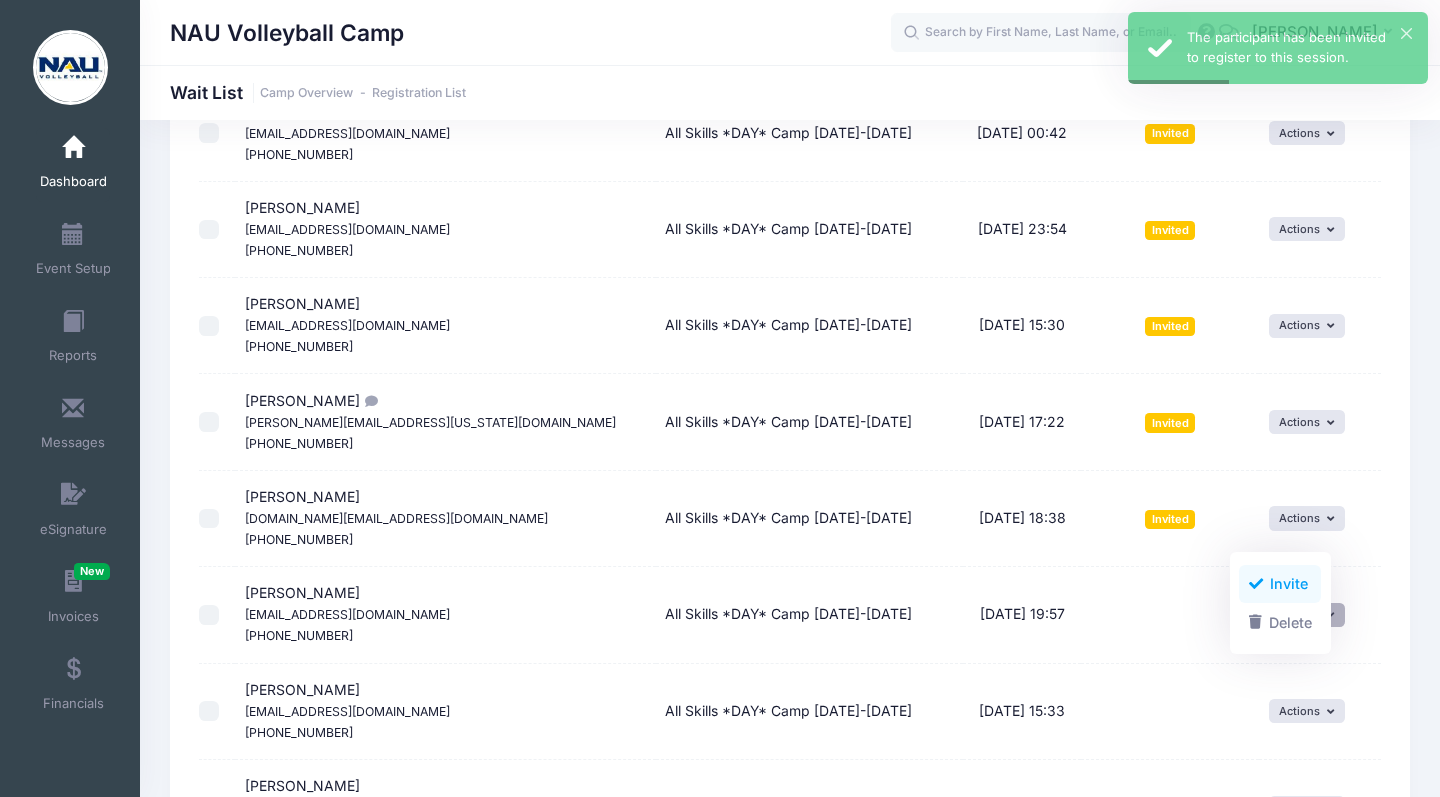 click at bounding box center (1256, 584) 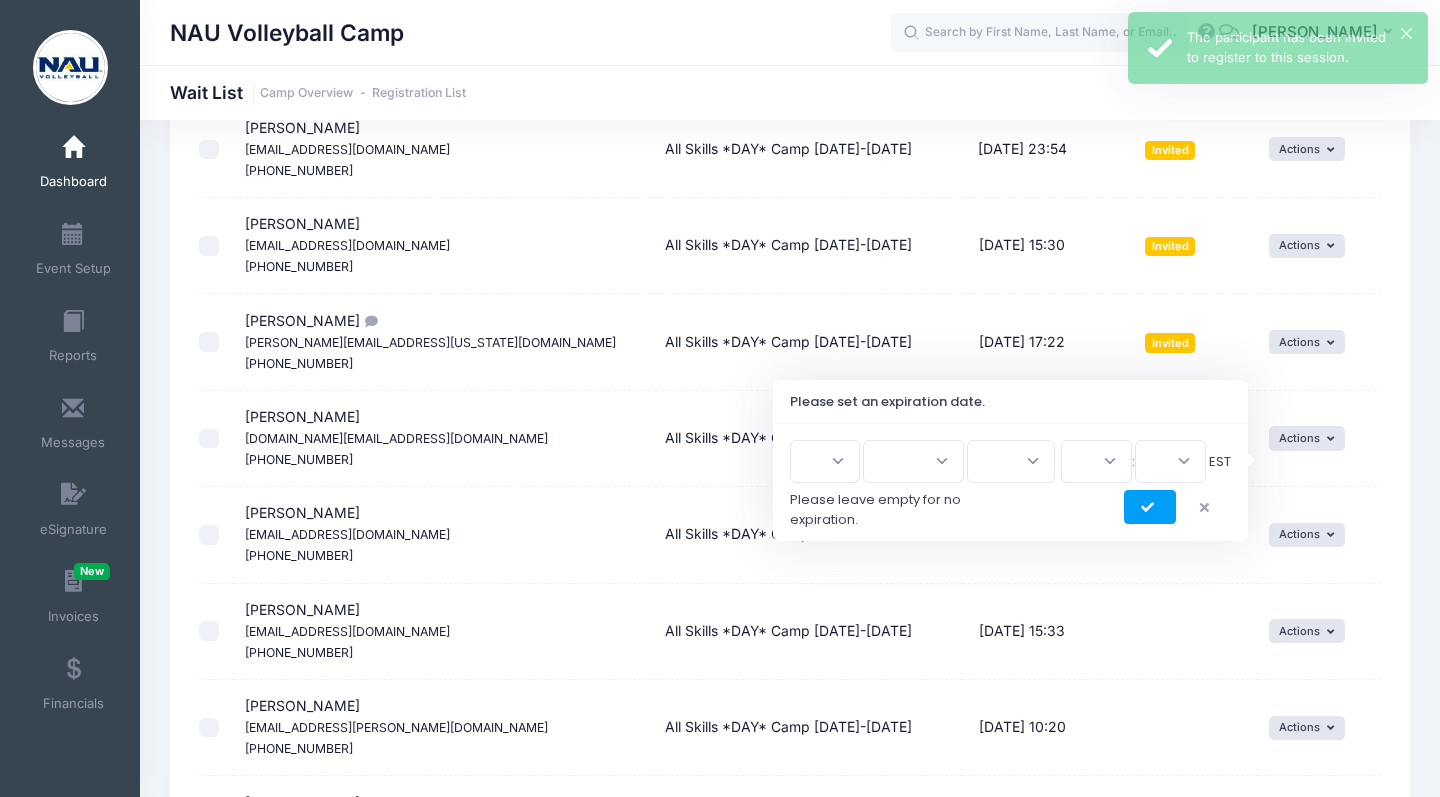 scroll, scrollTop: 2335, scrollLeft: 0, axis: vertical 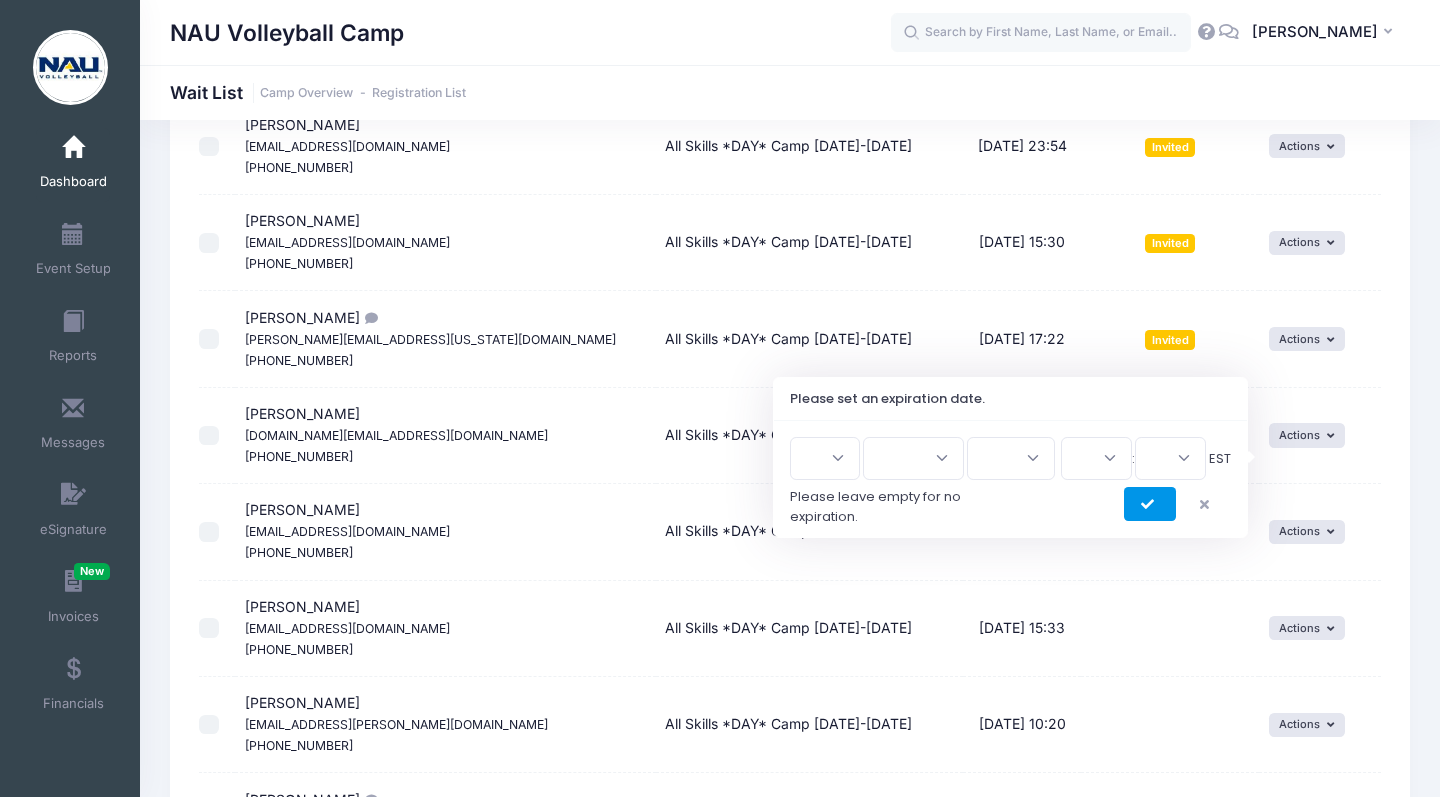 click at bounding box center [1150, 504] 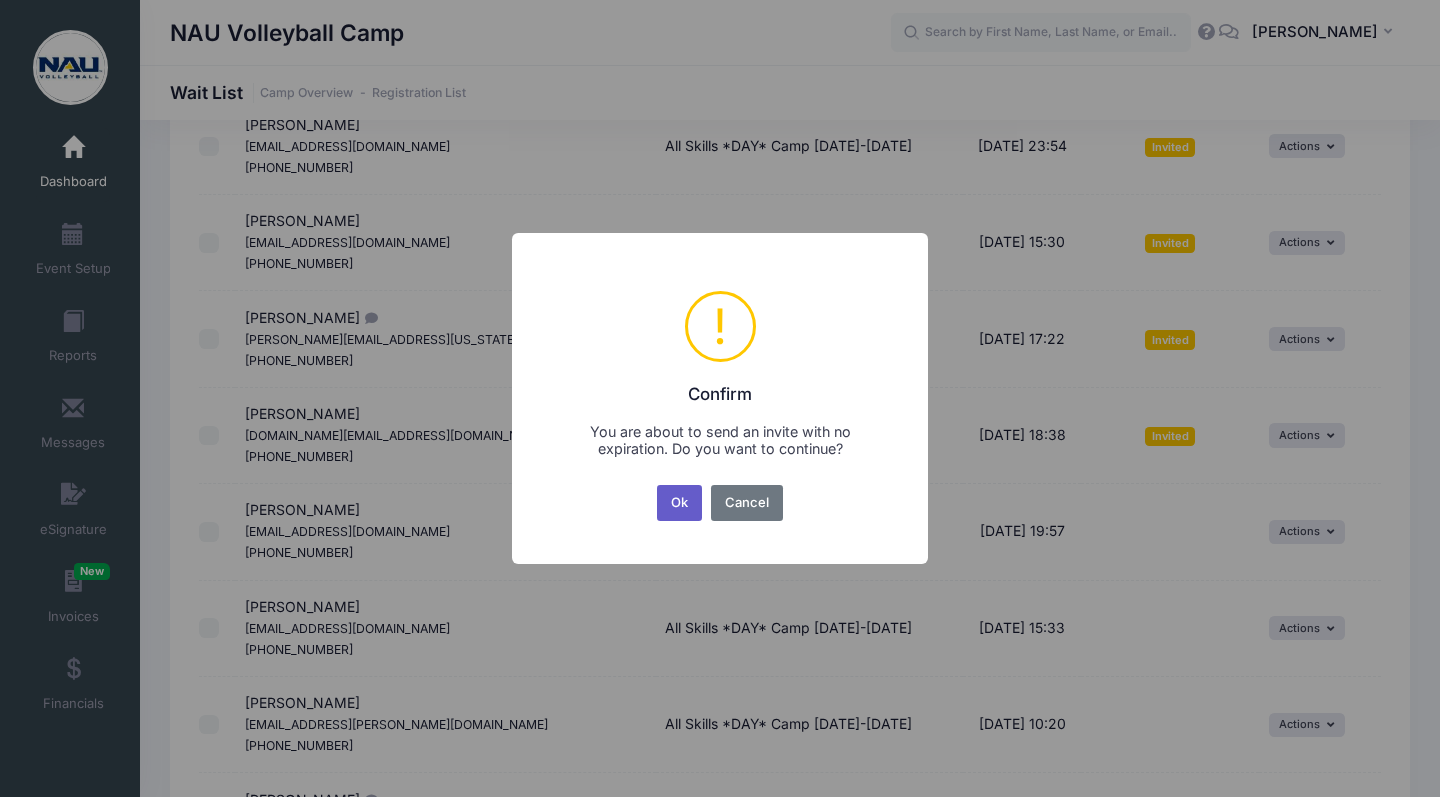 click on "Ok" at bounding box center [680, 503] 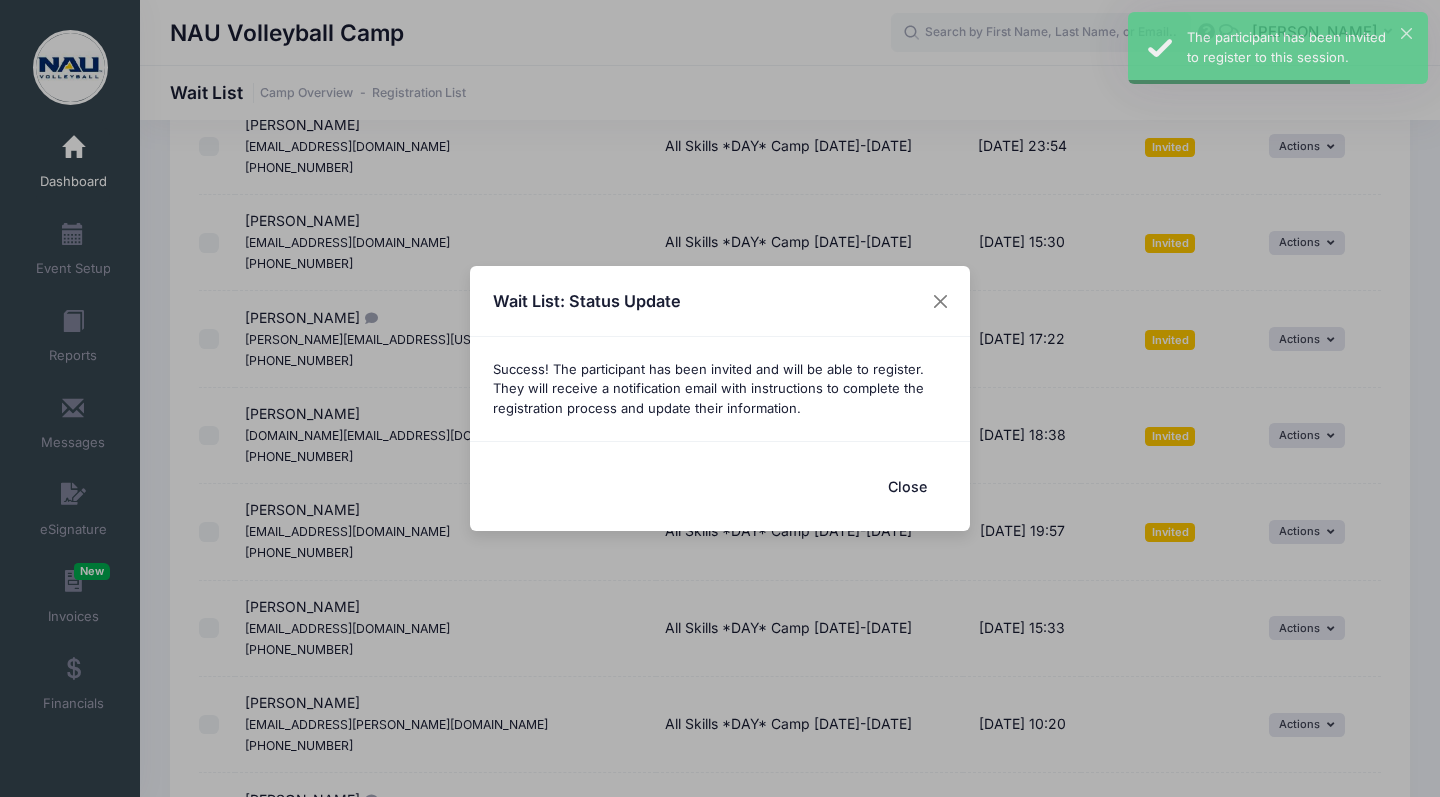 click on "Close" at bounding box center (907, 486) 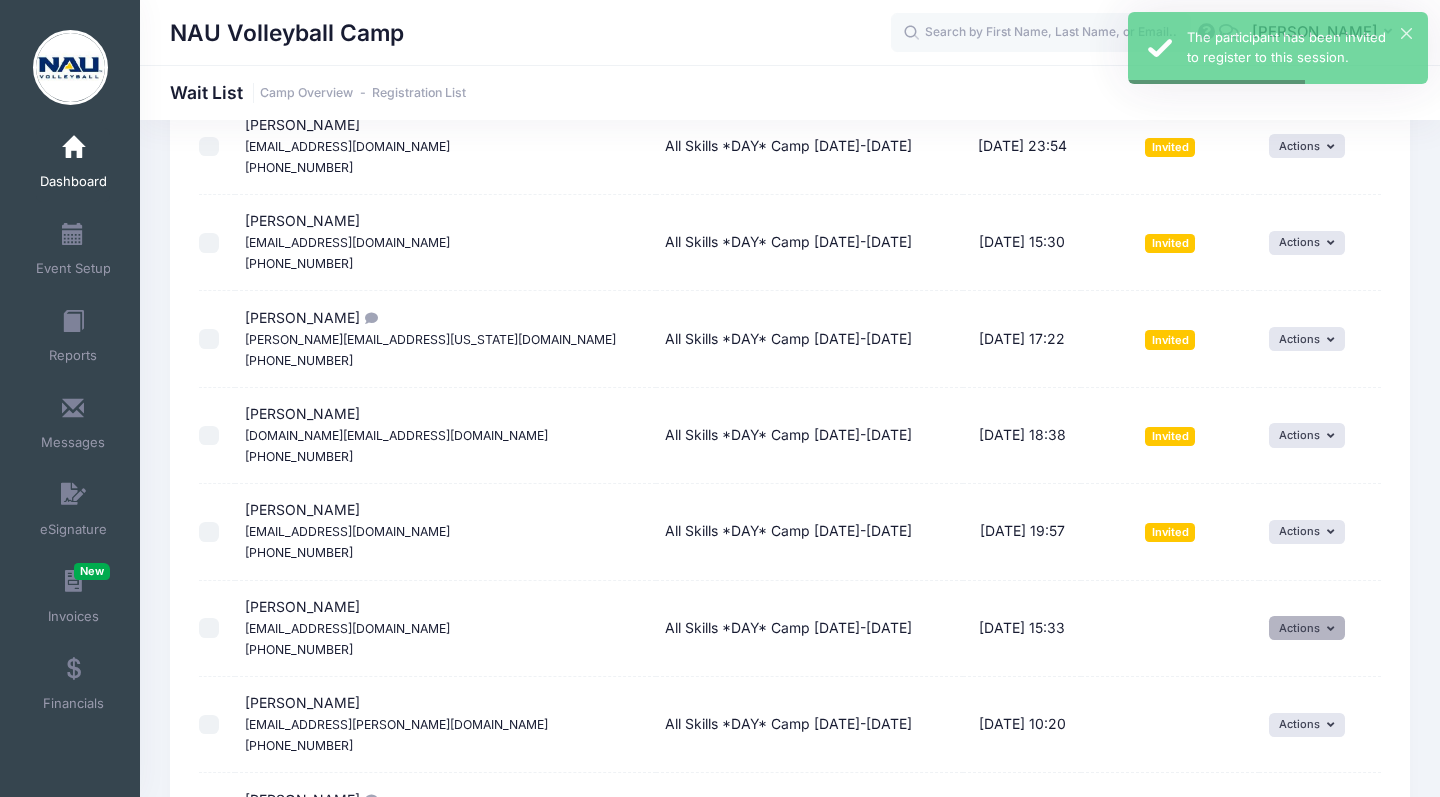click on "Actions" at bounding box center [1307, 628] 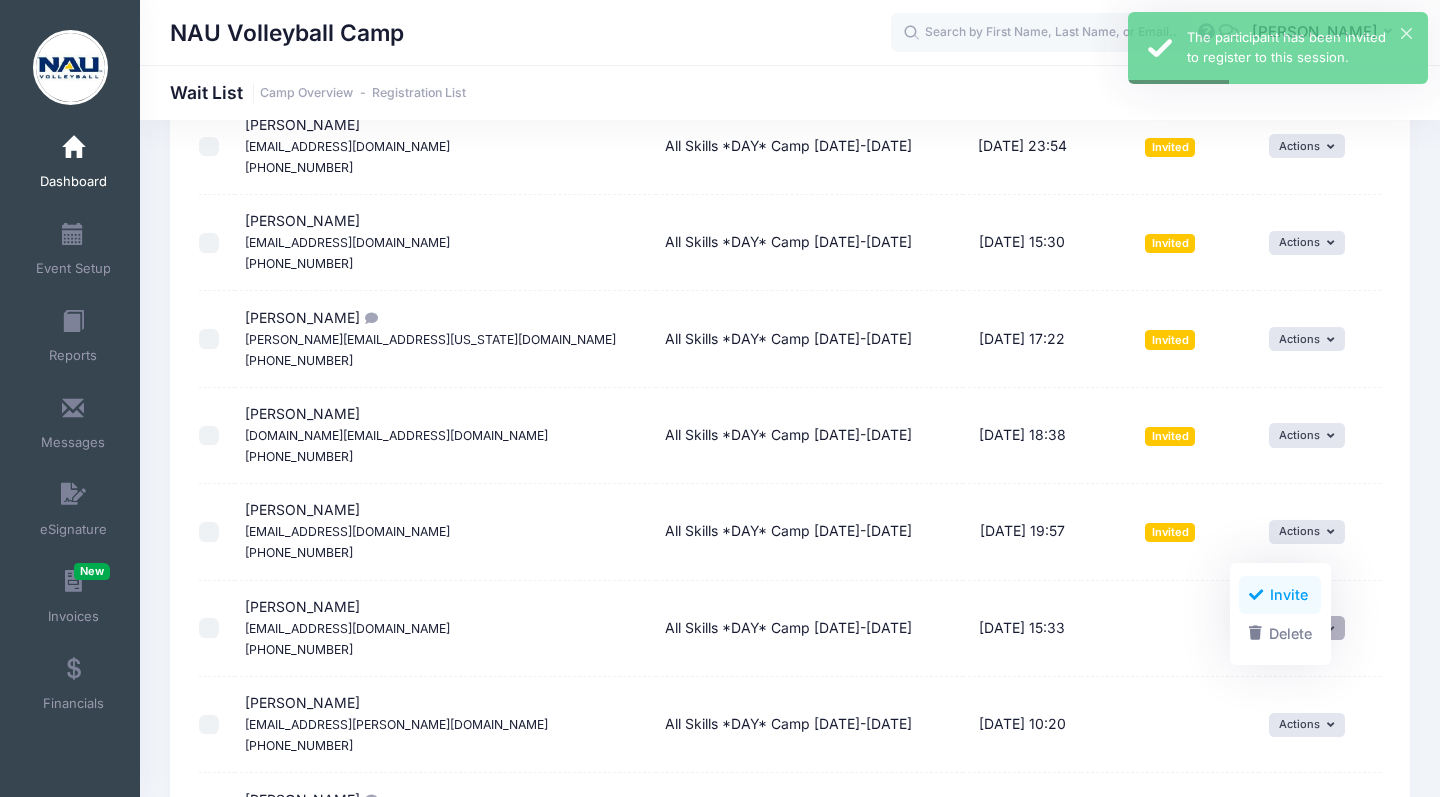 click on "Invite" at bounding box center (1280, 595) 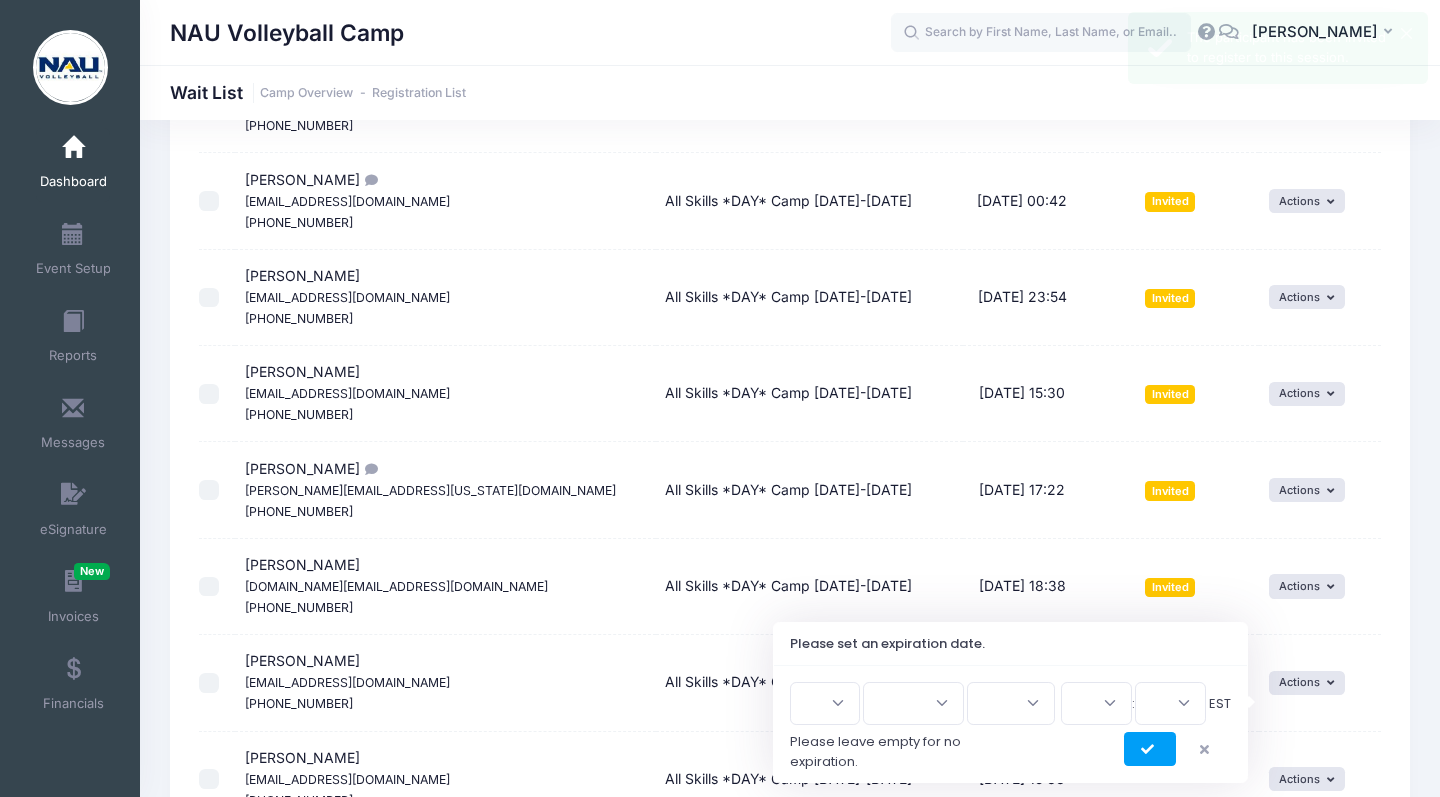 scroll, scrollTop: 2196, scrollLeft: 0, axis: vertical 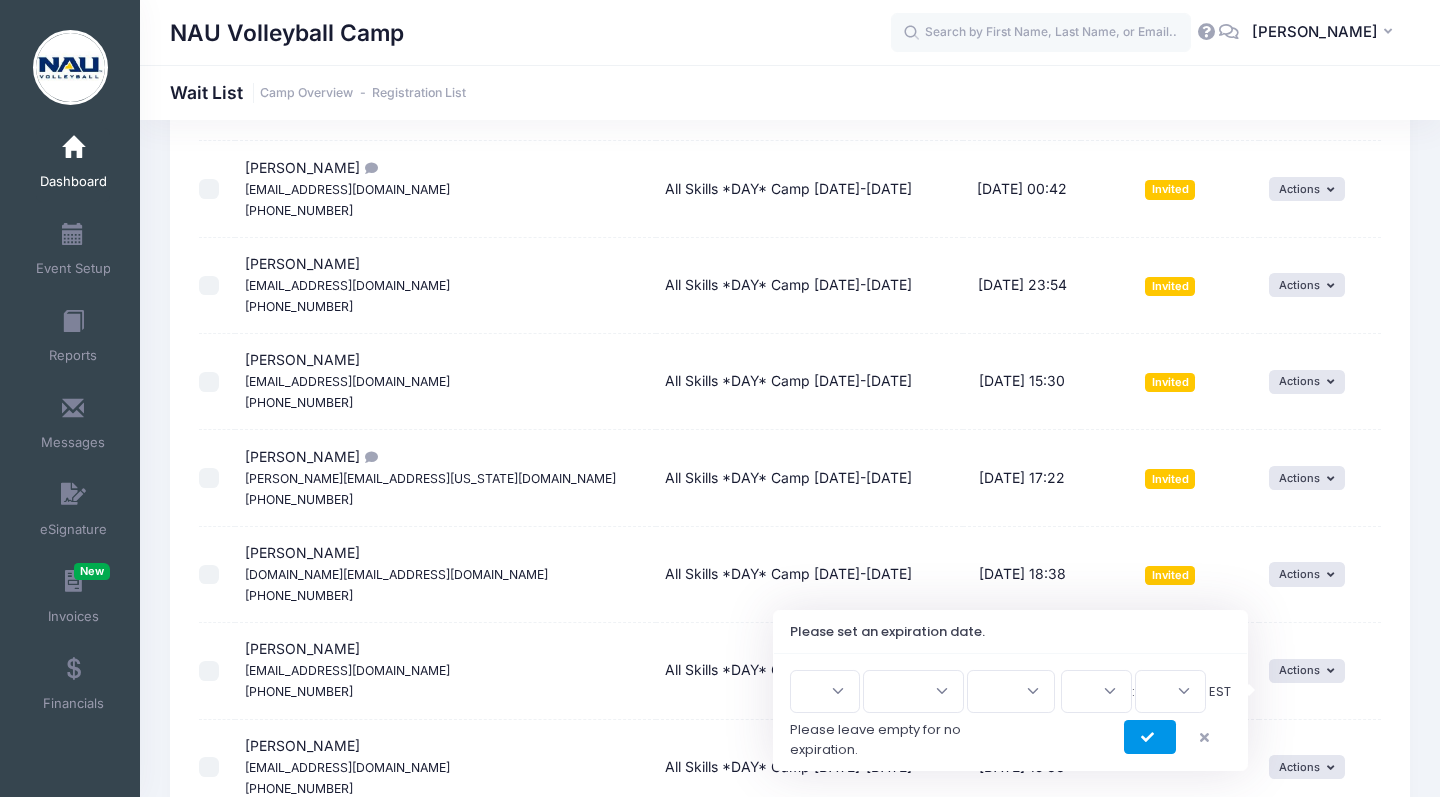 click at bounding box center (1150, 737) 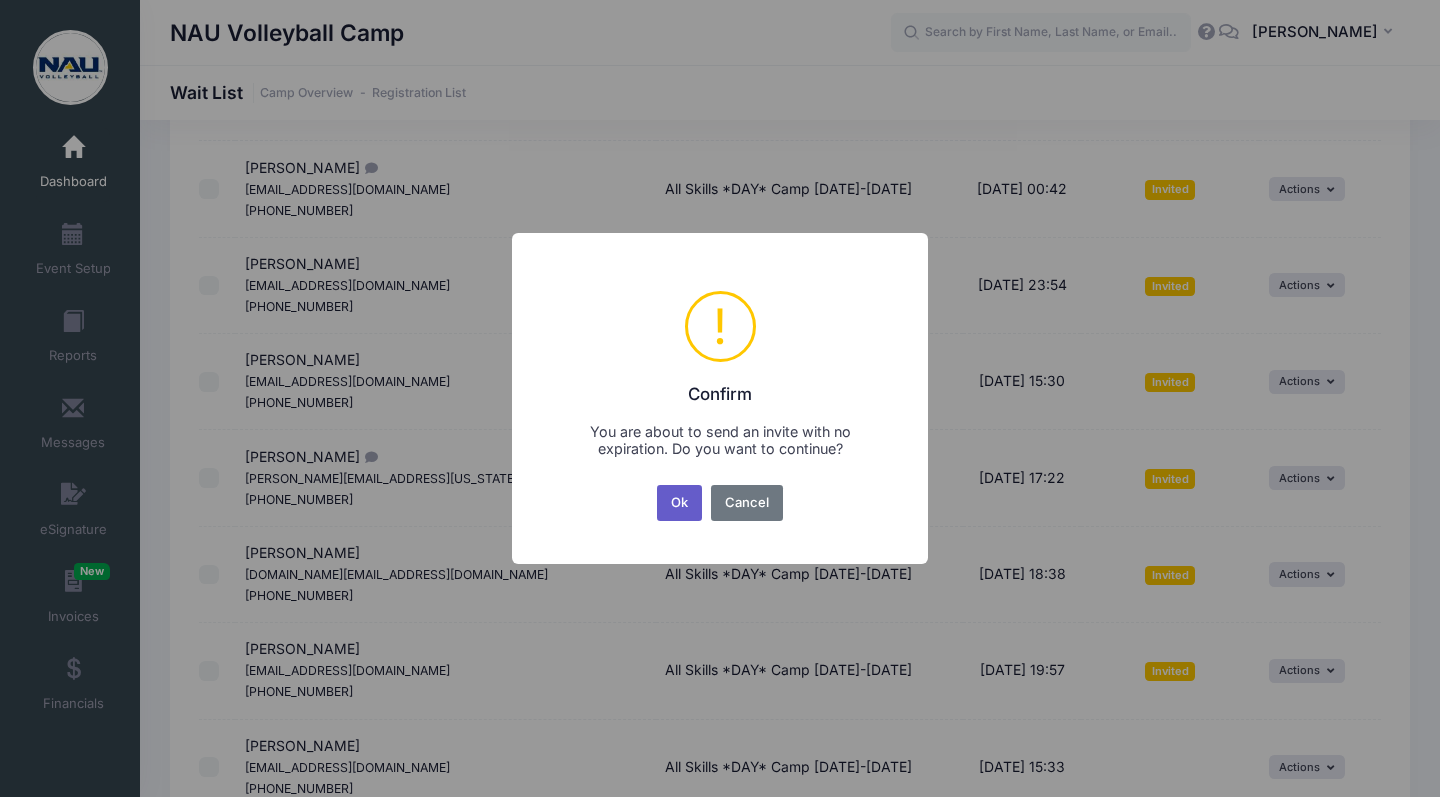 click on "Ok" at bounding box center [680, 503] 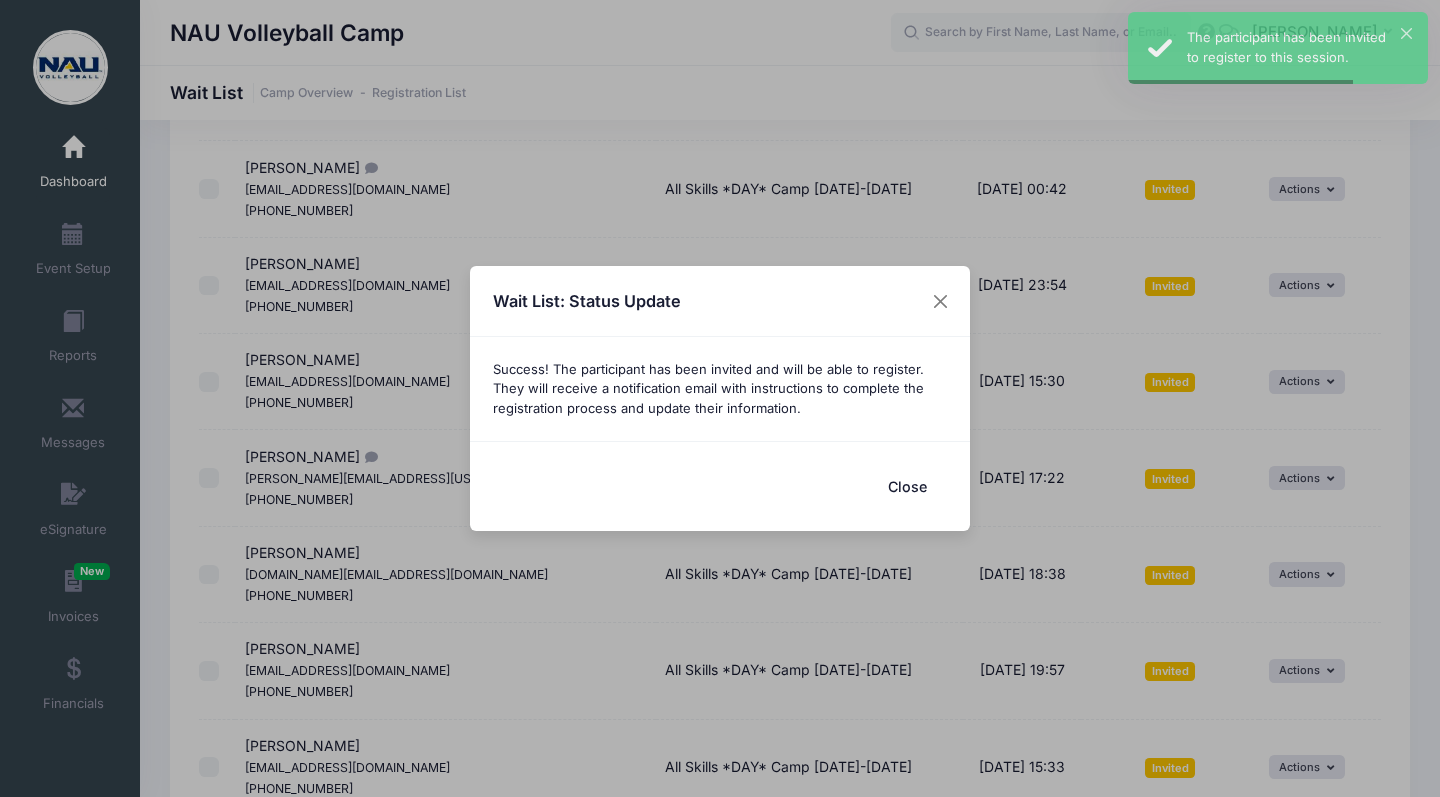 click on "Close" at bounding box center [907, 486] 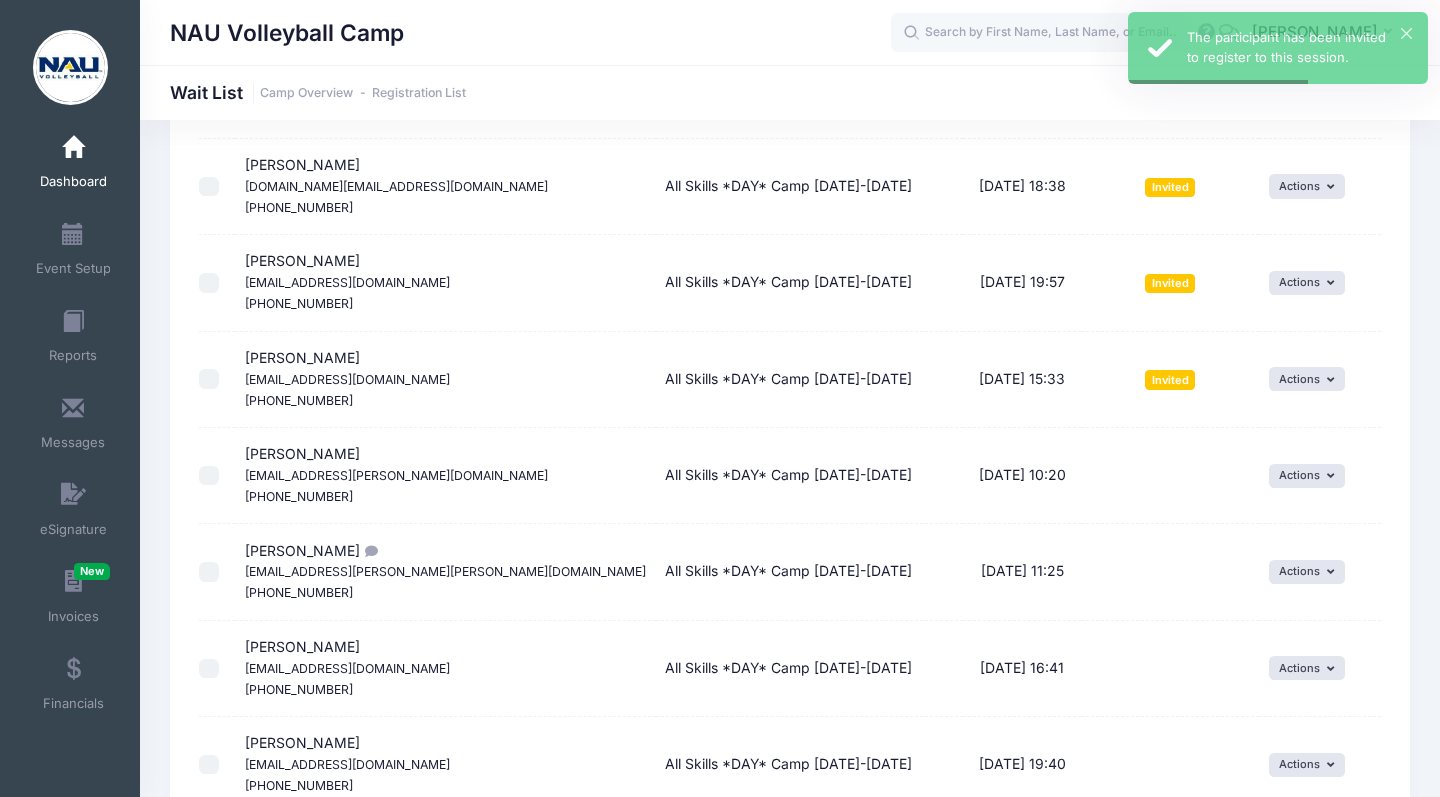 scroll, scrollTop: 2582, scrollLeft: 0, axis: vertical 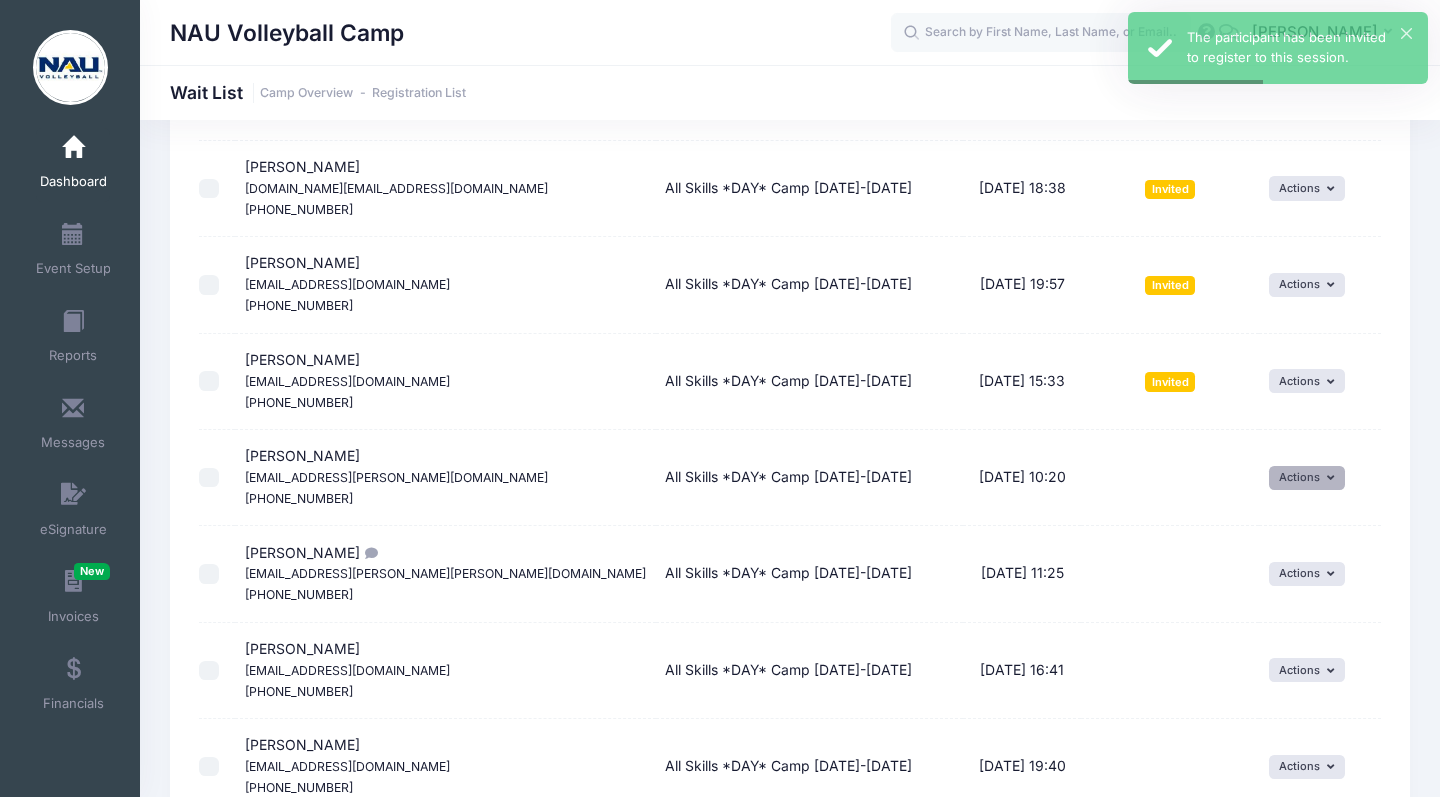 click on "Actions" at bounding box center [1307, 478] 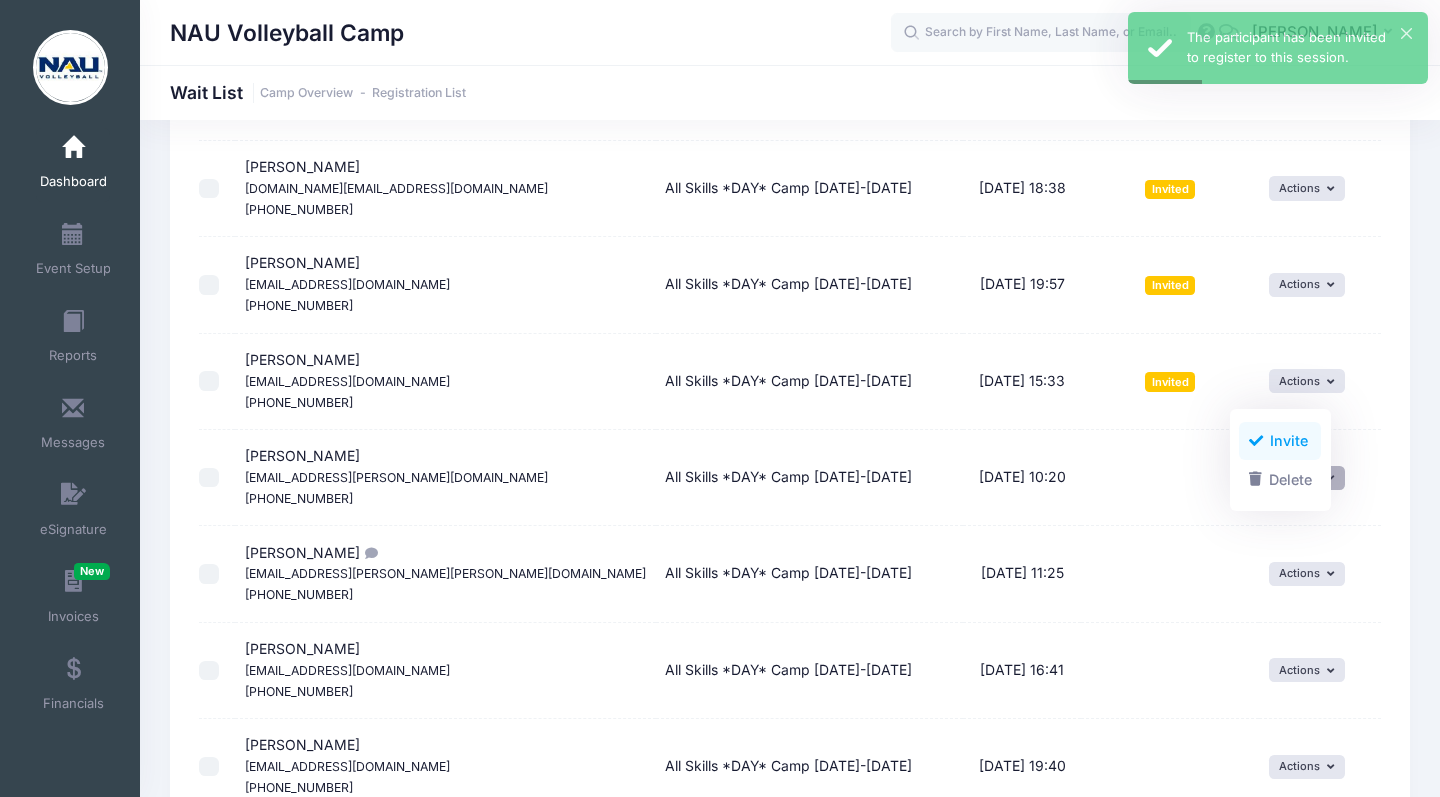 click on "Invite" at bounding box center [1280, 441] 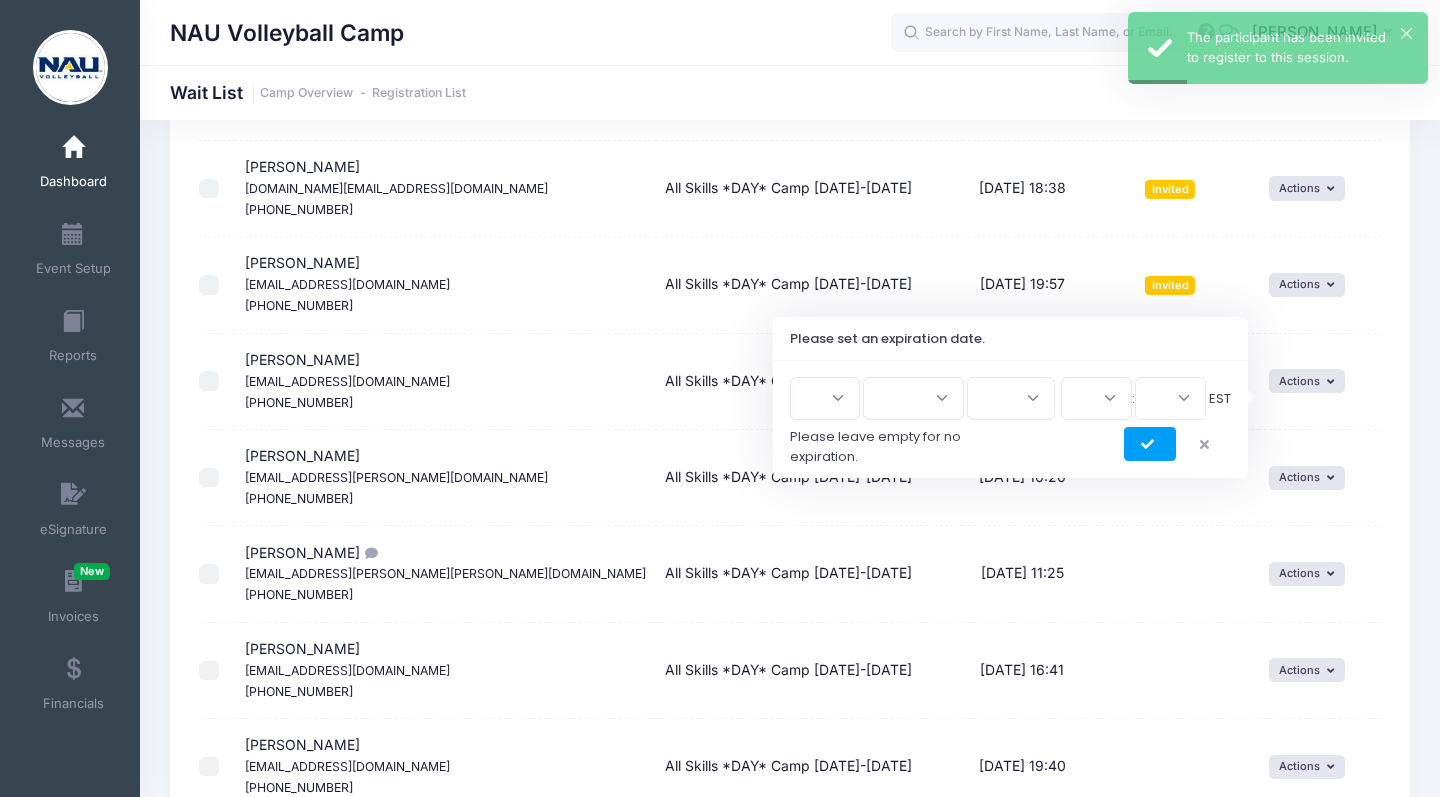 scroll, scrollTop: 2501, scrollLeft: 0, axis: vertical 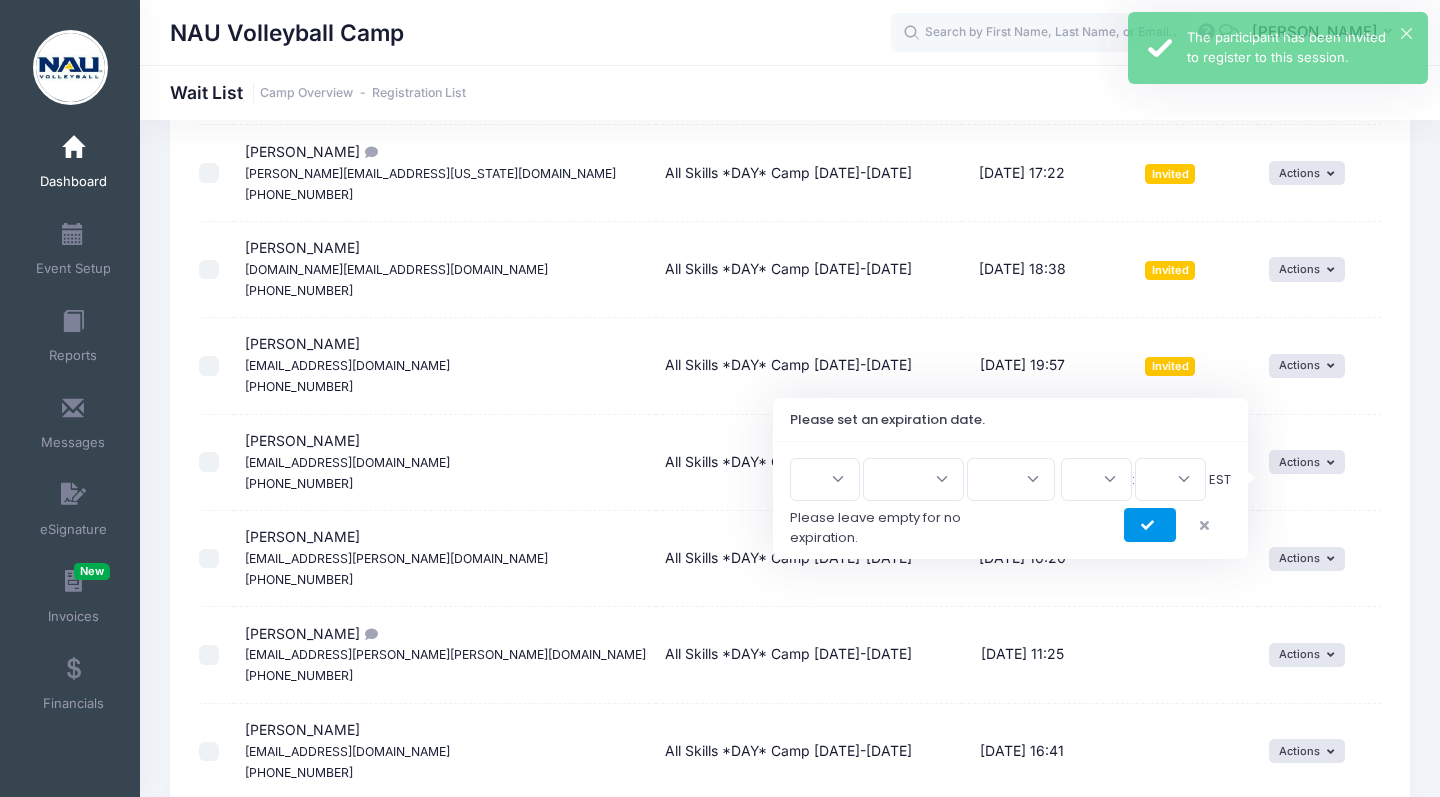 click at bounding box center [1150, 526] 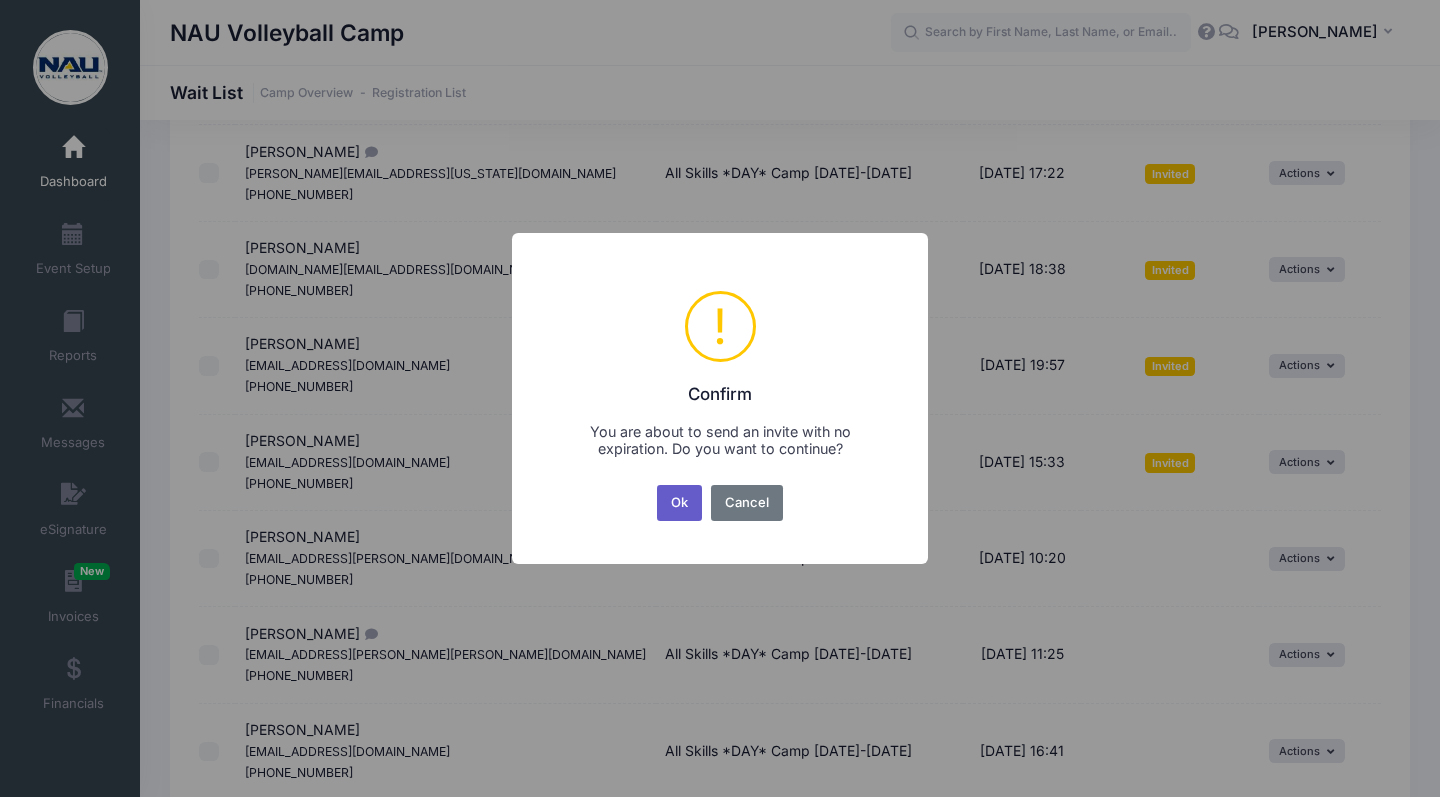 click on "Ok" at bounding box center (680, 503) 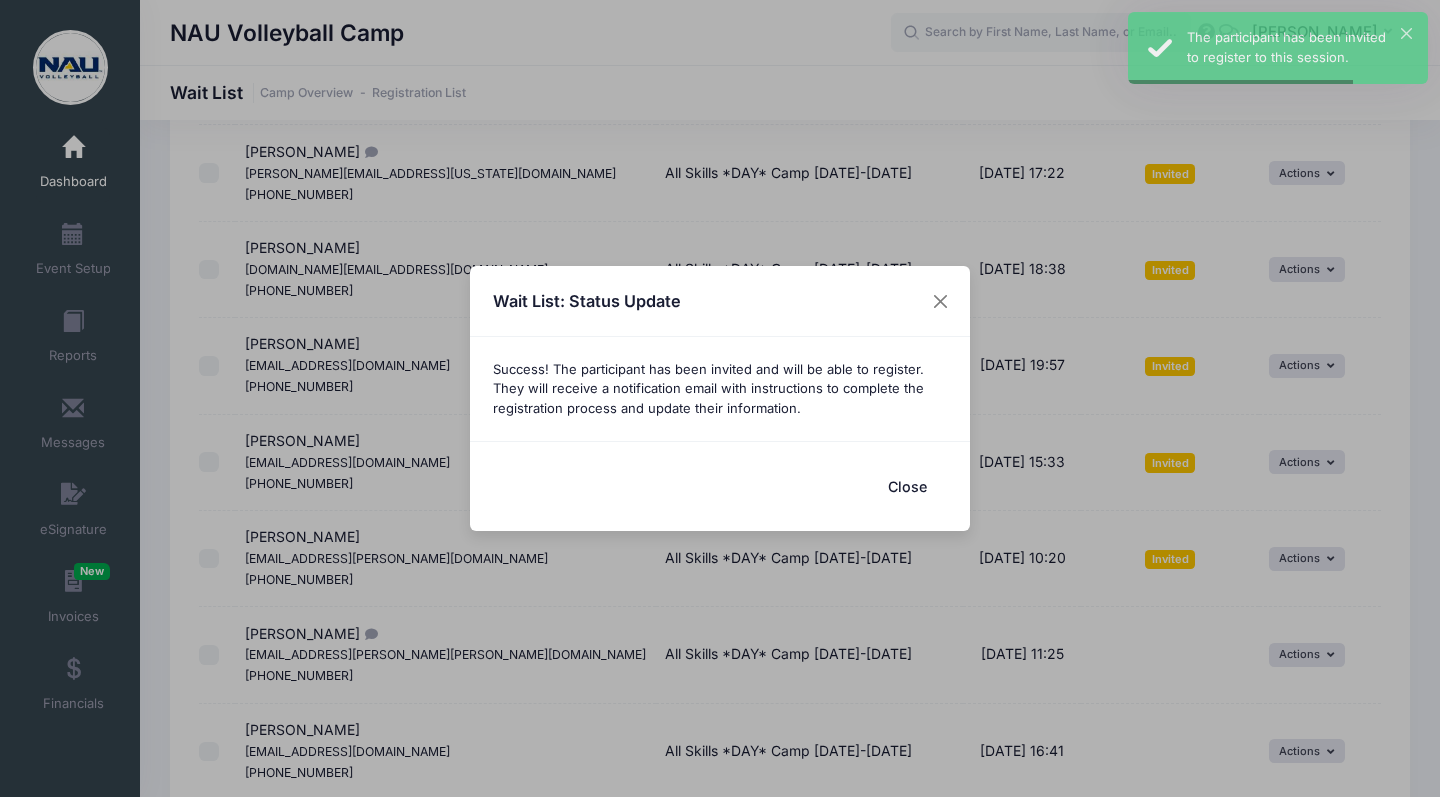 click on "Close" at bounding box center (907, 486) 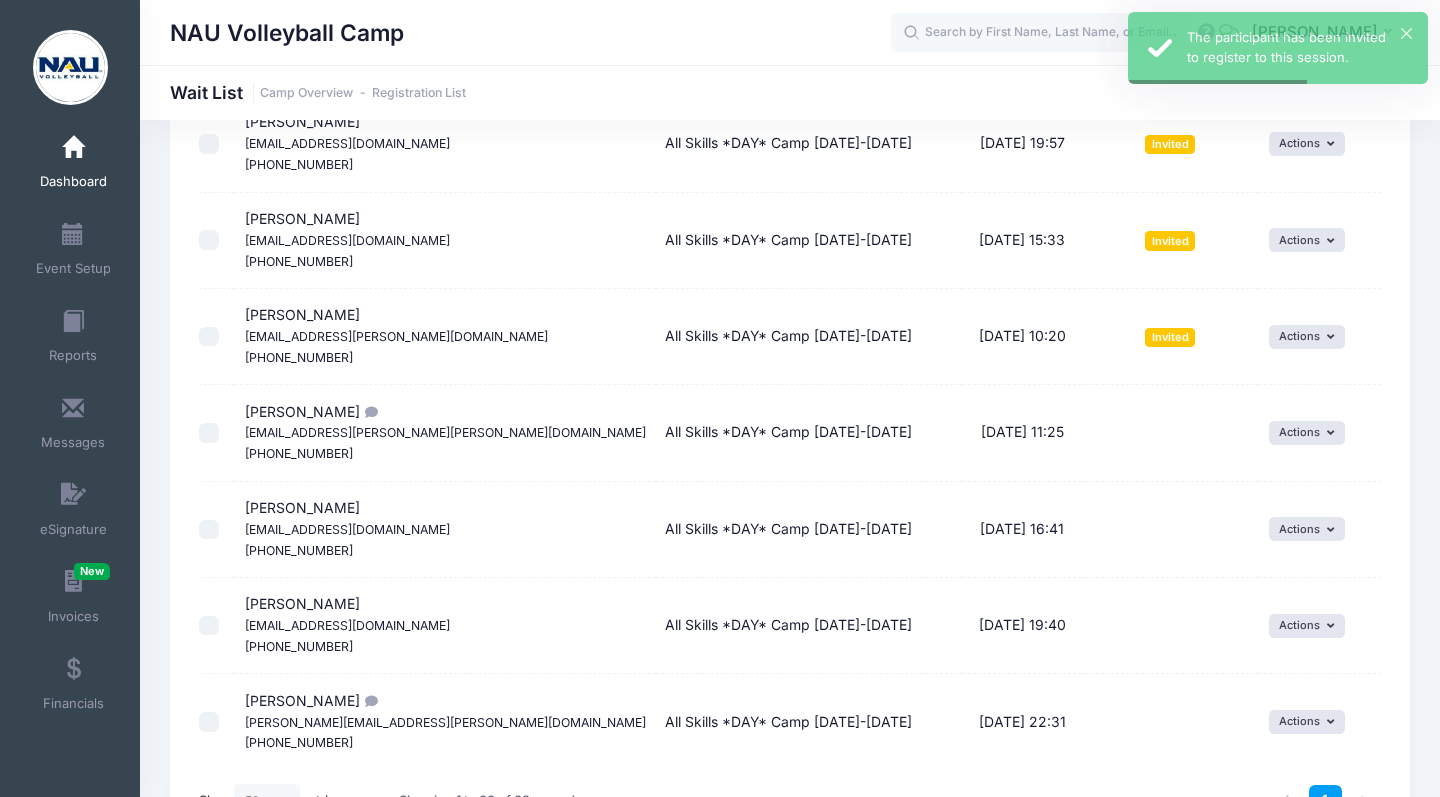 scroll, scrollTop: 2722, scrollLeft: 0, axis: vertical 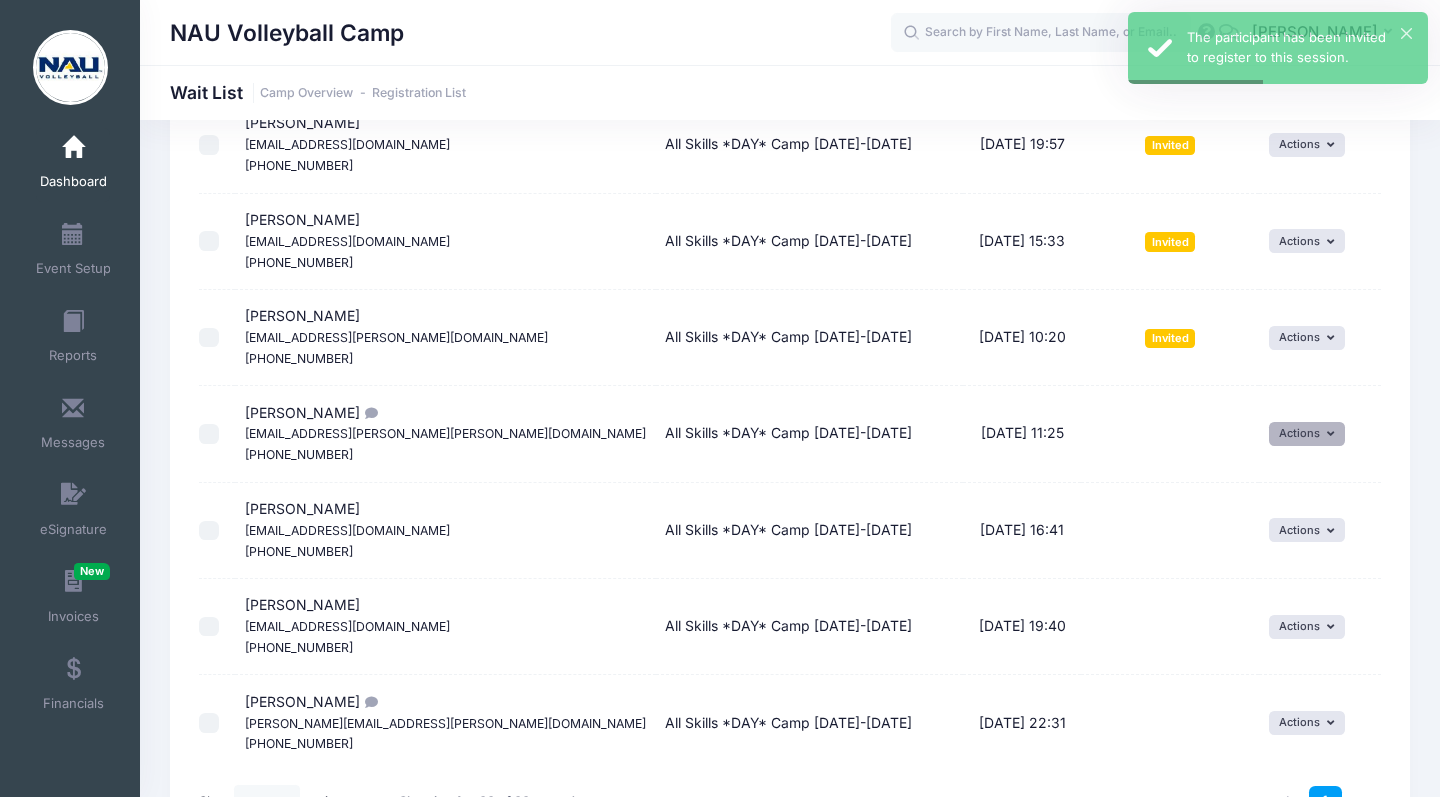 click on "Actions" at bounding box center [1307, 434] 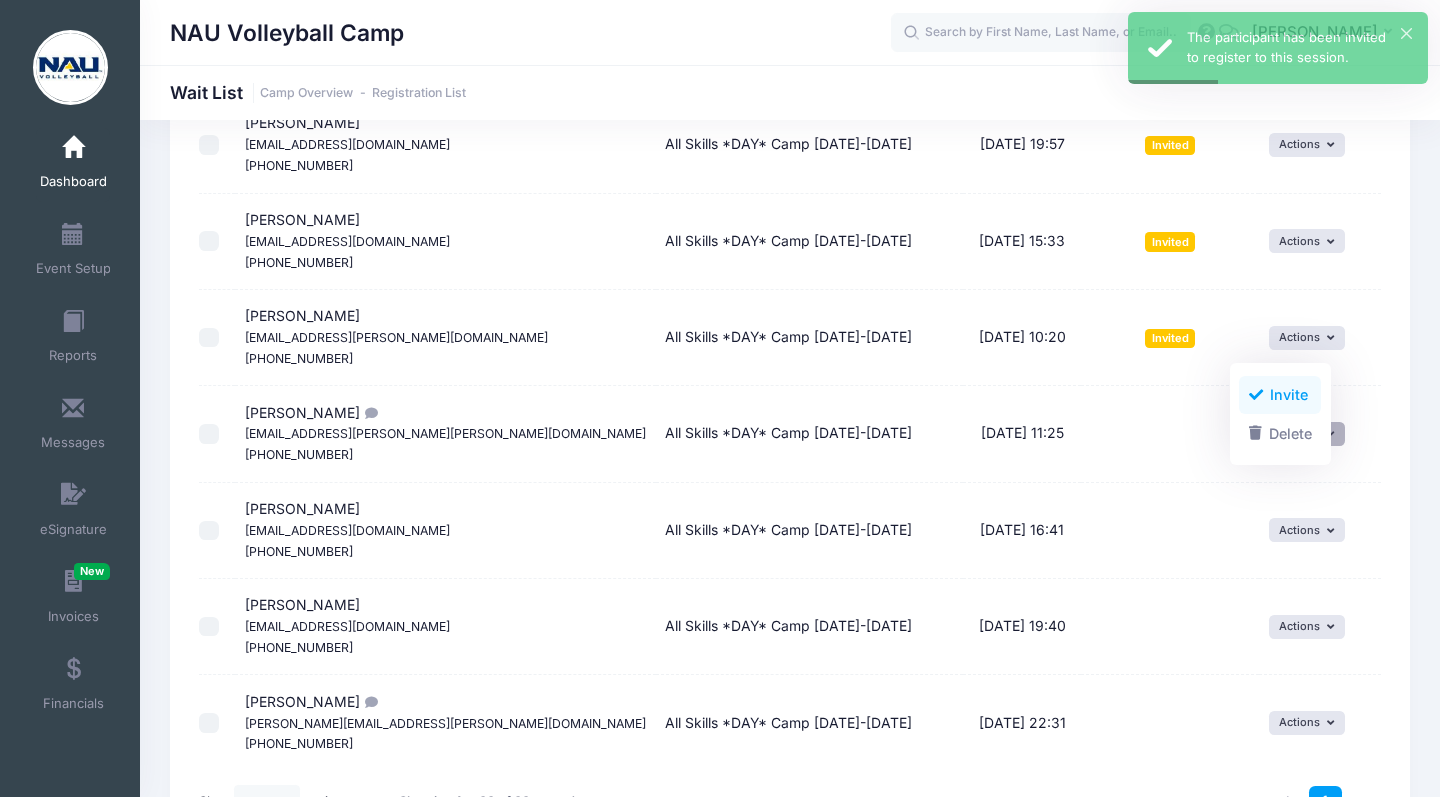 click on "Invite" at bounding box center [1280, 395] 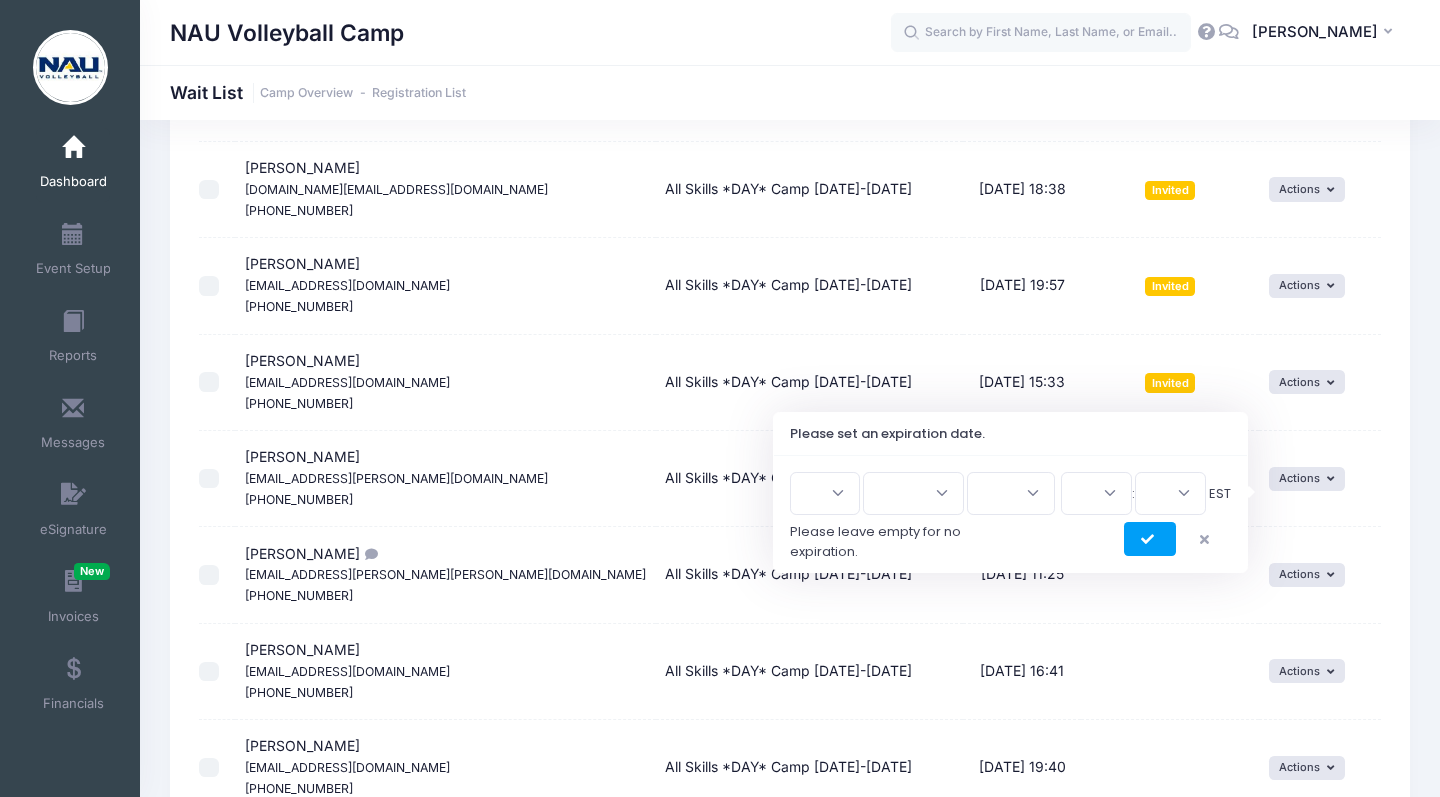 scroll, scrollTop: 2585, scrollLeft: 0, axis: vertical 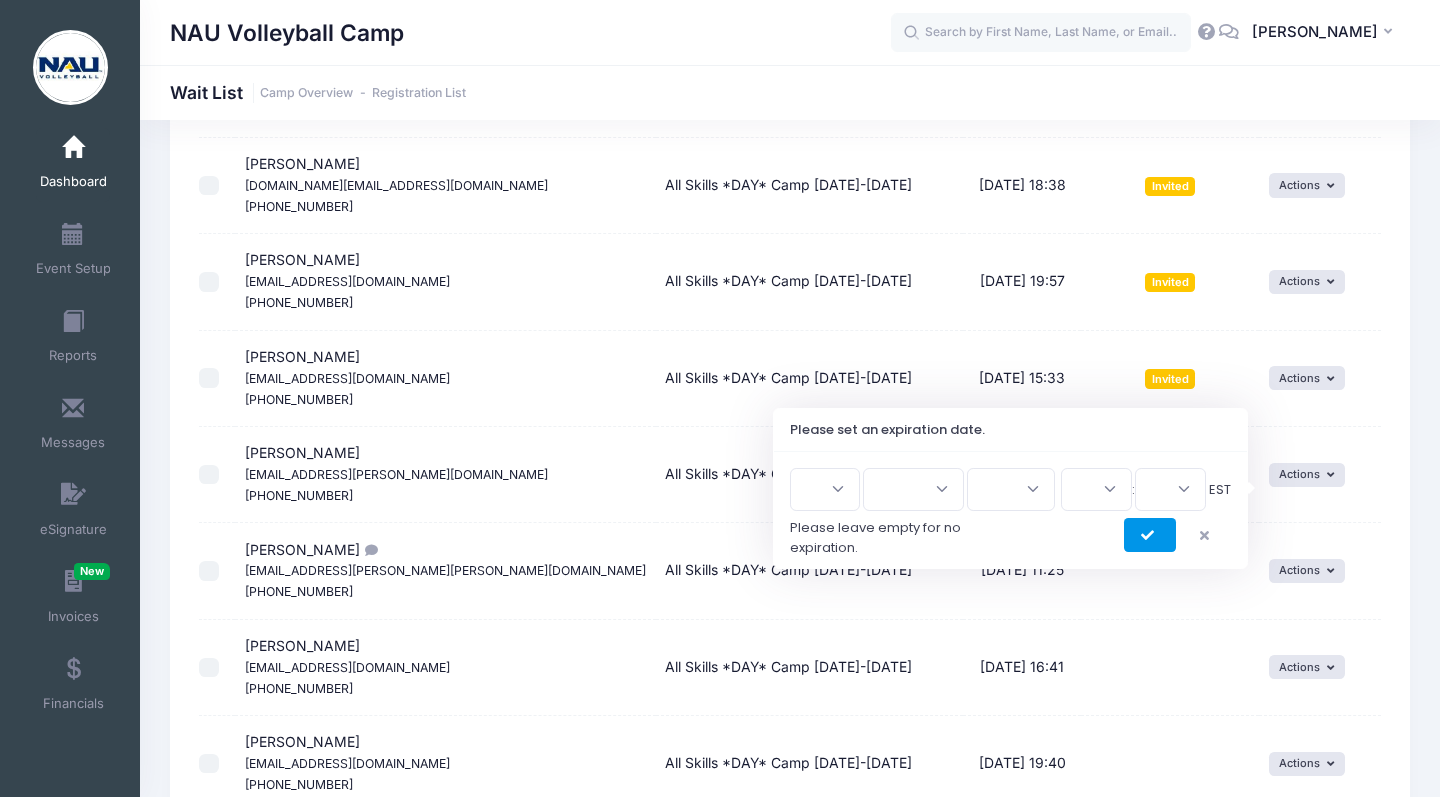 click at bounding box center (1150, 535) 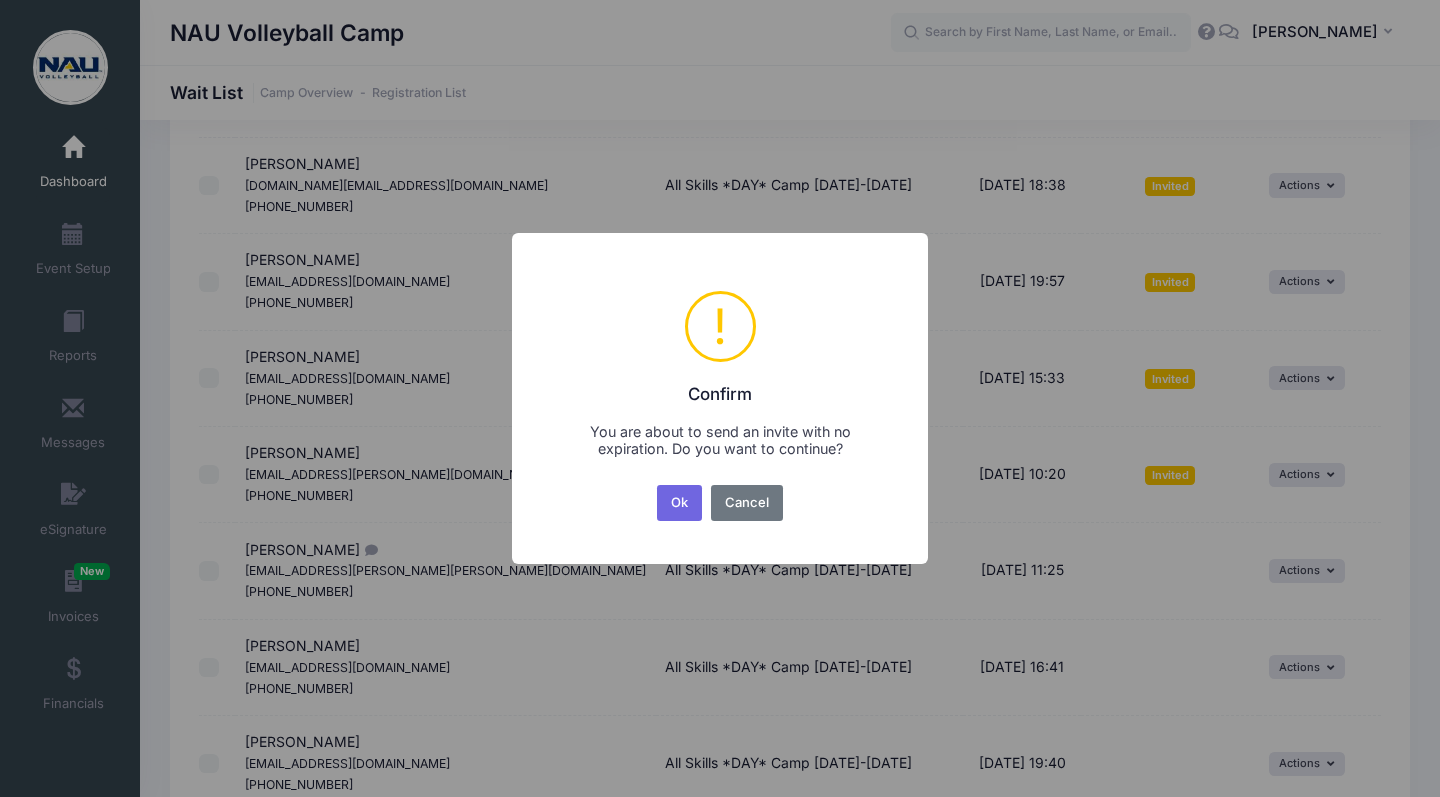 click on "× ! Confirm You are about to send an invite with no expiration. Do you want to continue? Ok No Cancel" at bounding box center [720, 398] 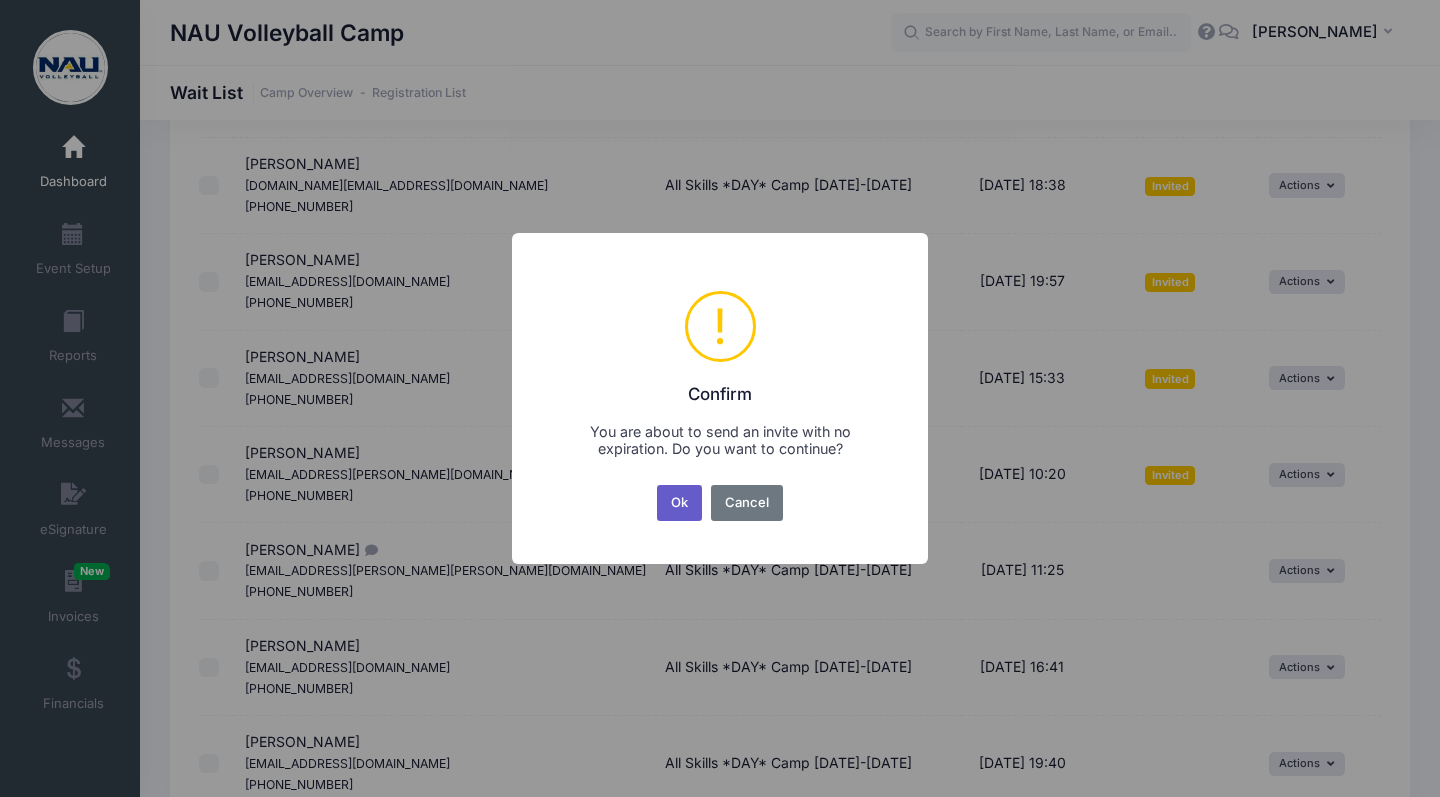 click on "Ok" at bounding box center (680, 503) 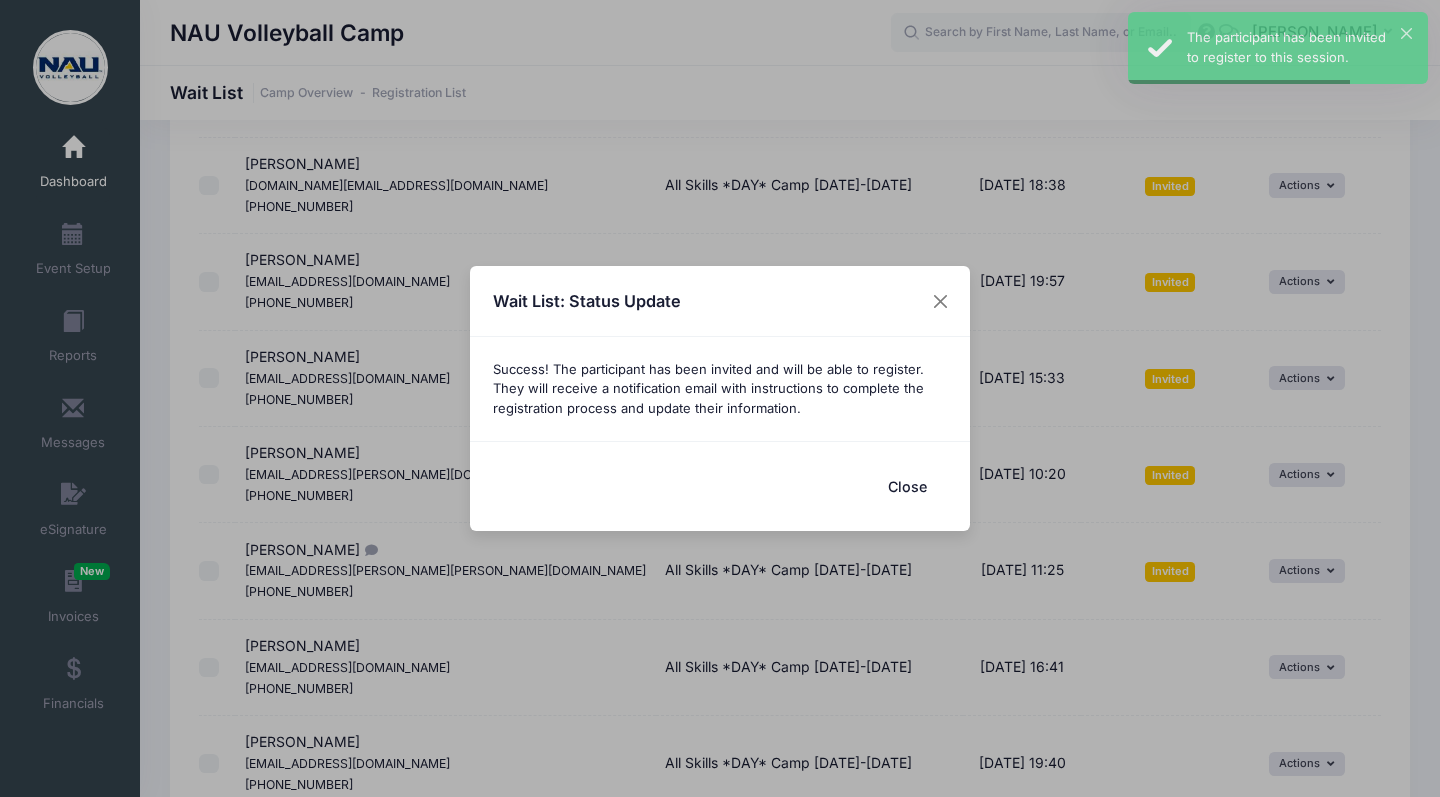 click on "Close" at bounding box center (907, 486) 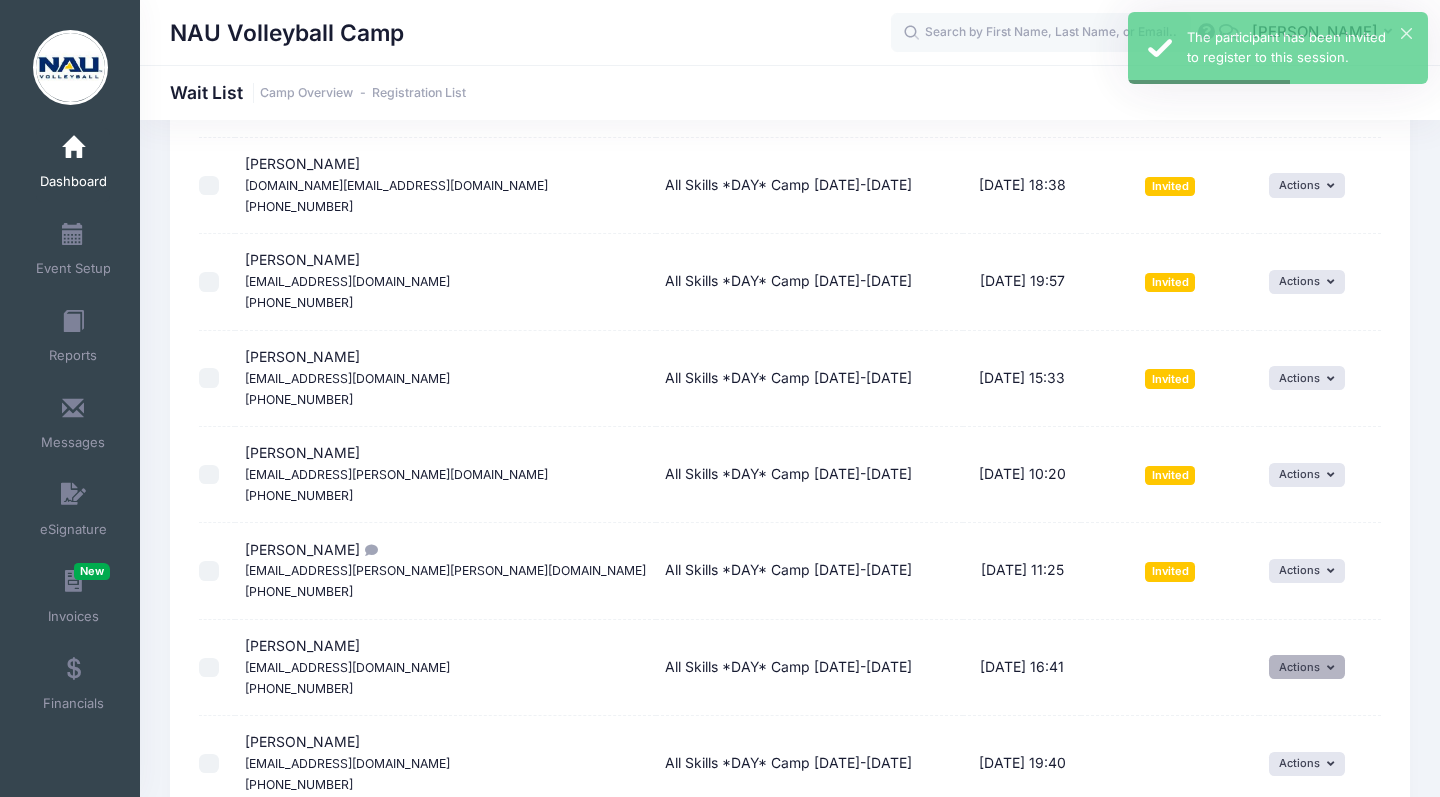 click at bounding box center (1333, 668) 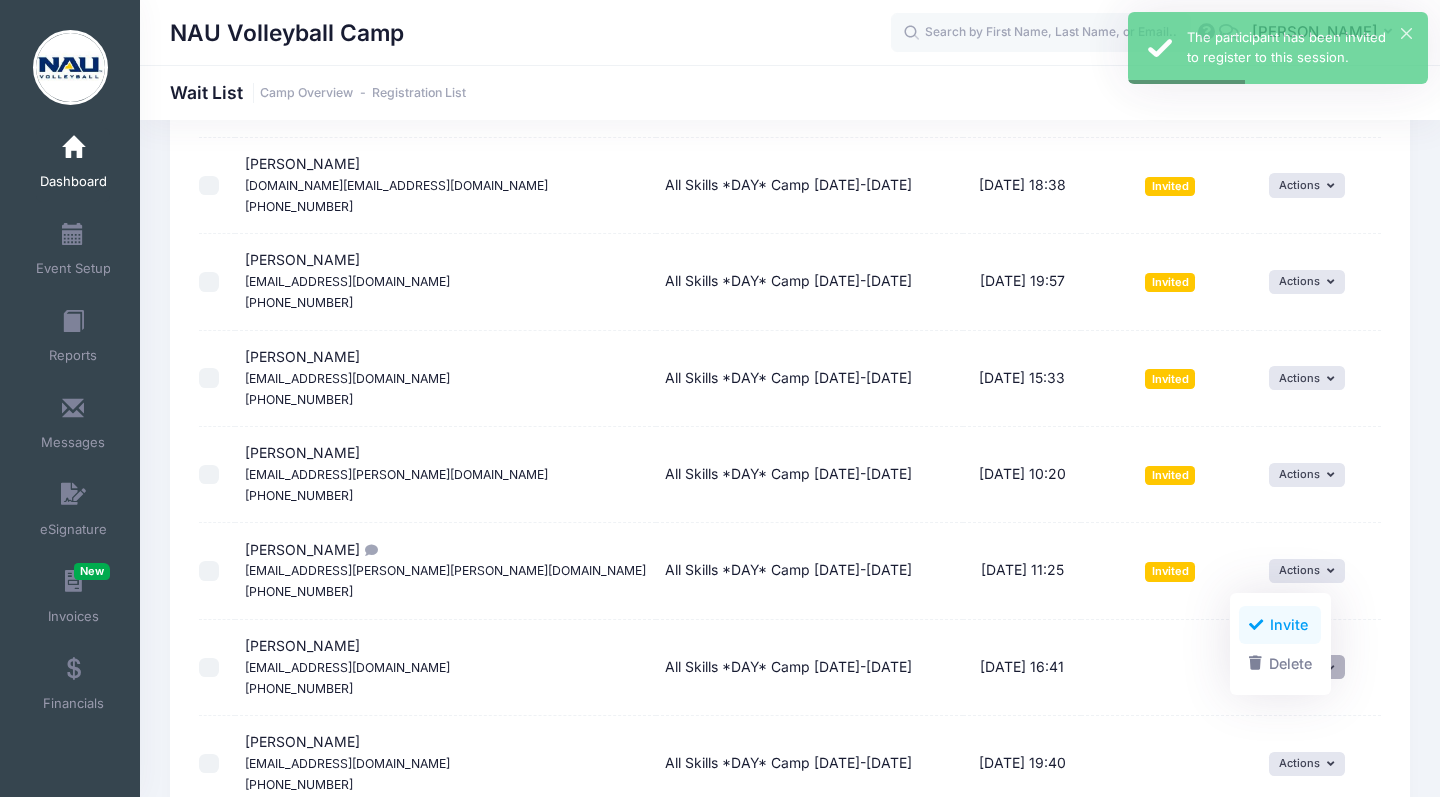 click on "Invite" at bounding box center (1280, 625) 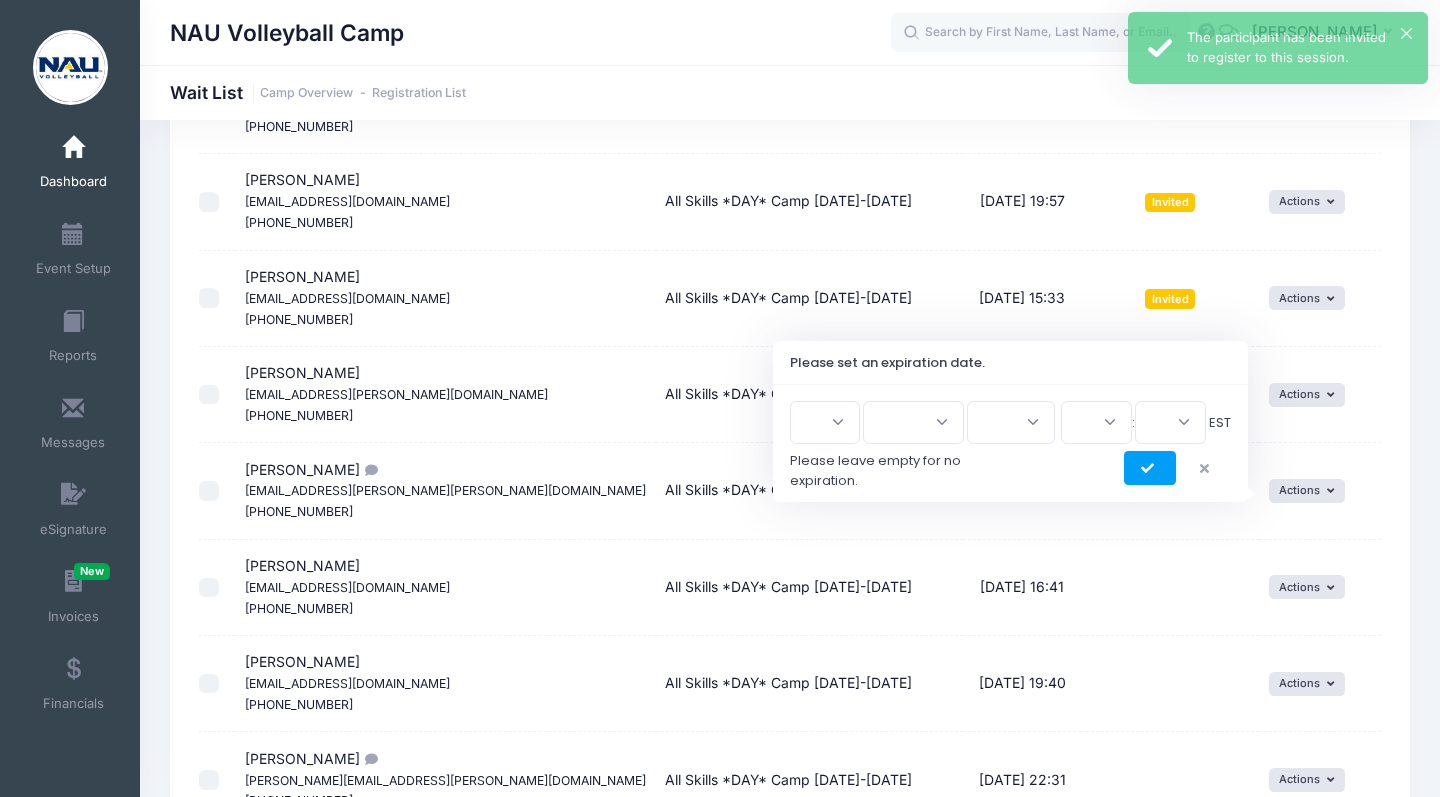 scroll, scrollTop: 2693, scrollLeft: 0, axis: vertical 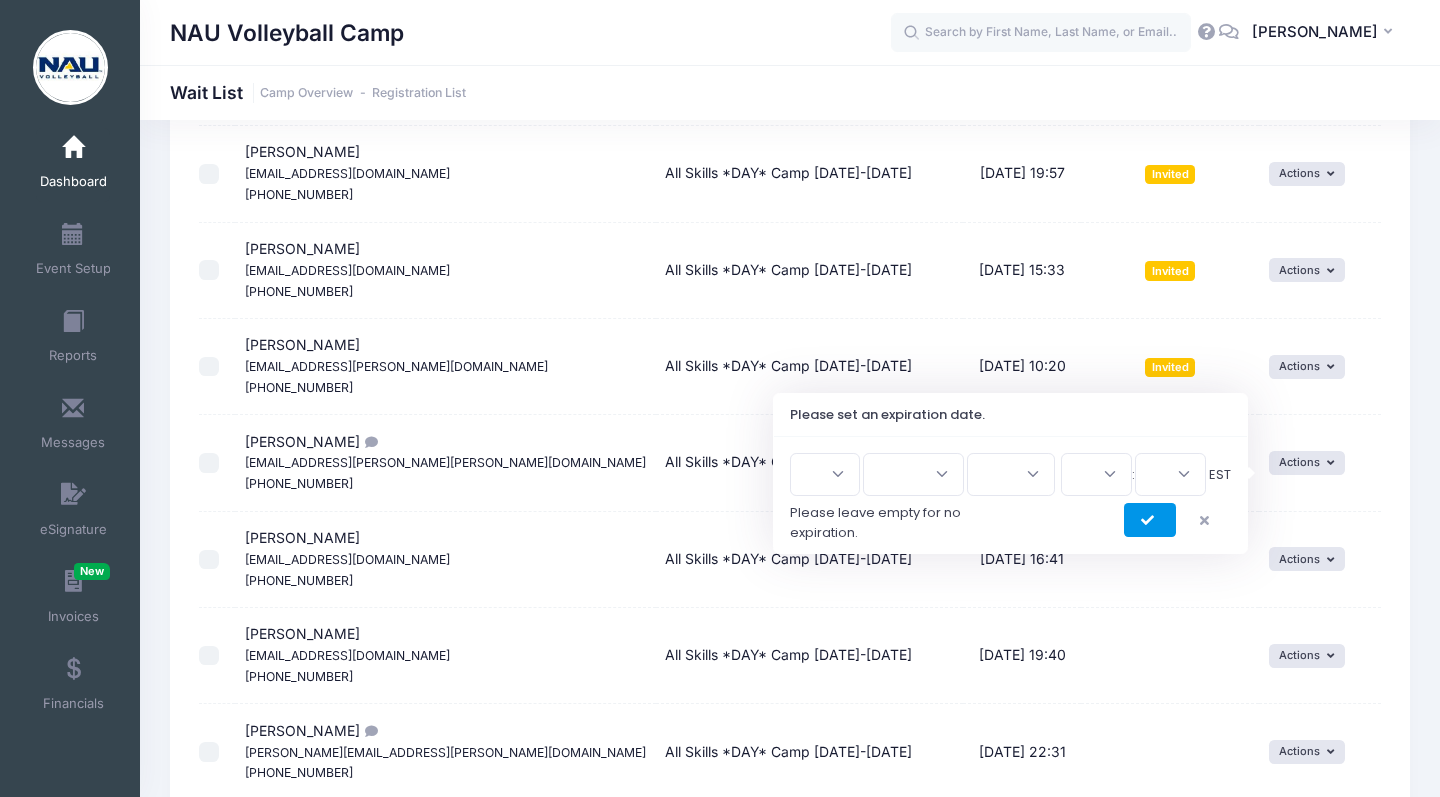 click at bounding box center (1150, 521) 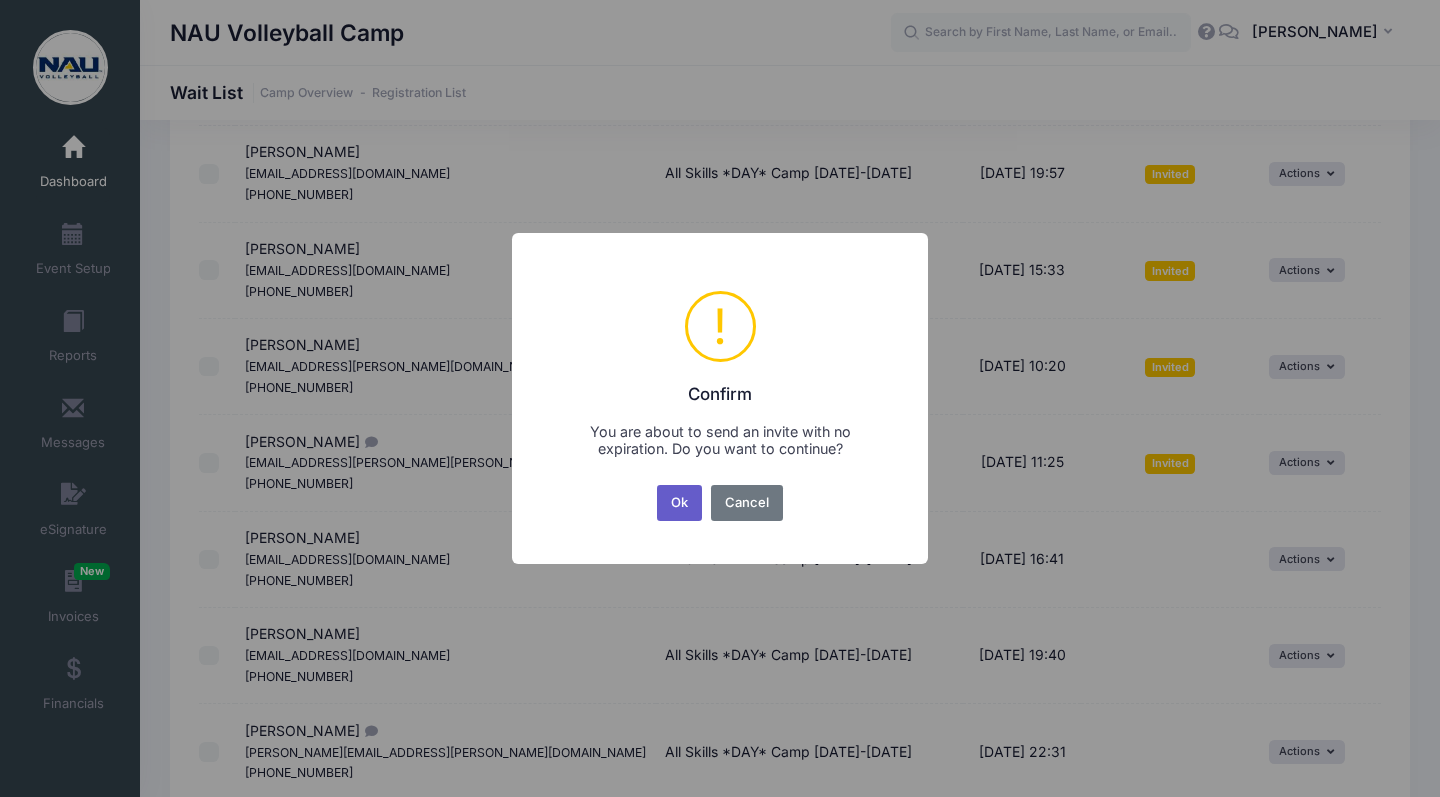 click on "Ok" at bounding box center (680, 503) 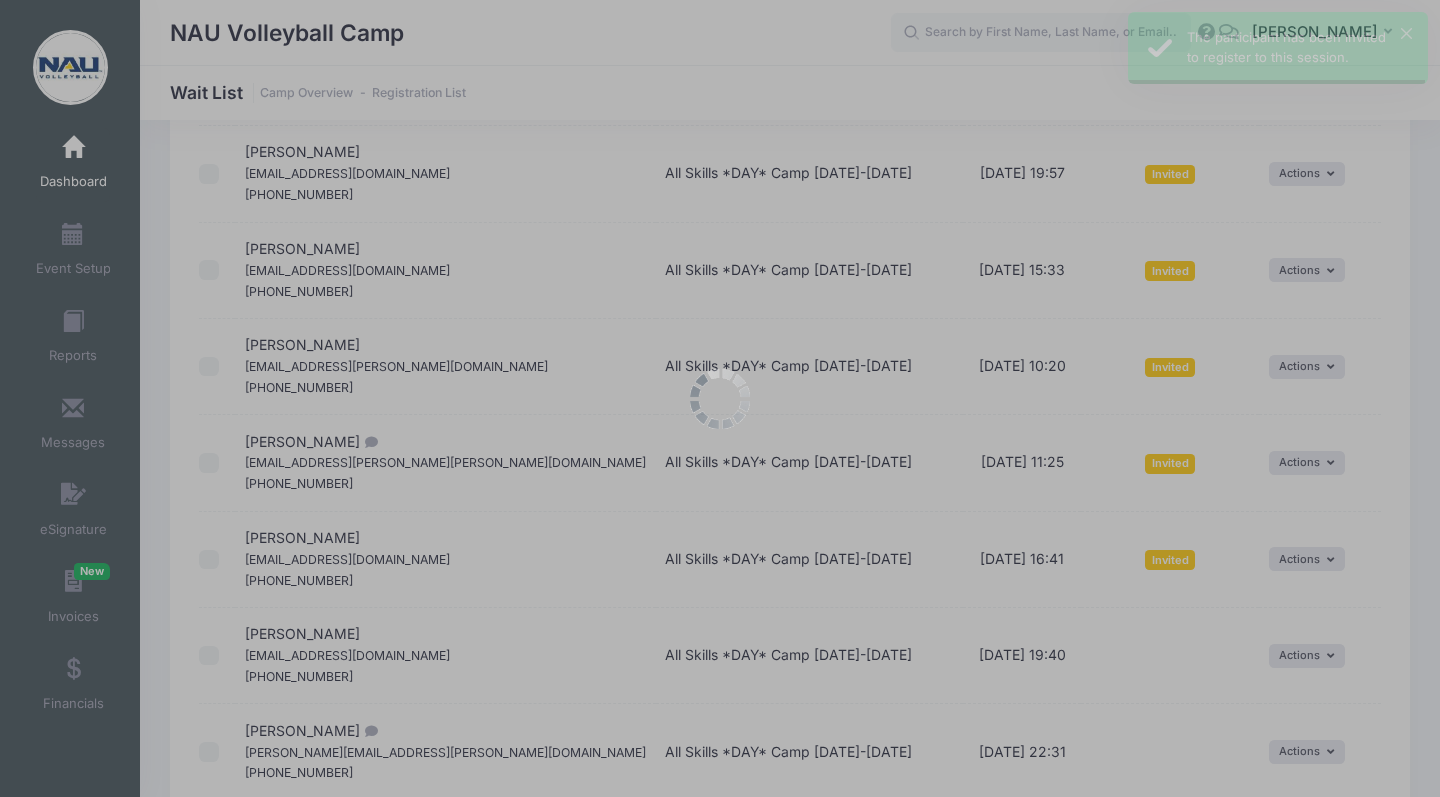click on "Wait List: Status Update
Success! The participant has been invited and will be able to register. They will receive a notification email with instructions to complete the registration process and update their information.
Close" at bounding box center [0, 0] 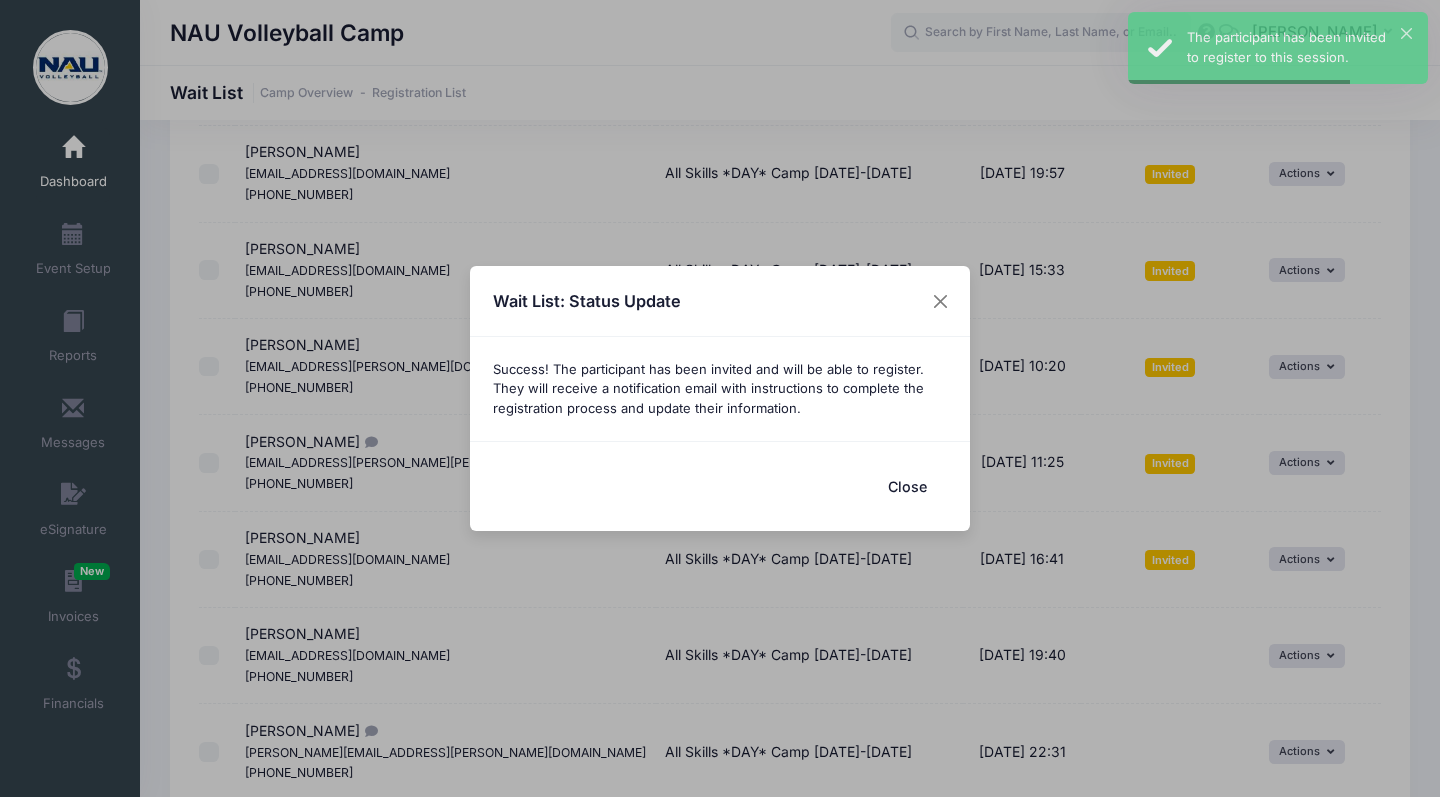 click on "Close" at bounding box center [907, 486] 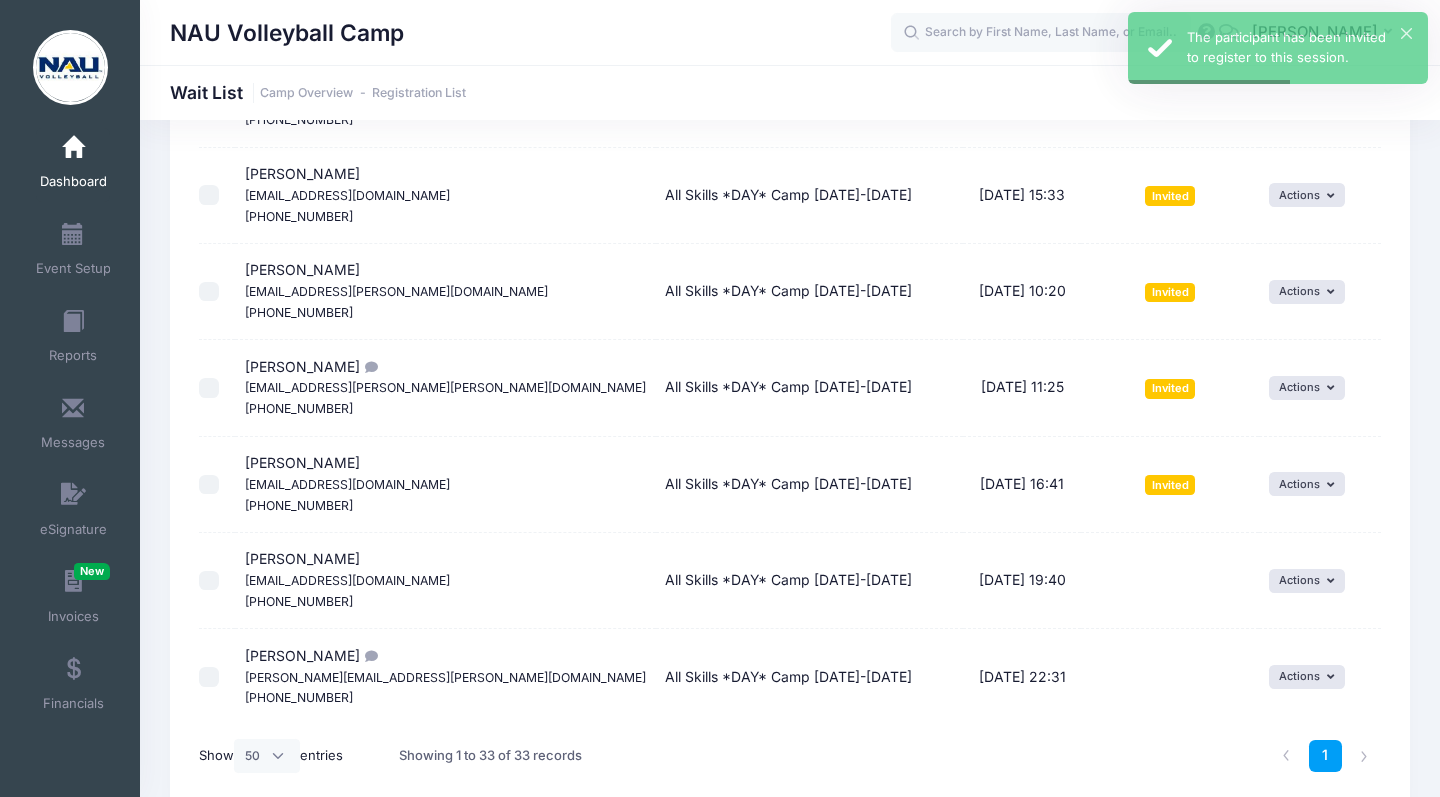 scroll, scrollTop: 2766, scrollLeft: 0, axis: vertical 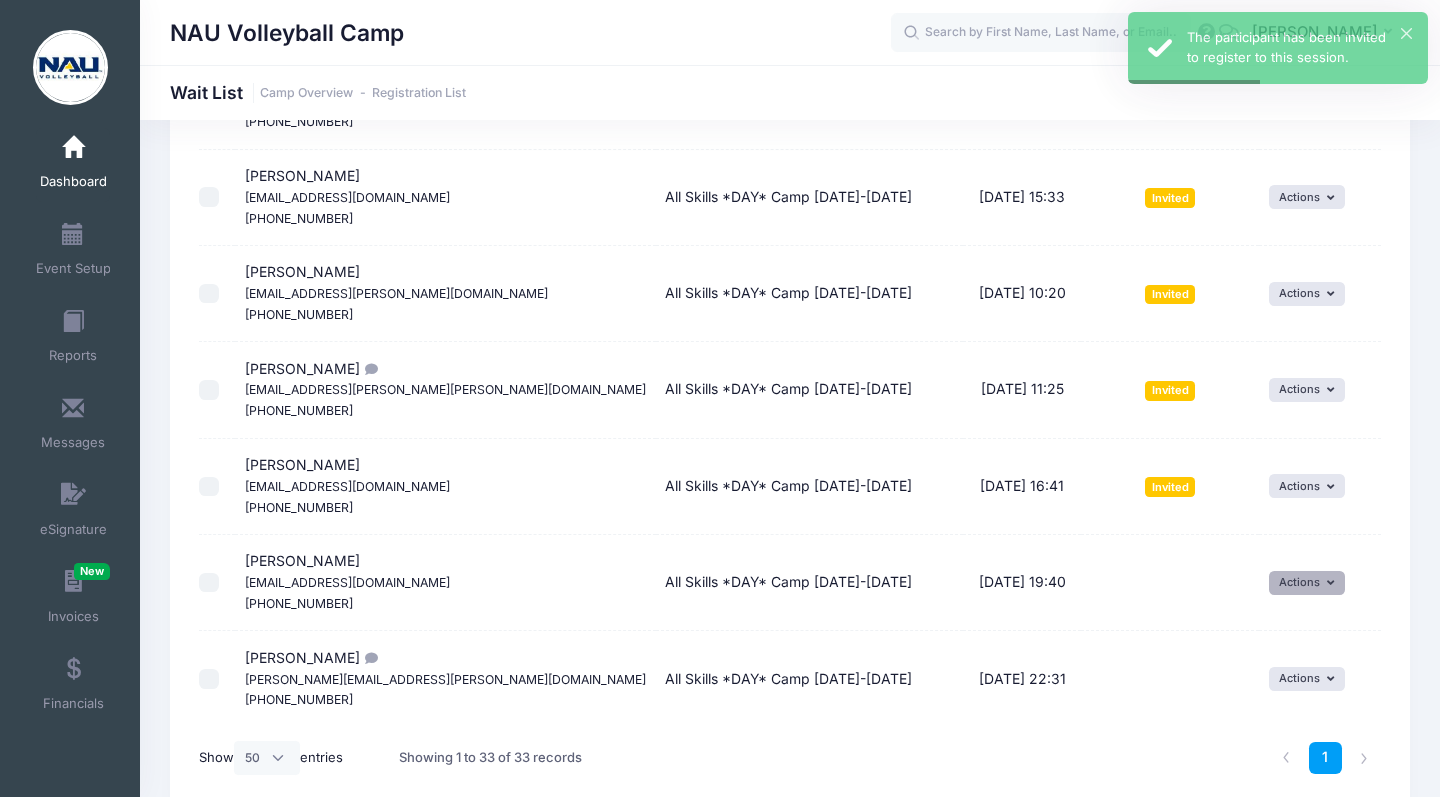 click on "Actions" at bounding box center (1307, 583) 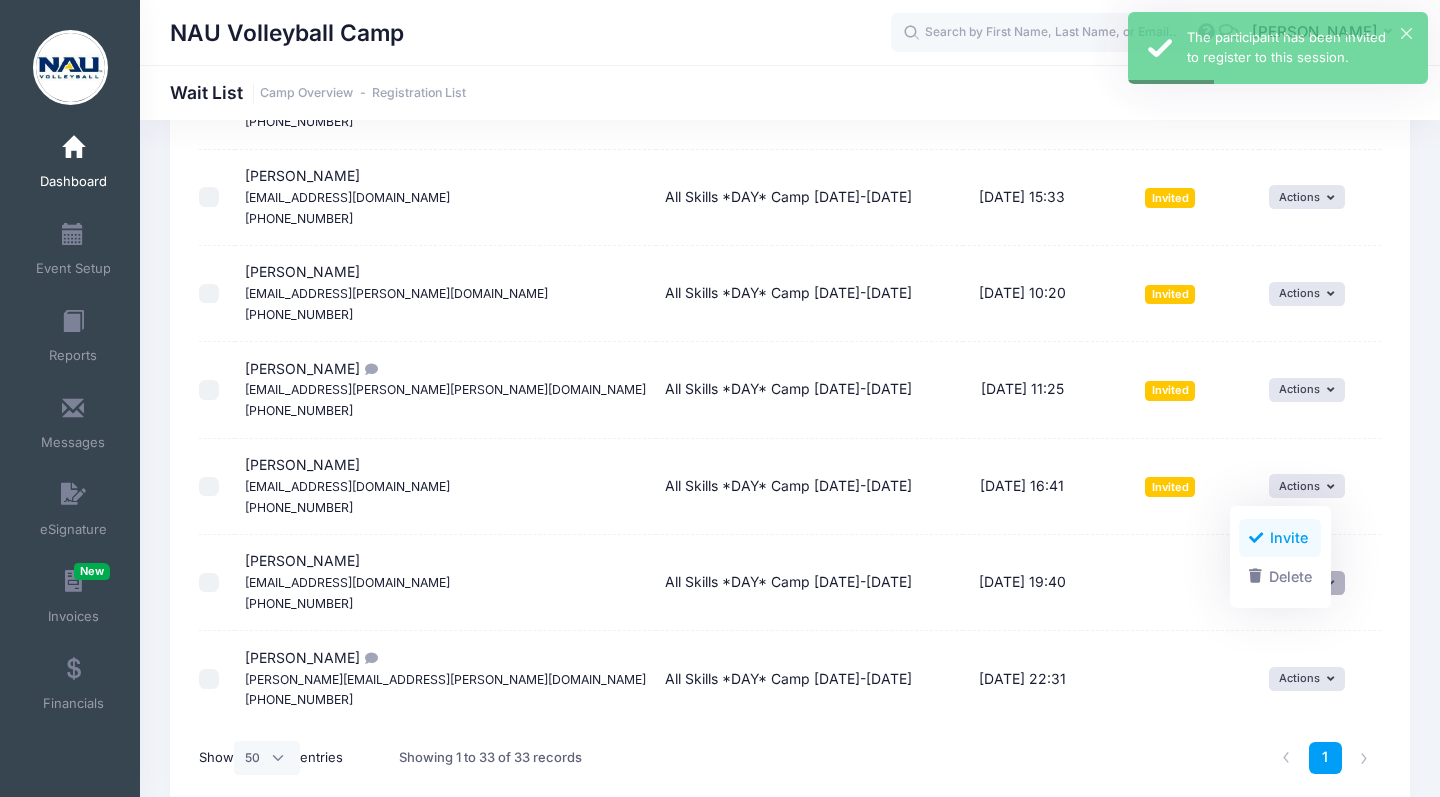 click at bounding box center (1256, 538) 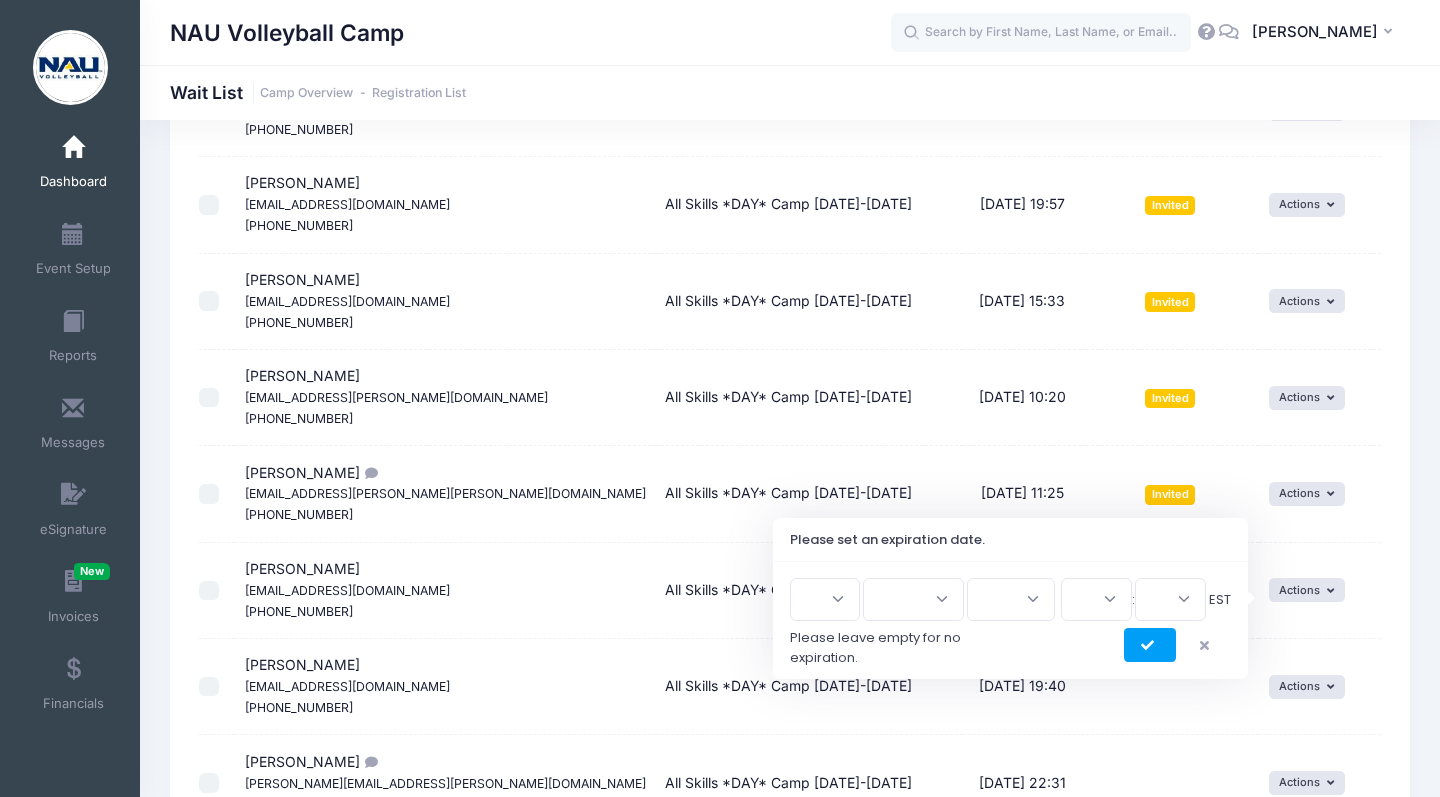 scroll, scrollTop: 2755, scrollLeft: 0, axis: vertical 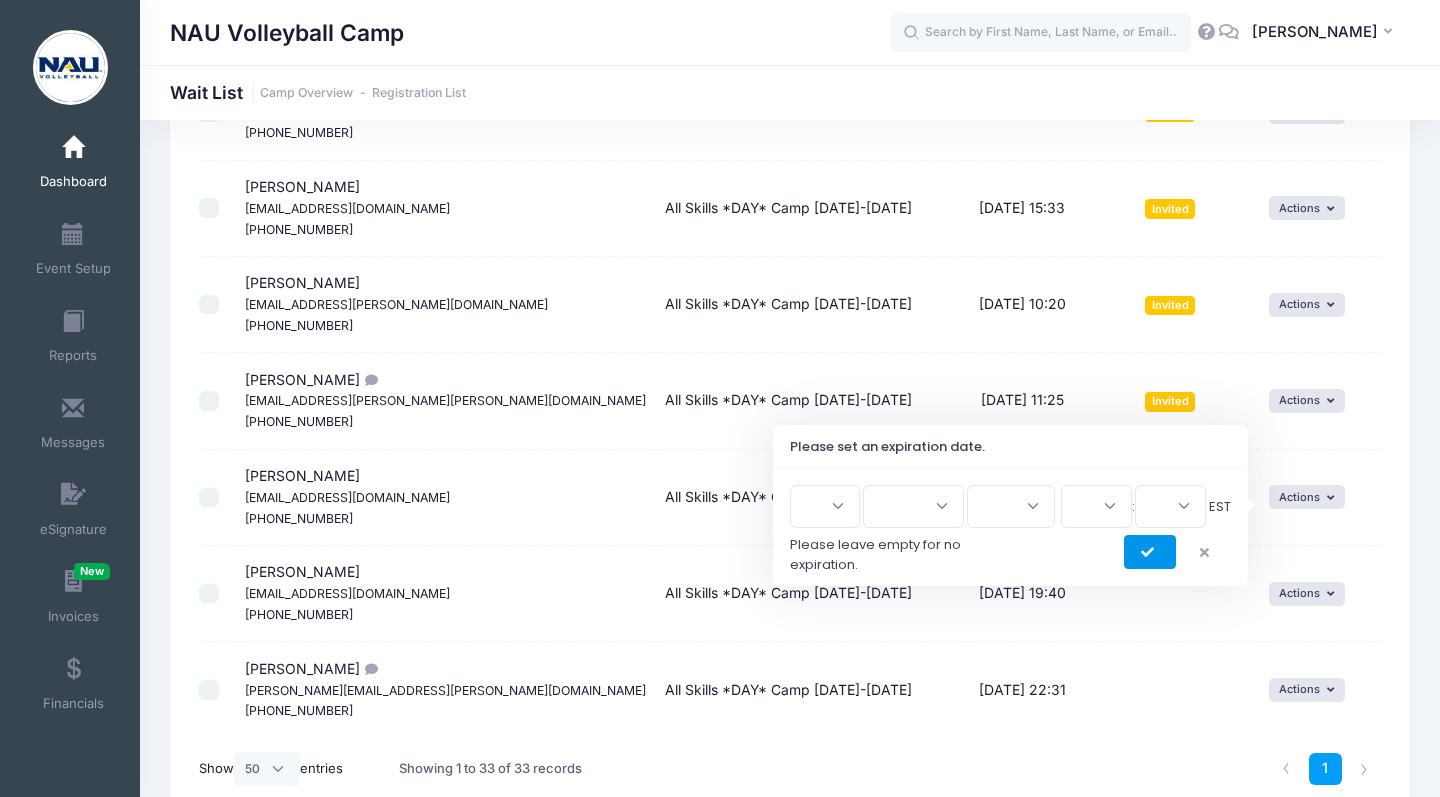 click at bounding box center [1150, 552] 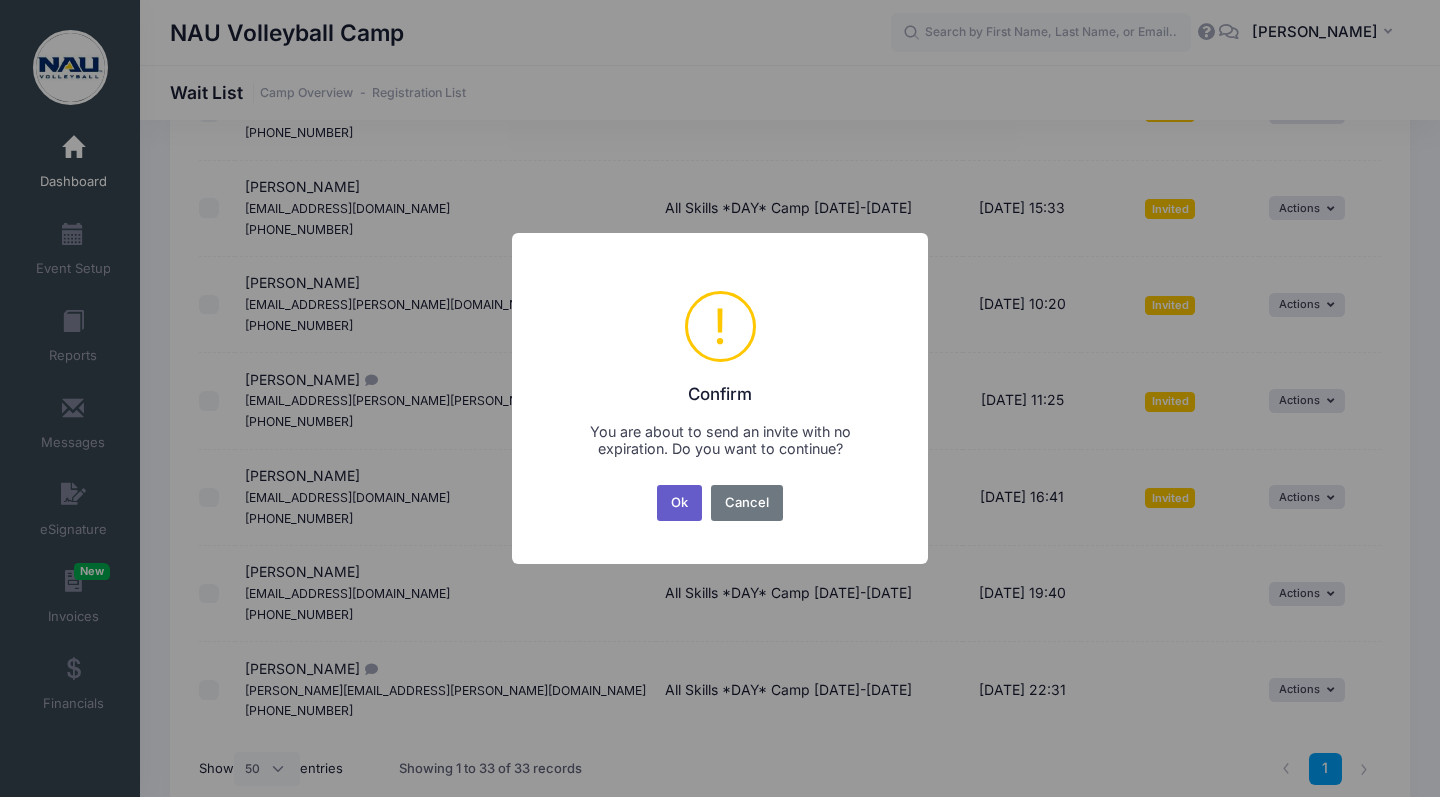 click on "Ok" at bounding box center [680, 503] 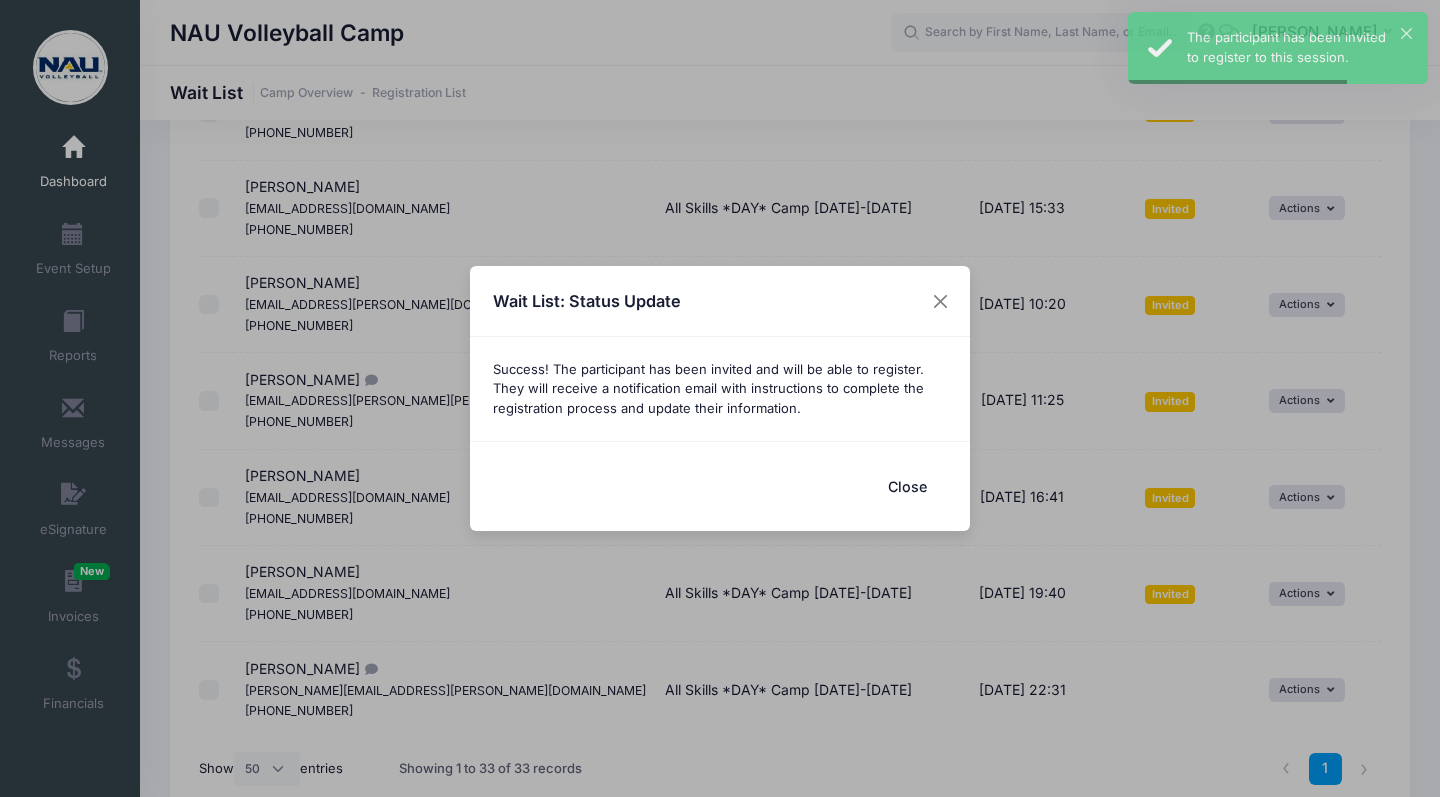 click on "Close" at bounding box center (907, 486) 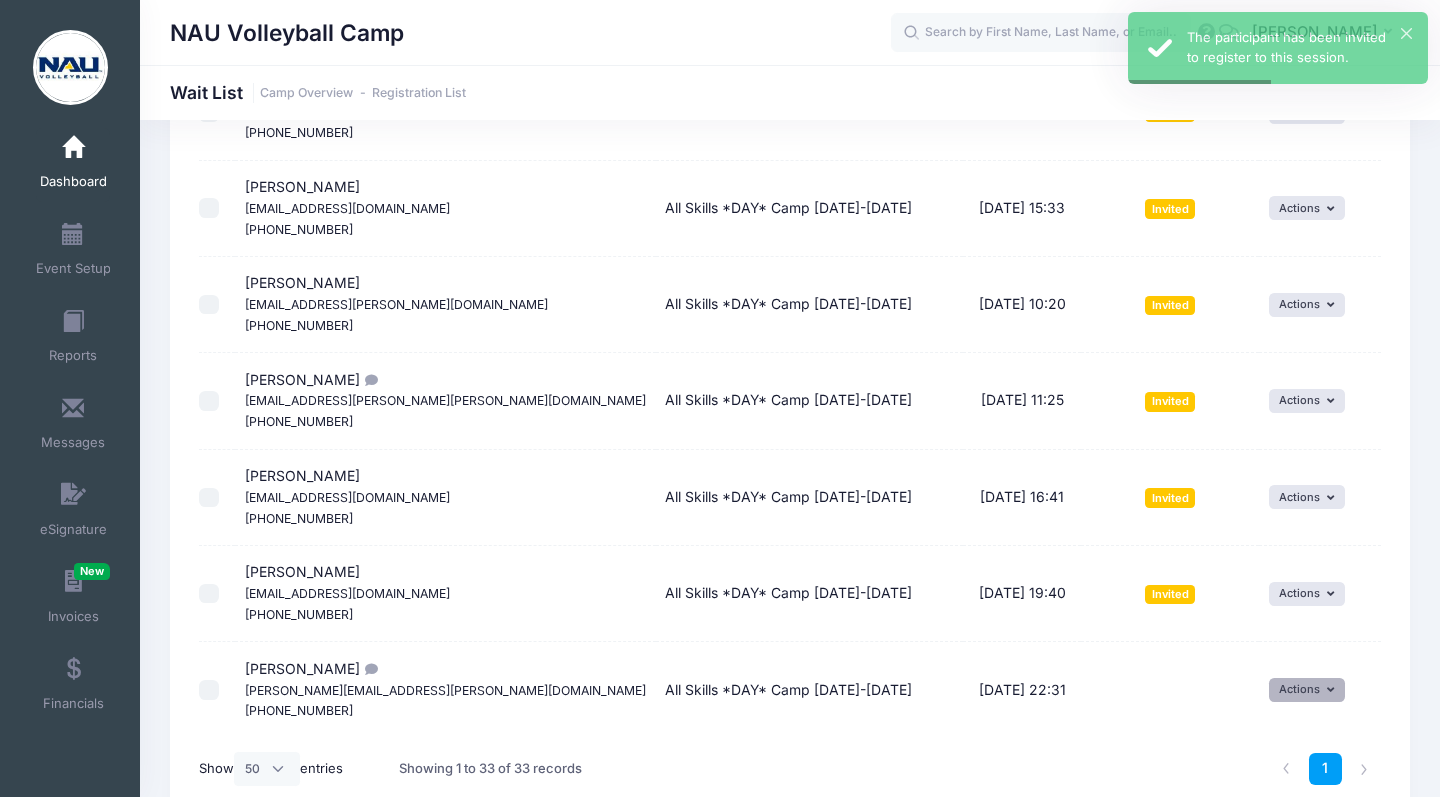 click on "Actions" at bounding box center (1307, 690) 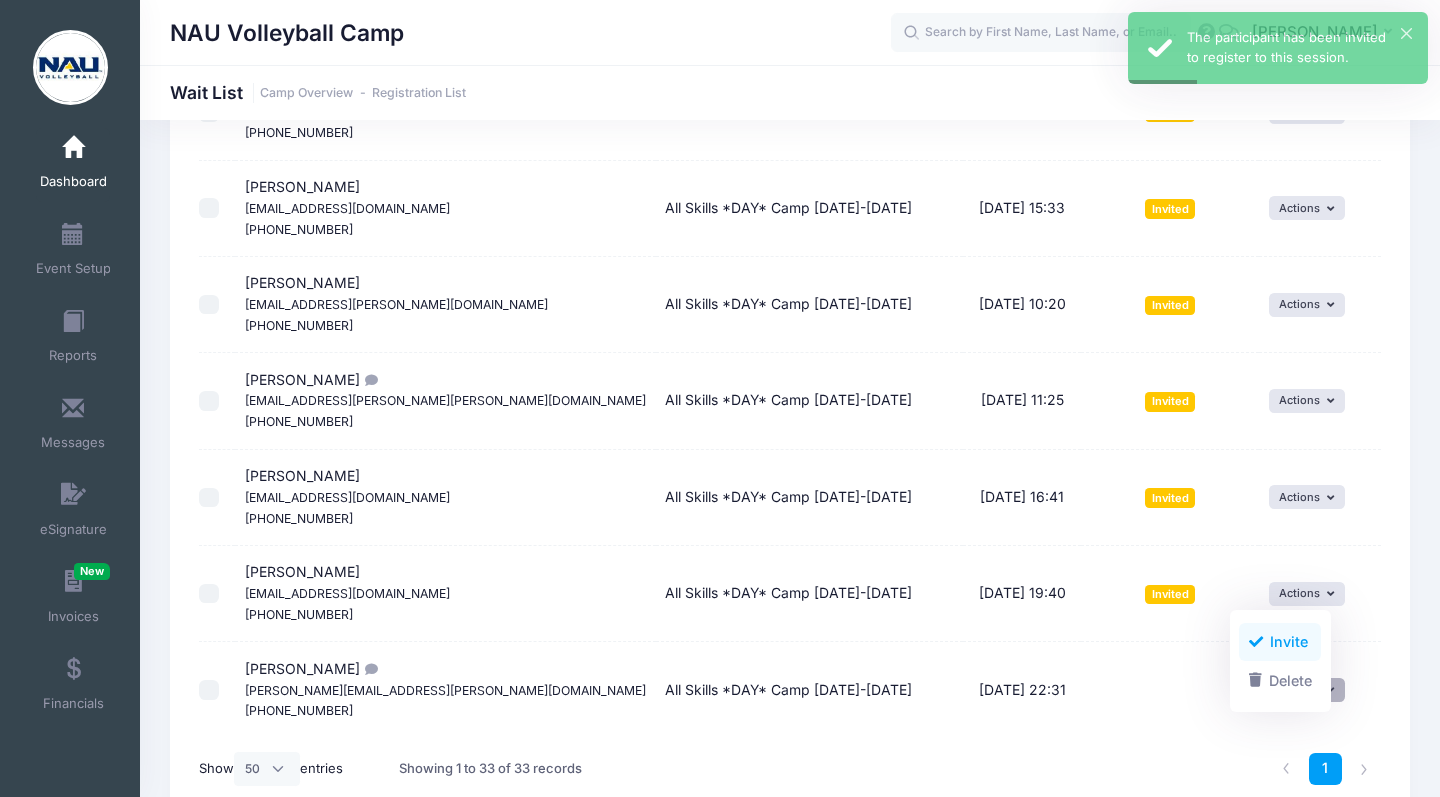 click on "Invite" at bounding box center (1280, 642) 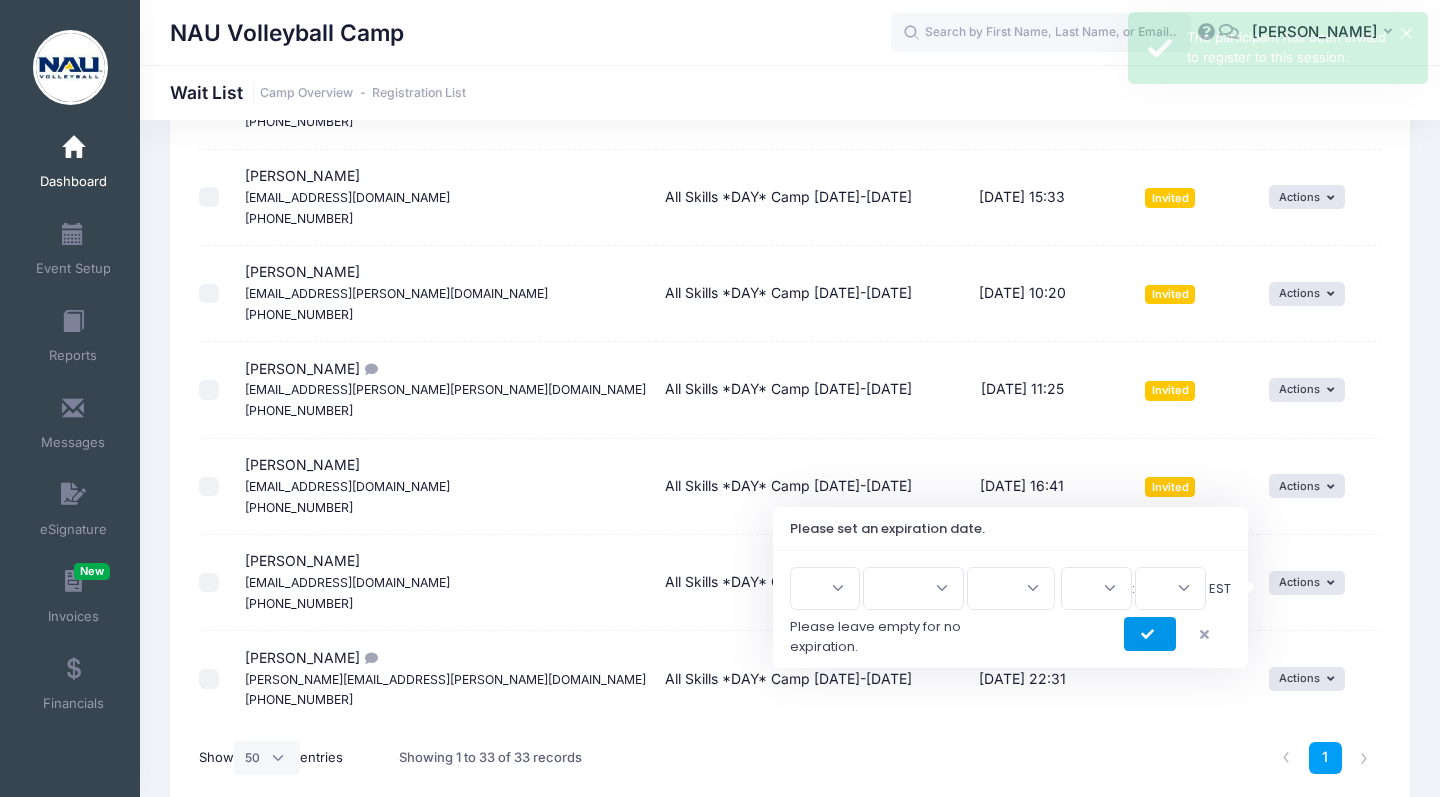 click at bounding box center (1150, 634) 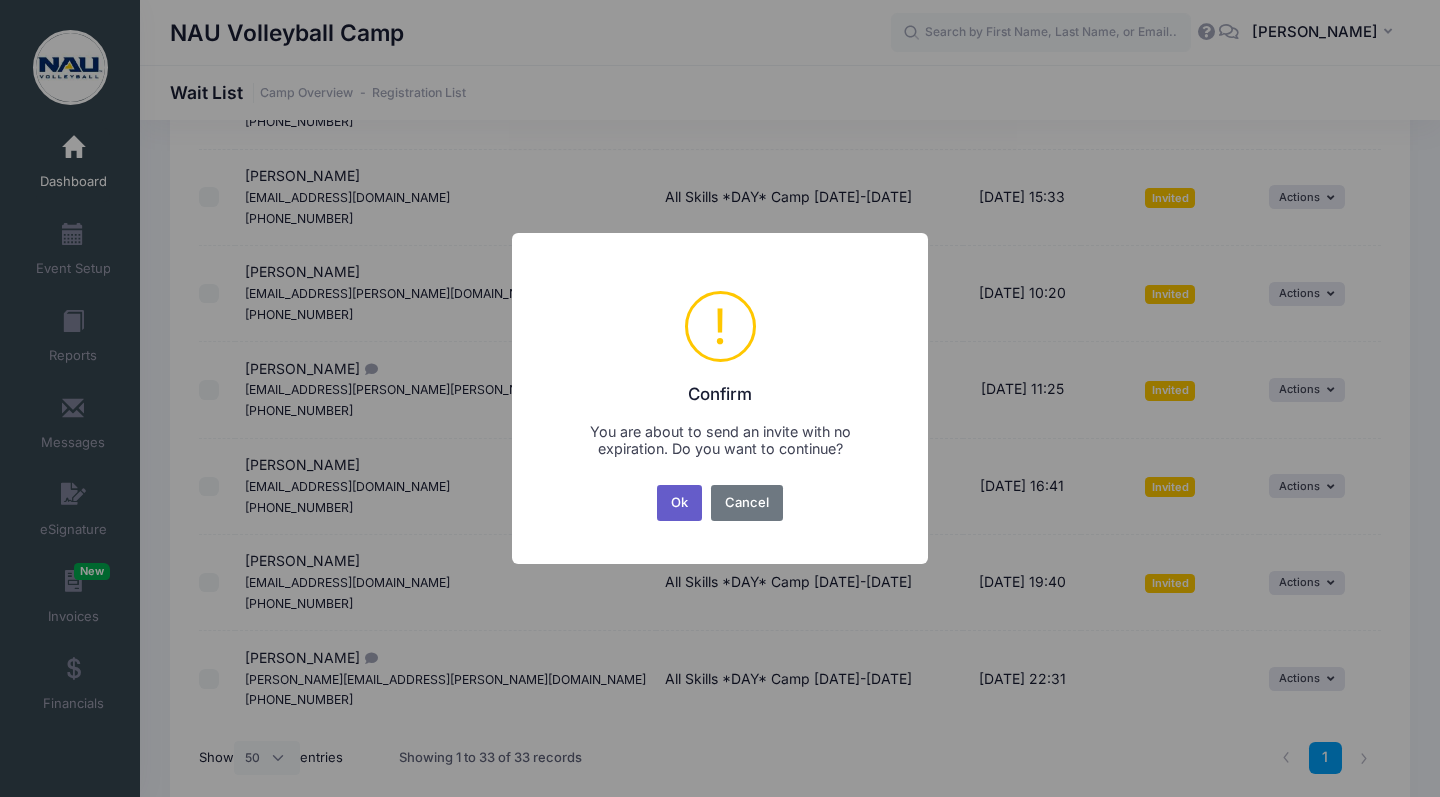 click on "Ok" at bounding box center (680, 503) 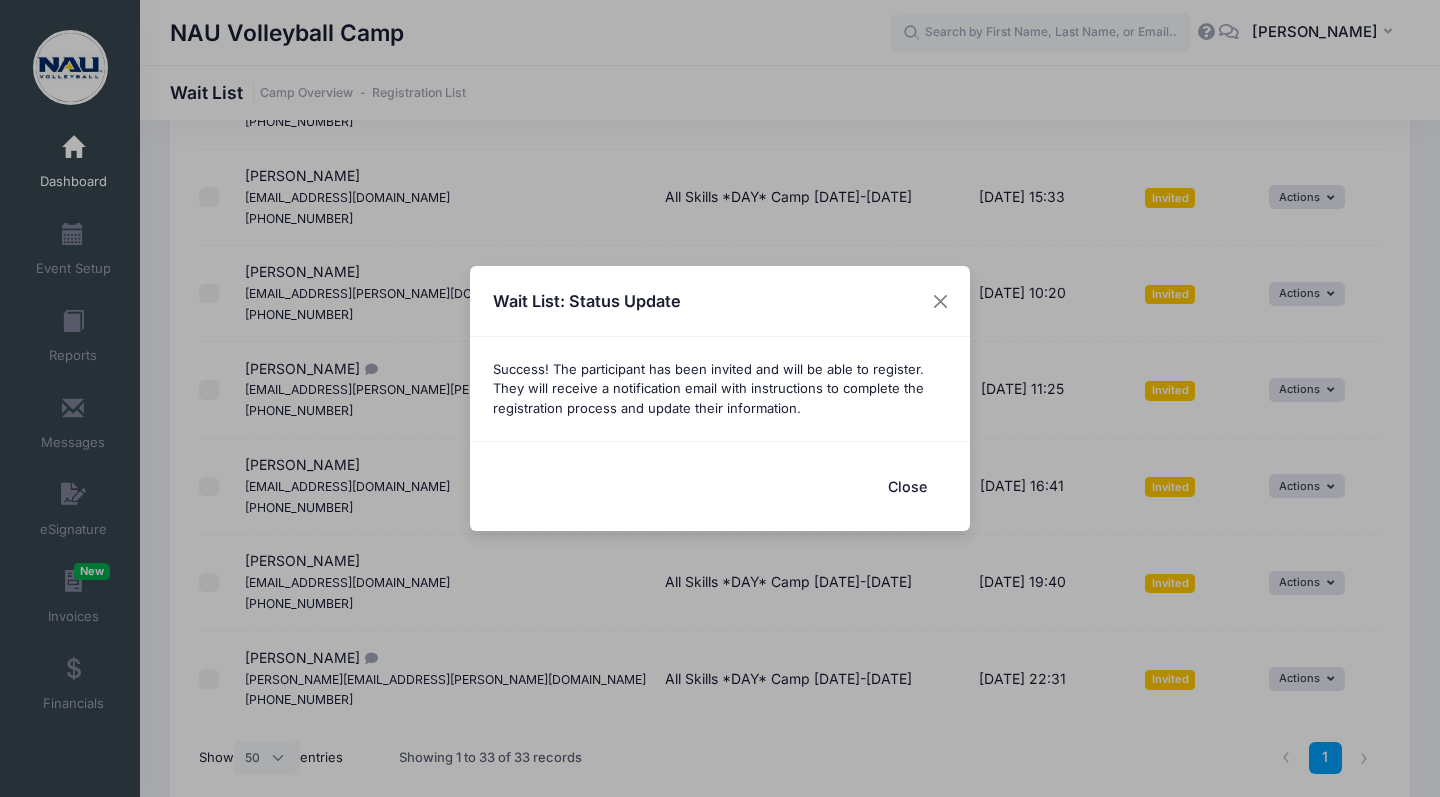 click on "Close" at bounding box center (907, 486) 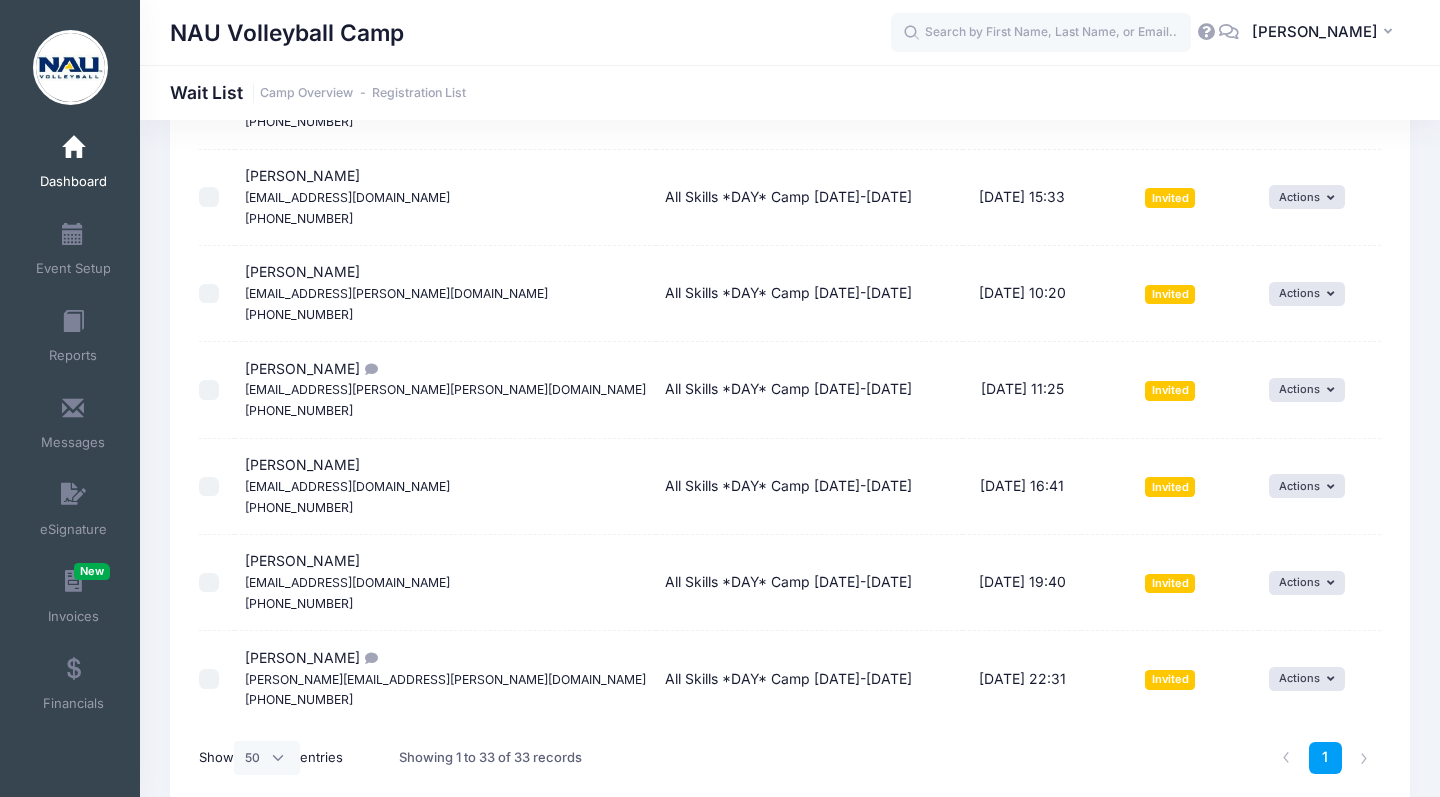 click on "My Events
Dashboard
Event Setup
Reports
Messages
eSignature
Invoices  New
Financials
Settings
My Profile
Log out" at bounding box center [70, 498] 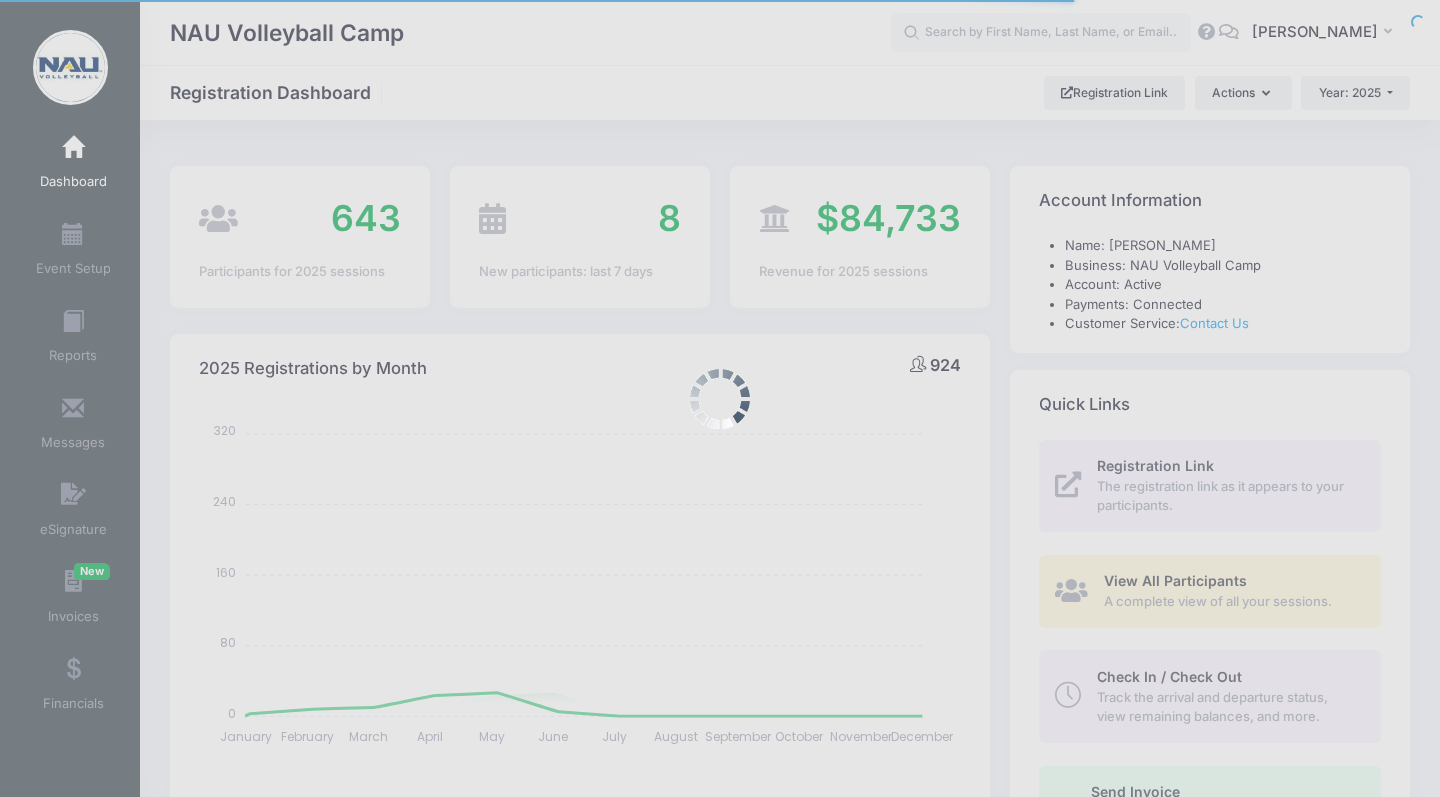 select 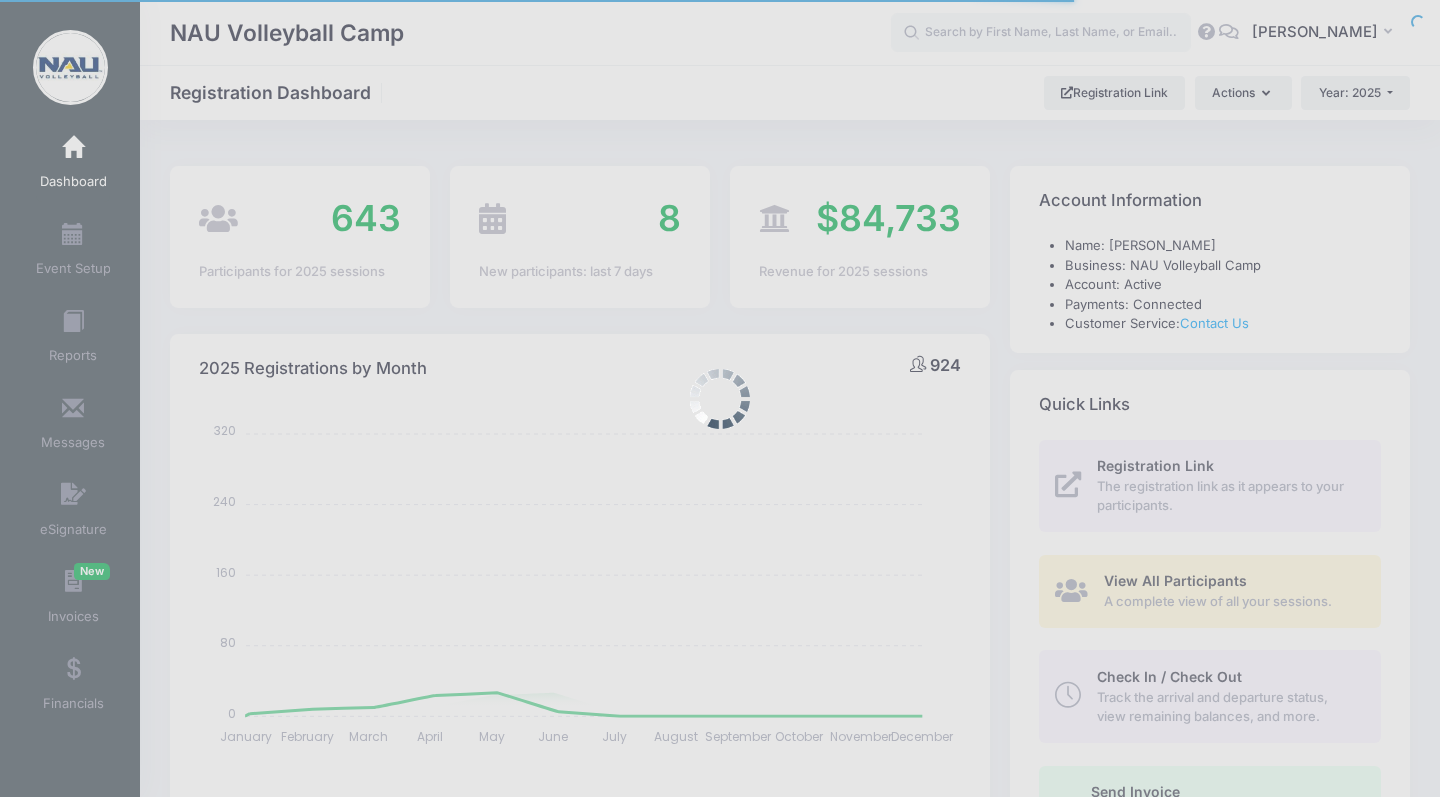 scroll, scrollTop: 0, scrollLeft: 0, axis: both 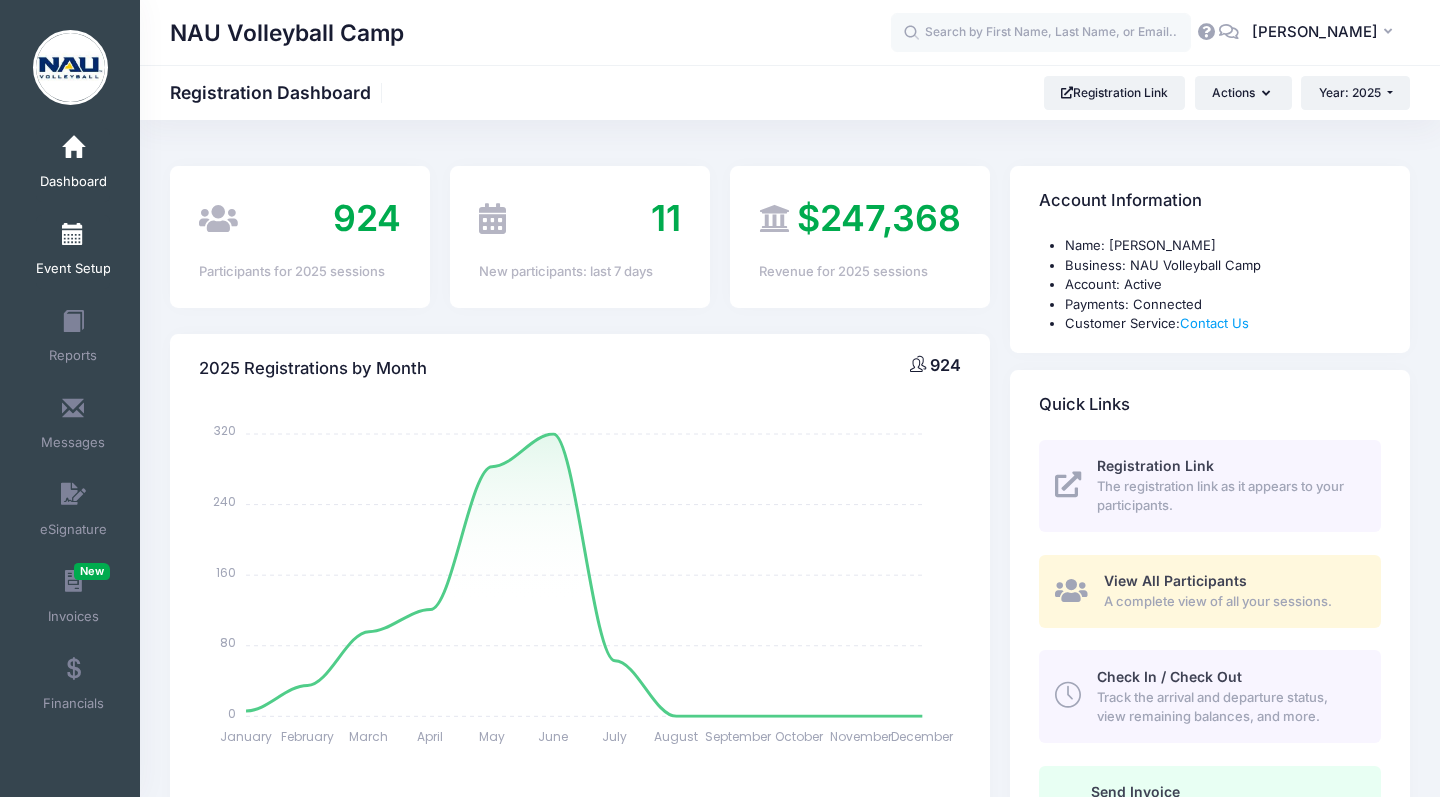 click at bounding box center (73, 235) 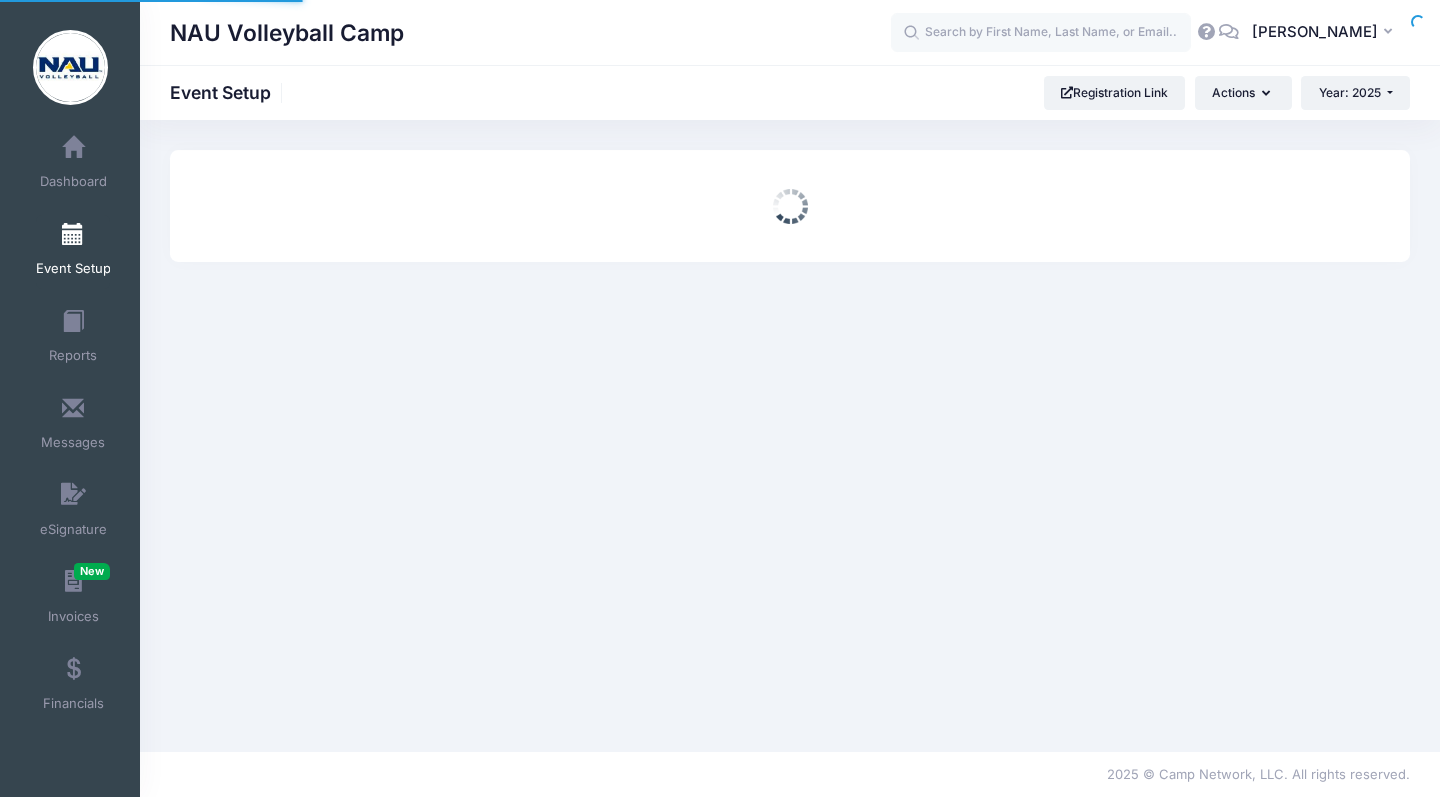 scroll, scrollTop: 0, scrollLeft: 0, axis: both 